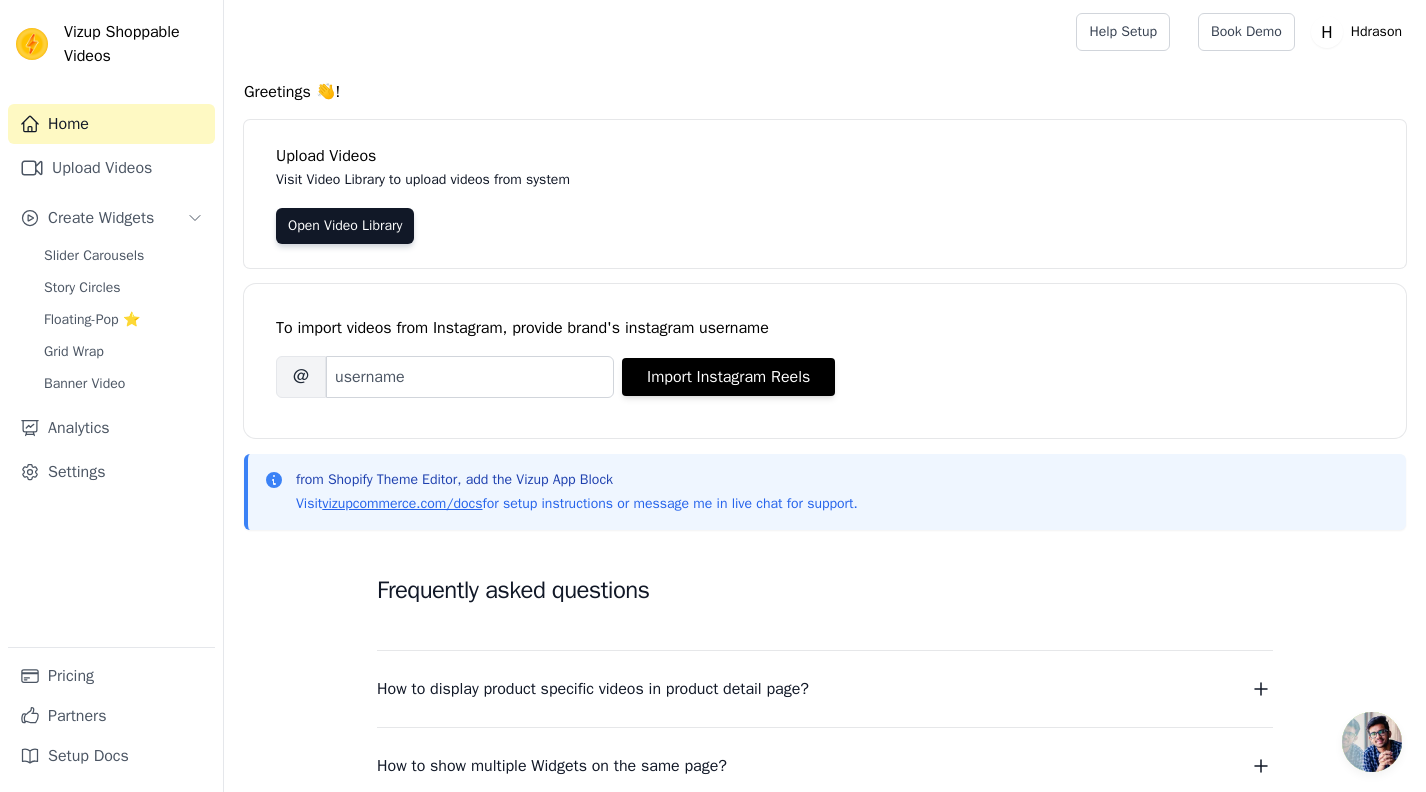 scroll, scrollTop: 0, scrollLeft: 0, axis: both 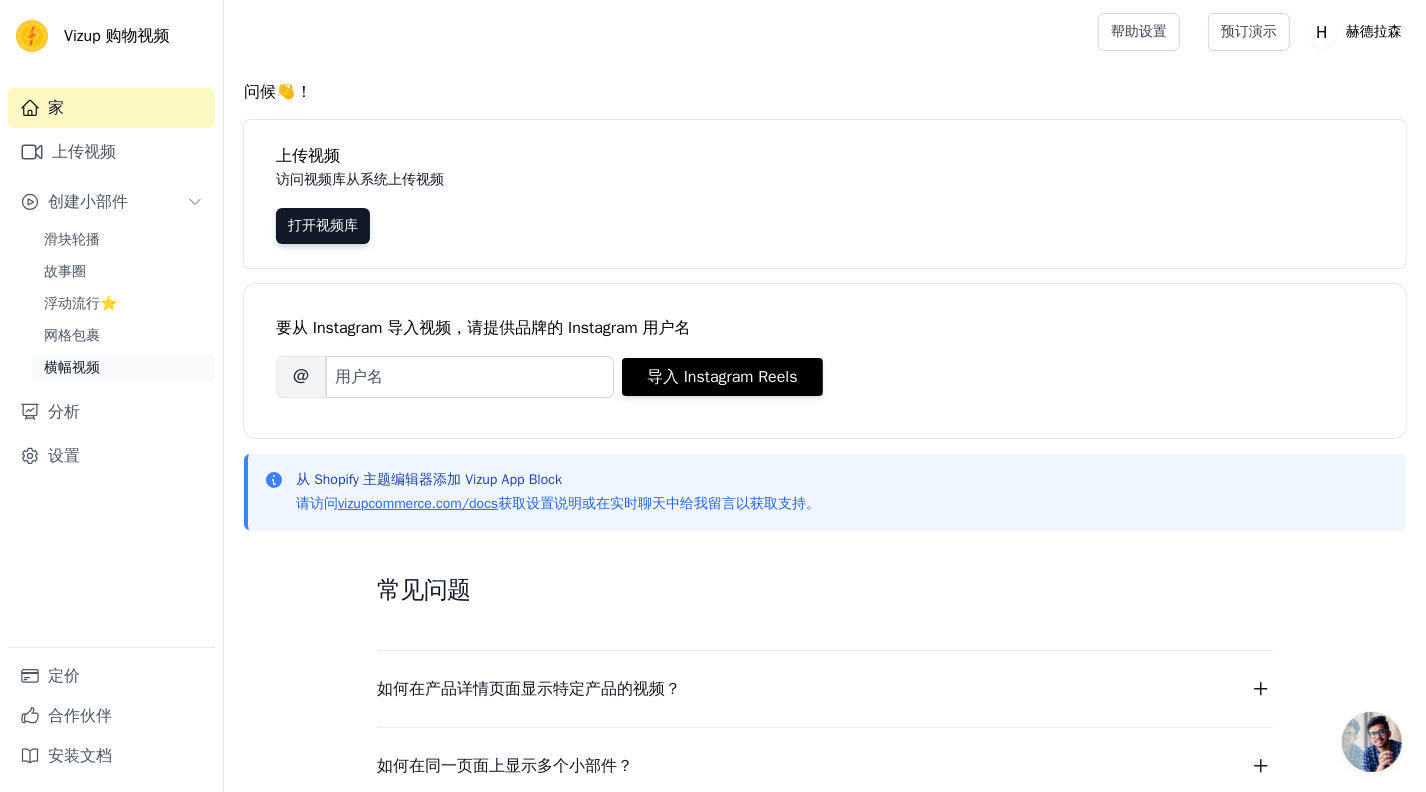click on "横幅视频" at bounding box center (72, 367) 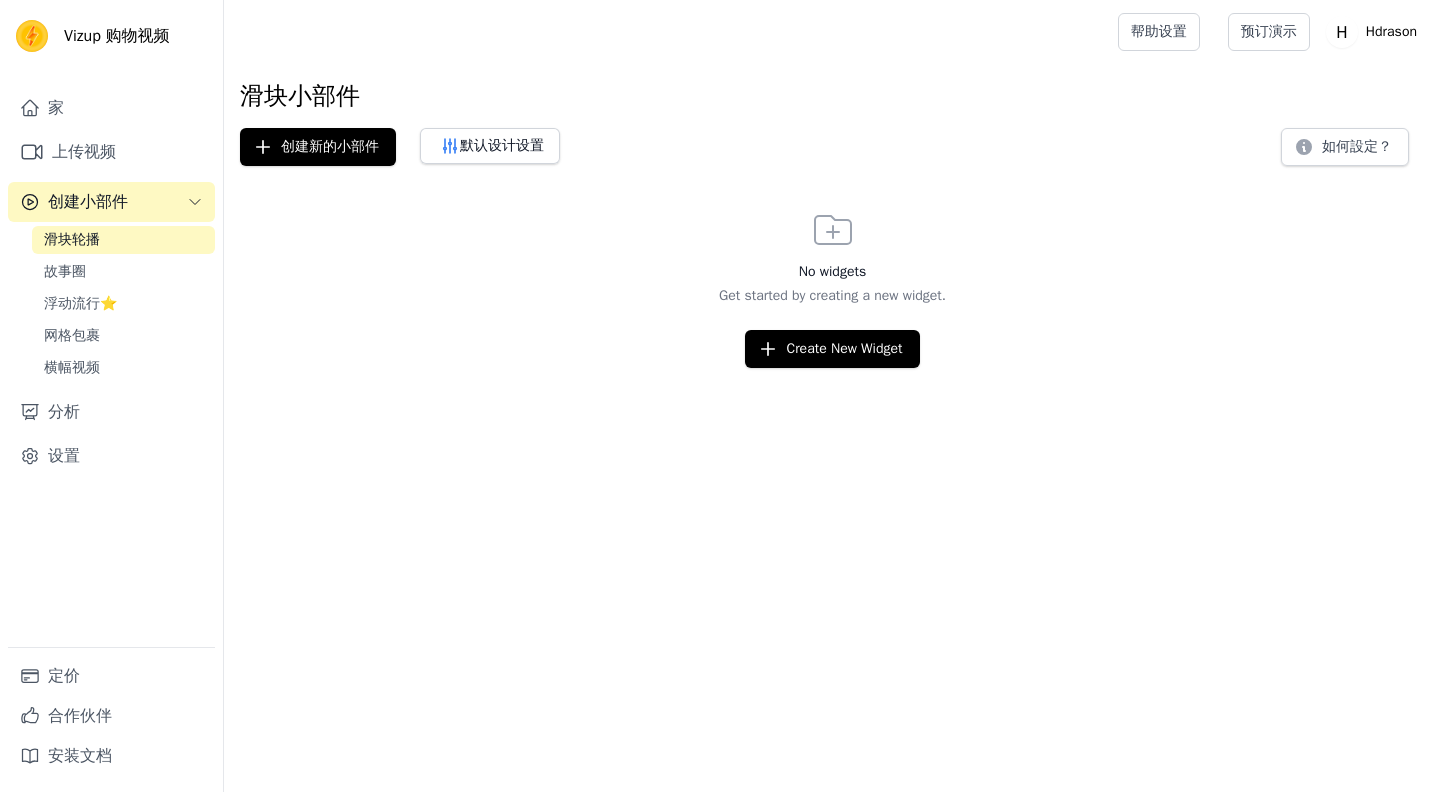 scroll, scrollTop: 0, scrollLeft: 0, axis: both 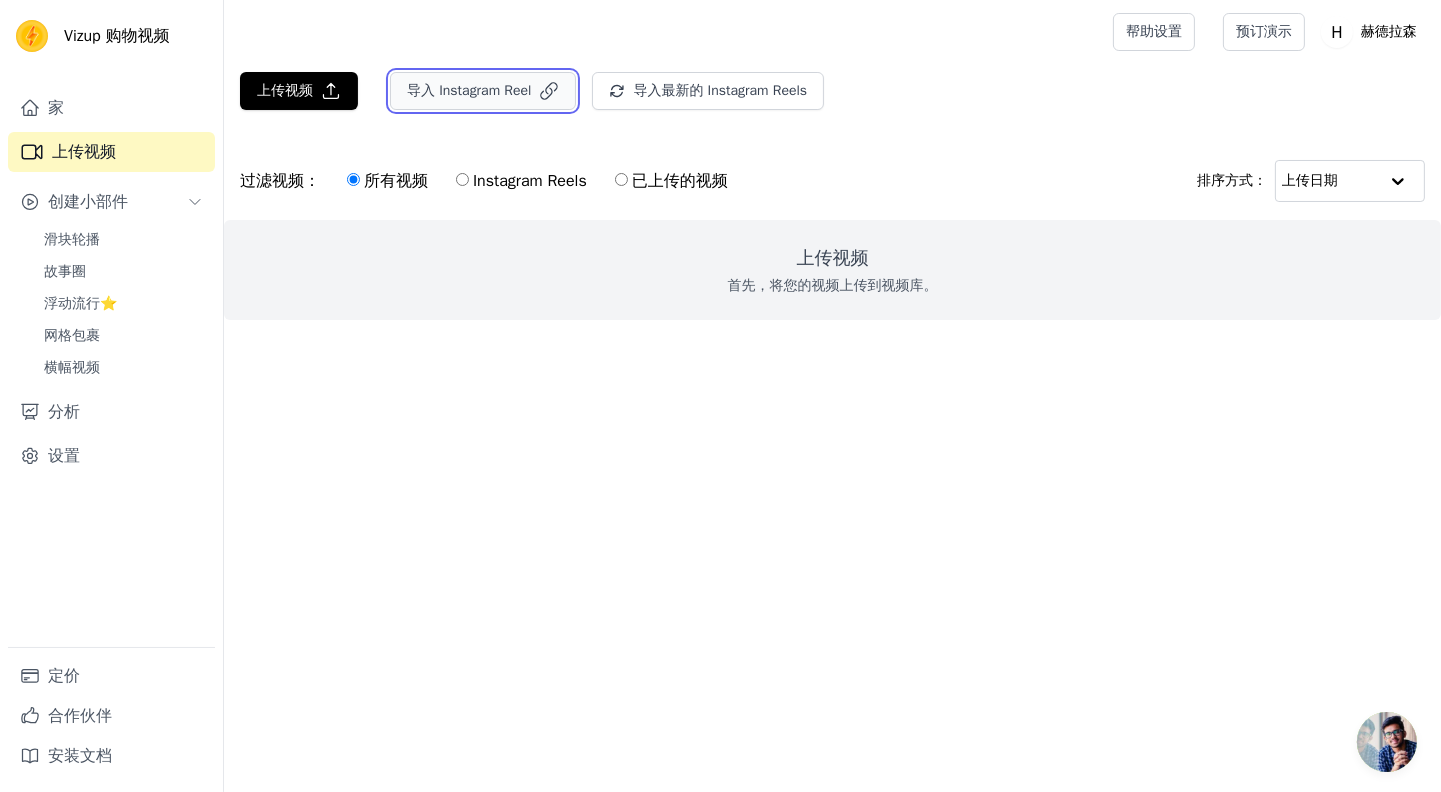 click on "导入 Instagram Reel" at bounding box center (469, 90) 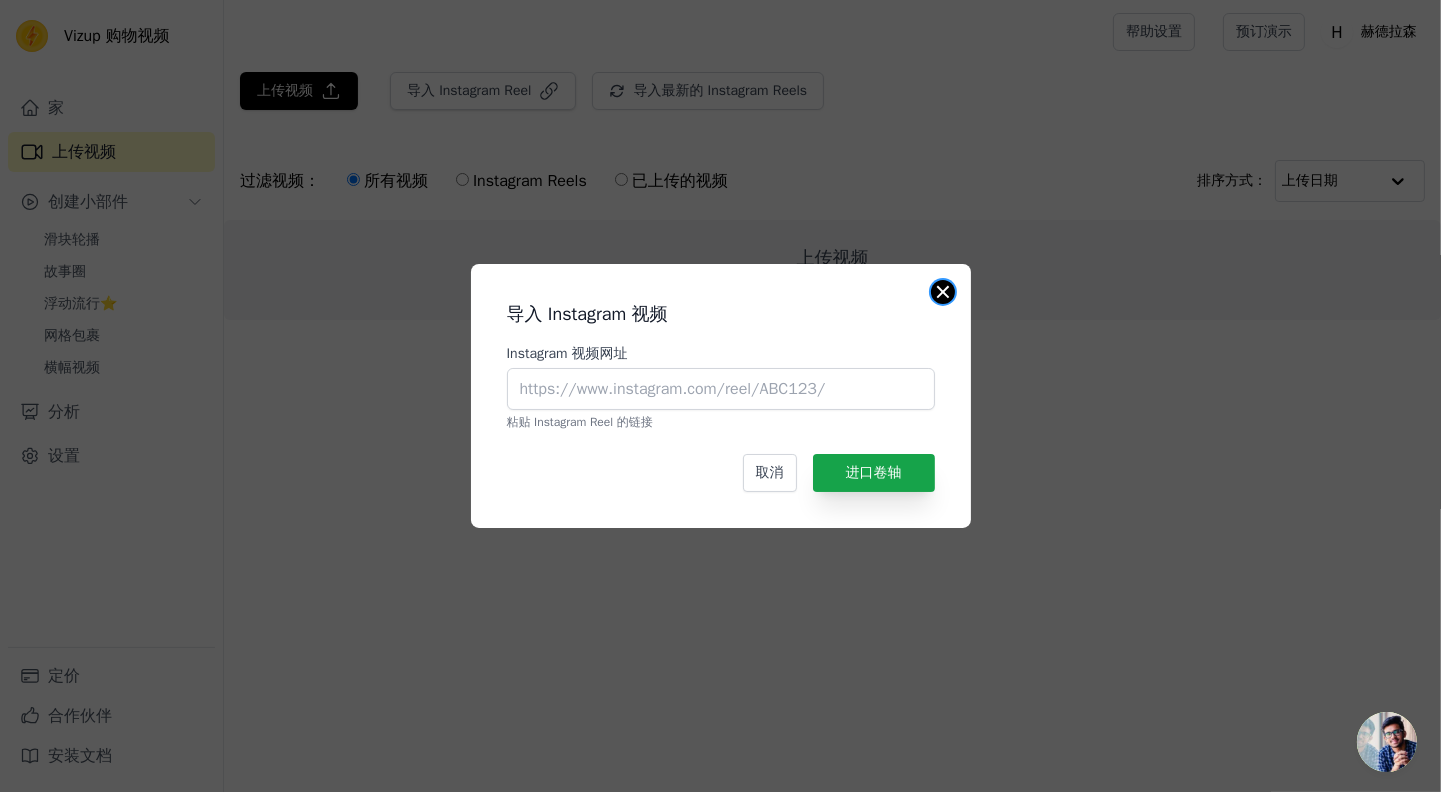 click on "导入 Instagram 视频   Instagram 视频网址       粘贴 Instagram Reel 的链接   取消   进口卷轴" at bounding box center (721, 396) 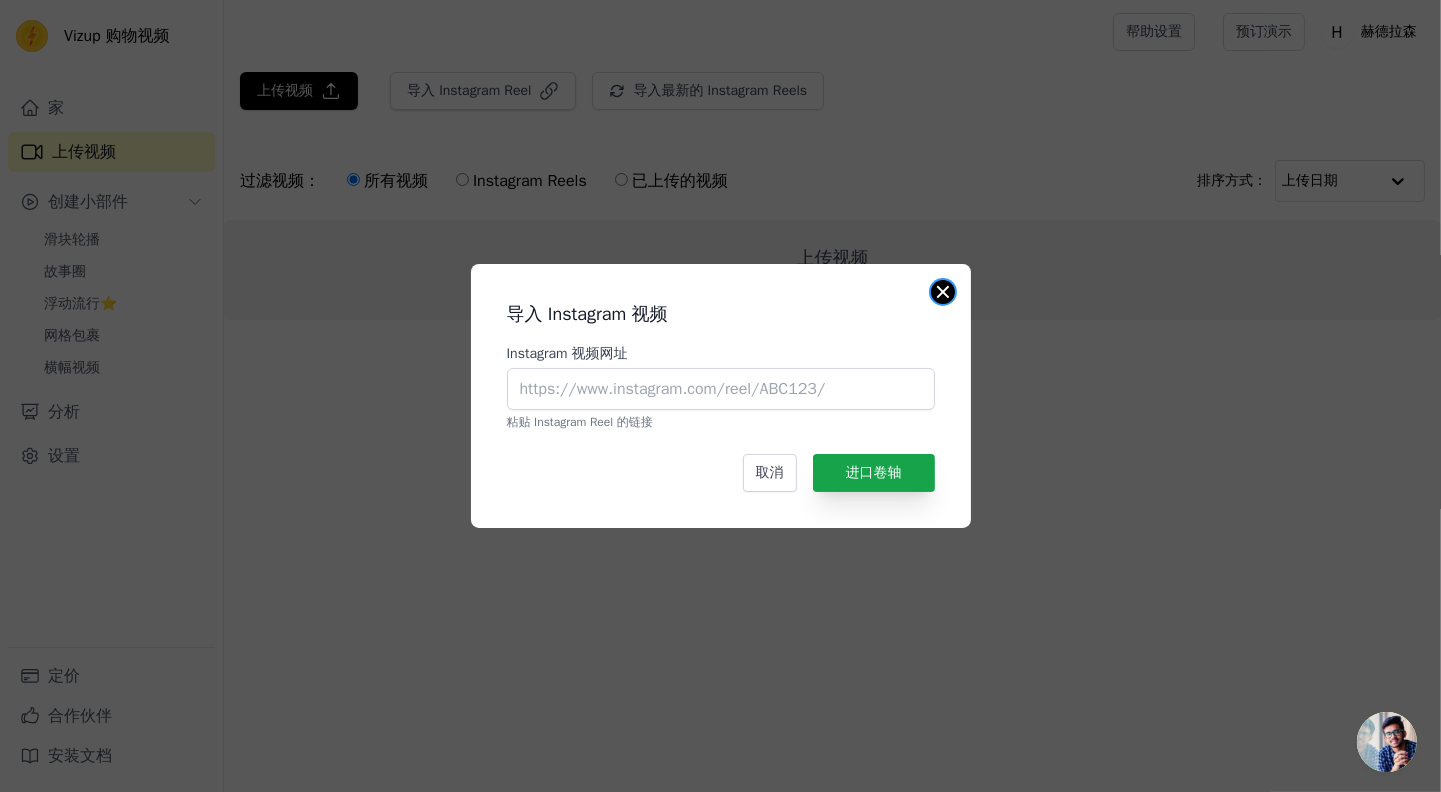 click at bounding box center [943, 292] 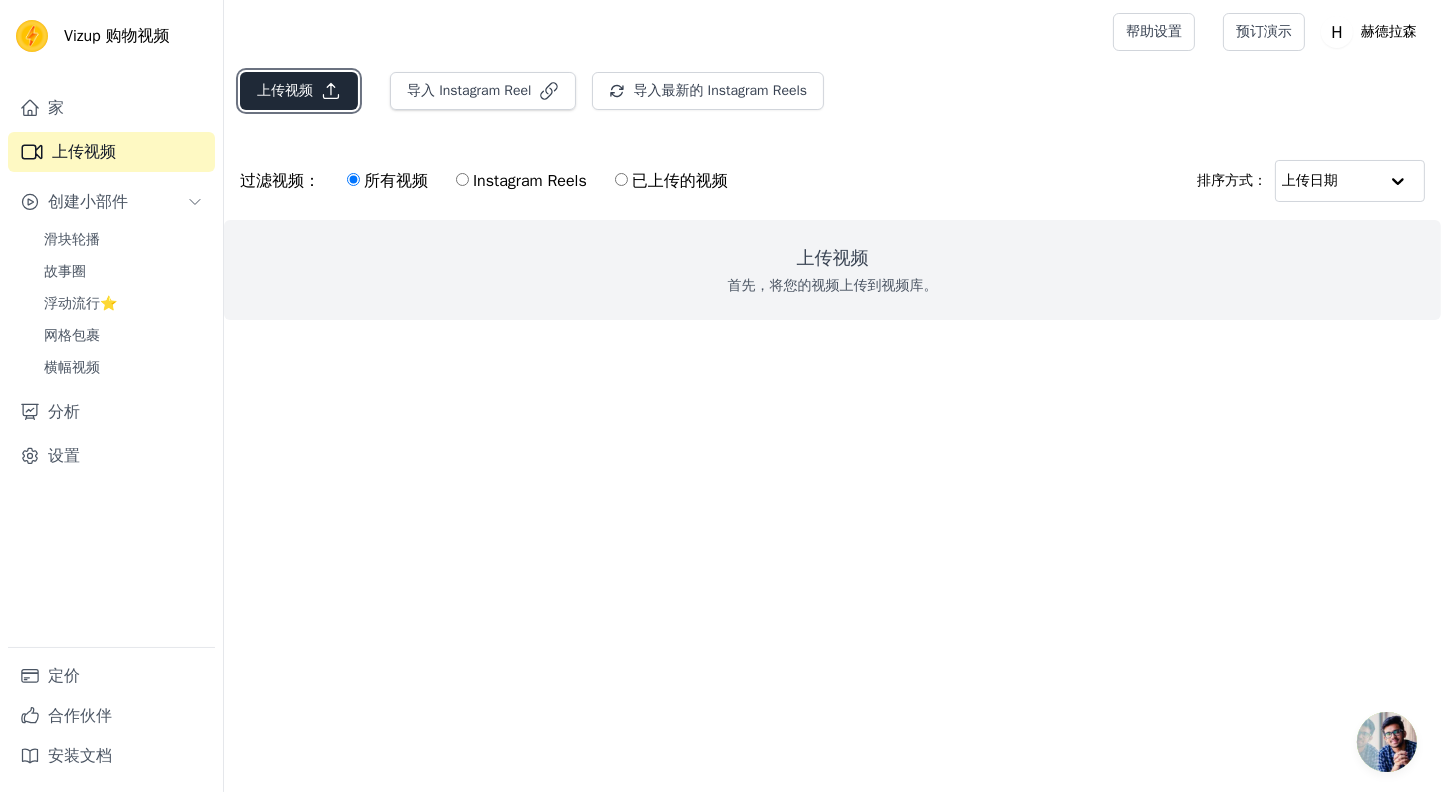 click on "上传视频" at bounding box center [285, 90] 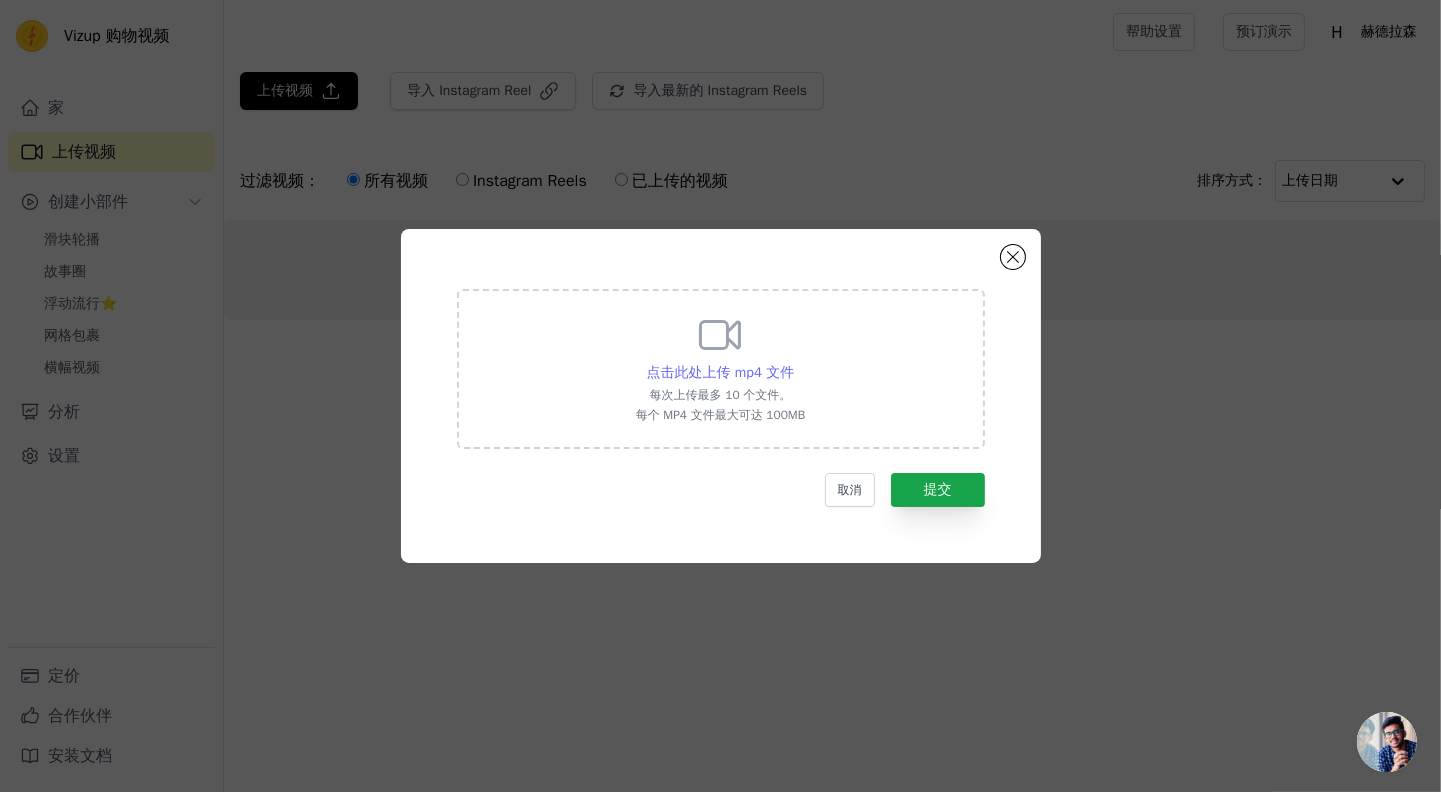click on "点击此处上传 mp4 文件" at bounding box center [721, 372] 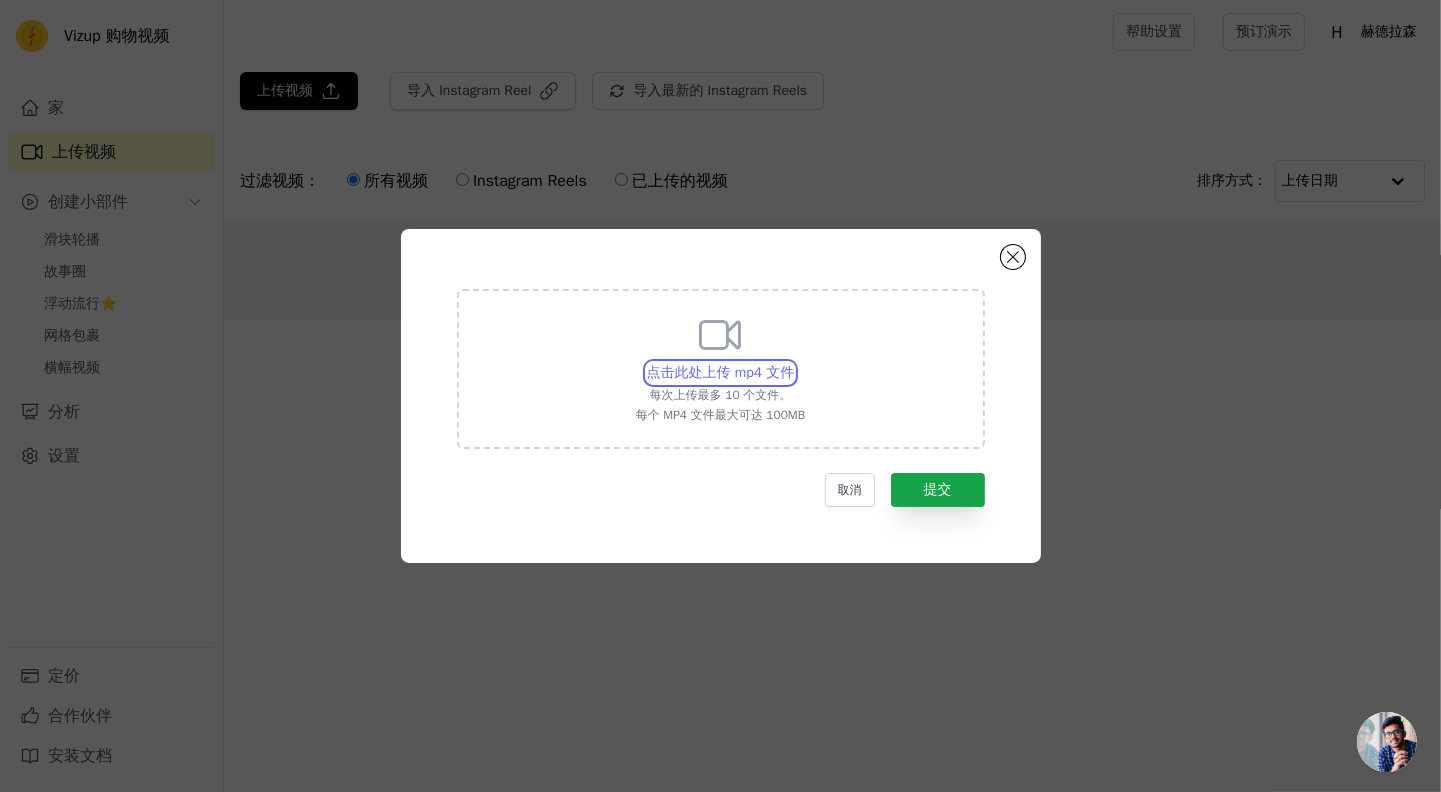click on "点击此处上传 mp4 文件     每次上传最多 10 个文件。   每个 MP4 文件最大可达 100MB" at bounding box center (793, 362) 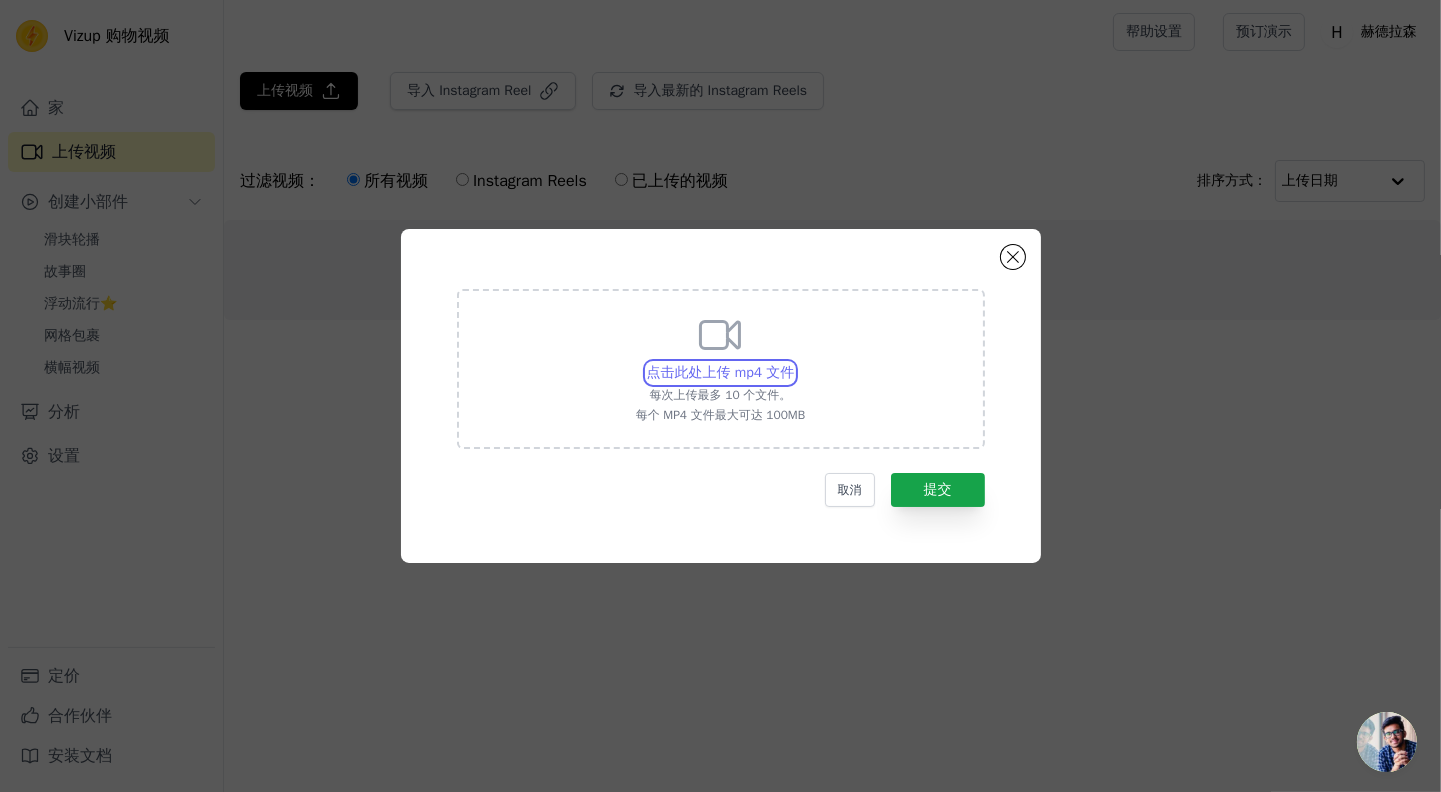 type on "C:\fakepath\55.mp4" 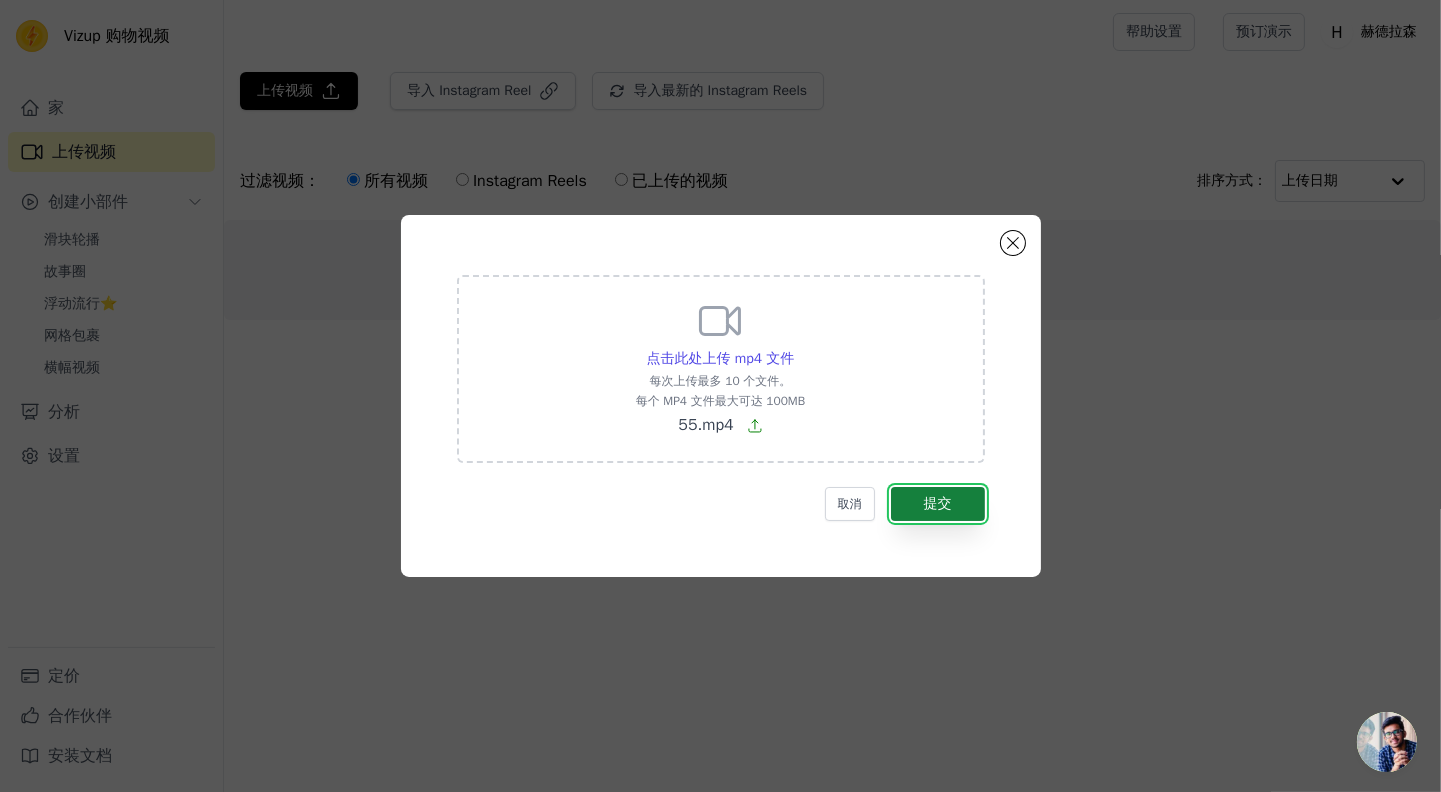 click on "提交" at bounding box center (938, 503) 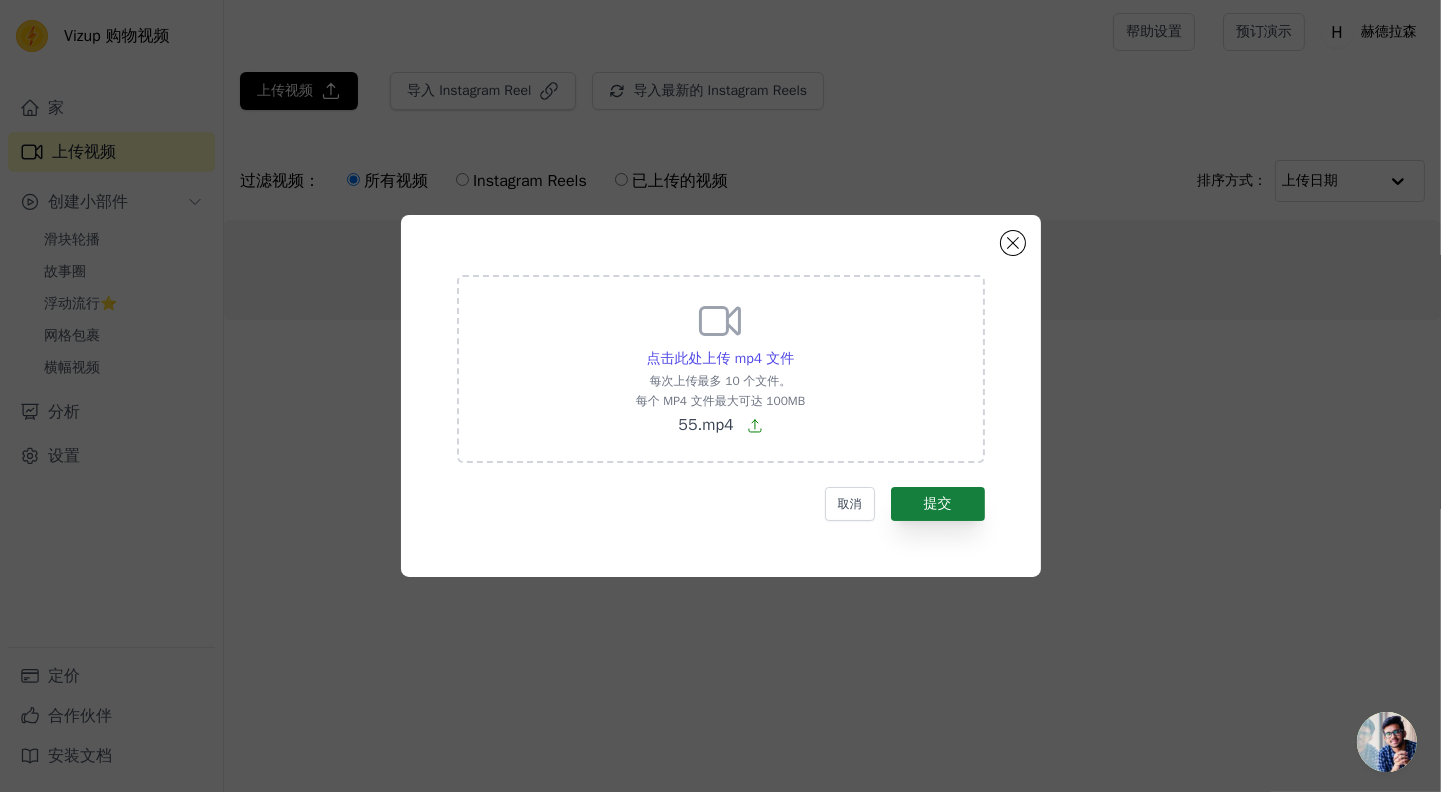 click on "点击此处上传 mp4 文件     每次上传最多 10 个文件。   每个 MP4 文件最大可达 100MB   55.mp4       取消   提交" at bounding box center [721, 398] 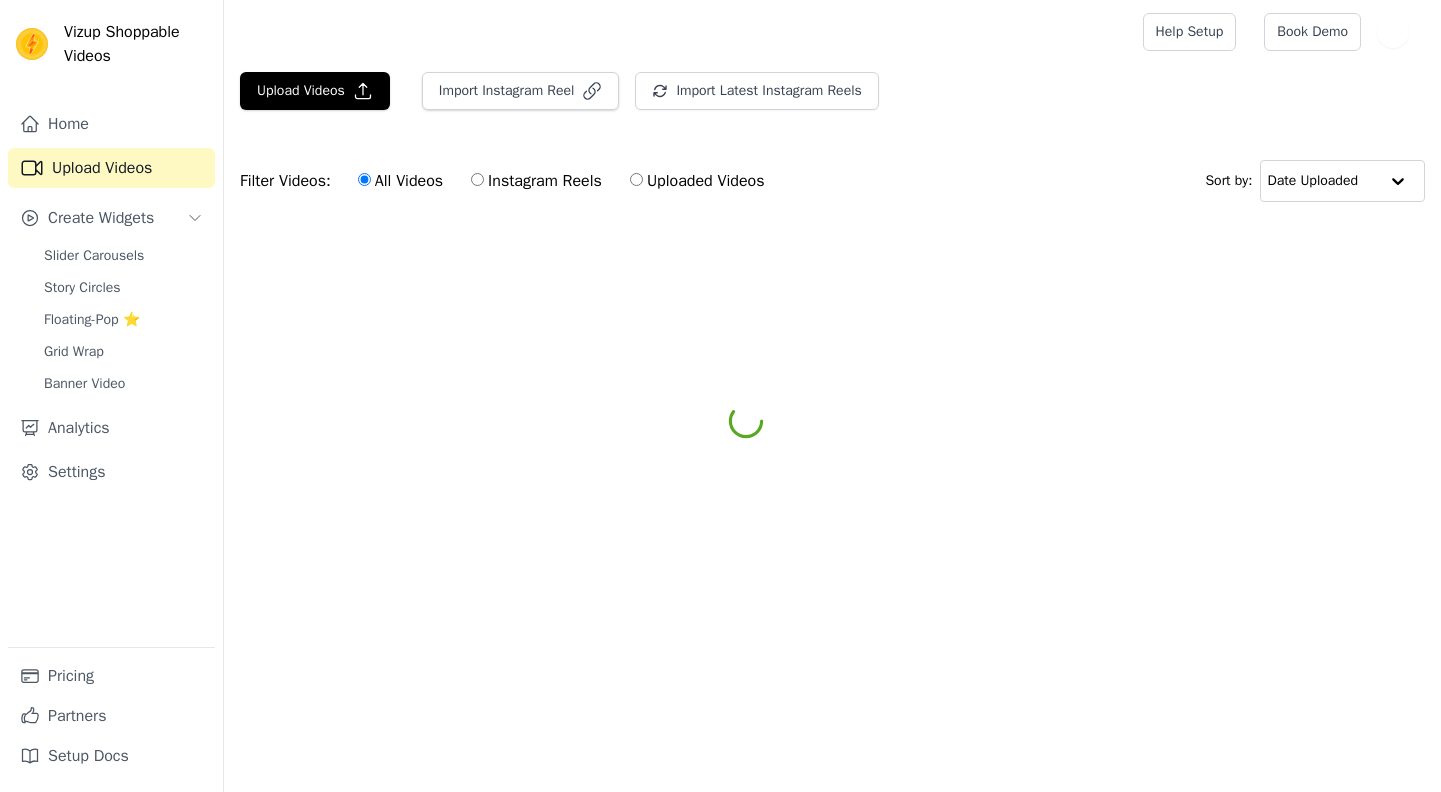 scroll, scrollTop: 0, scrollLeft: 0, axis: both 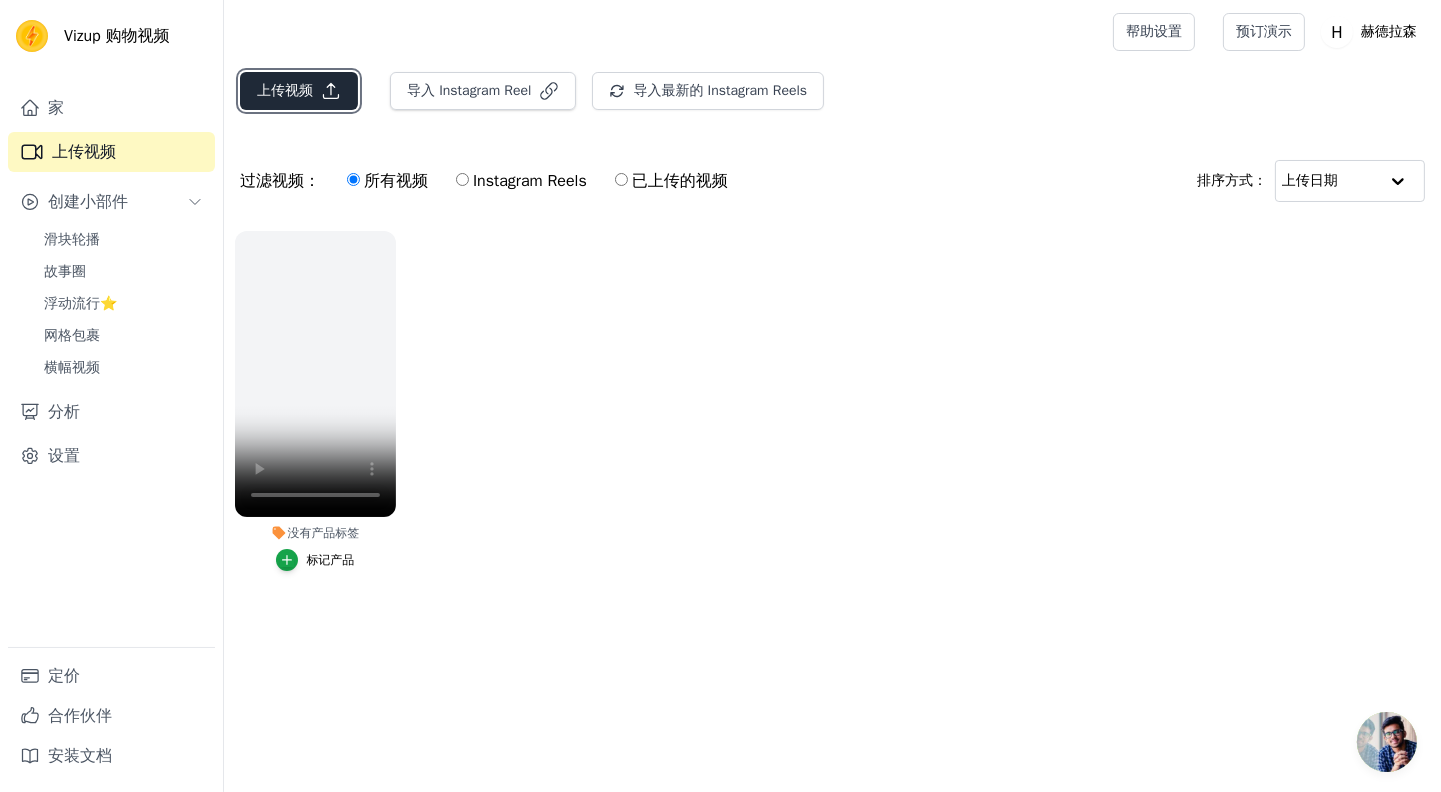 click on "上传视频" at bounding box center (285, 90) 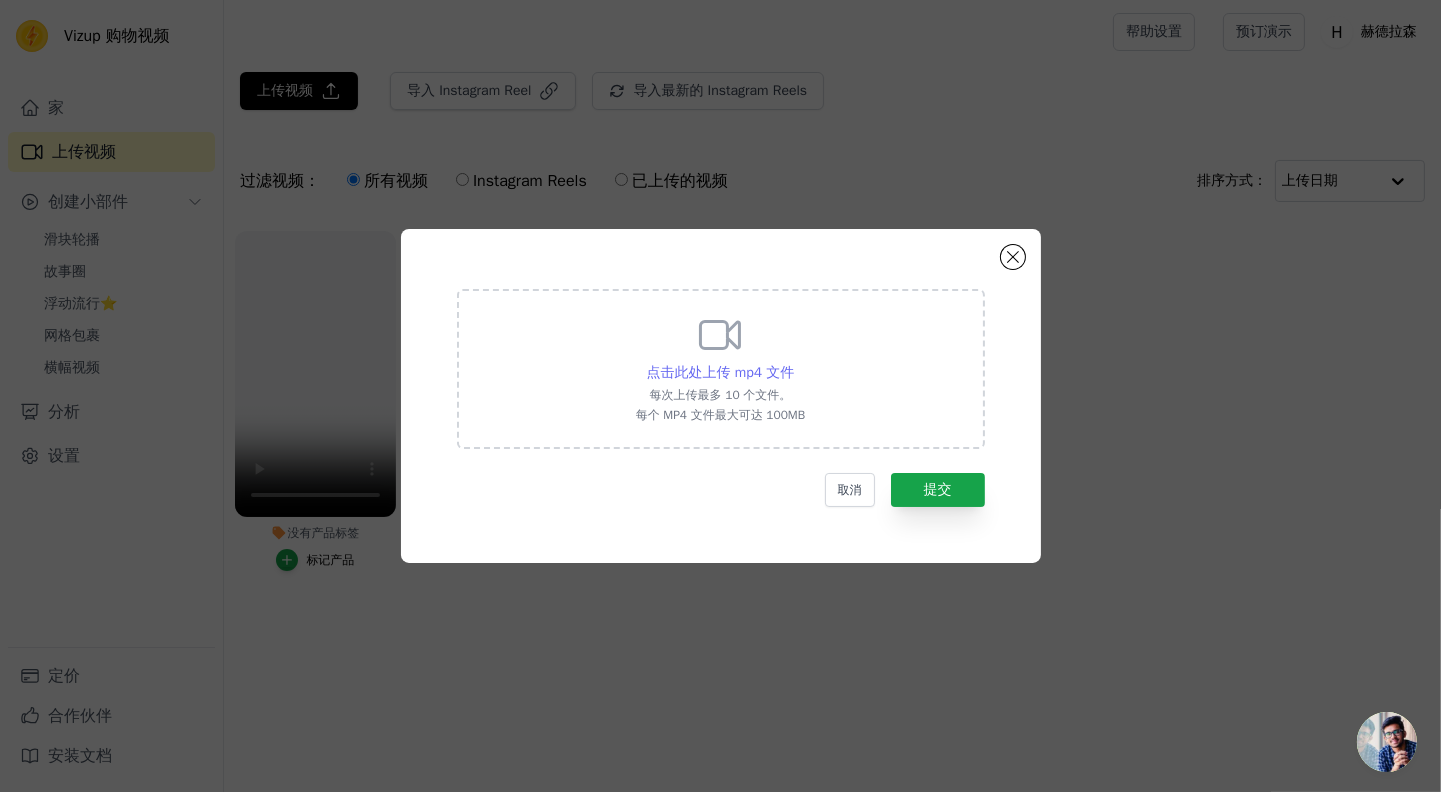 click on "点击此处上传 mp4 文件" at bounding box center [721, 372] 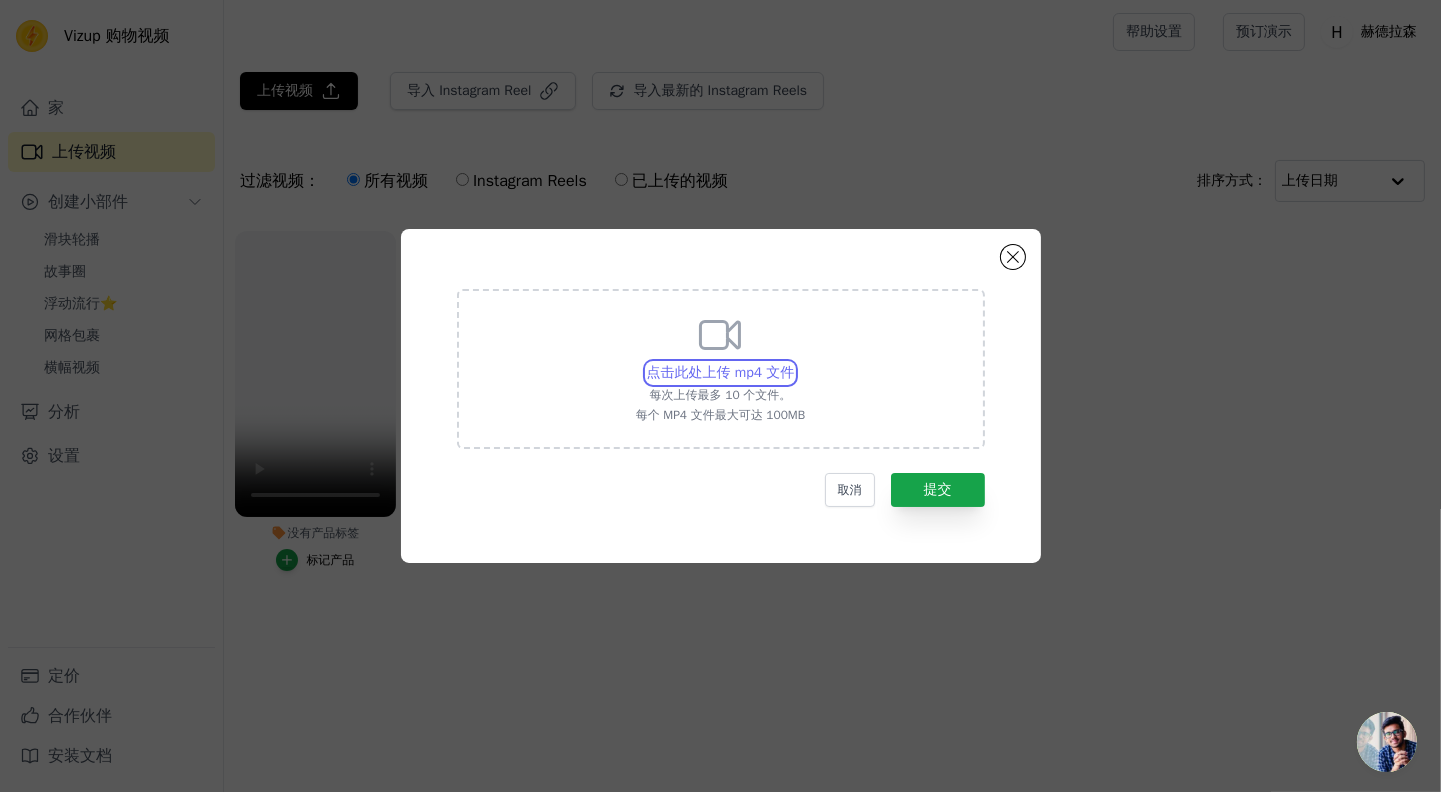 click on "点击此处上传 mp4 文件     每次上传最多 10 个文件。   每个 MP4 文件最大可达 100MB" at bounding box center [793, 362] 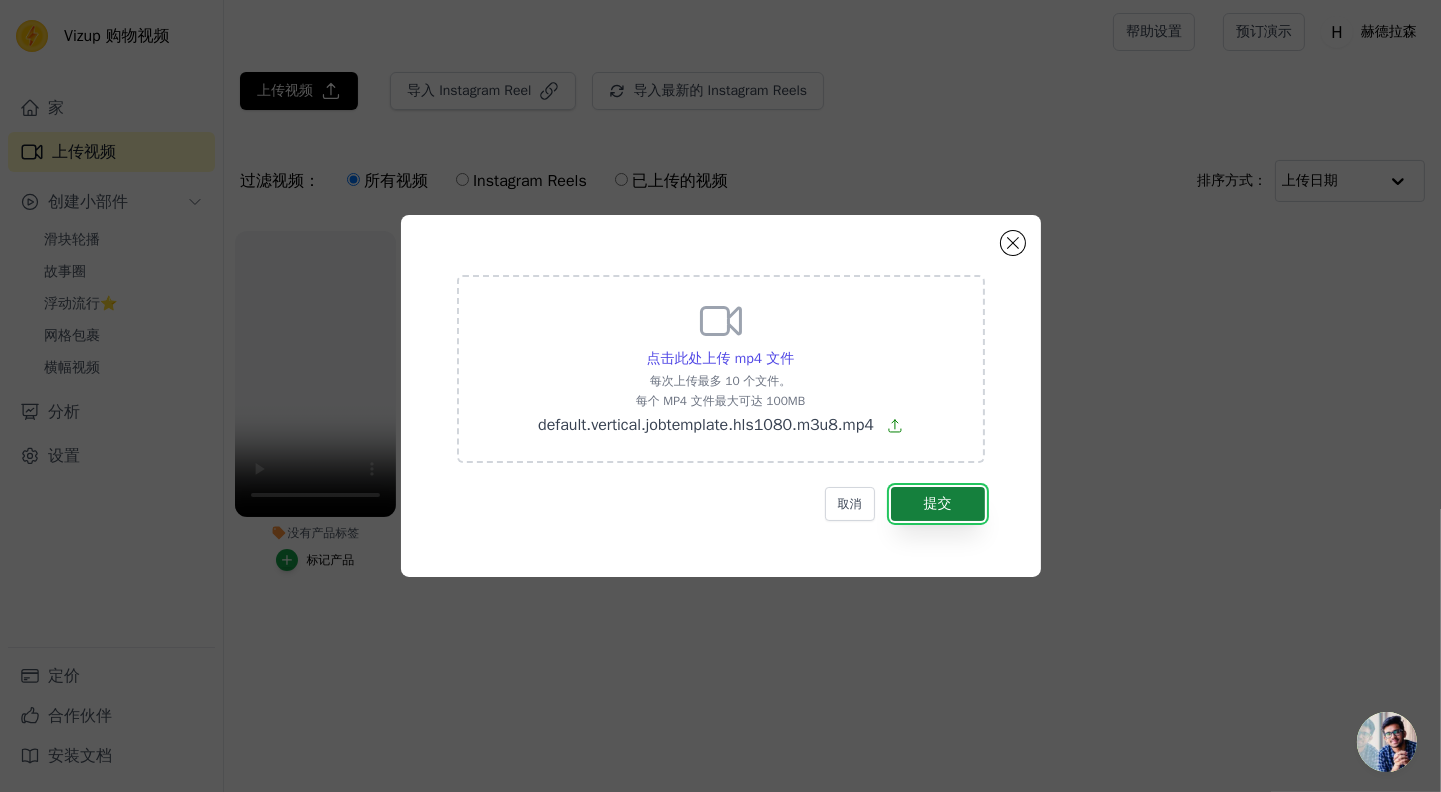 click on "提交" at bounding box center [938, 504] 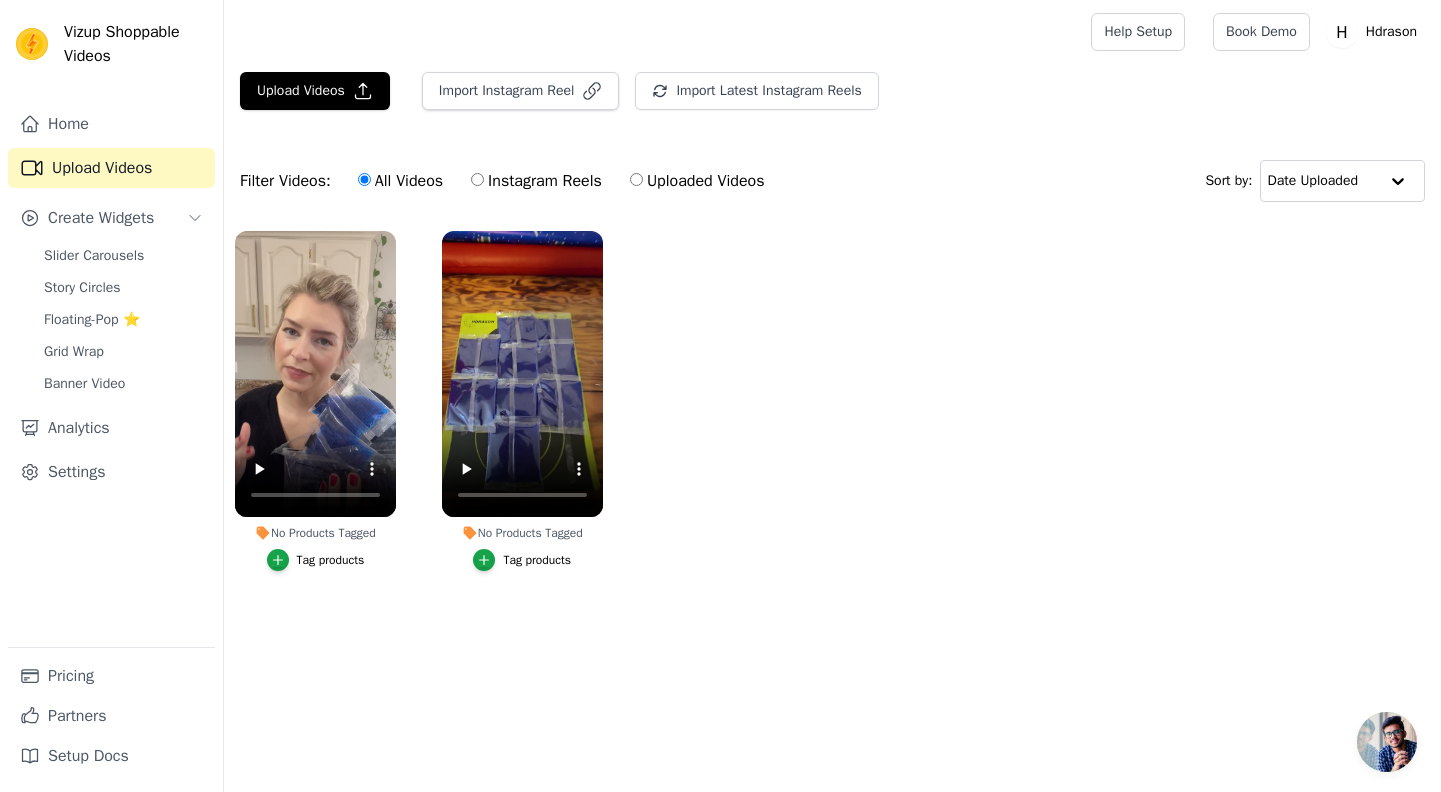 scroll, scrollTop: 0, scrollLeft: 0, axis: both 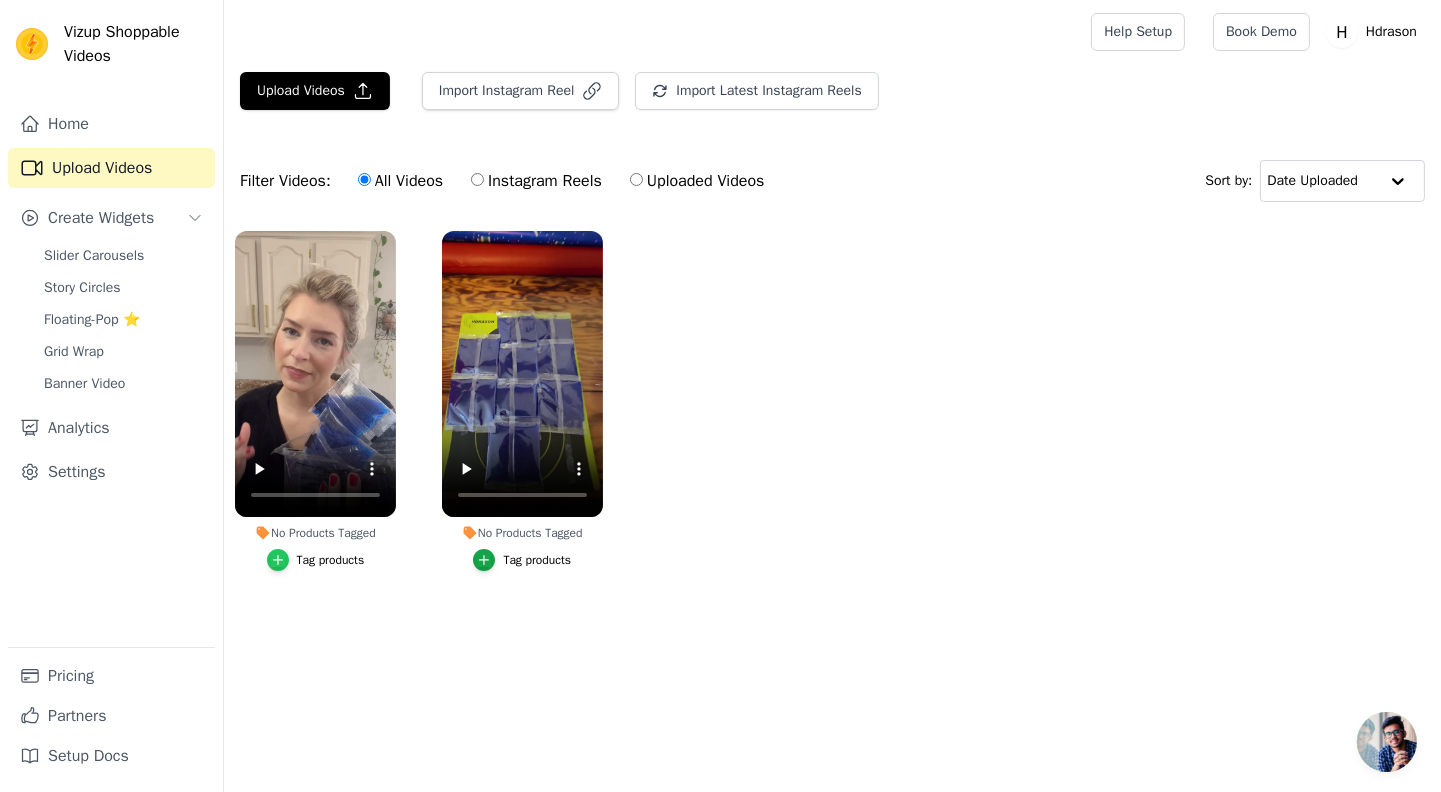 click 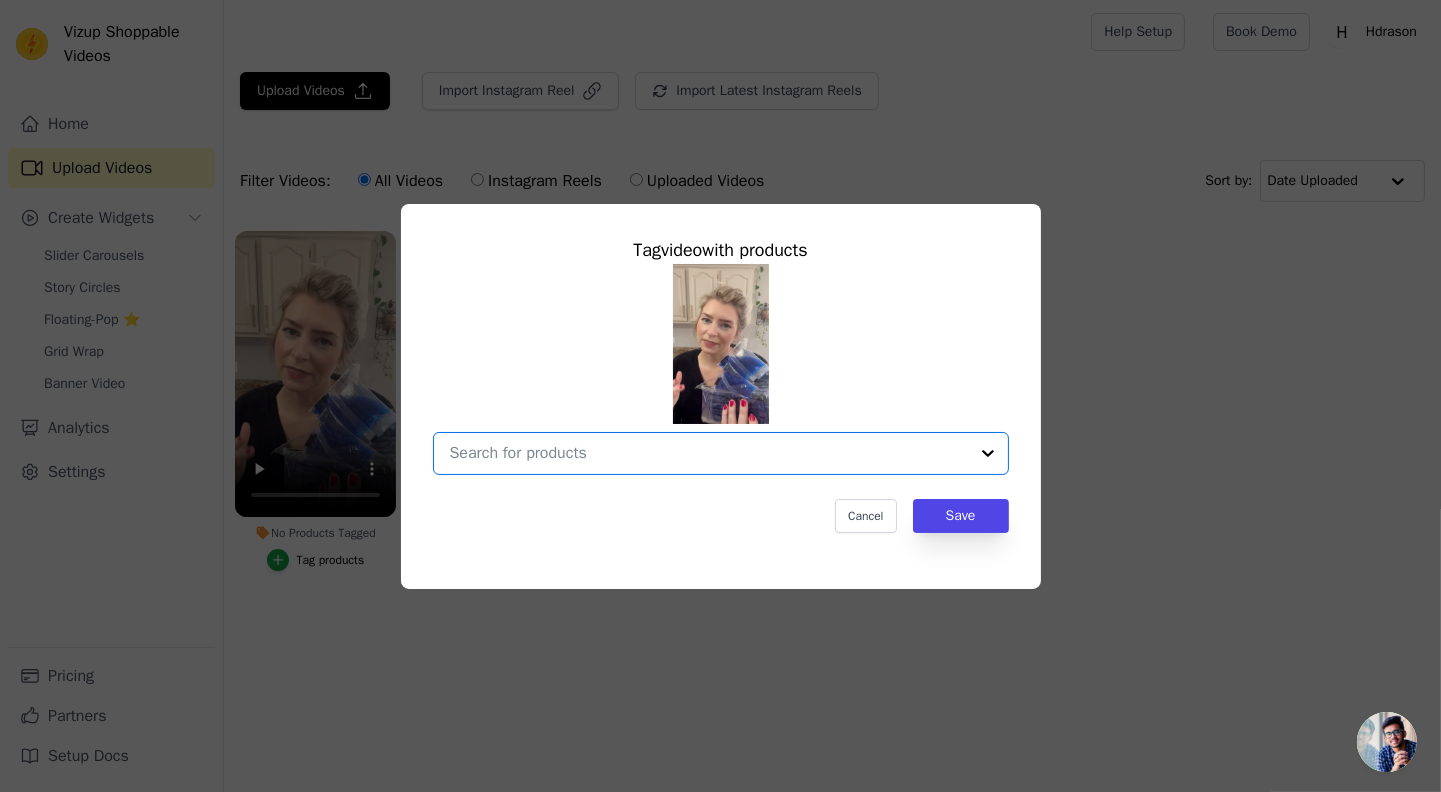 click on "No Products Tagged     Tag  video  with products       Option undefined, selected.   Select is focused, type to refine list, press down to open the menu.                   Cancel   Save     Tag products" at bounding box center (709, 453) 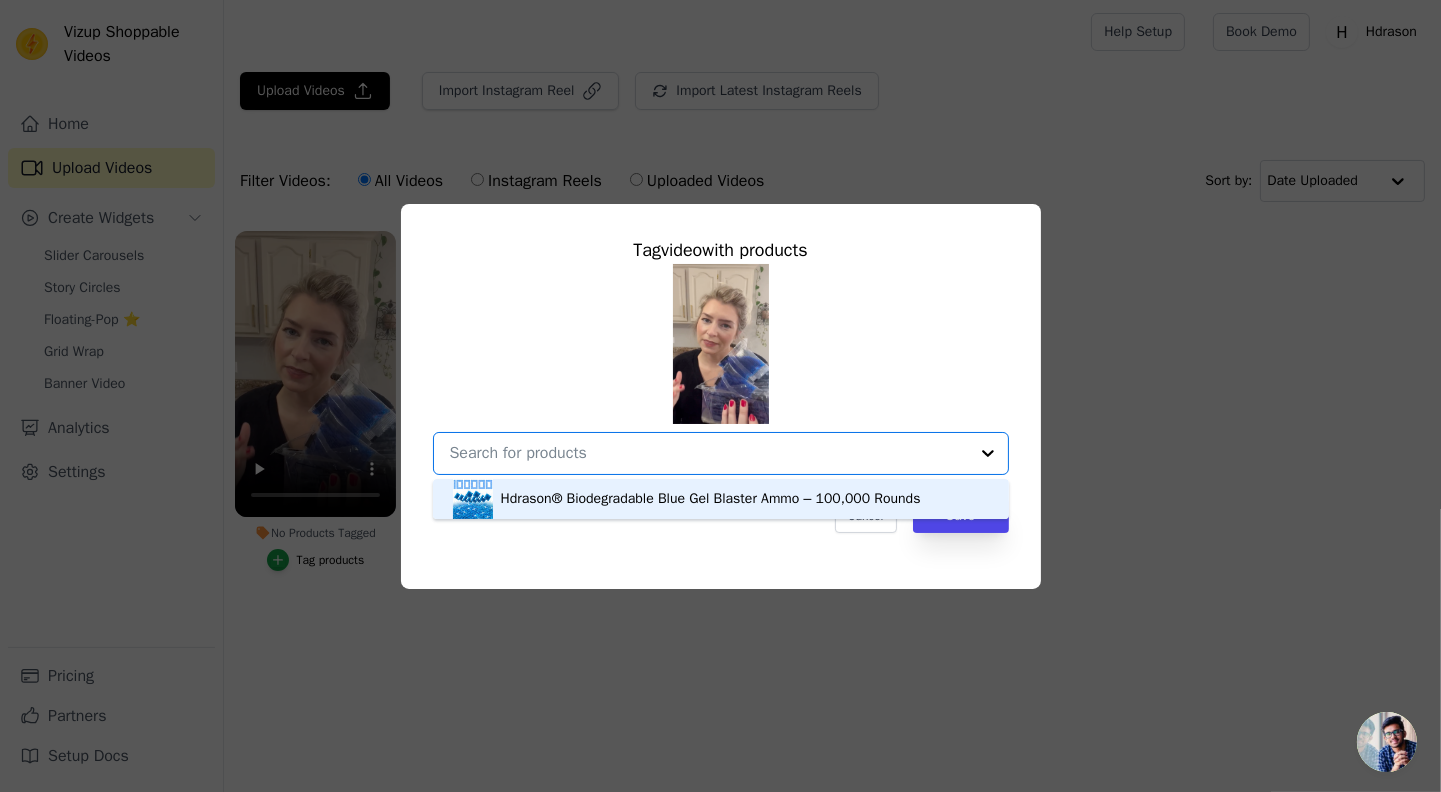 click on "Hdrason® Biodegradable Blue Gel Blaster Ammo – 100,000 Rounds" at bounding box center [711, 499] 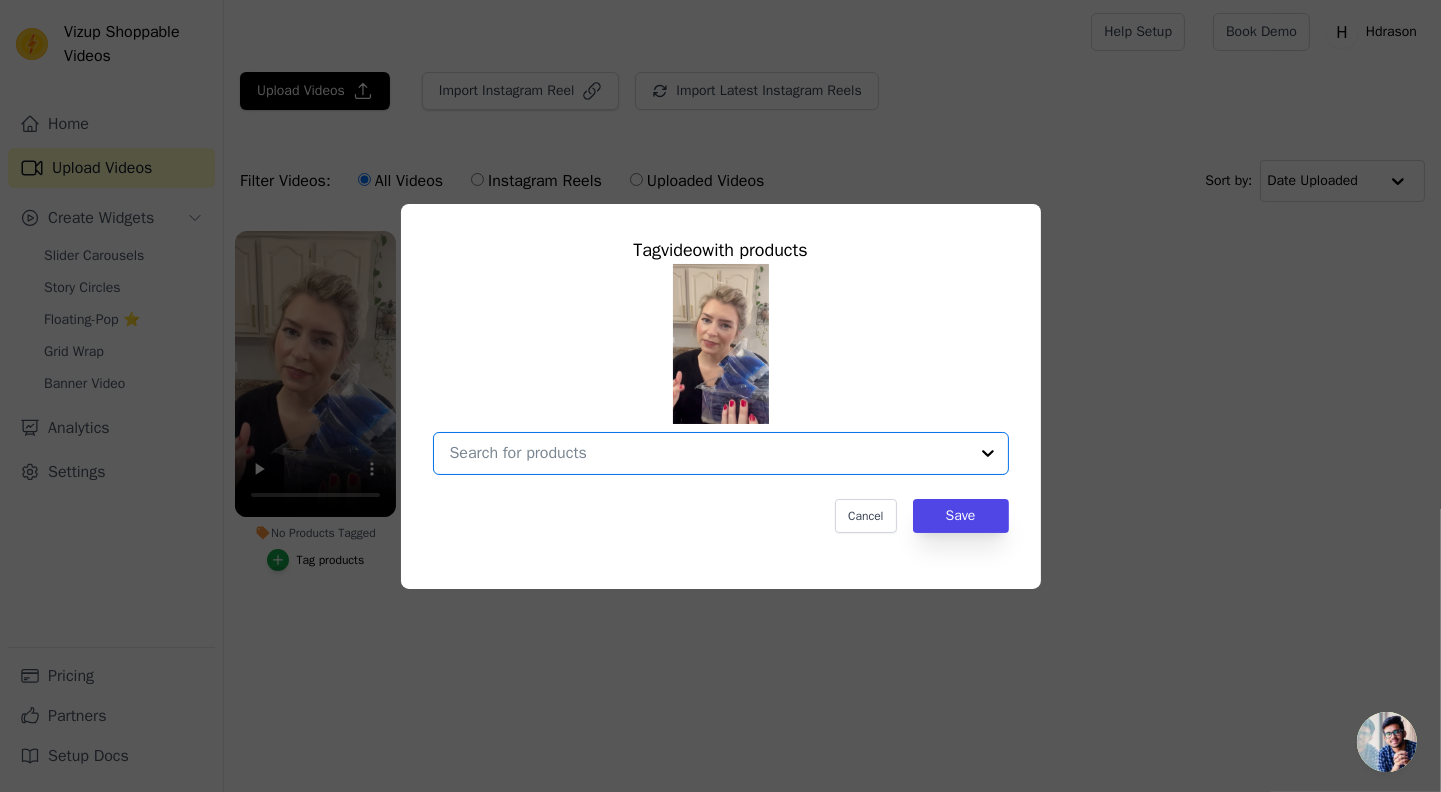 click on "No Products Tagged     Tag  video  with products       Option undefined, selected.   Select is focused, type to refine list, press down to open the menu.                   Cancel   Save     Tag products" at bounding box center (709, 453) 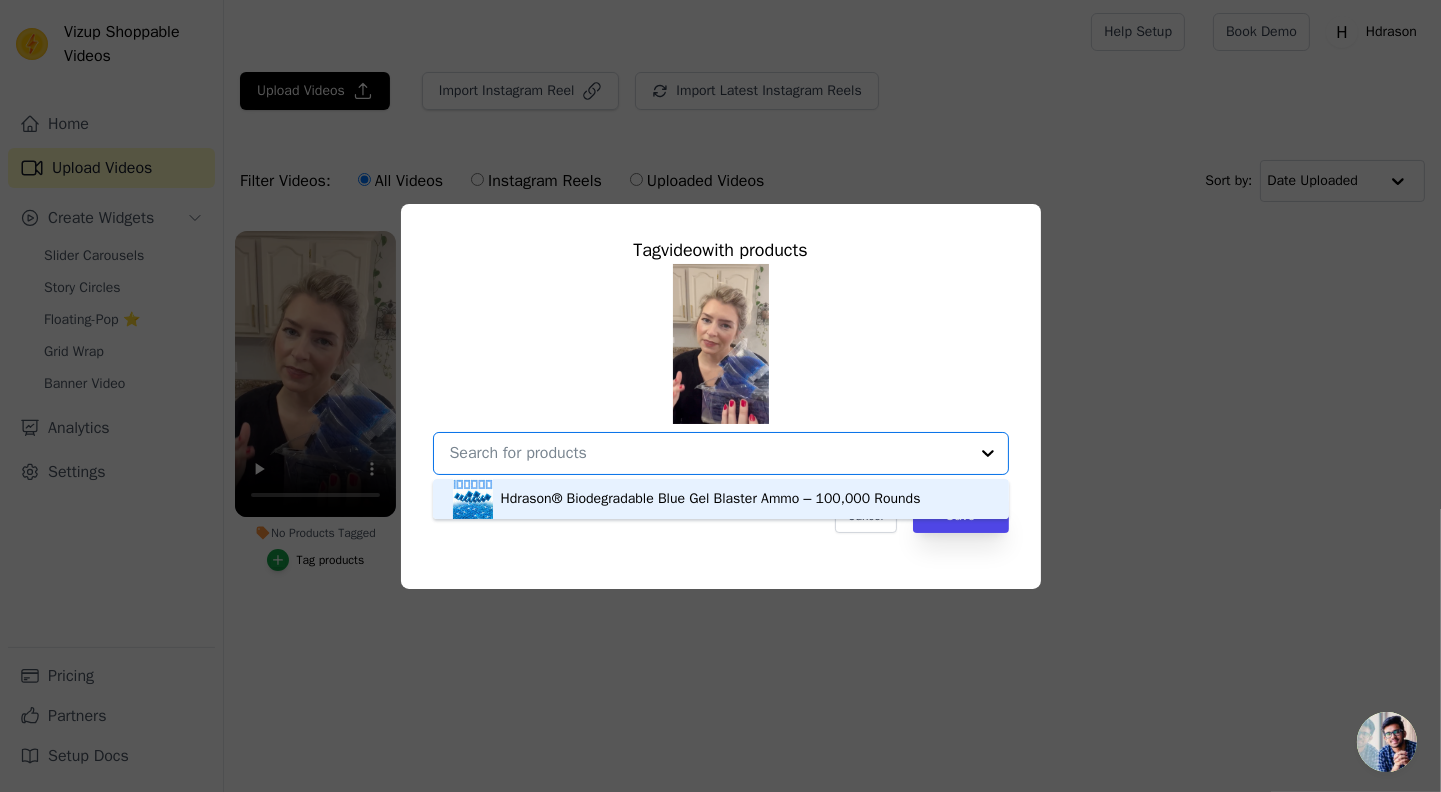 click on "Hdrason® Biodegradable Blue Gel Blaster Ammo – 100,000 Rounds" at bounding box center [711, 499] 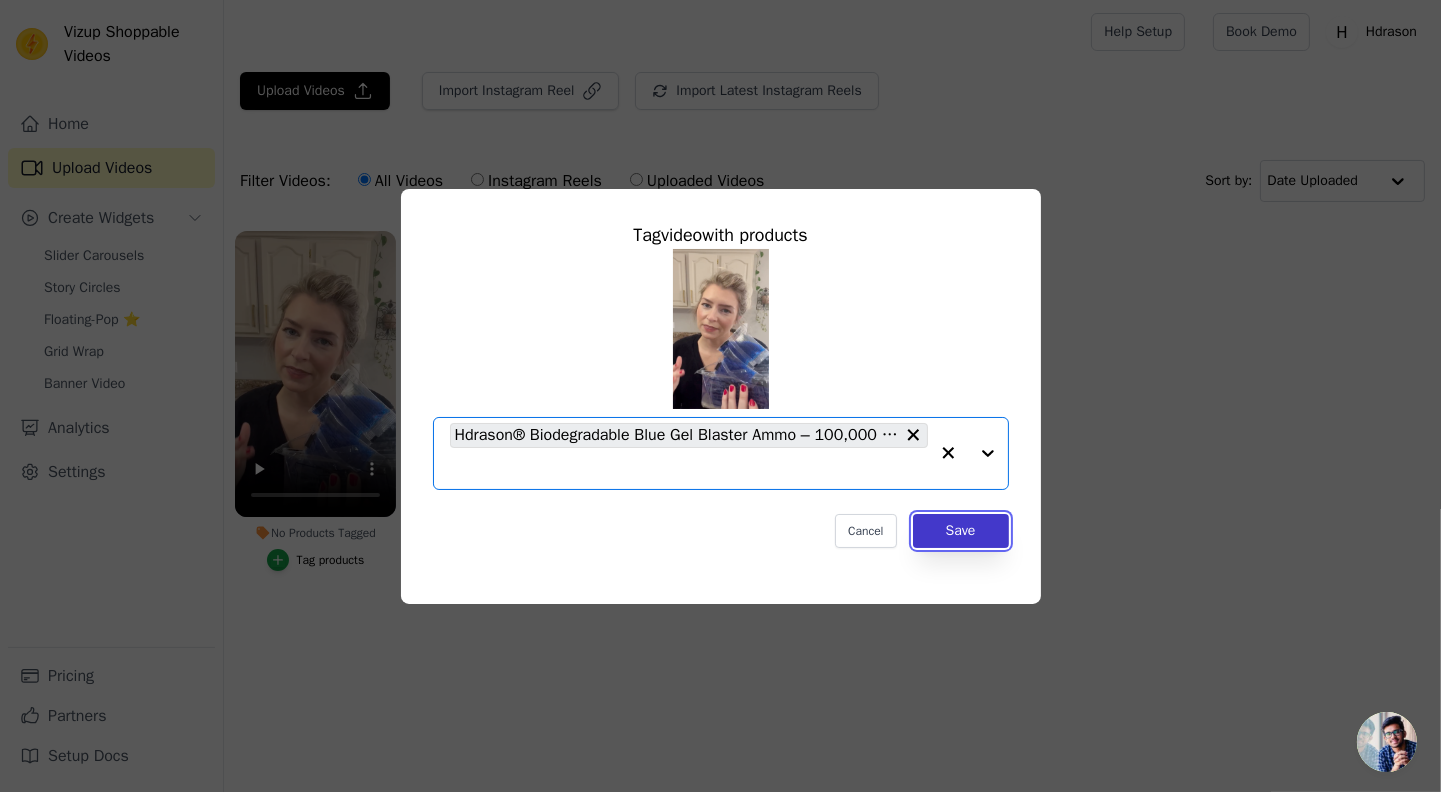 click on "Save" at bounding box center [961, 531] 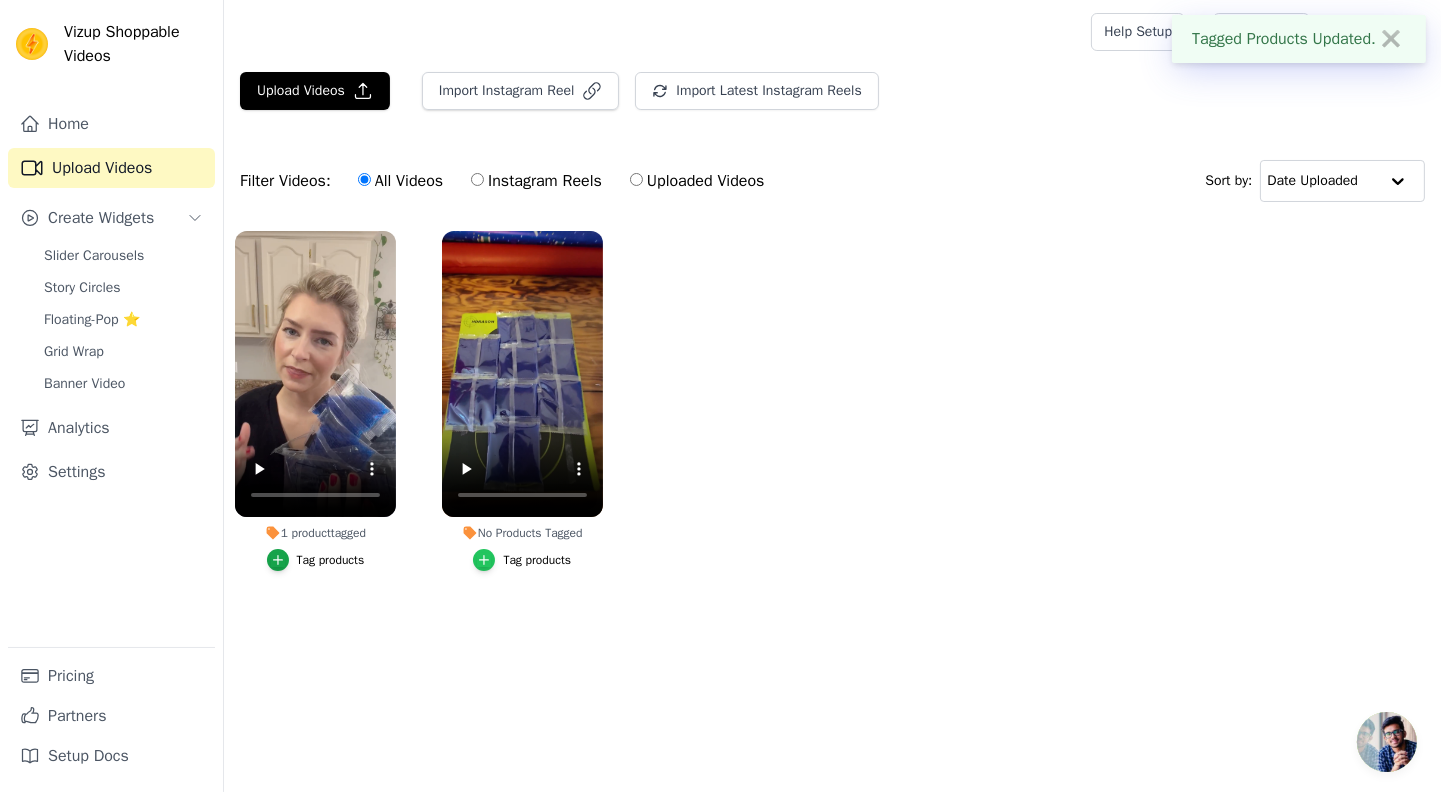 click 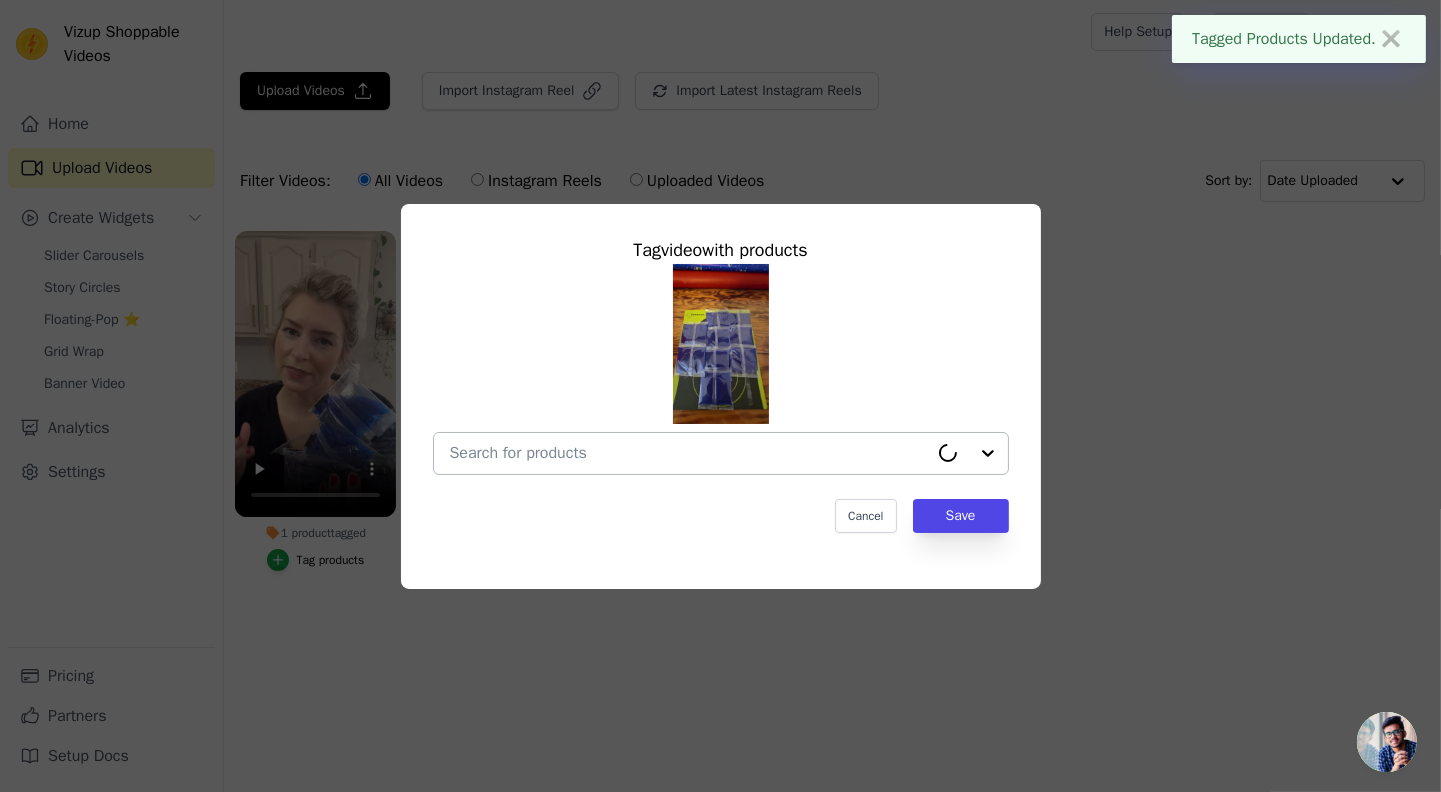 click on "No Products Tagged     Tag  video  with products                         Cancel   Save     Tag products" at bounding box center (689, 453) 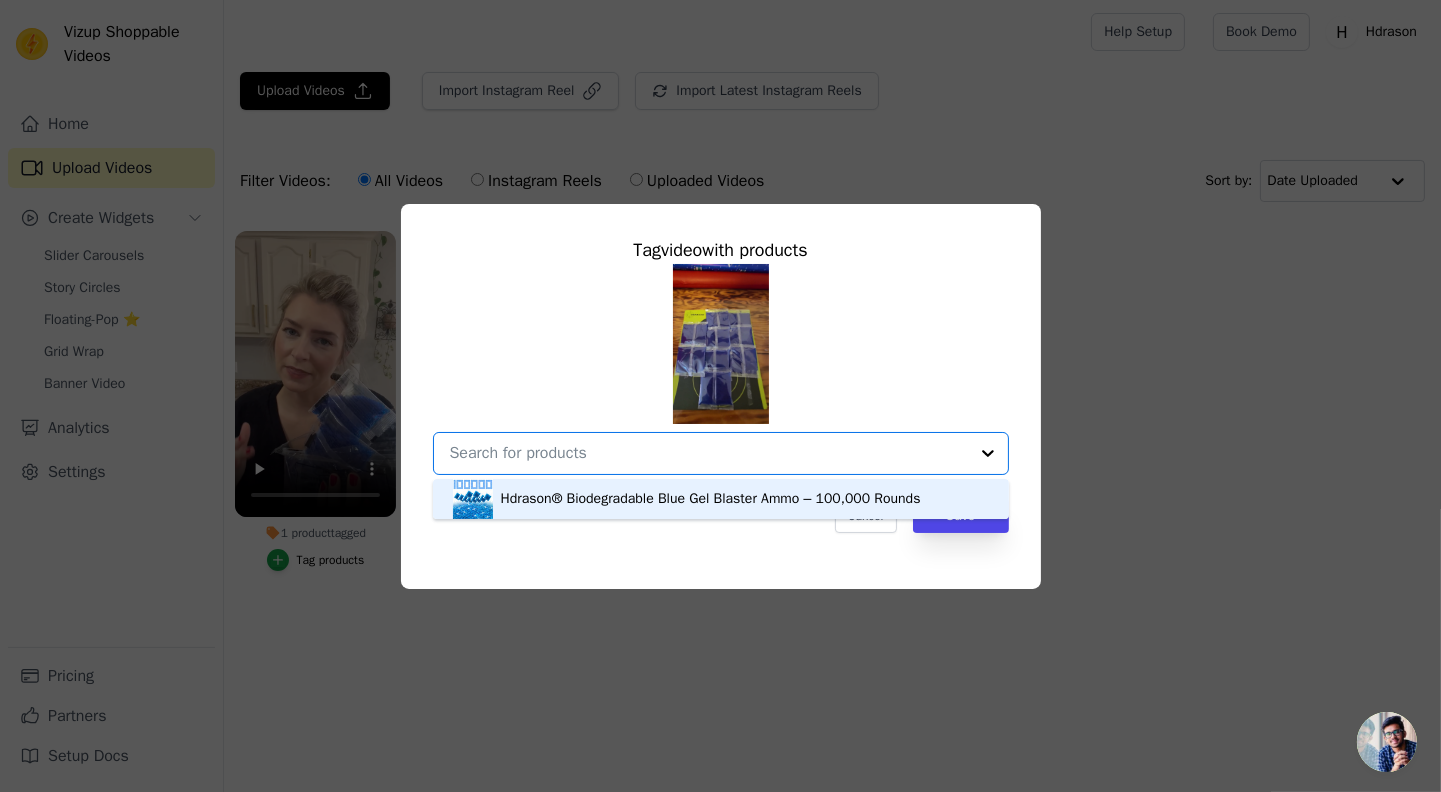 click on "Hdrason® Biodegradable Blue Gel Blaster Ammo – 100,000 Rounds" at bounding box center [711, 499] 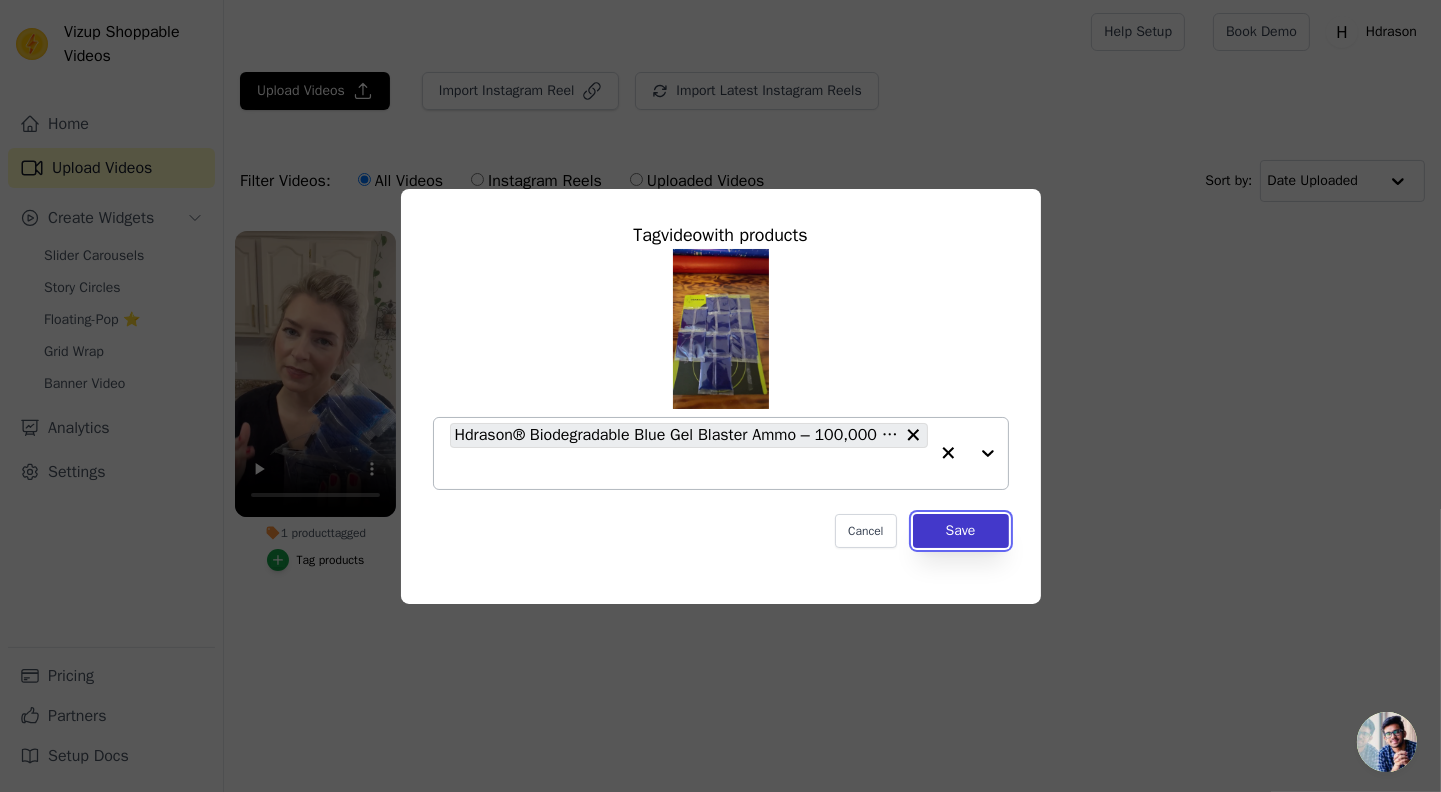 click on "Save" at bounding box center [961, 531] 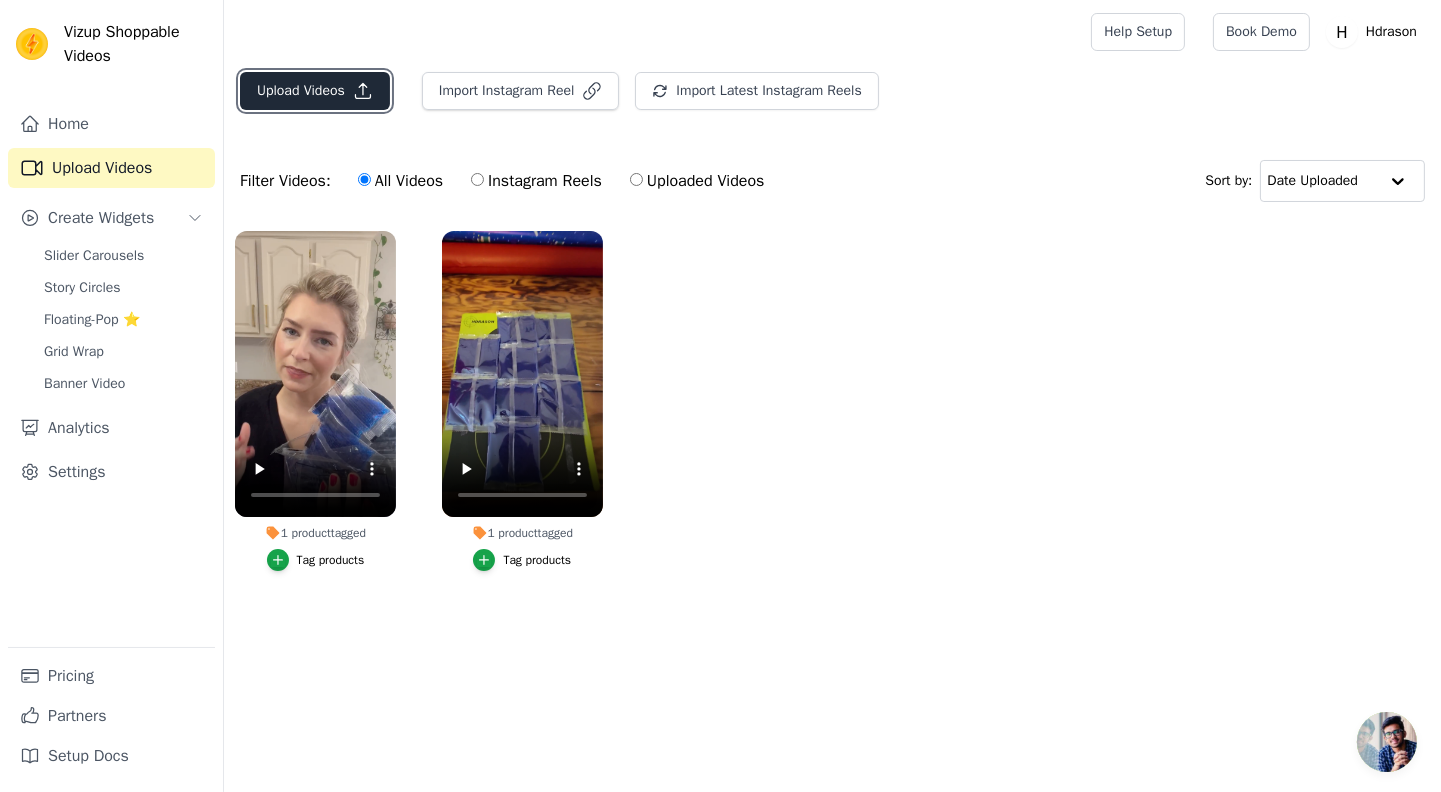 click on "Upload Videos" at bounding box center [315, 91] 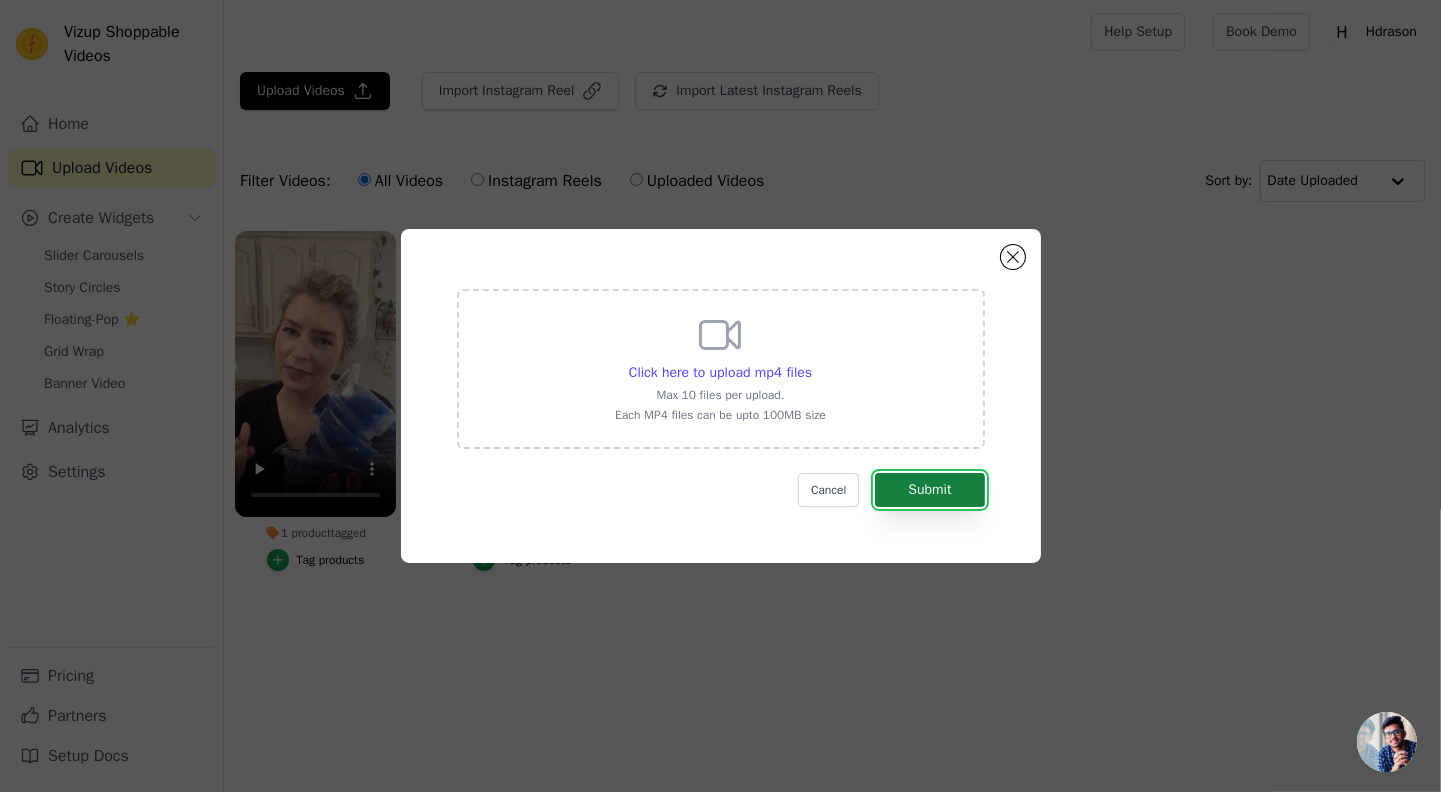 click on "Submit" at bounding box center (929, 490) 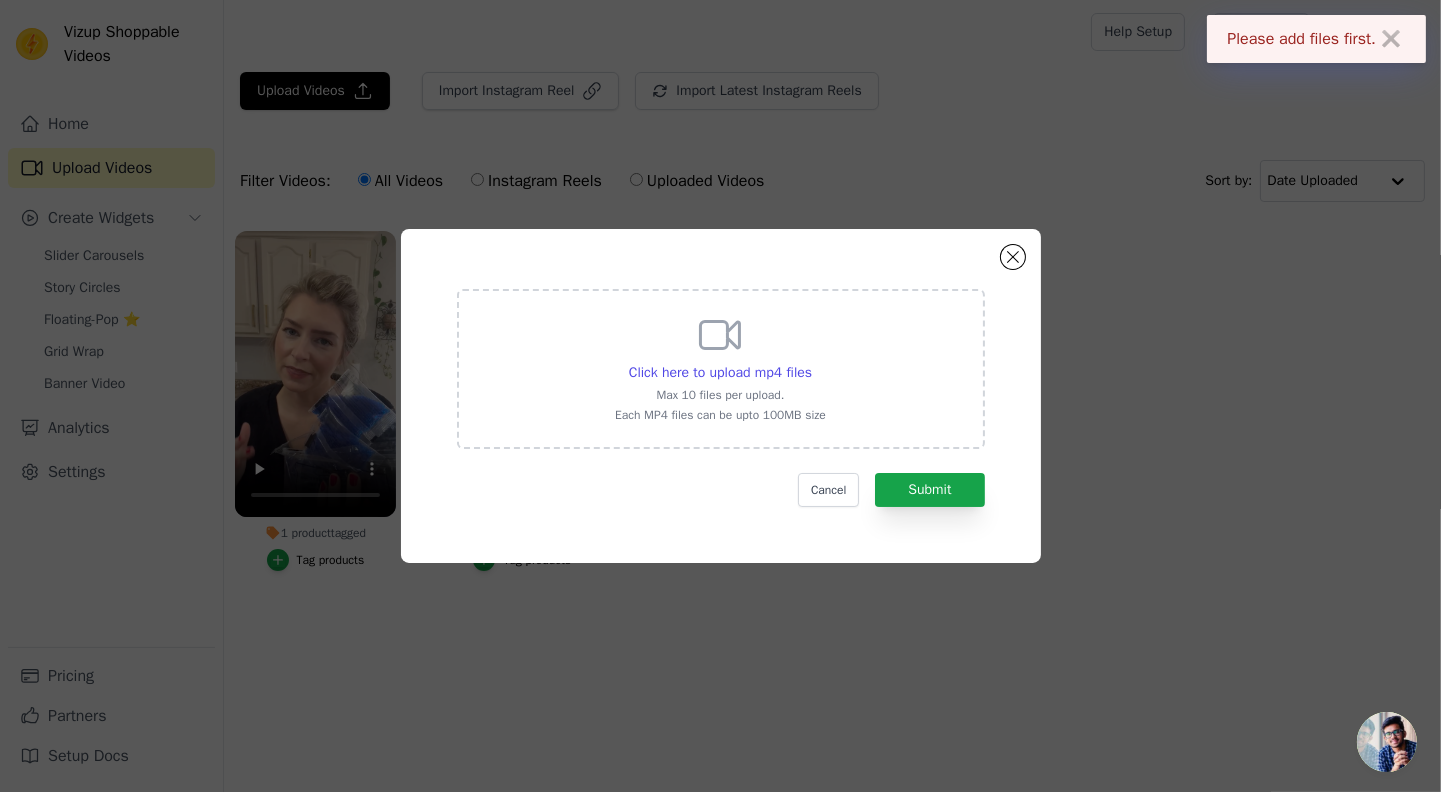 click on "Click here to upload mp4 files     Max 10 files per upload.   Each MP4 files can be upto 100MB size" at bounding box center [720, 367] 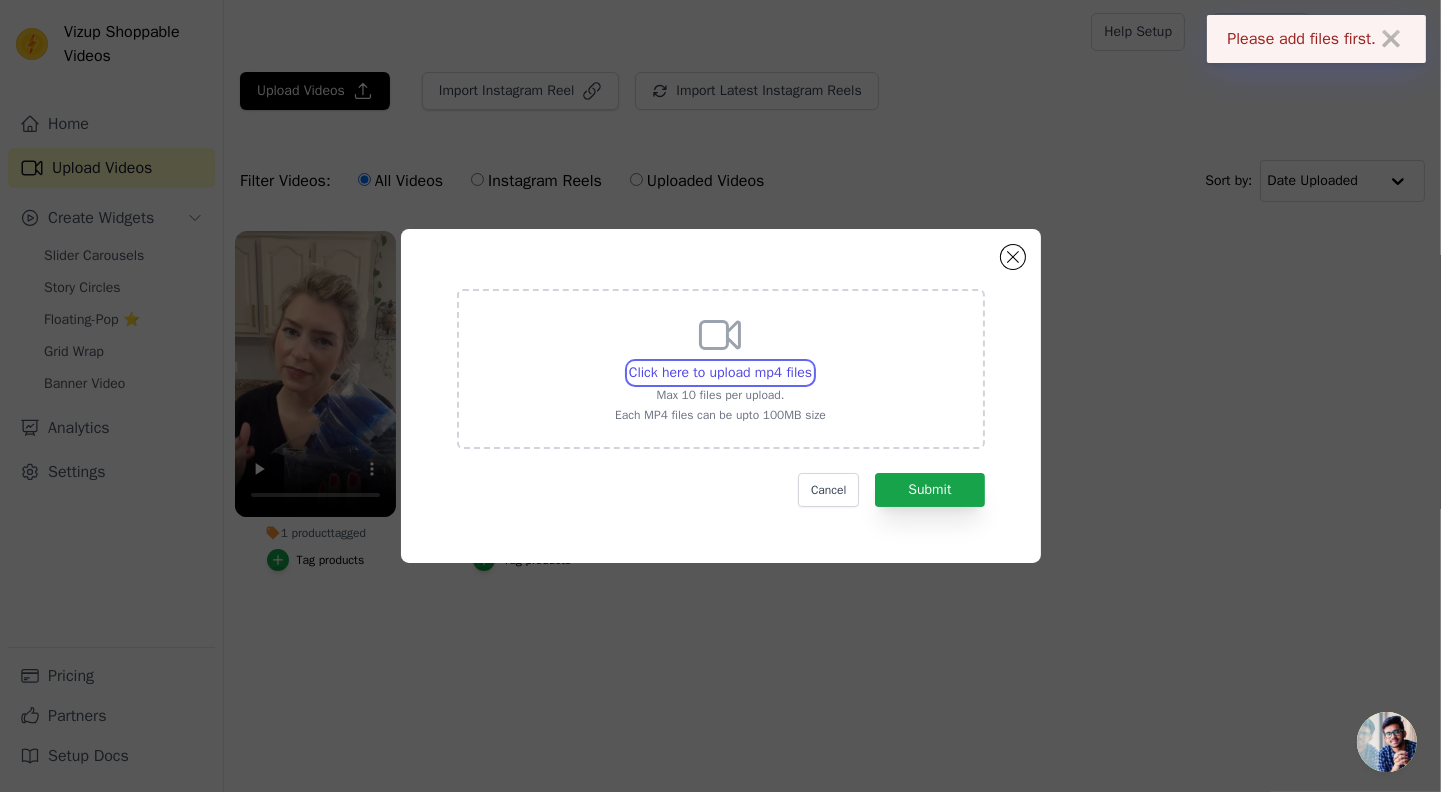 click on "Click here to upload mp4 files     Max 10 files per upload.   Each MP4 files can be upto 100MB size" at bounding box center [811, 362] 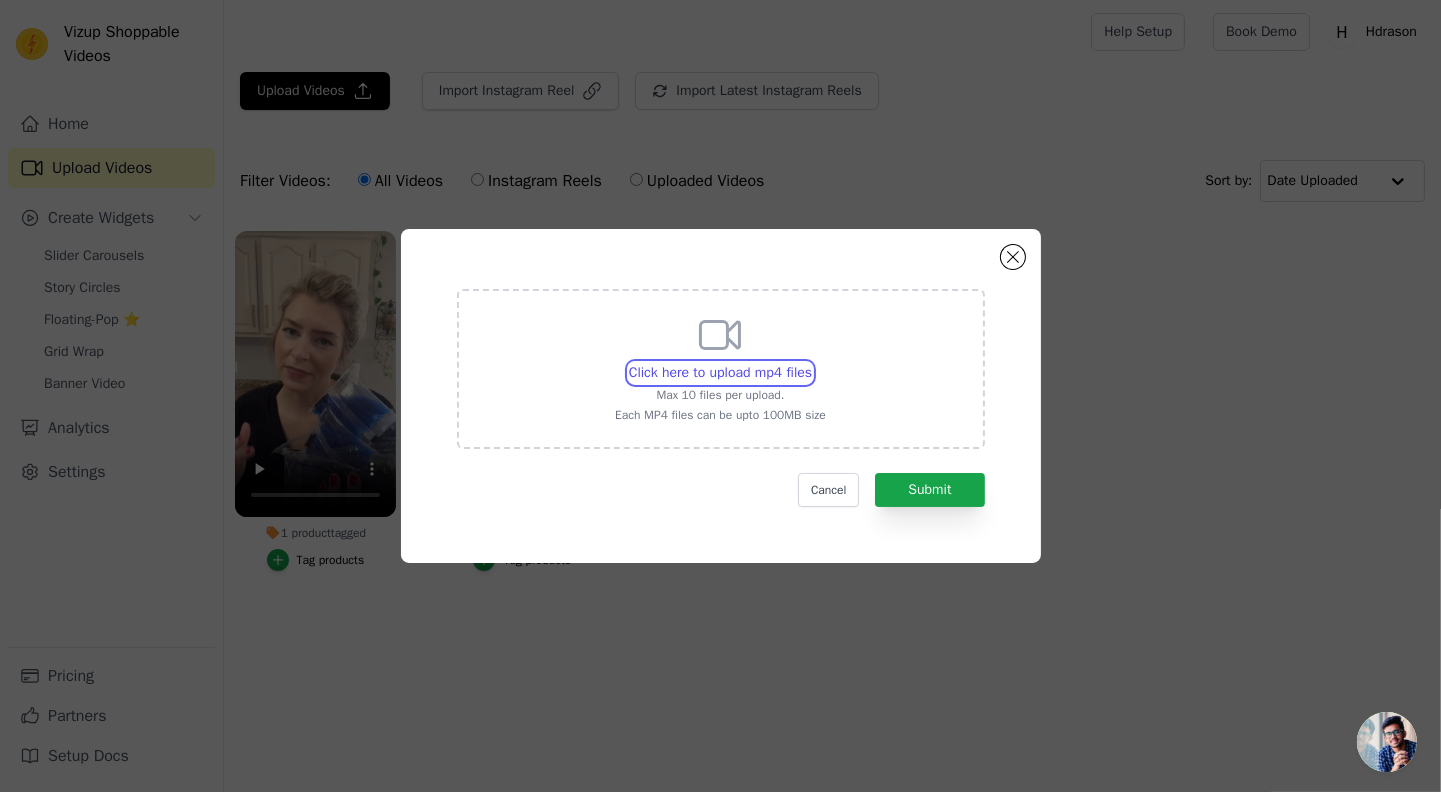 type on "C:\fakepath\10.mp4" 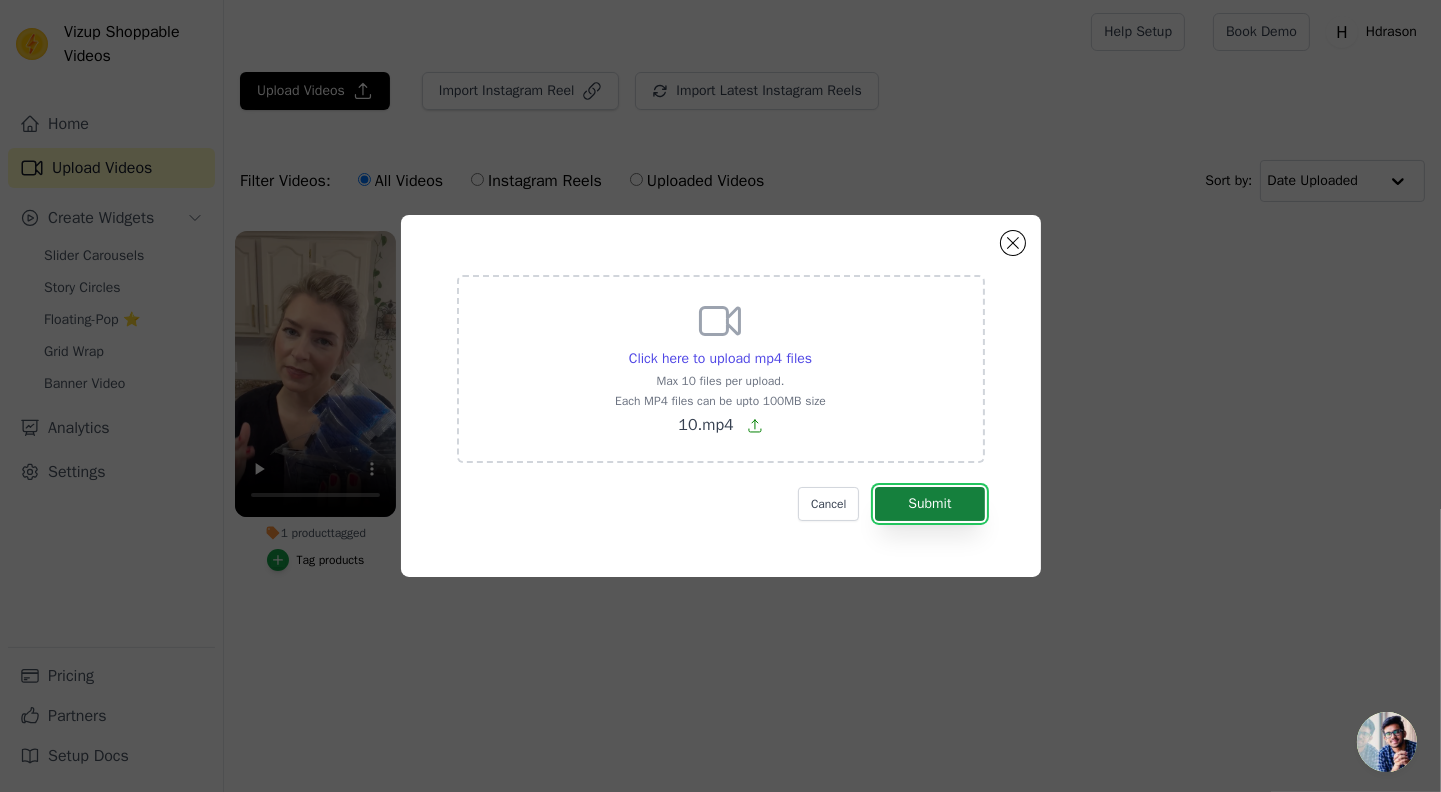 click on "Submit" at bounding box center (929, 504) 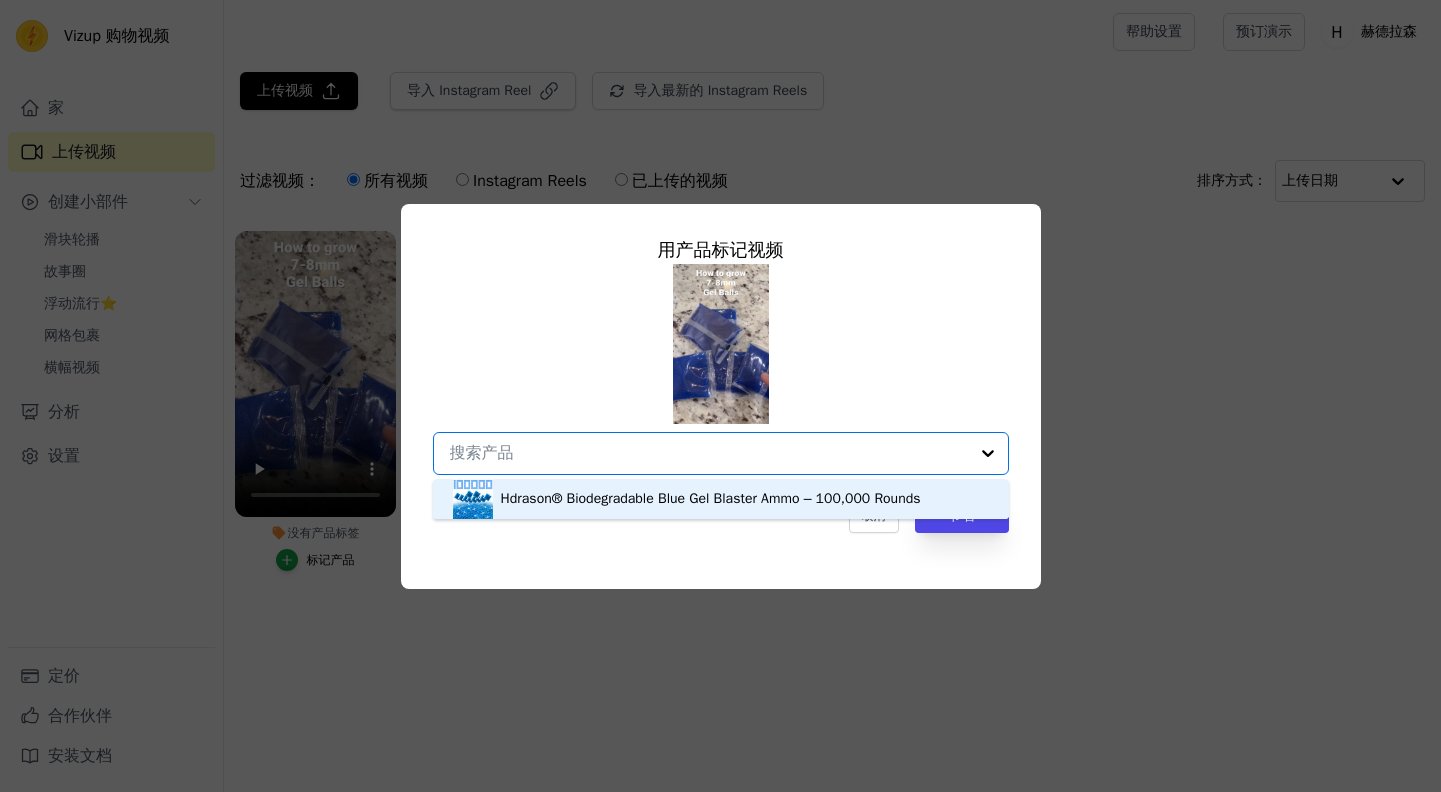 scroll, scrollTop: 0, scrollLeft: 0, axis: both 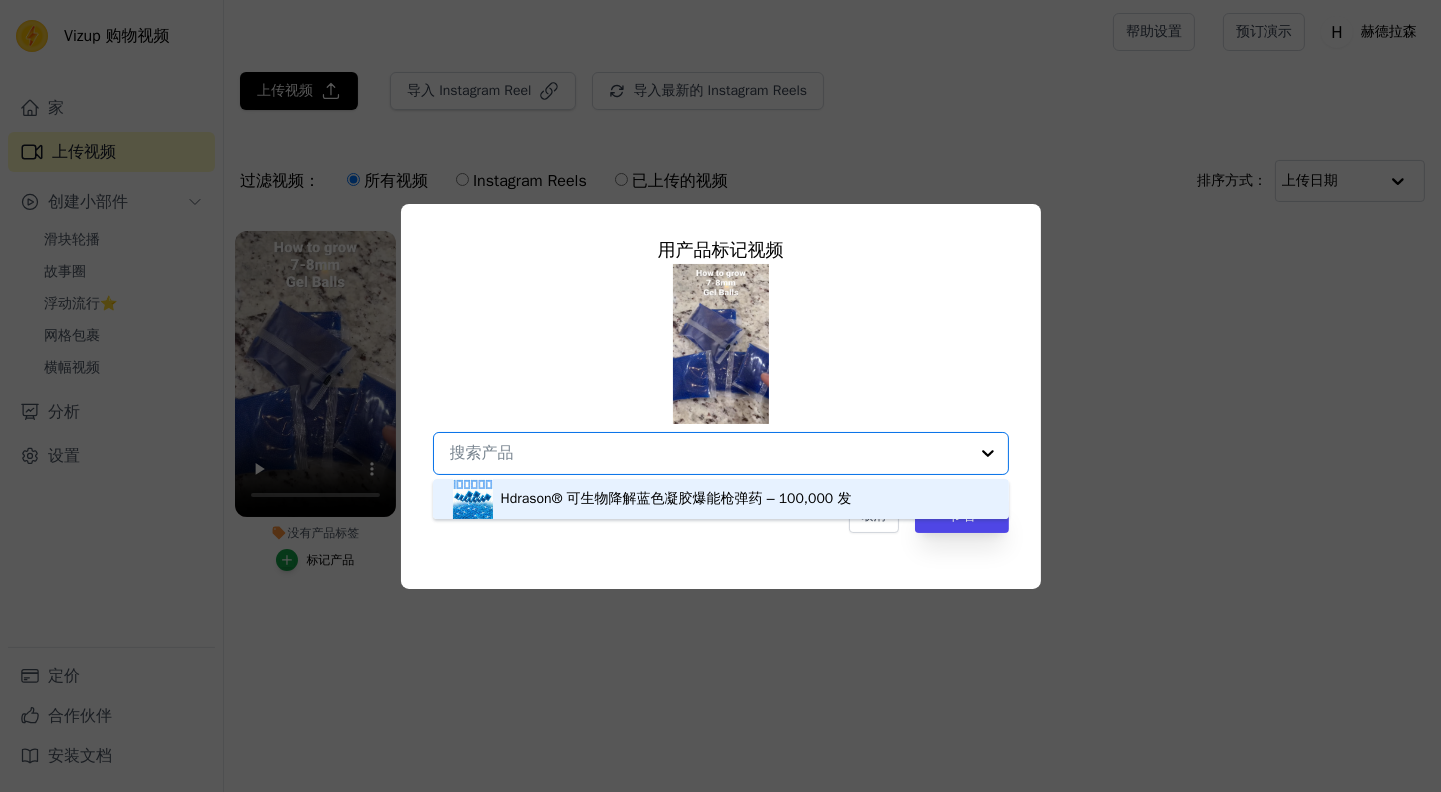 click on "Hdrason® 可生物降解蓝色凝胶爆能枪弹药 – 100,000 发" at bounding box center (721, 499) 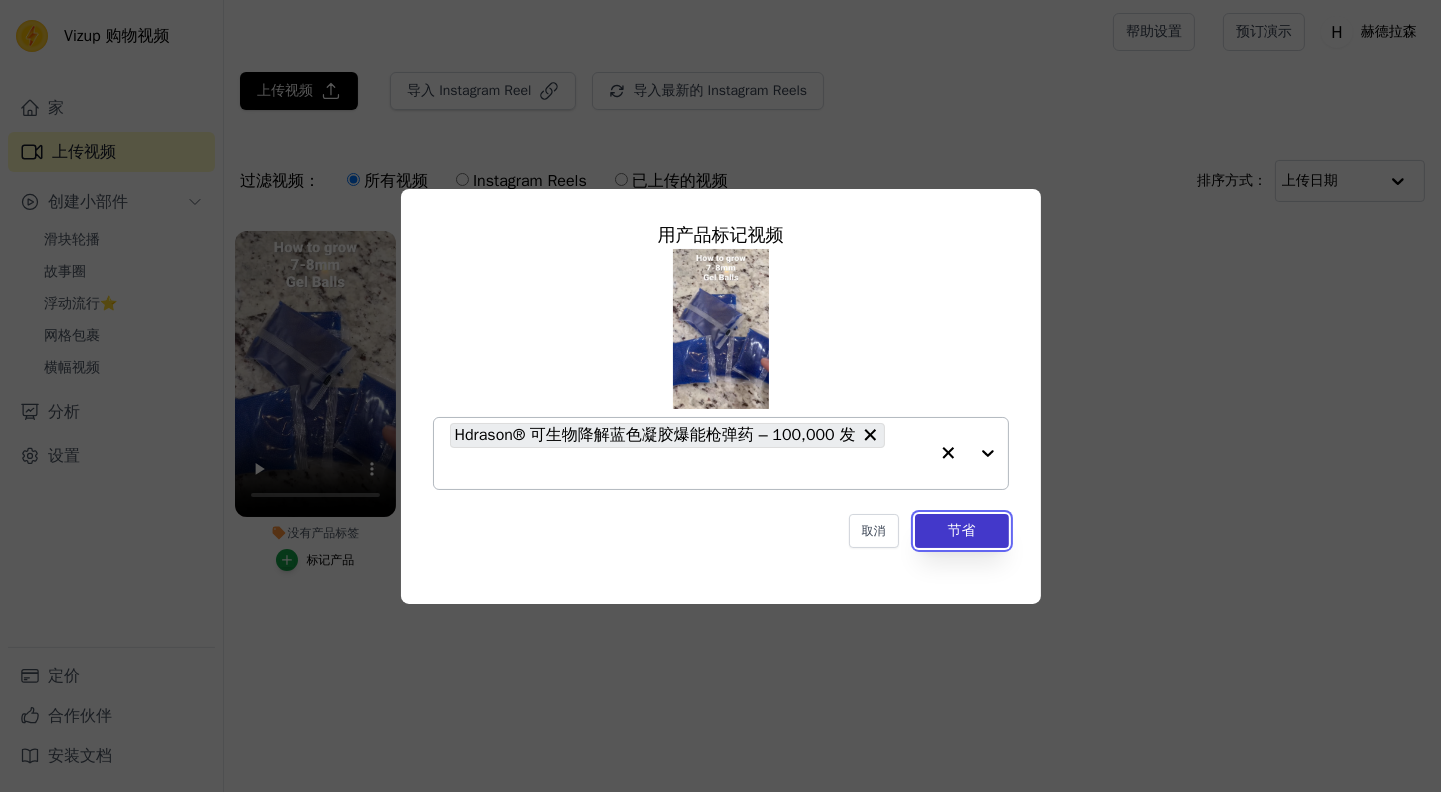 click on "节省" at bounding box center (962, 530) 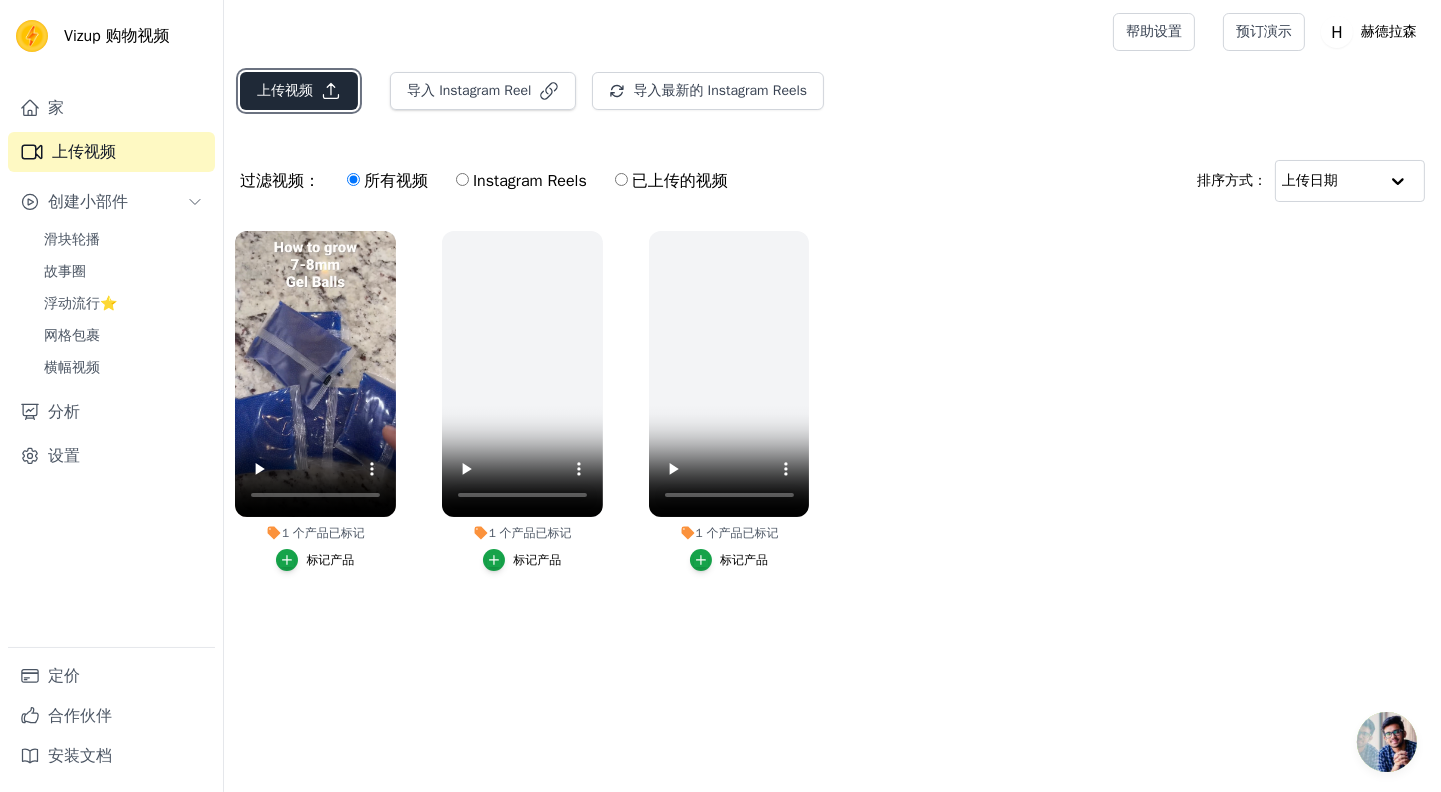 click on "上传视频" at bounding box center [285, 90] 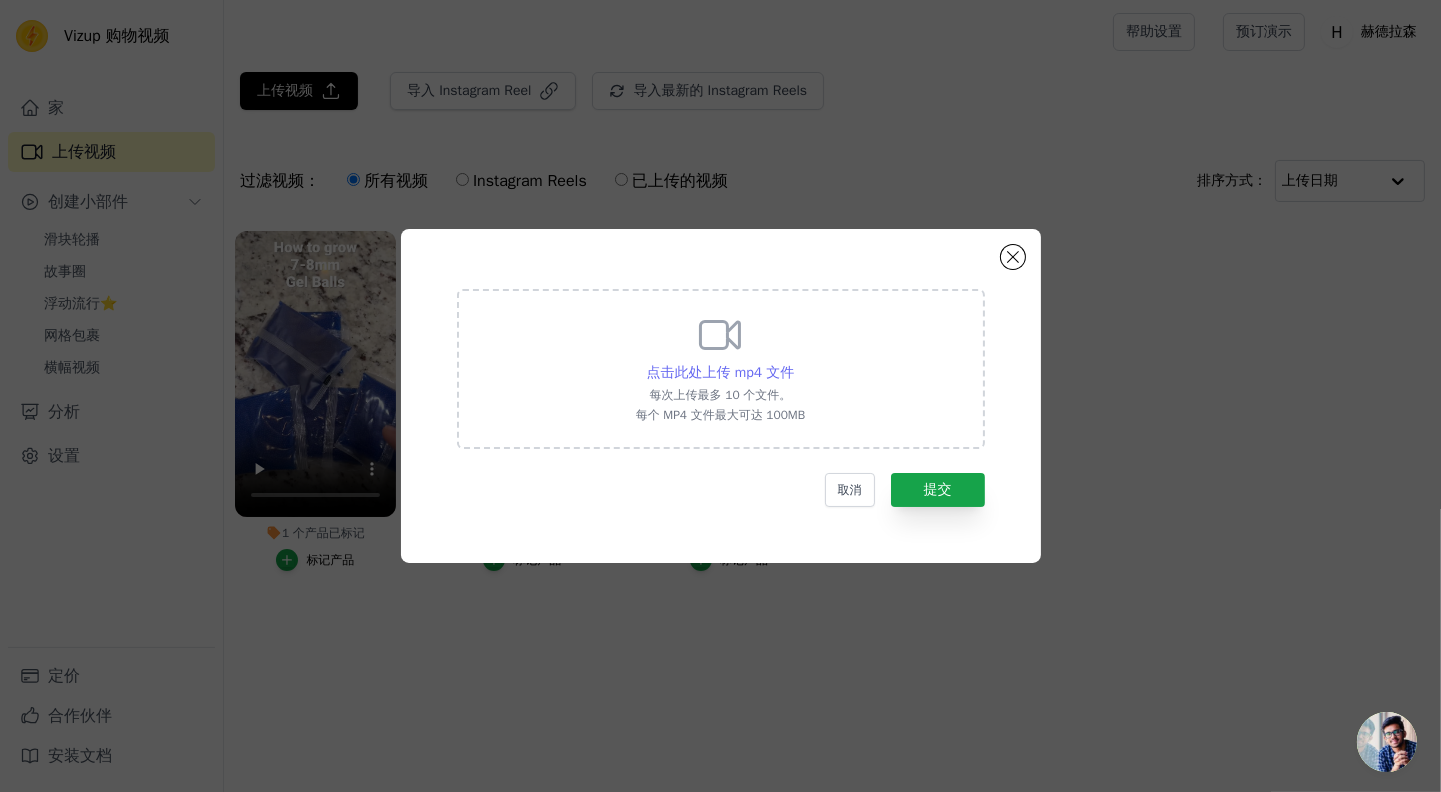 click on "点击此处上传 mp4 文件" at bounding box center (721, 372) 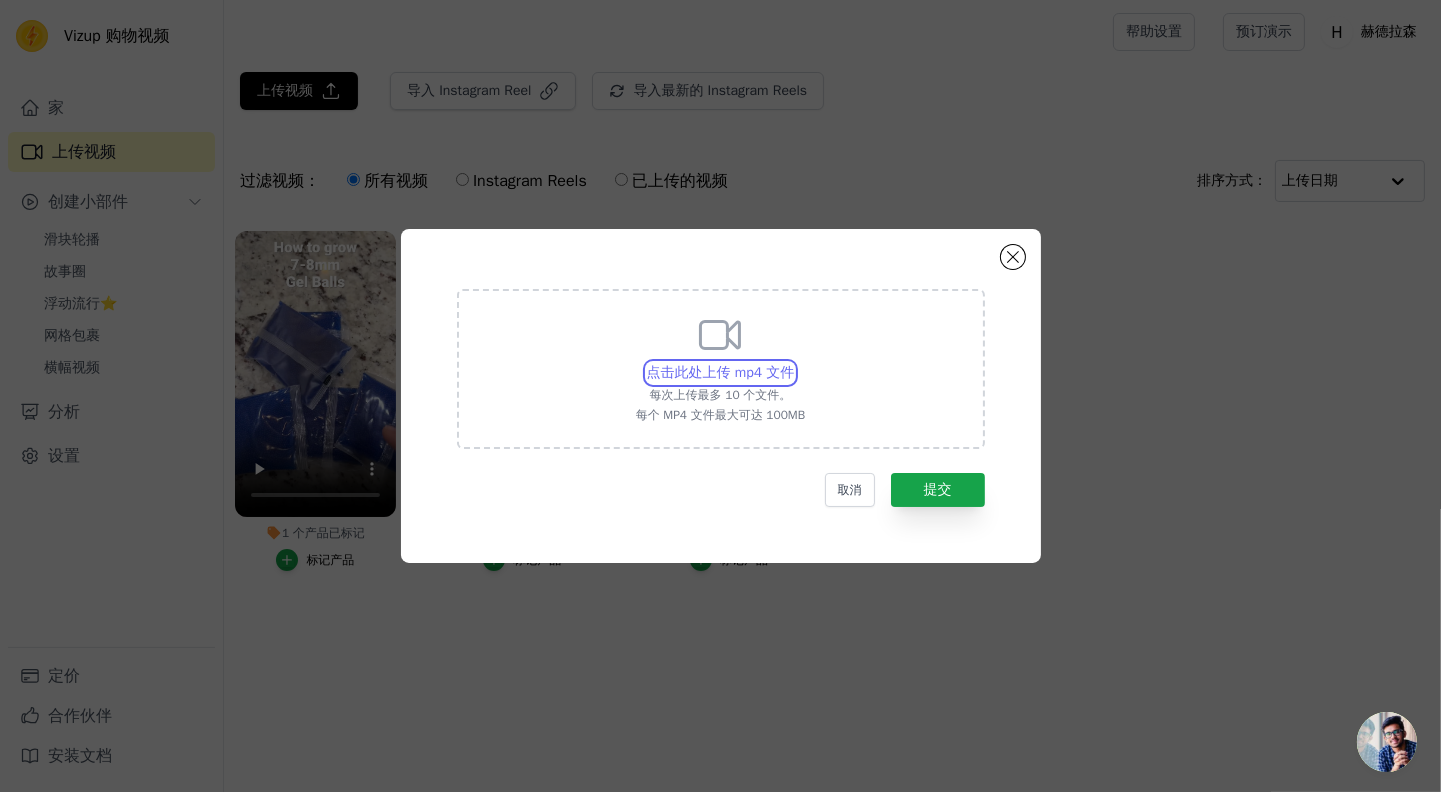 click on "点击此处上传 mp4 文件     每次上传最多 10 个文件。   每个 MP4 文件最大可达 100MB" at bounding box center [793, 362] 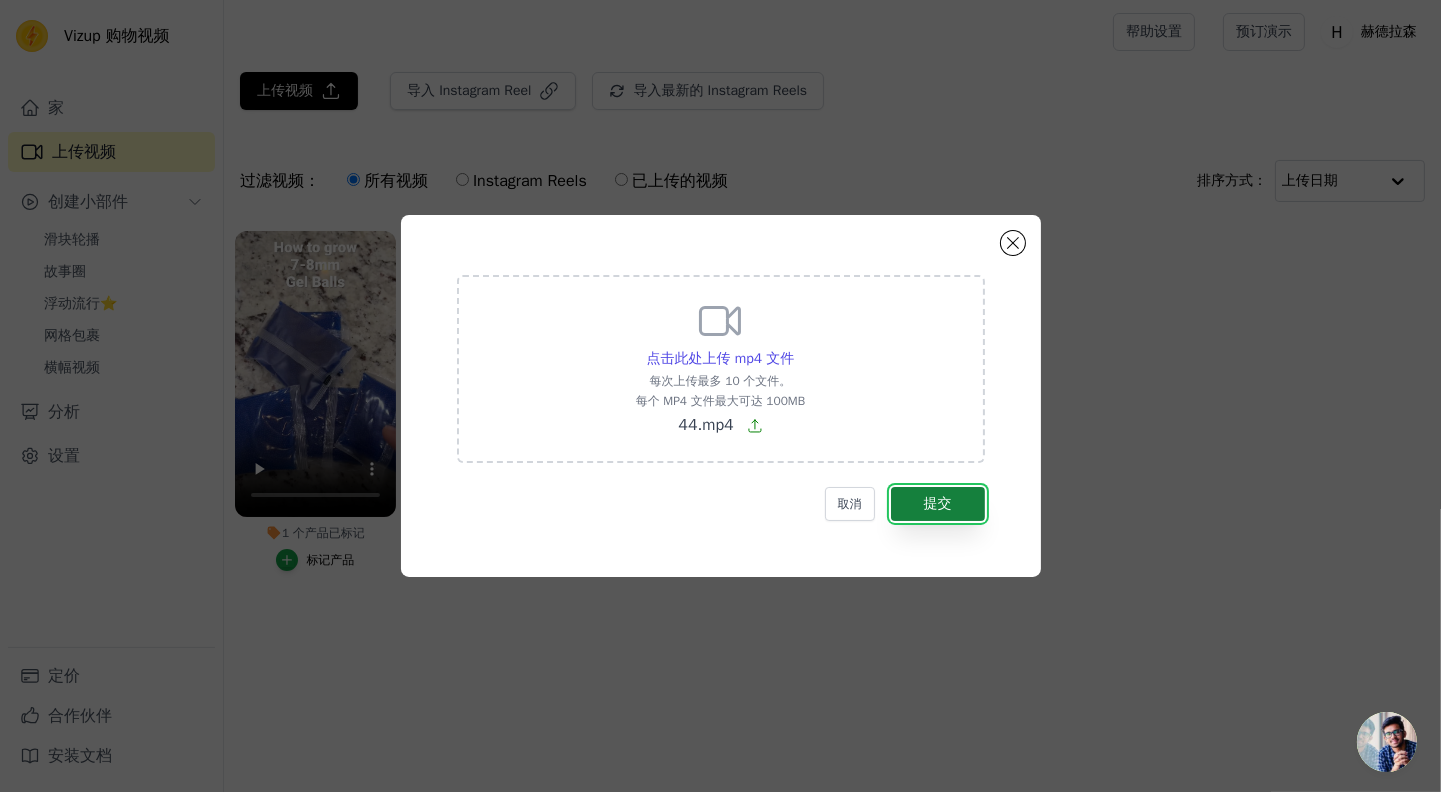 click on "提交" at bounding box center (938, 503) 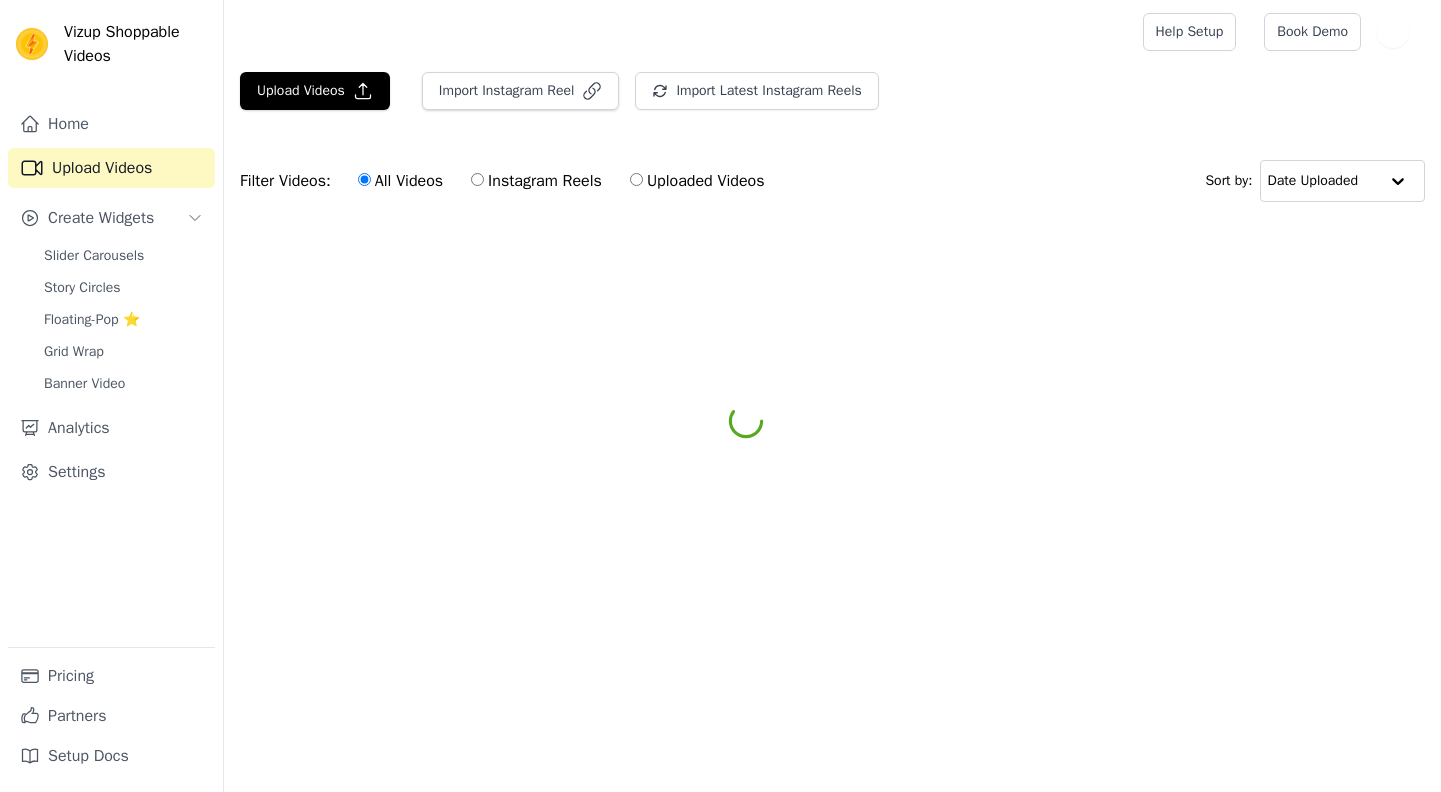 scroll, scrollTop: 0, scrollLeft: 0, axis: both 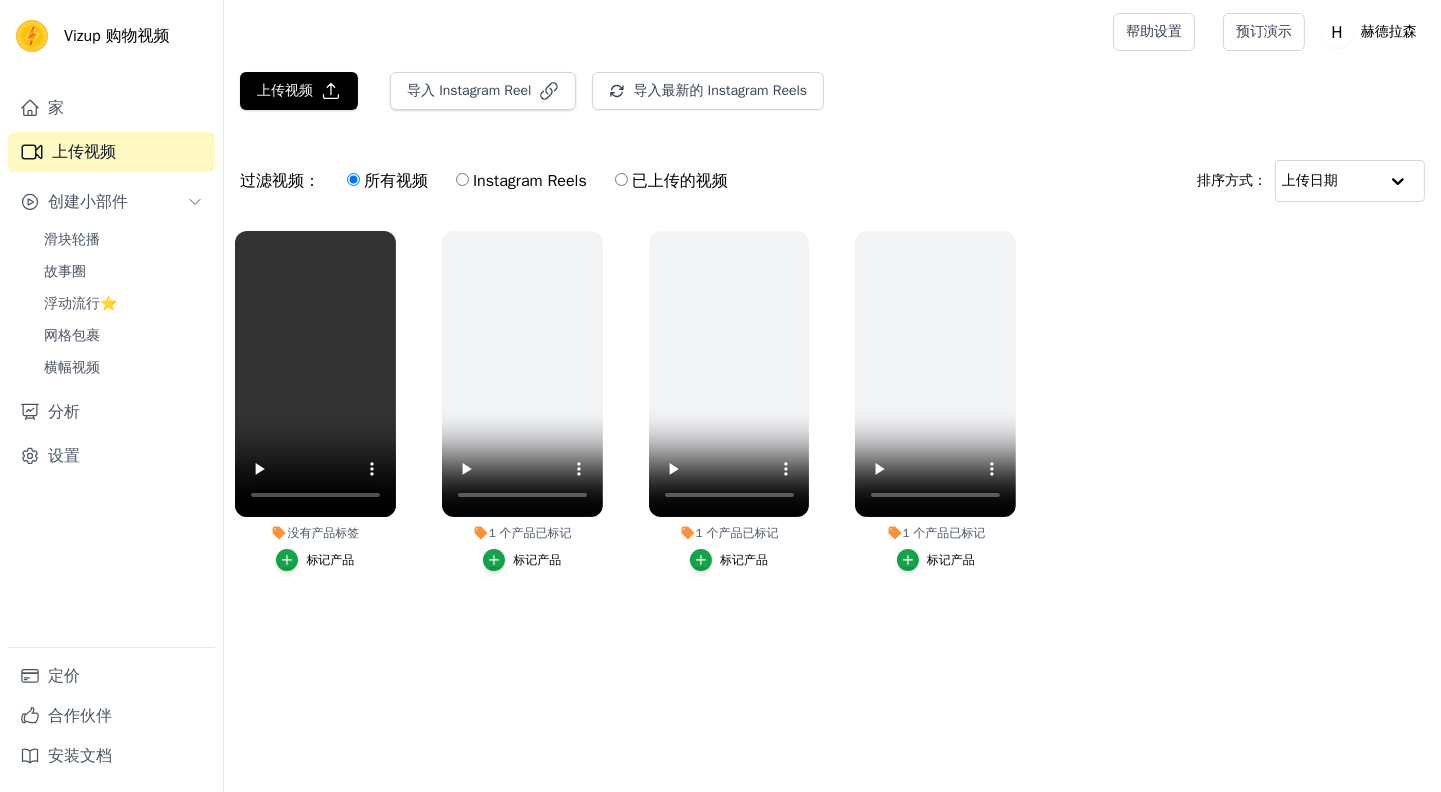 click on "标记产品" at bounding box center (330, 560) 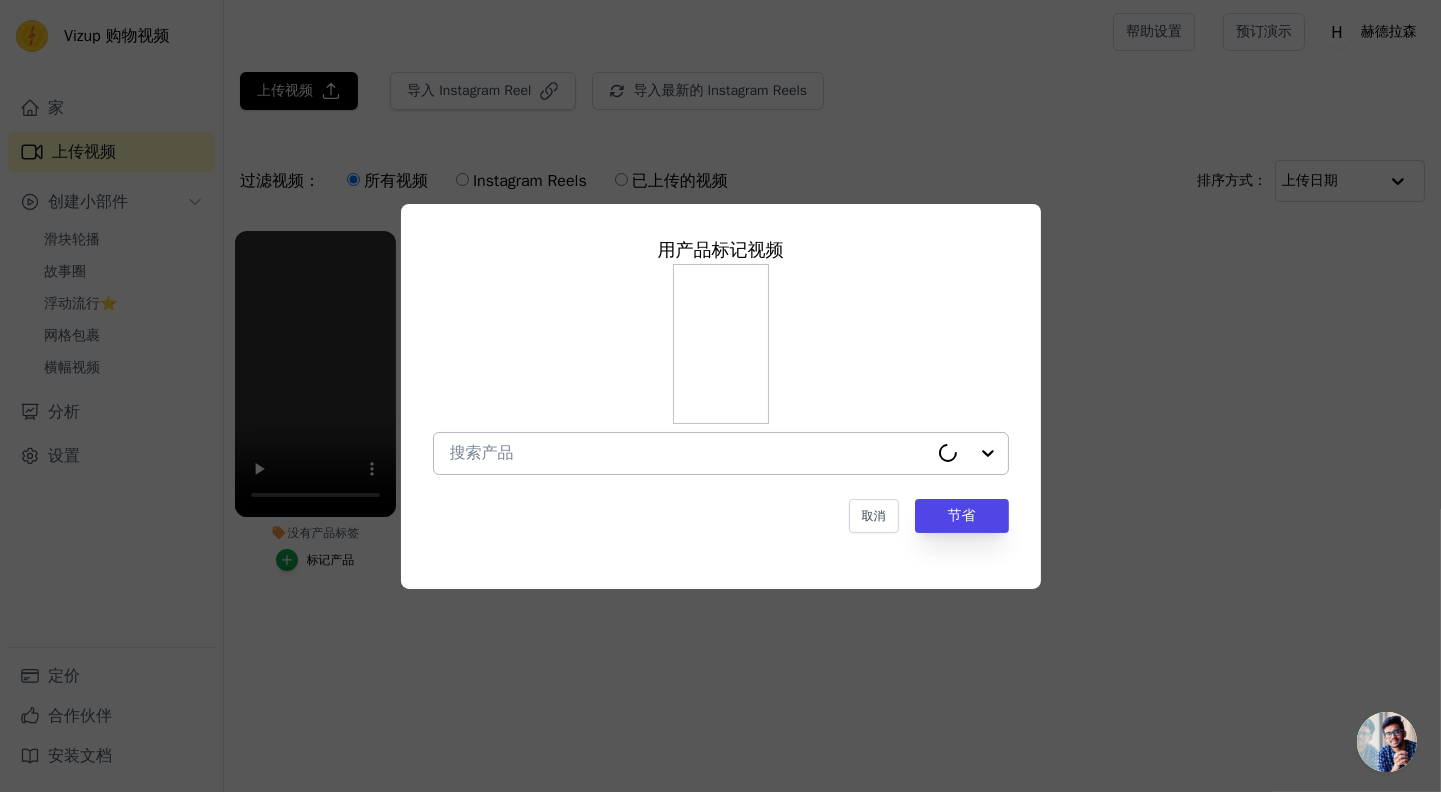 click on "没有产品标签     用产品 标记 视频                         取消   节省     标记产品" at bounding box center [689, 453] 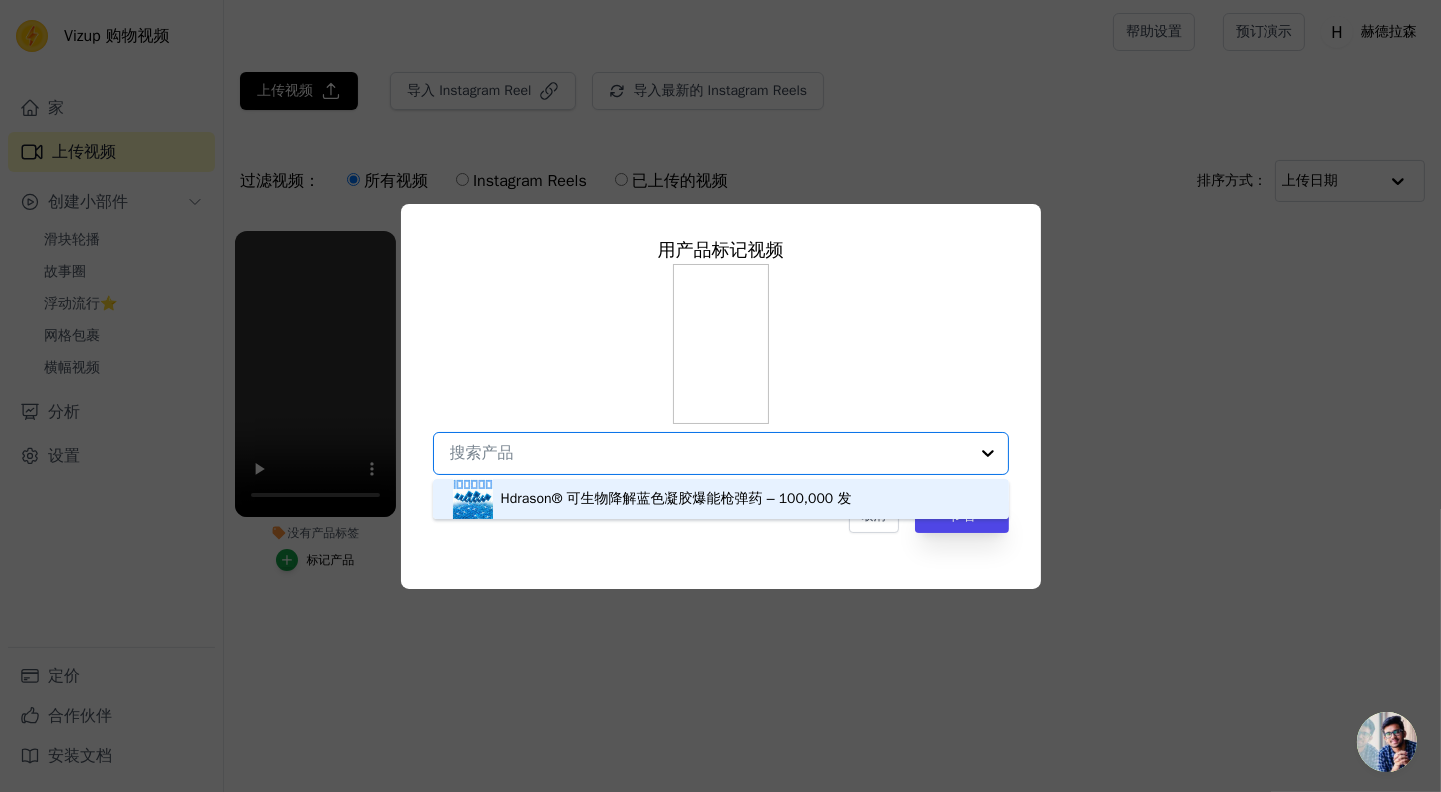 click on "Hdrason® 可生物降解蓝色凝胶爆能枪弹药 – 100,000 发" at bounding box center [676, 498] 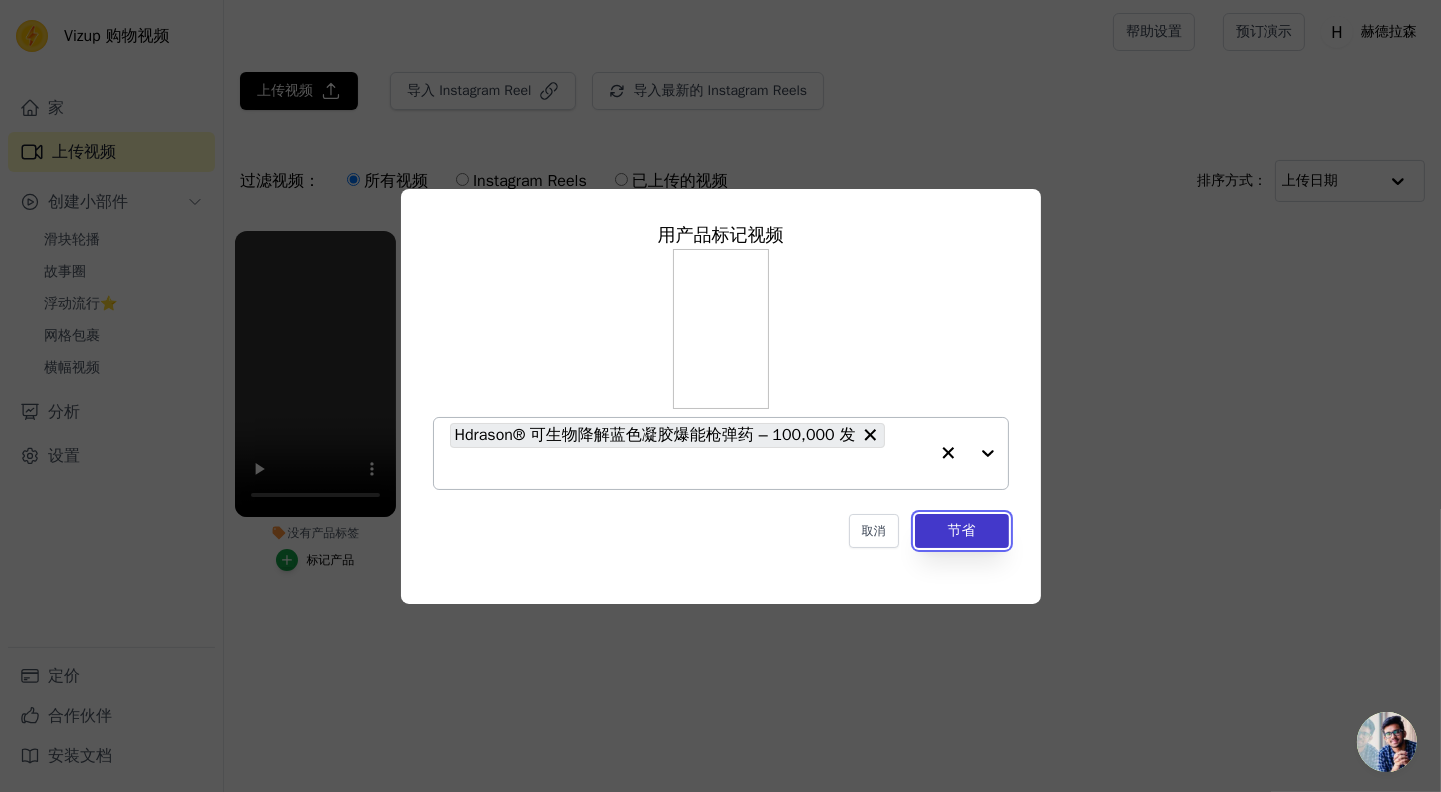 click on "节省" at bounding box center (962, 531) 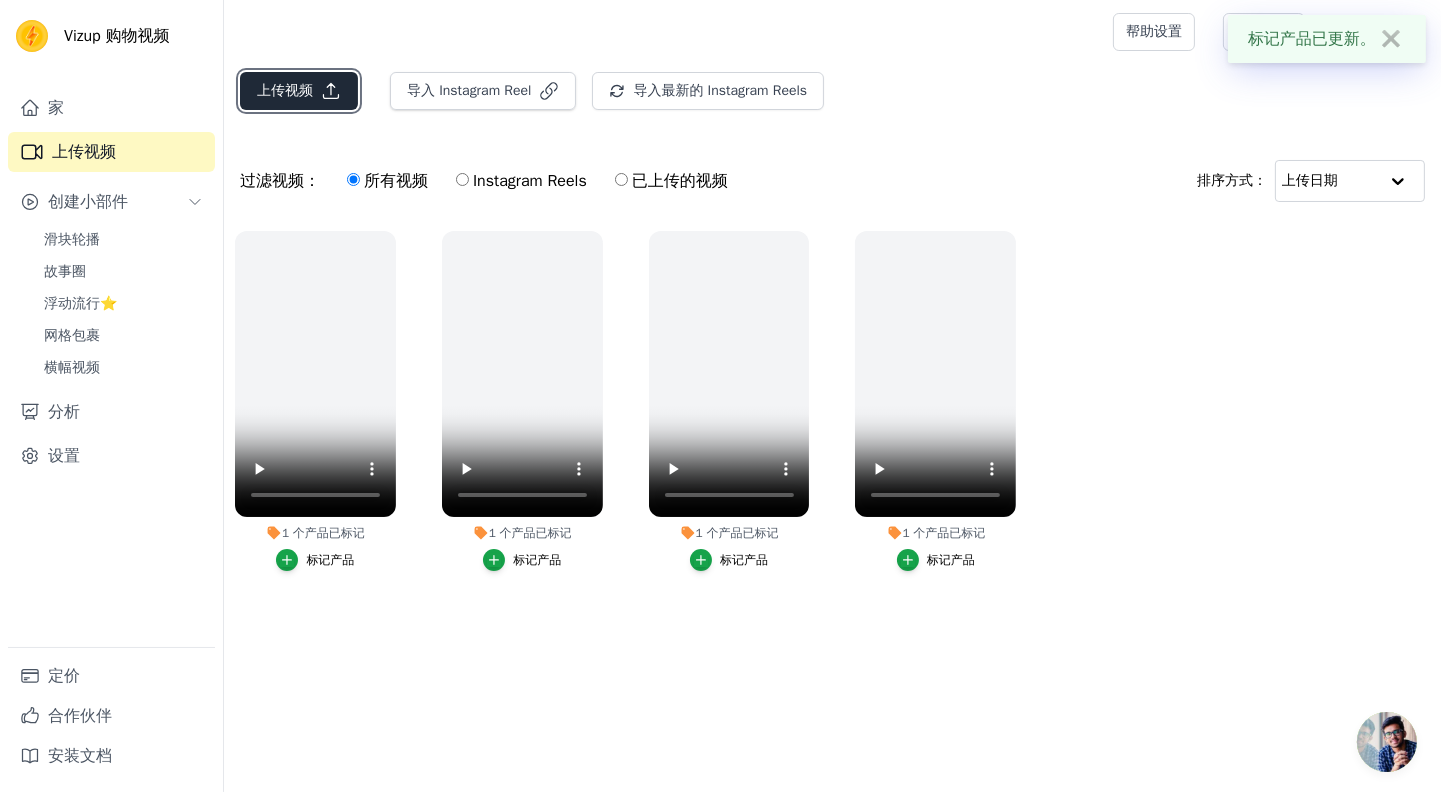 click on "上传视频" at bounding box center [285, 90] 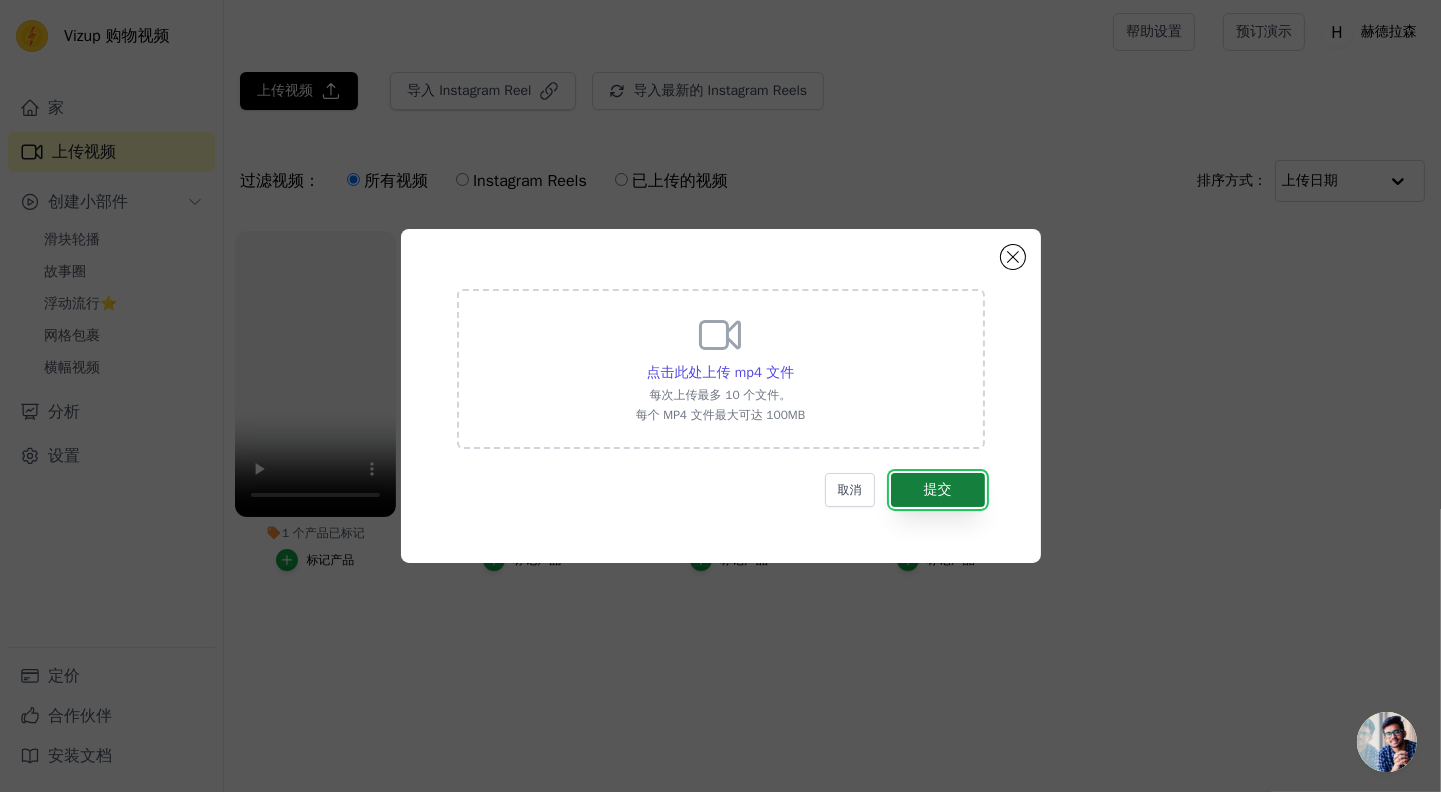 click on "提交" at bounding box center (938, 489) 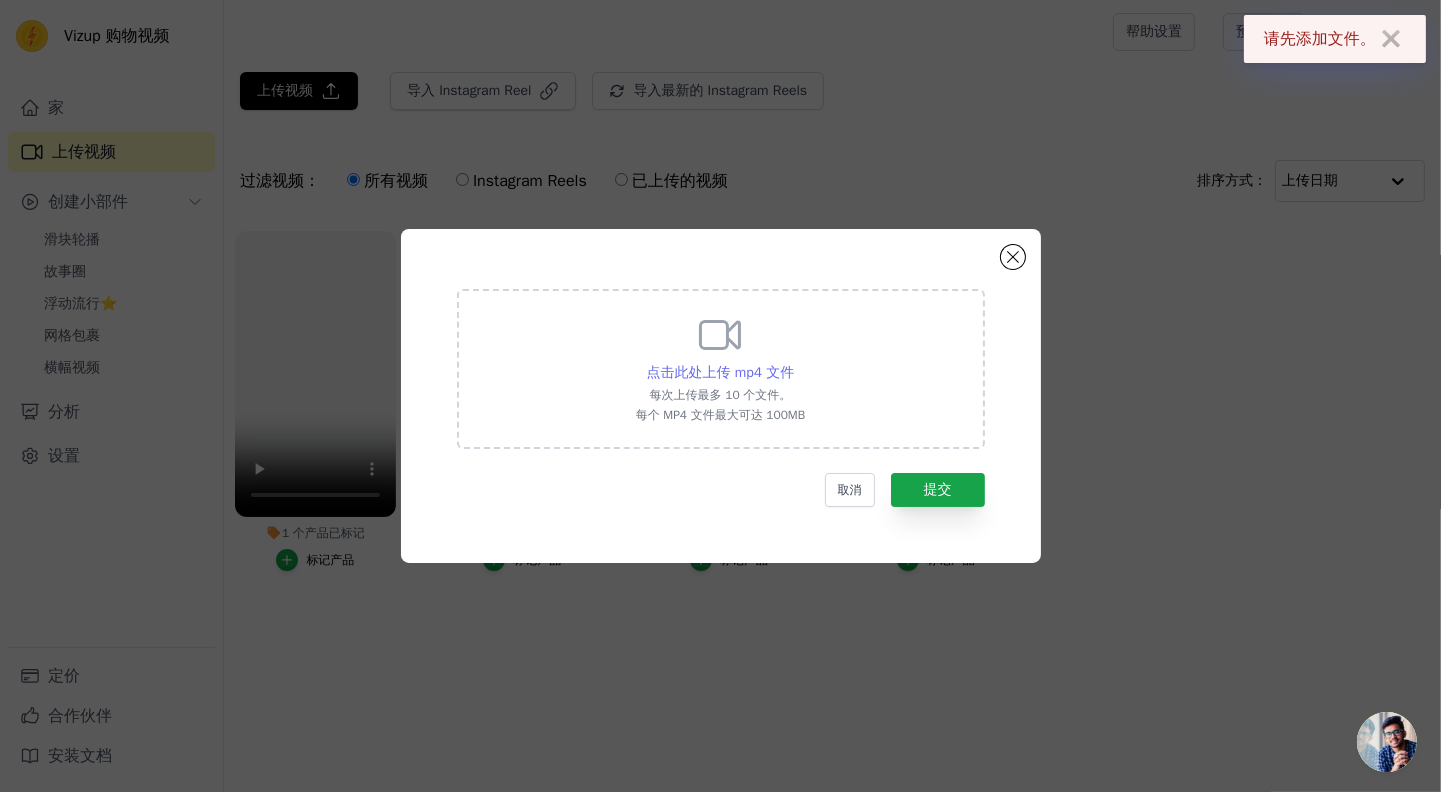 click on "点击此处上传 mp4 文件" at bounding box center [721, 372] 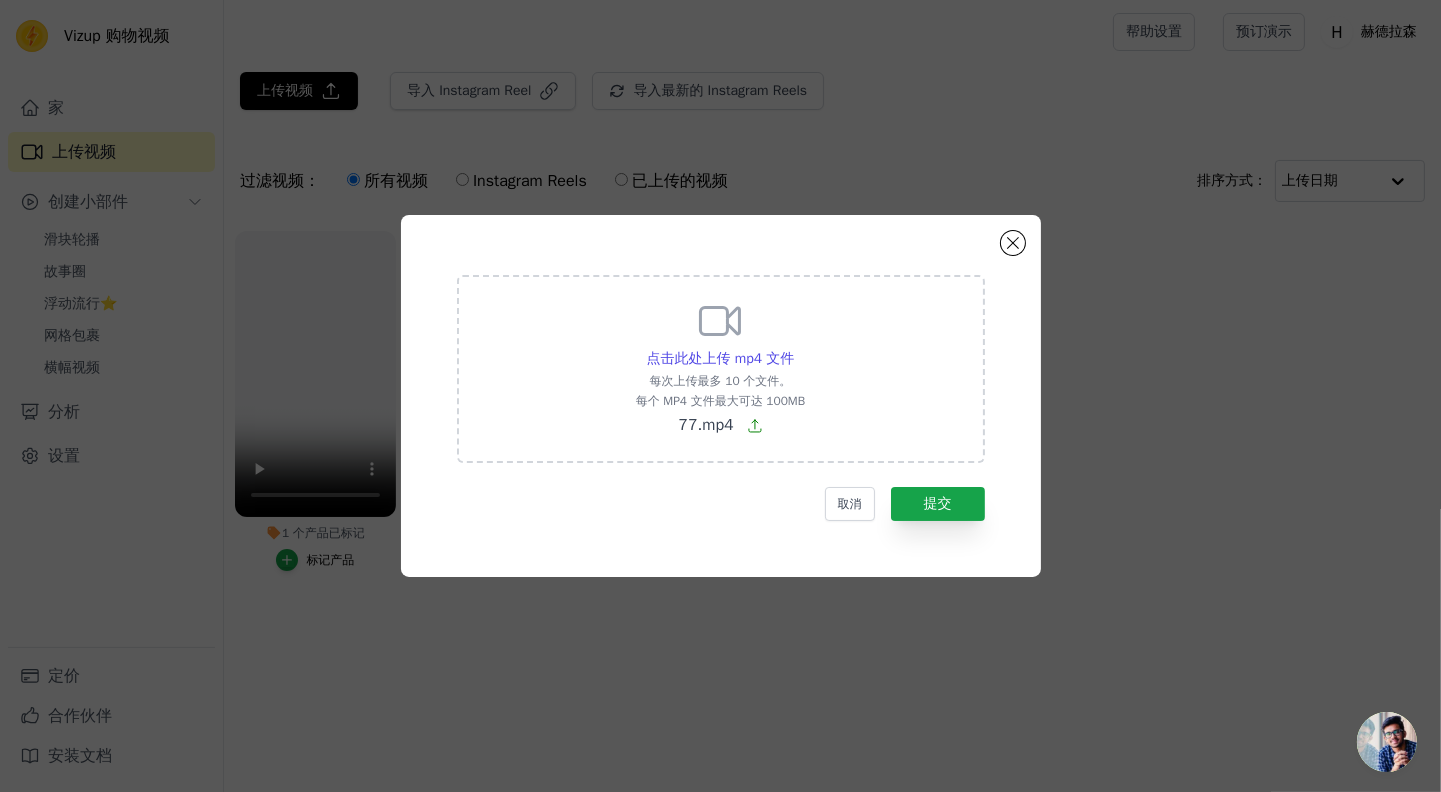 click 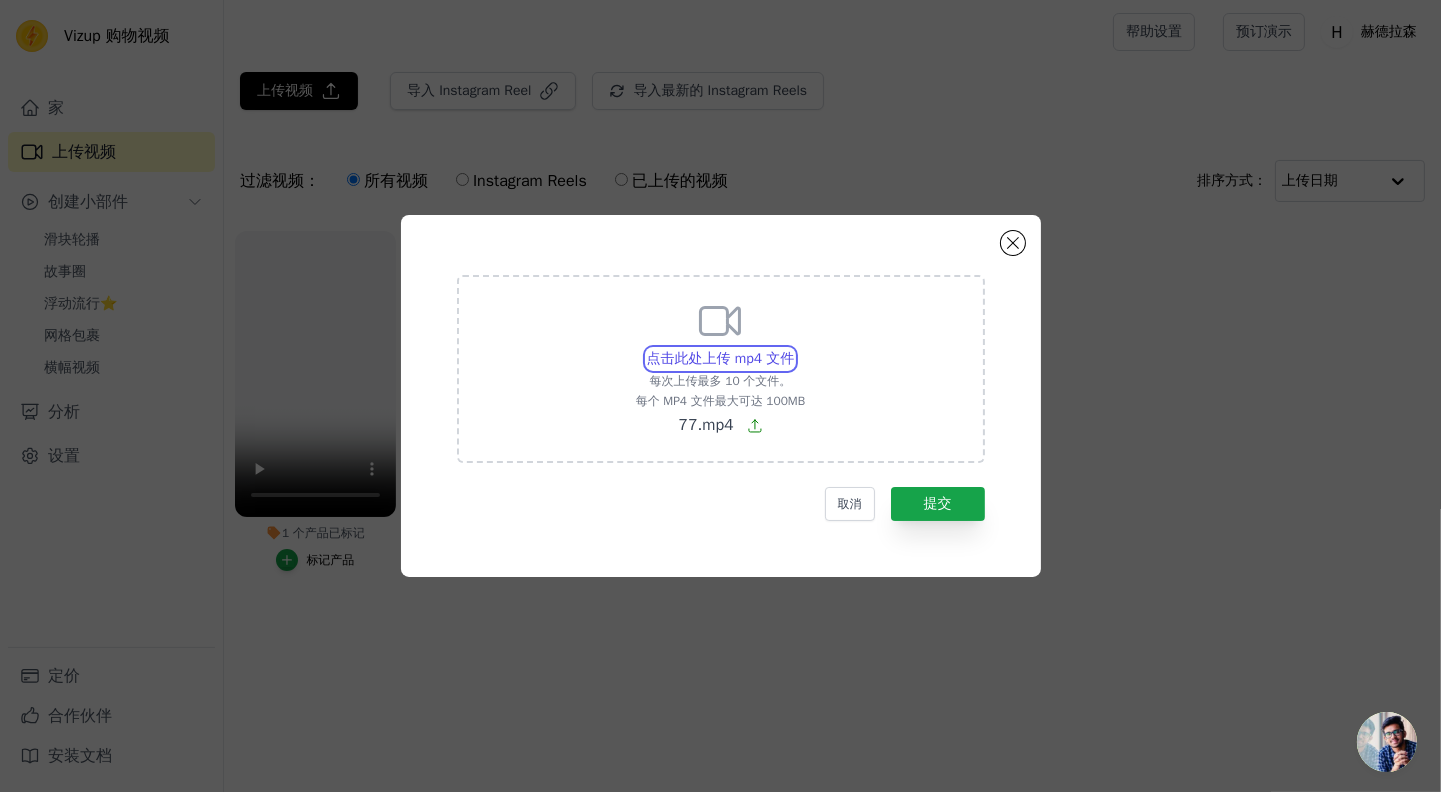 click on "点击此处上传 mp4 文件     每次上传最多 10 个文件。   每个 MP4 文件最大可达 100MB   77.mp4" at bounding box center (793, 348) 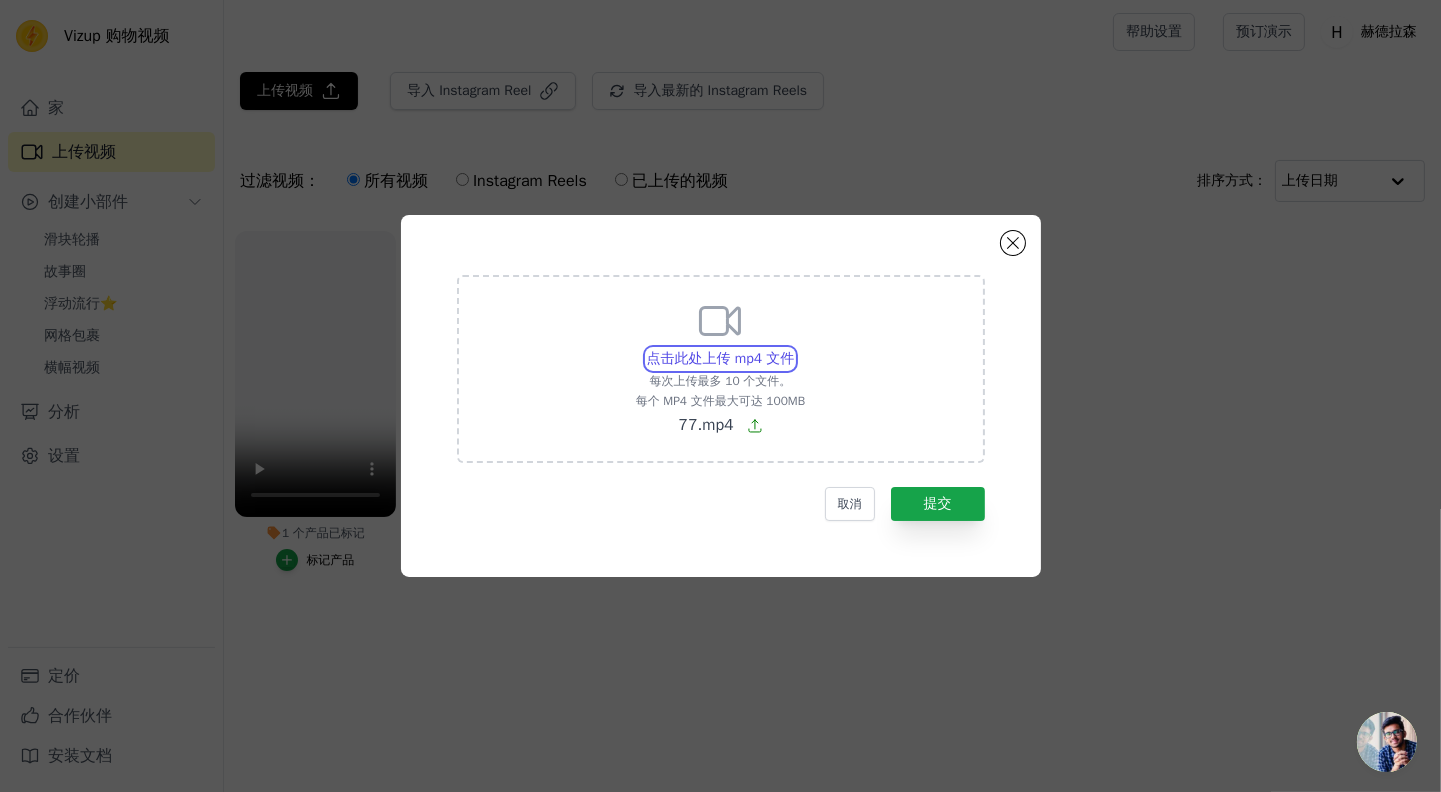 type on "C:\fakepath\77.ts" 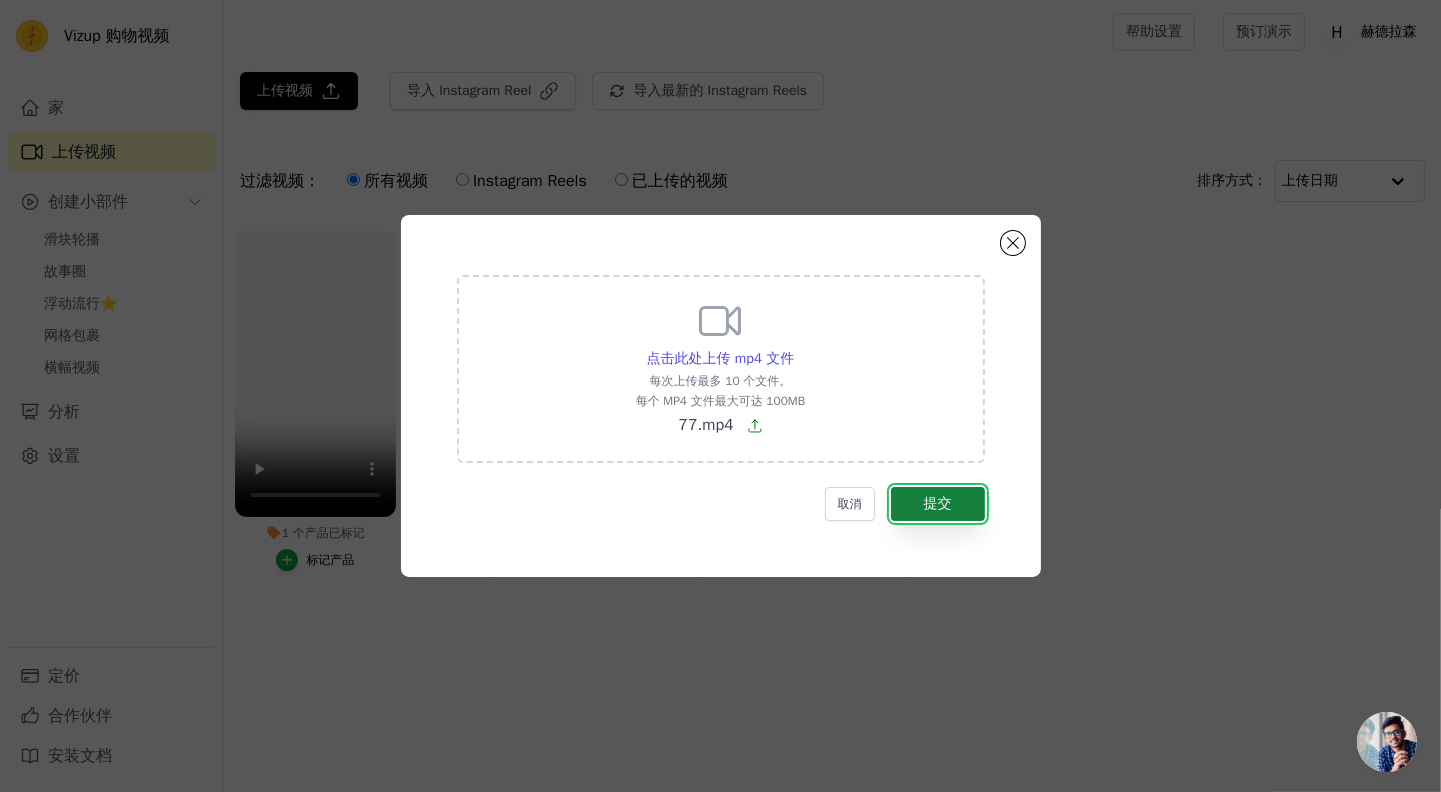 click on "提交" at bounding box center (938, 503) 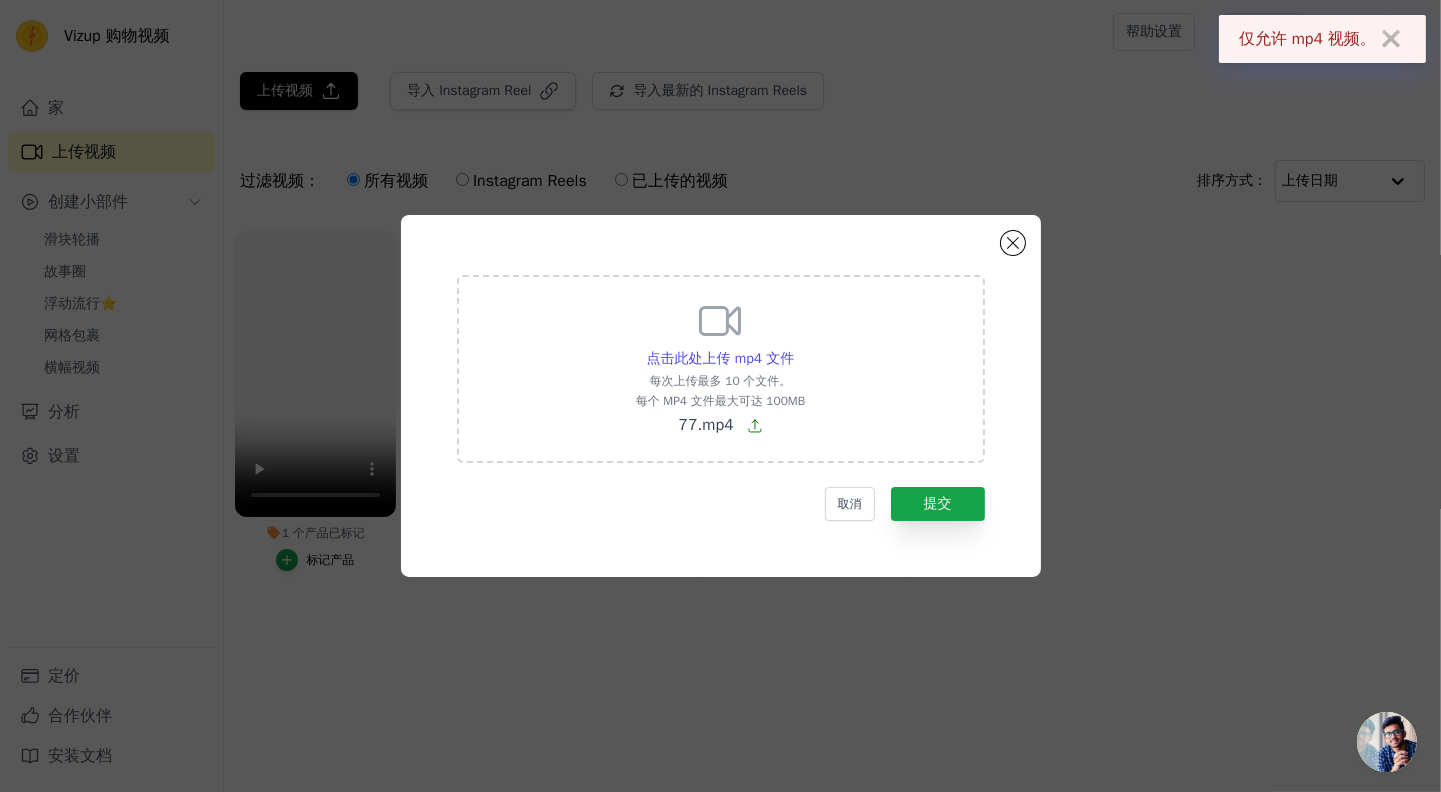 click on "✖" at bounding box center [1391, 39] 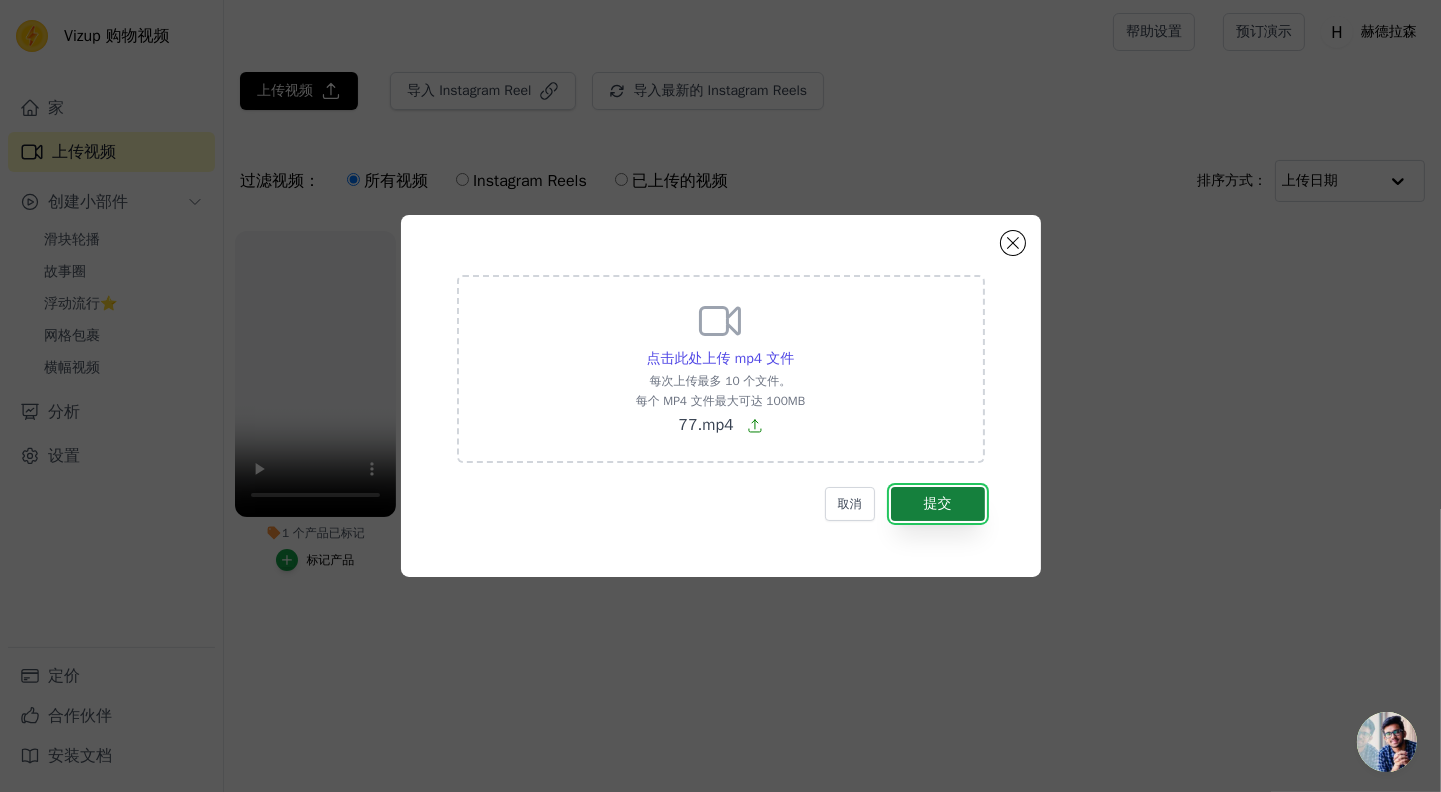 click on "提交" at bounding box center (938, 503) 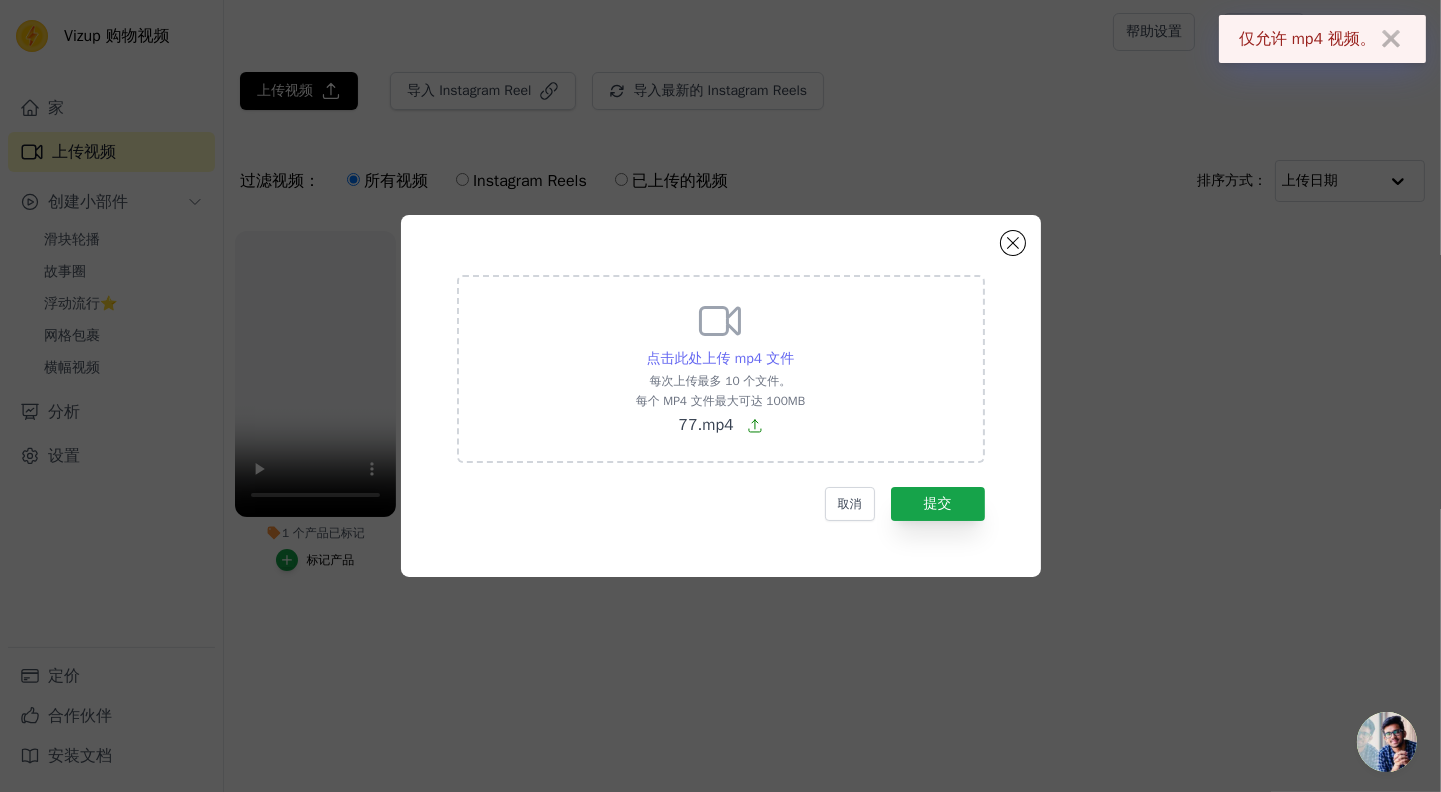 click on "点击此处上传 mp4 文件" at bounding box center (721, 358) 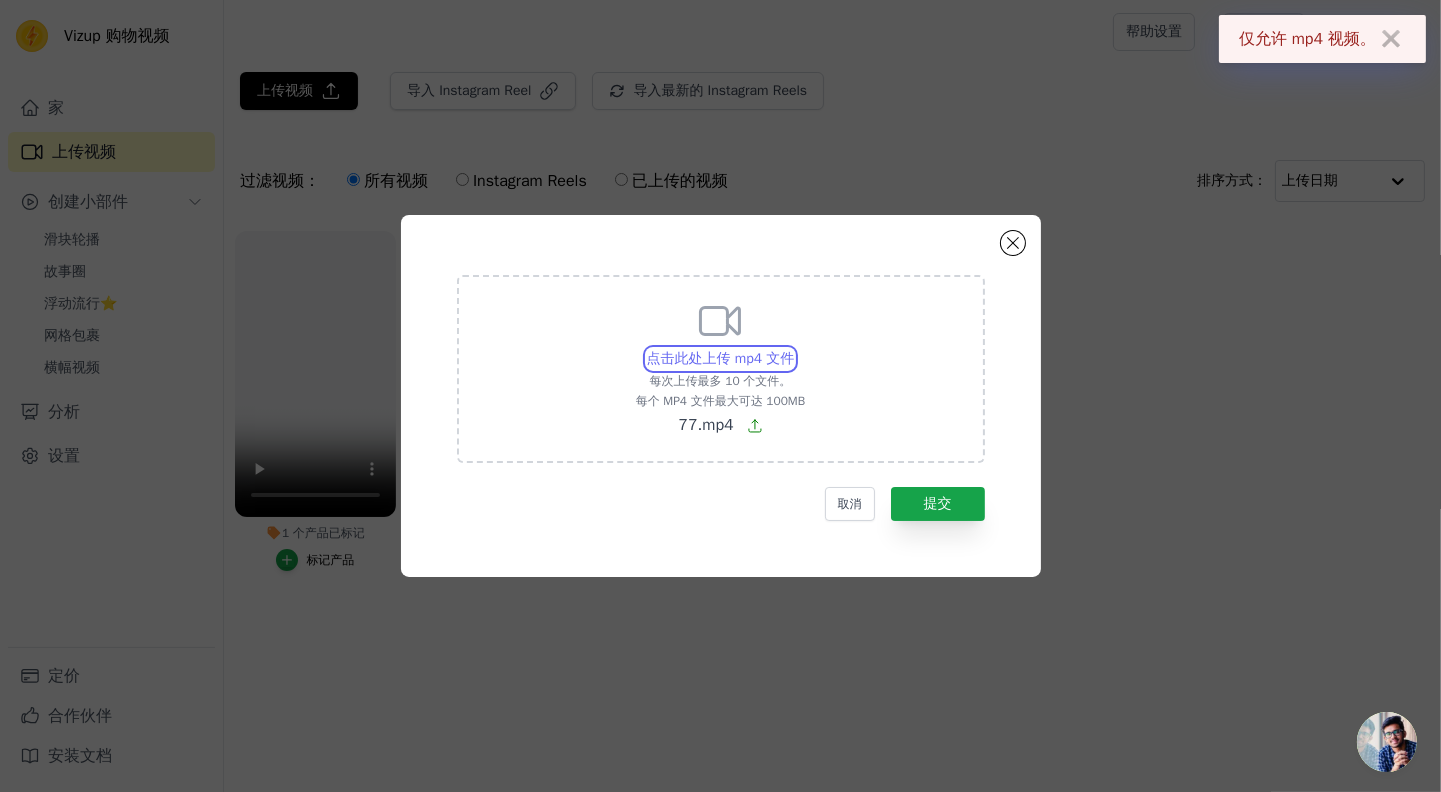 click on "点击此处上传 mp4 文件     每次上传最多 10 个文件。   每个 MP4 文件最大可达 100MB   77.mp4" at bounding box center (793, 348) 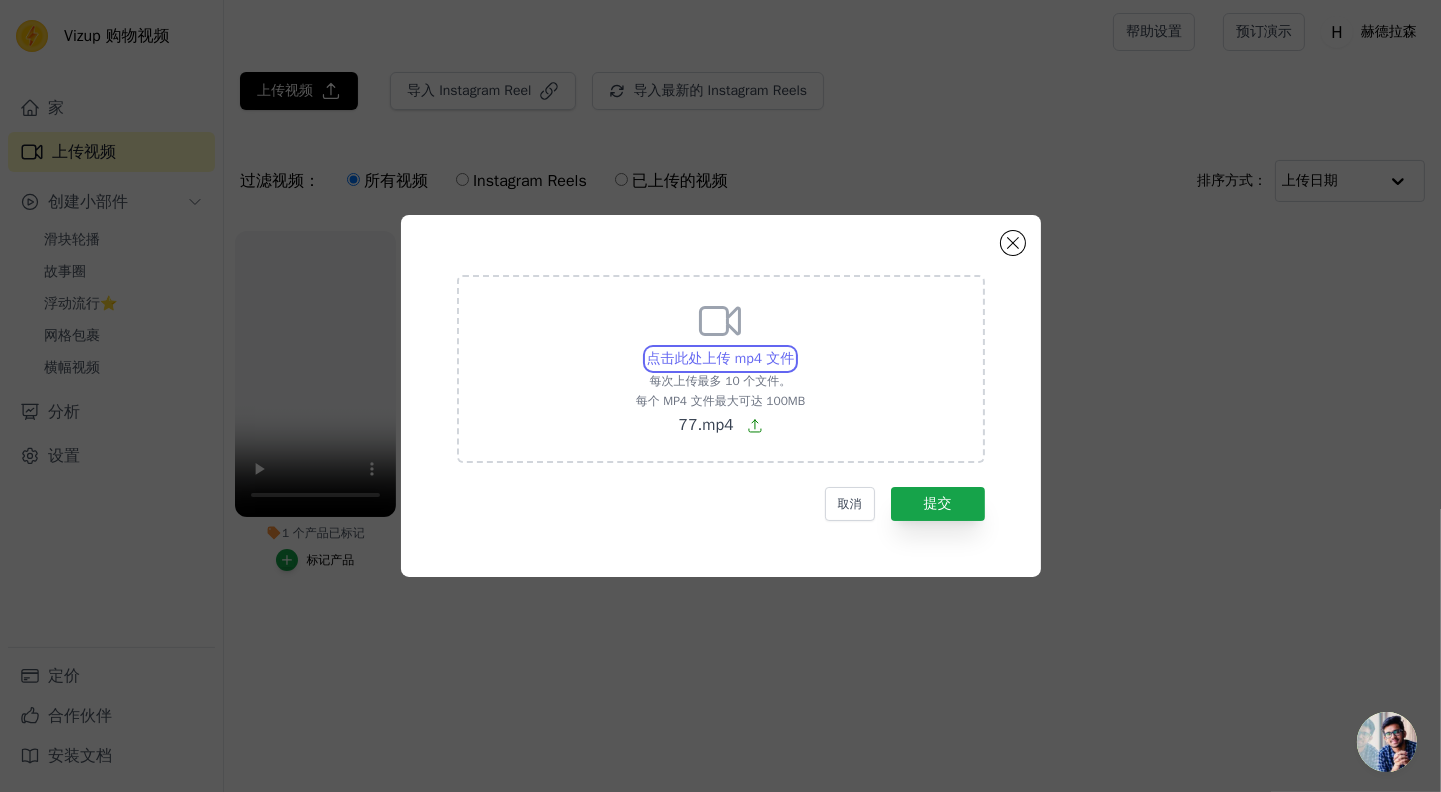 type 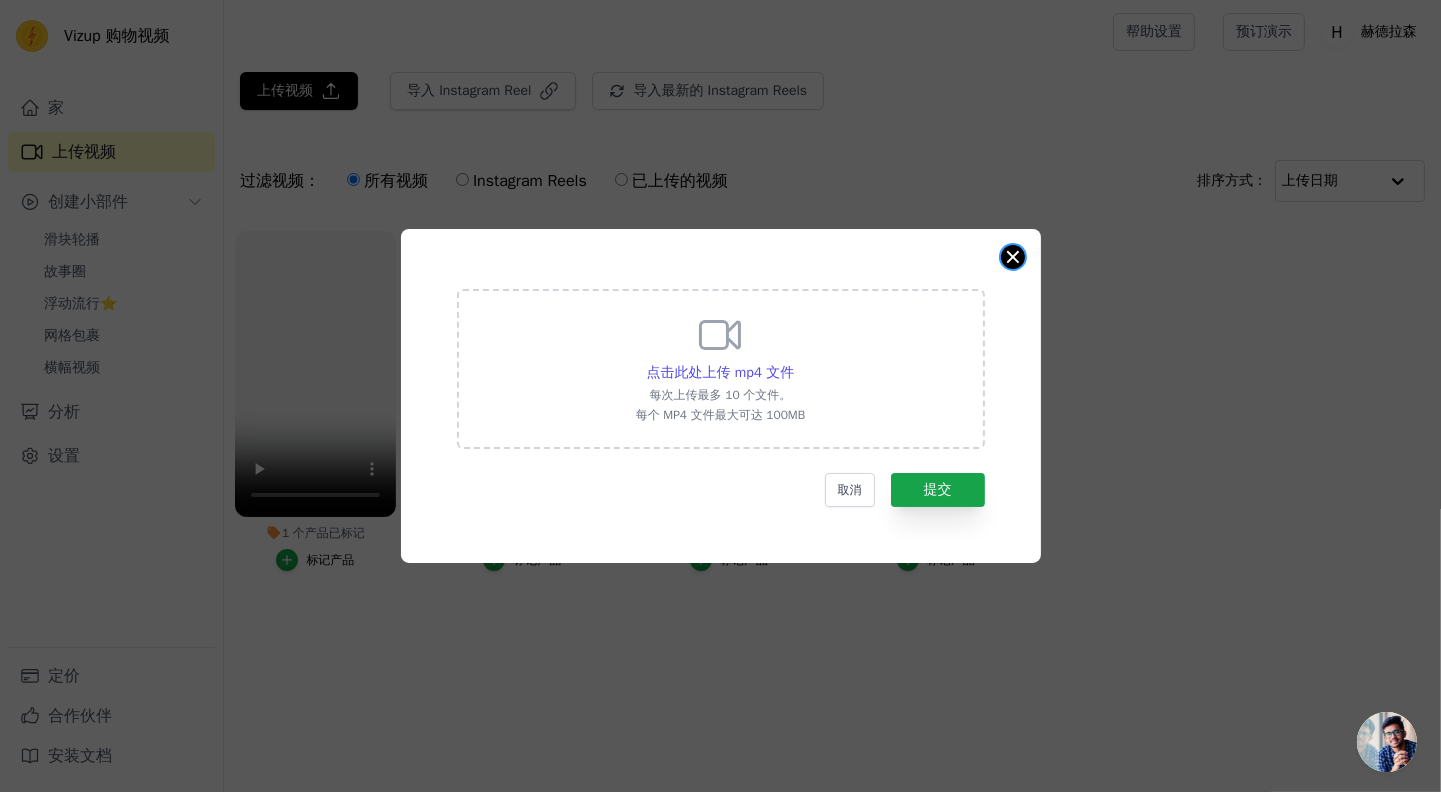 click at bounding box center [1013, 257] 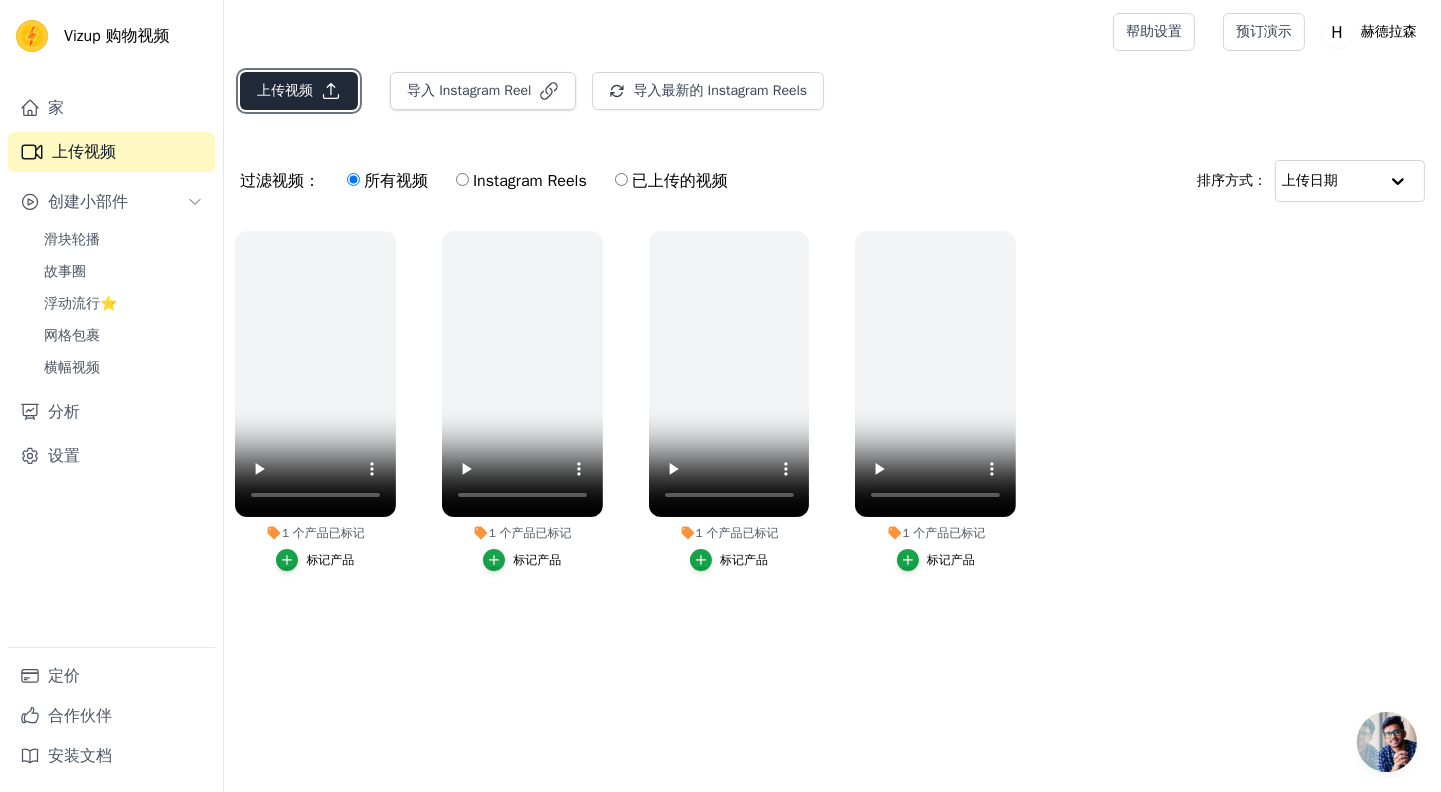click on "上传视频" at bounding box center [299, 91] 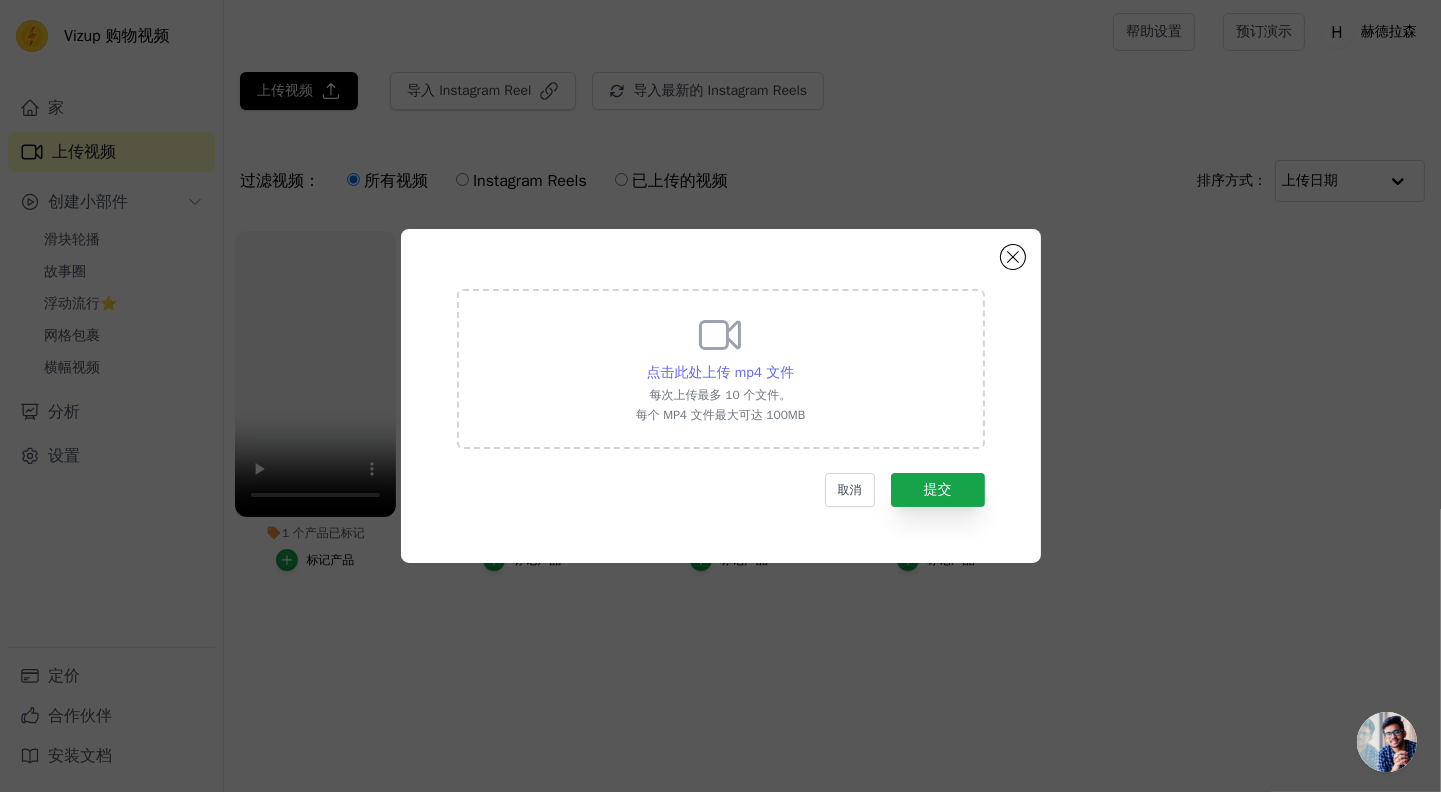 click on "点击此处上传 mp4 文件" at bounding box center (721, 372) 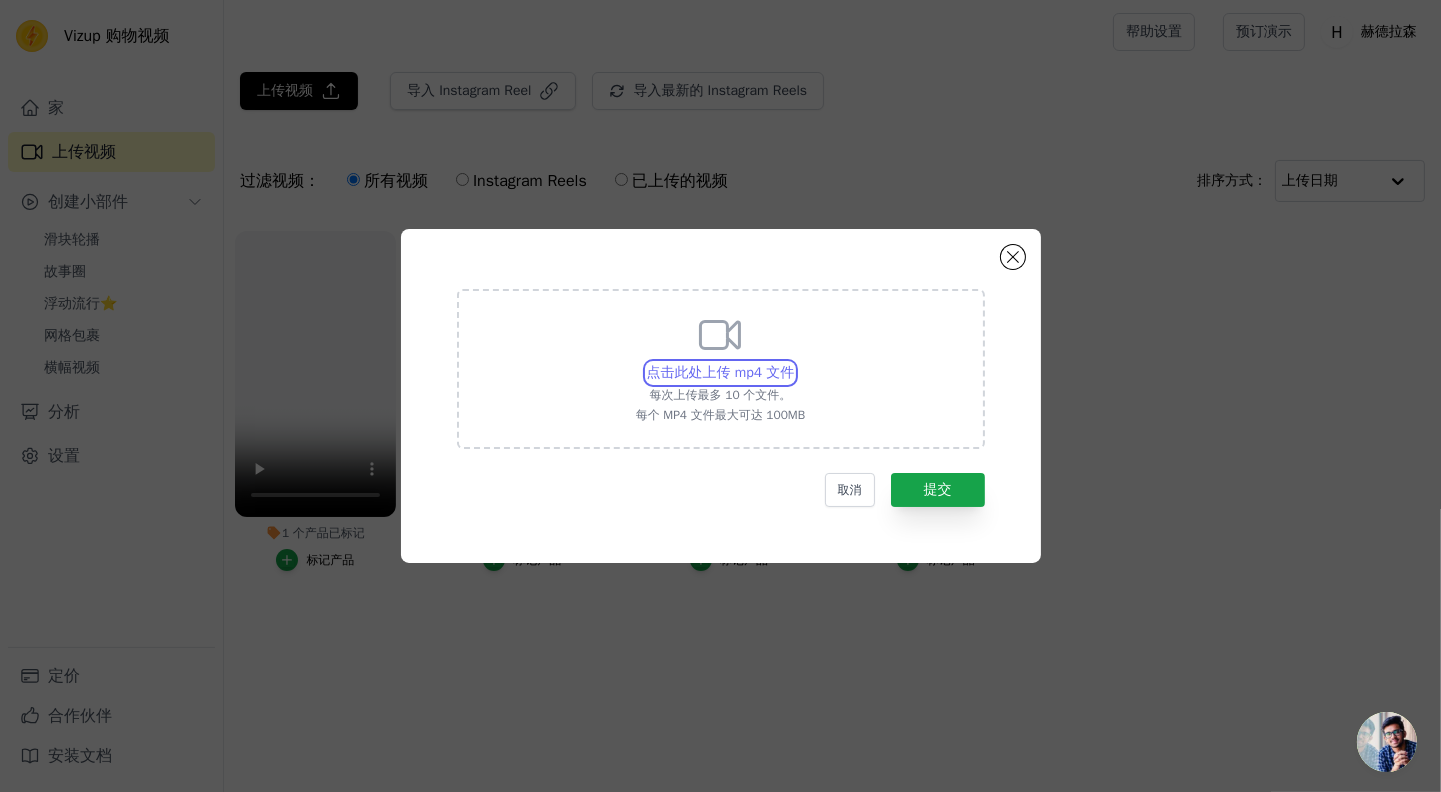 click on "点击此处上传 mp4 文件     每次上传最多 10 个文件。   每个 MP4 文件最大可达 100MB" at bounding box center [793, 362] 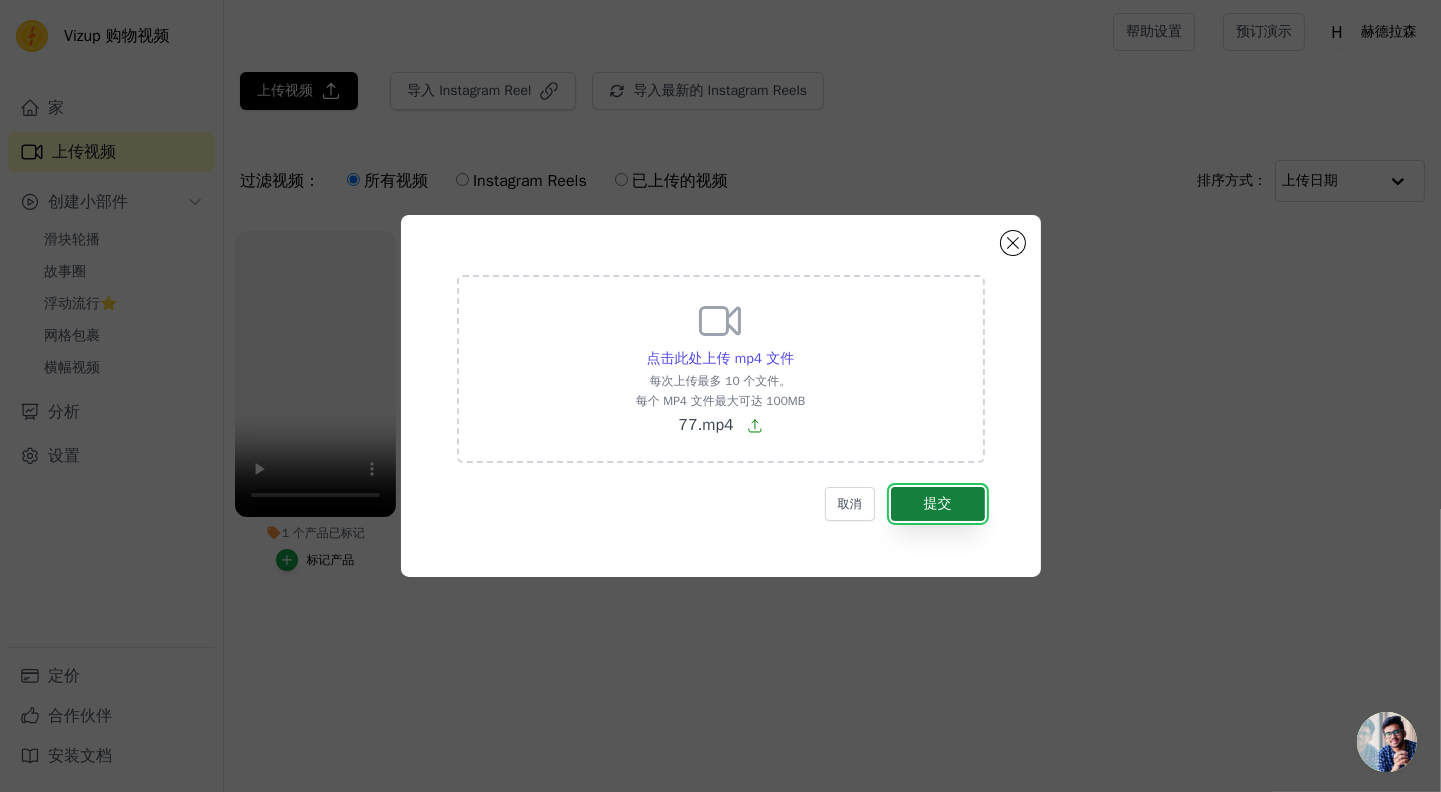 click on "提交" at bounding box center (938, 504) 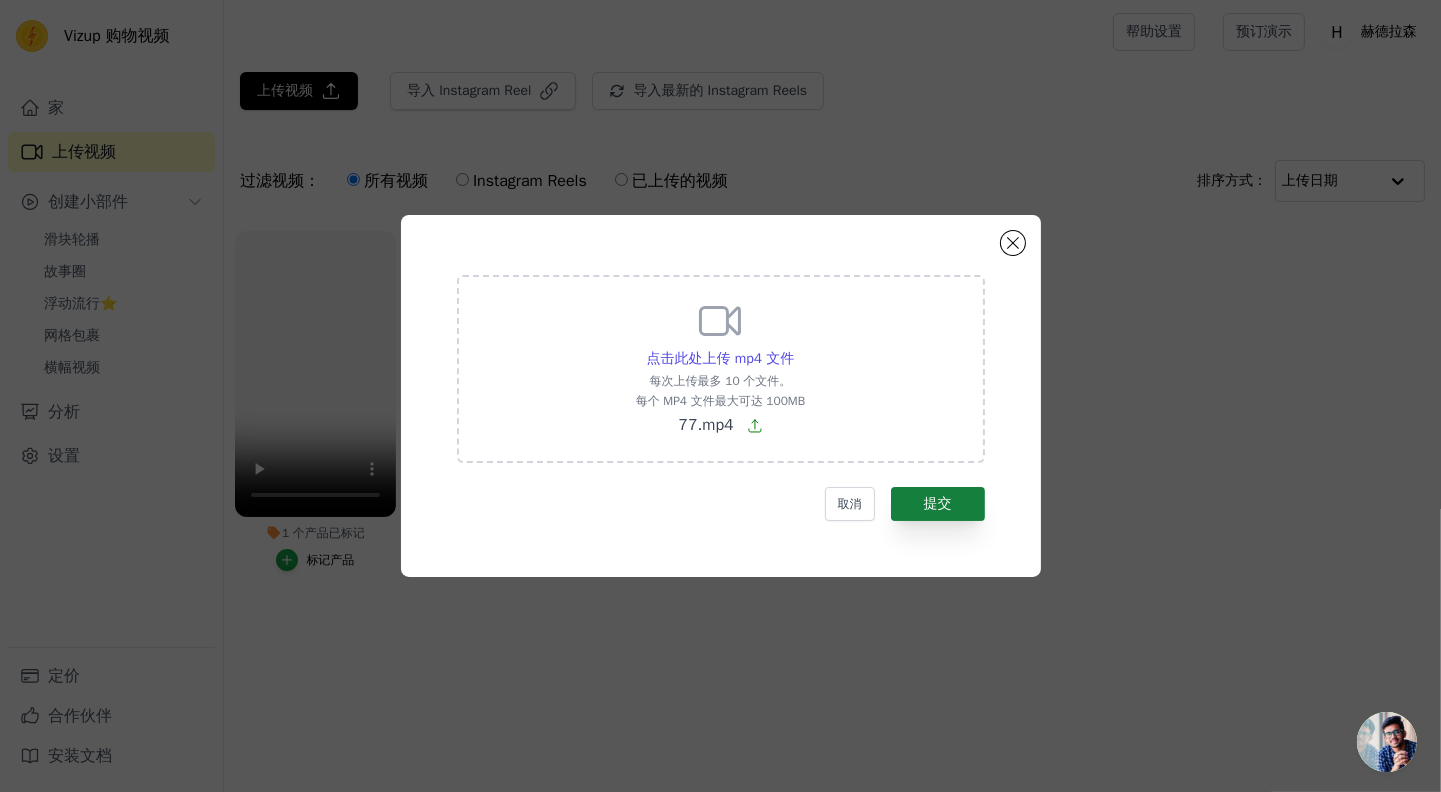 click on "点击此处上传 mp4 文件     每次上传最多 10 个文件。   每个 MP4 文件最大可达 100MB   77.mp4       取消   提交" at bounding box center [721, 398] 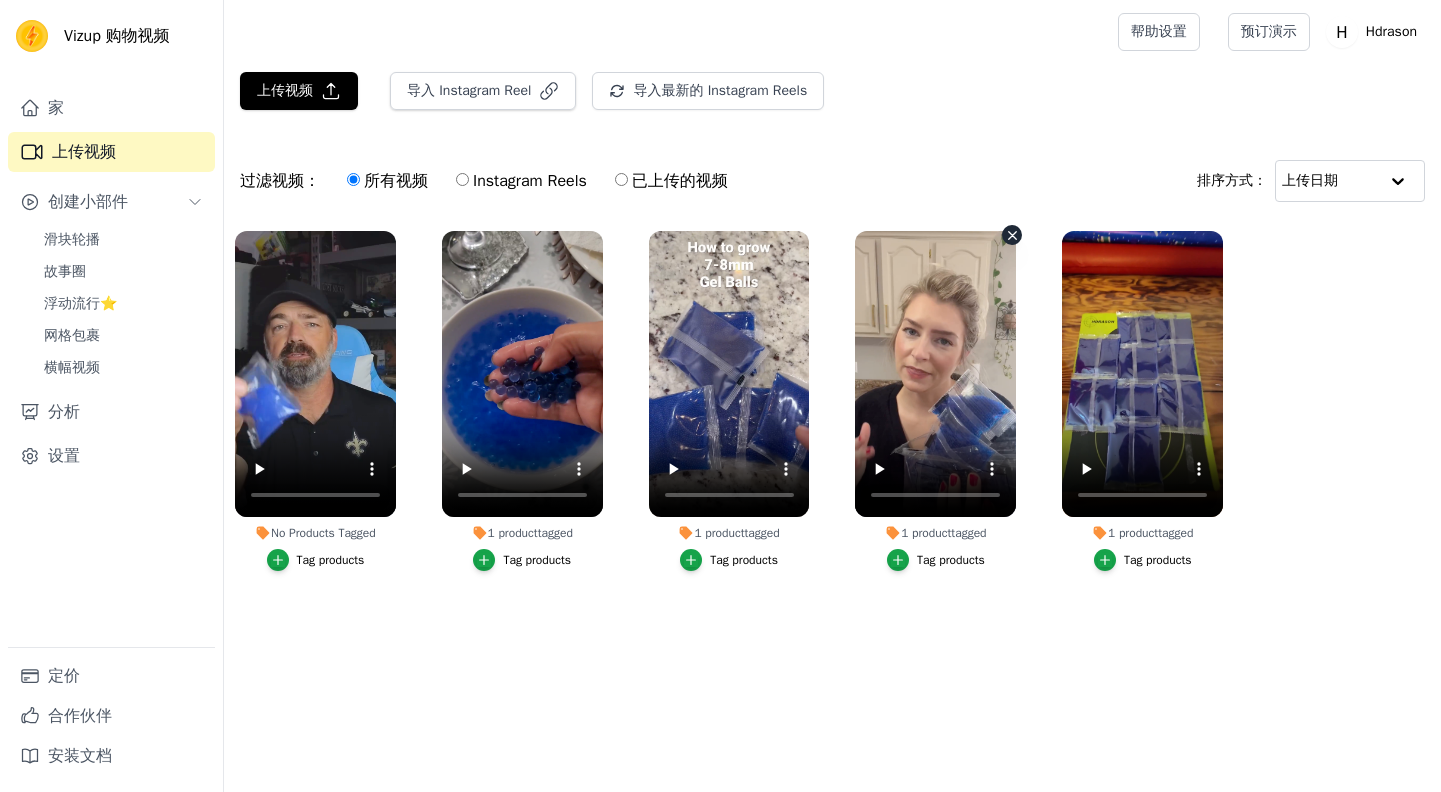 scroll, scrollTop: 0, scrollLeft: 0, axis: both 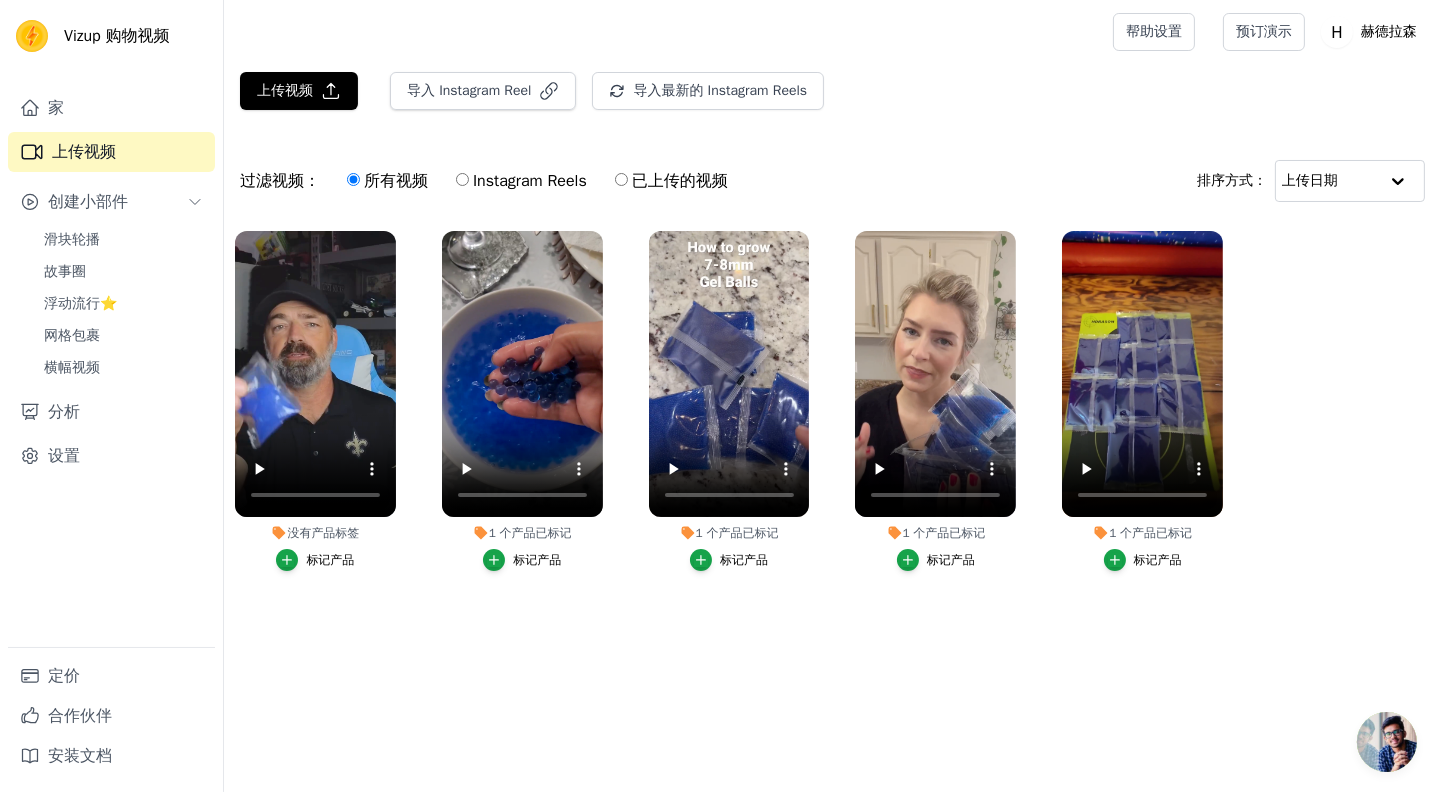click on "标记产品" at bounding box center [330, 560] 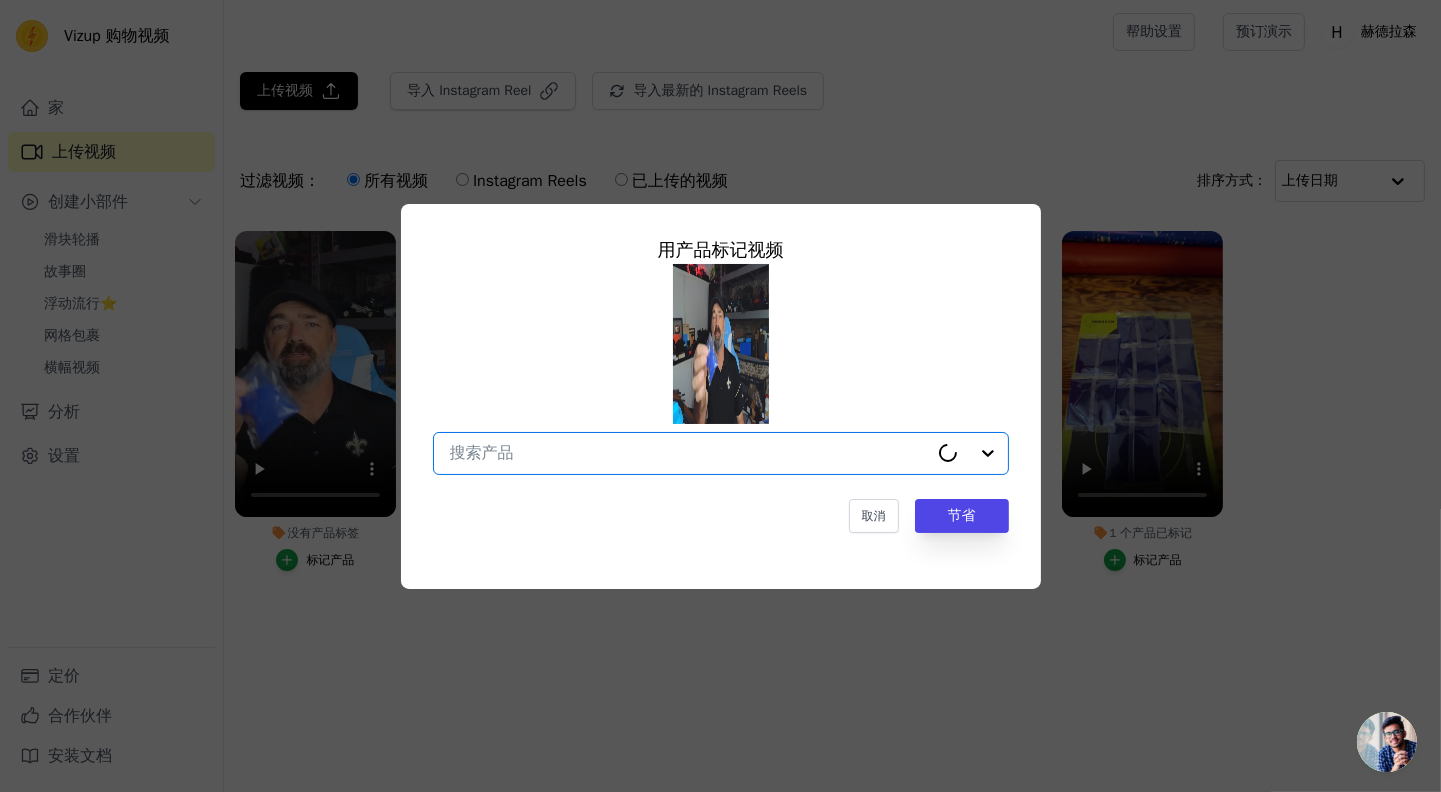 click on "没有产品标签     用产品 标记 视频       Option undefined, selected.   Select is focused, type to refine list, press down to open the menu.                   取消   节省     标记产品" at bounding box center [689, 453] 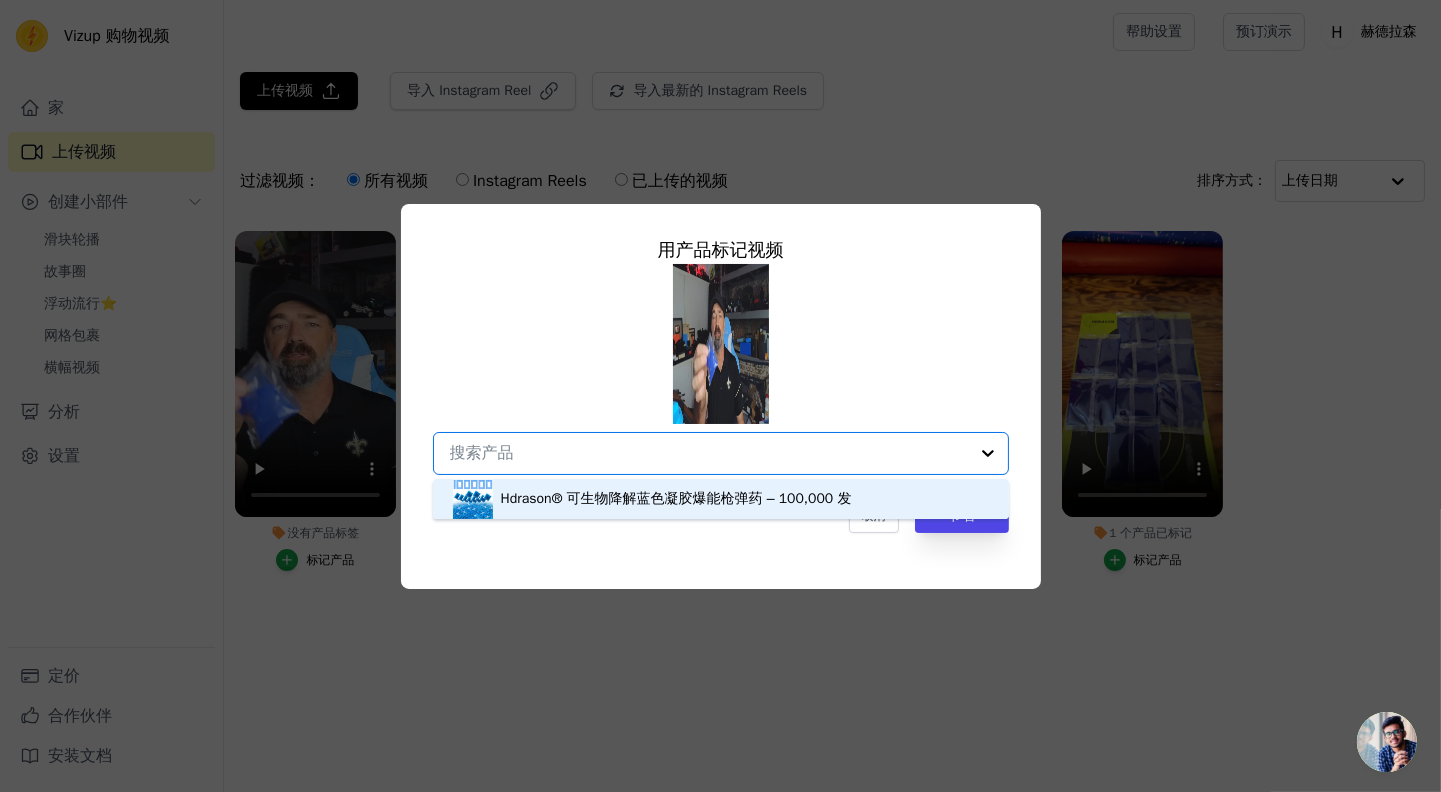 click on "Hdrason® 可生物降解蓝色凝胶爆能枪弹药 – 100,000 发" at bounding box center [676, 498] 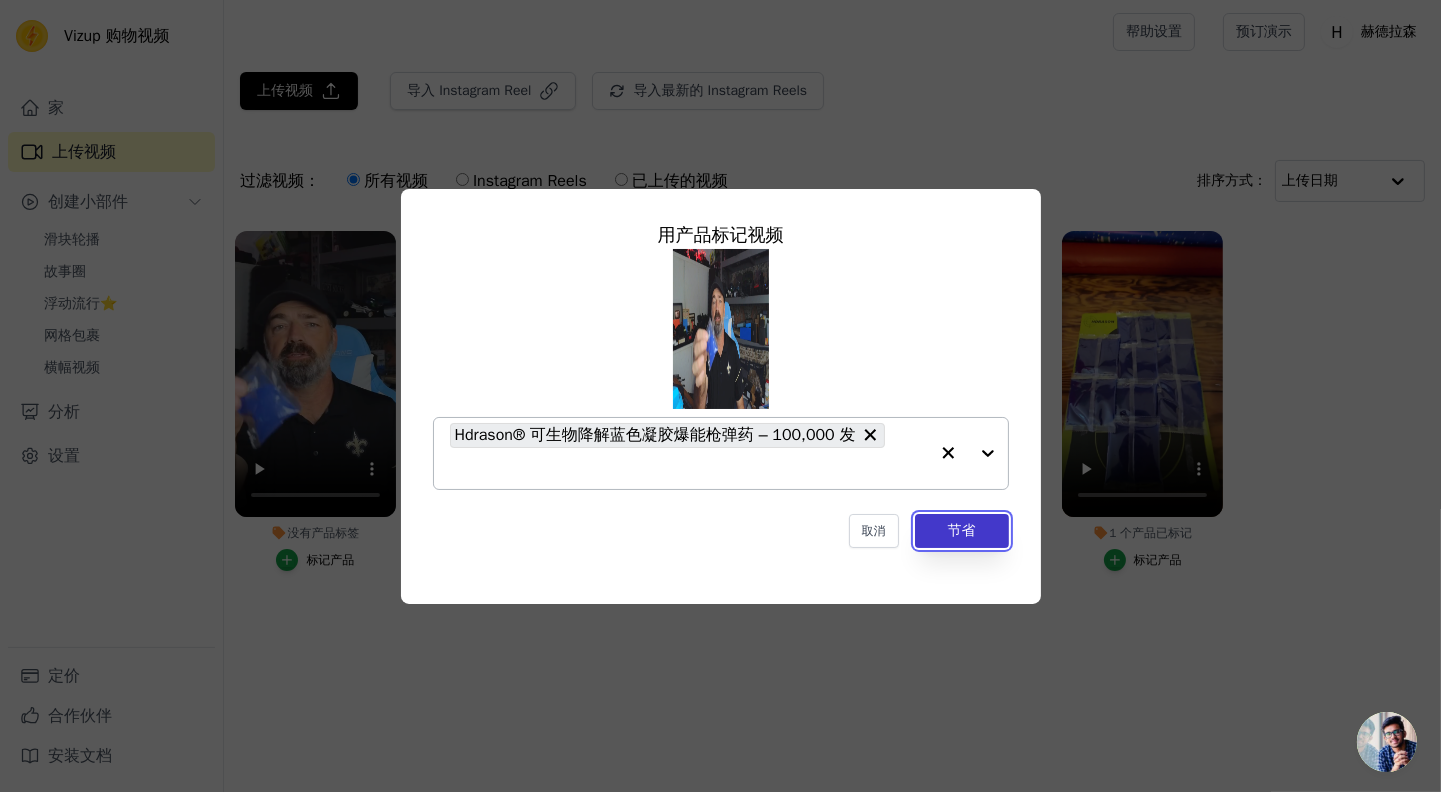 click on "节省" at bounding box center (962, 531) 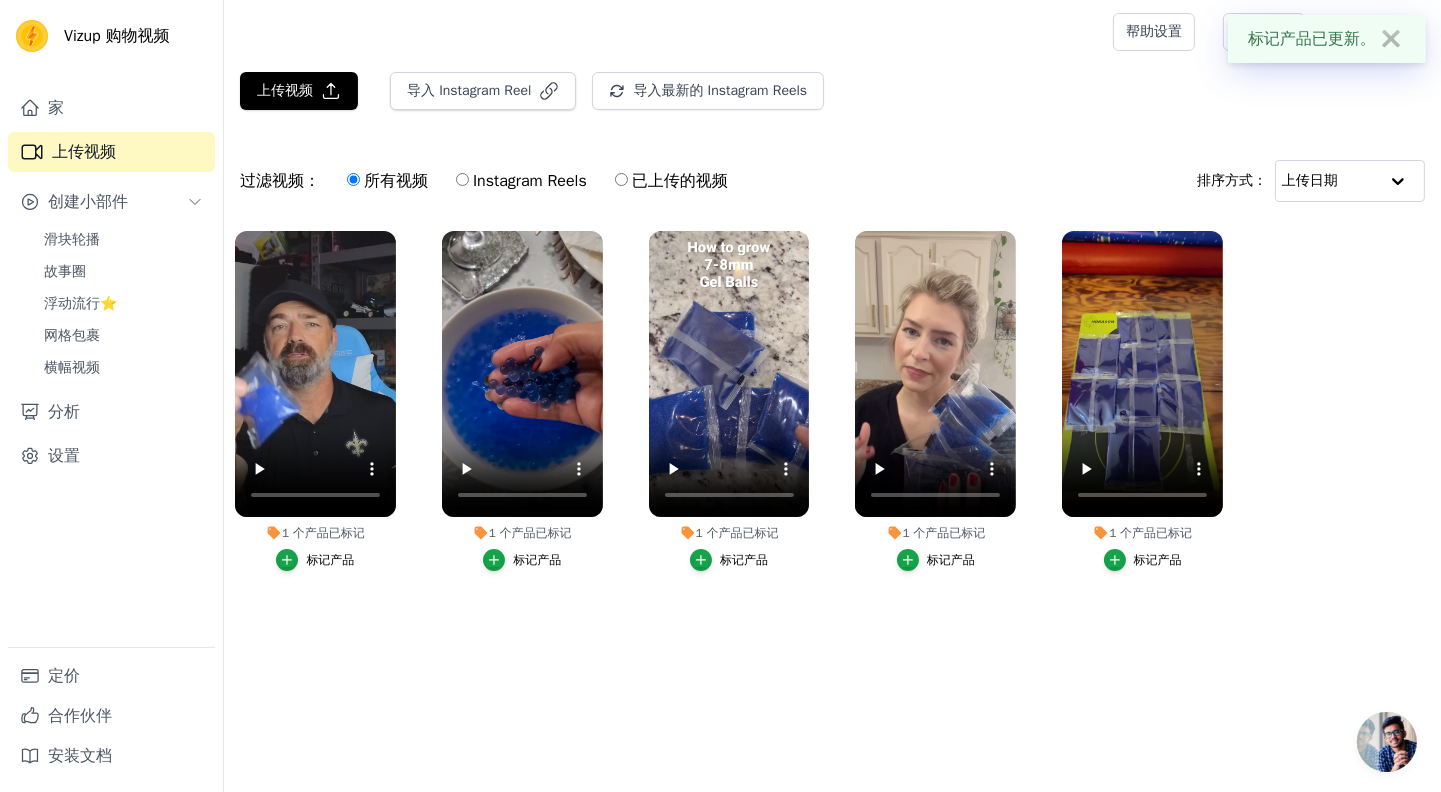 click on "✖" at bounding box center (1391, 39) 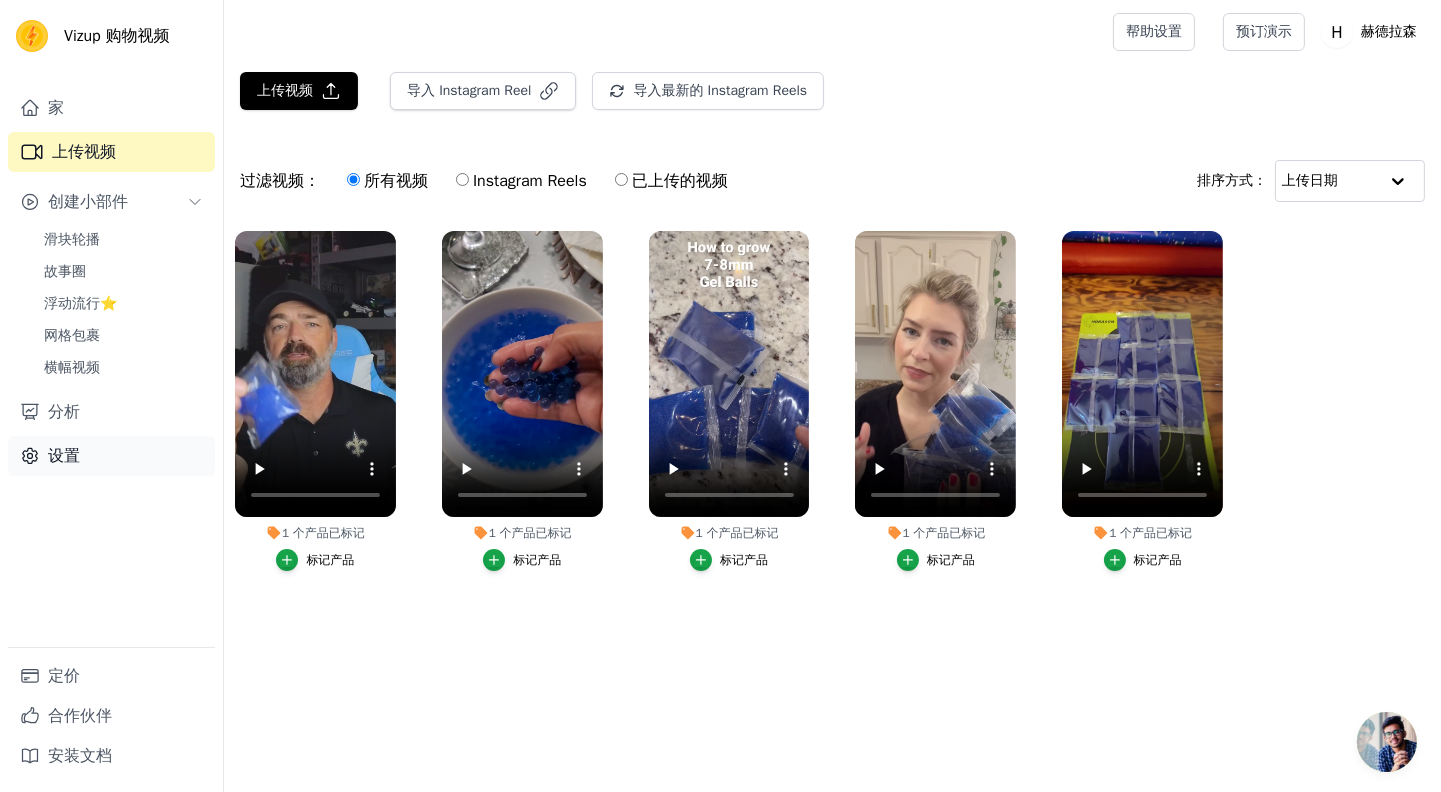 click on "设置" at bounding box center [64, 456] 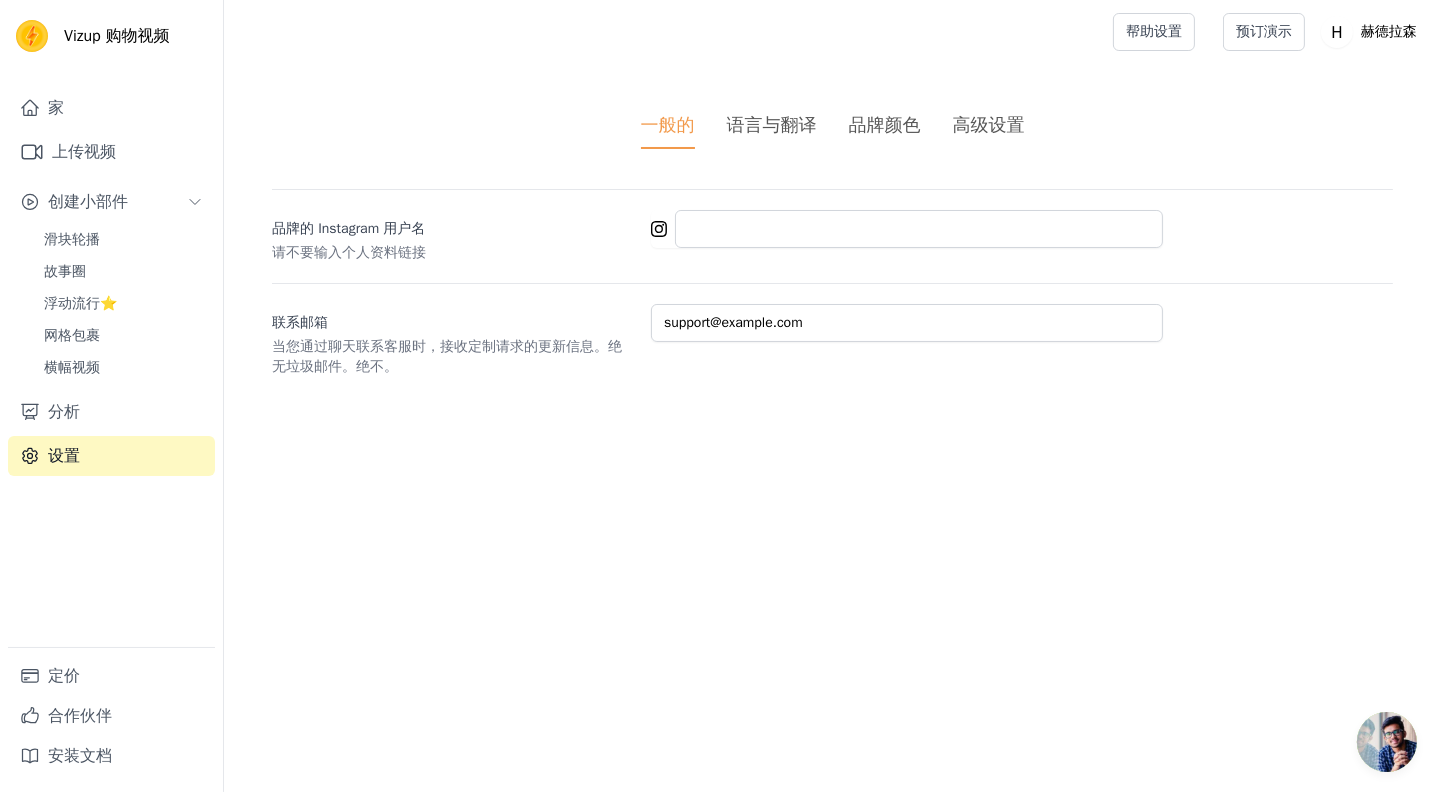 click on "语言与翻译" at bounding box center (772, 125) 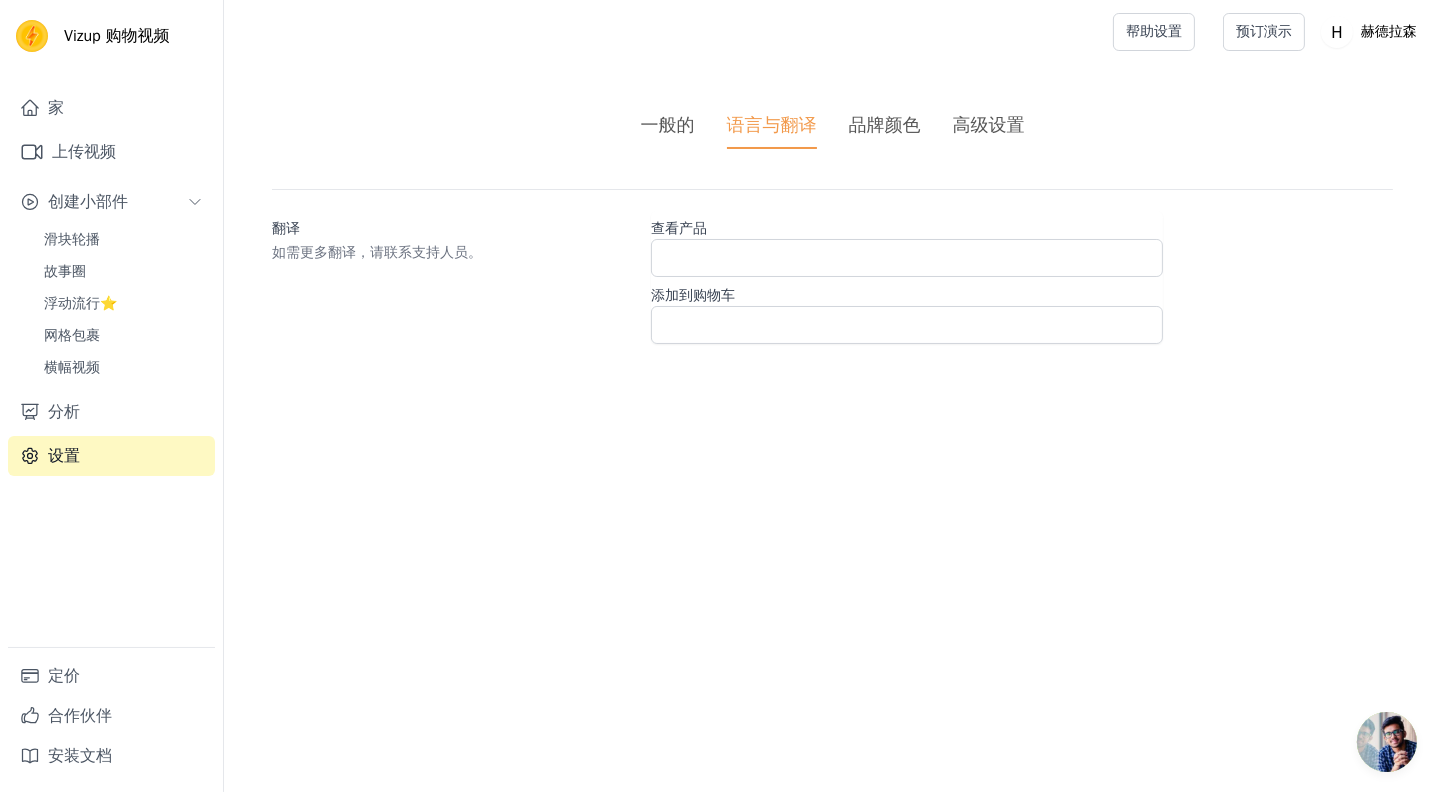 click on "一般的" at bounding box center (668, 125) 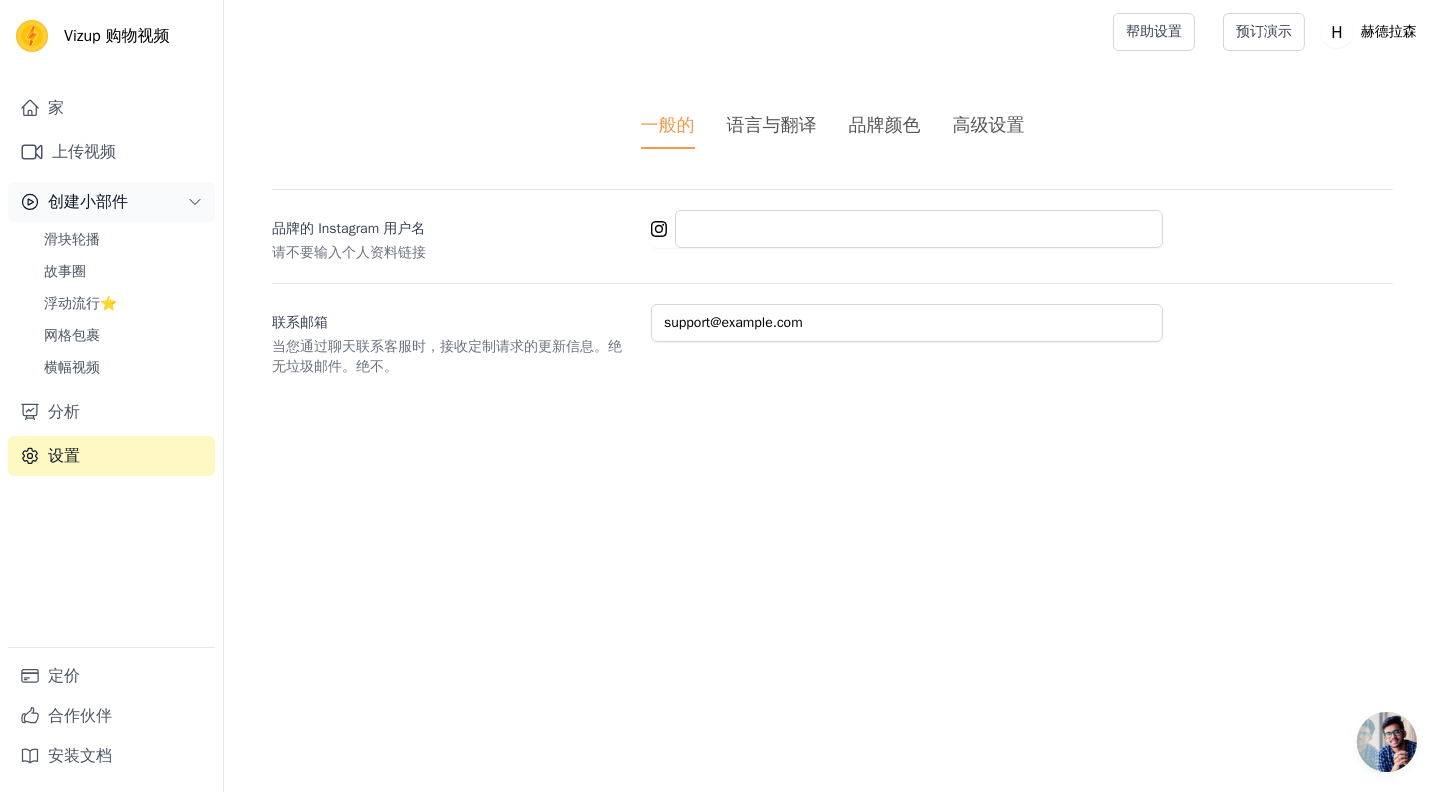 click on "创建小部件" at bounding box center [88, 202] 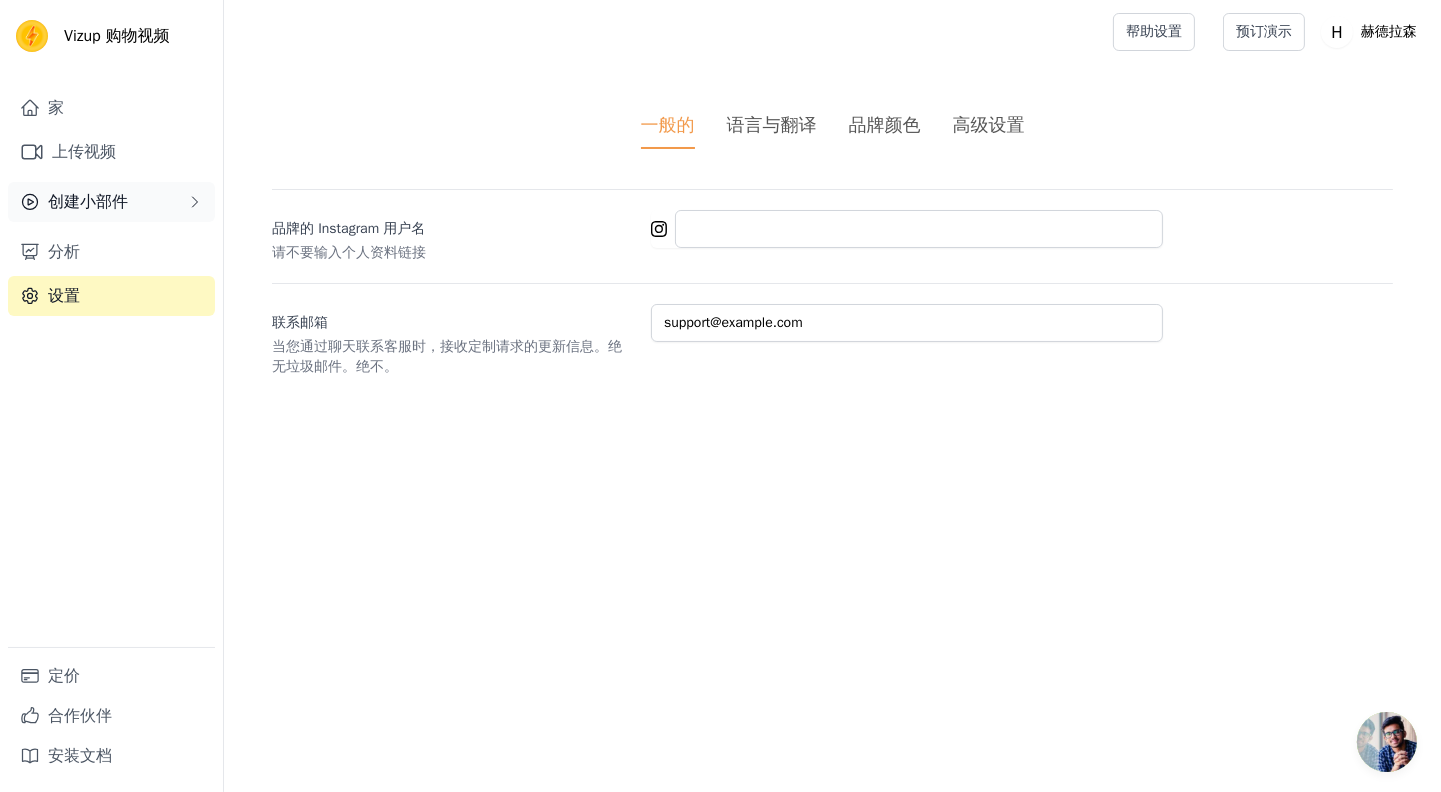 click on "创建小部件" at bounding box center (111, 202) 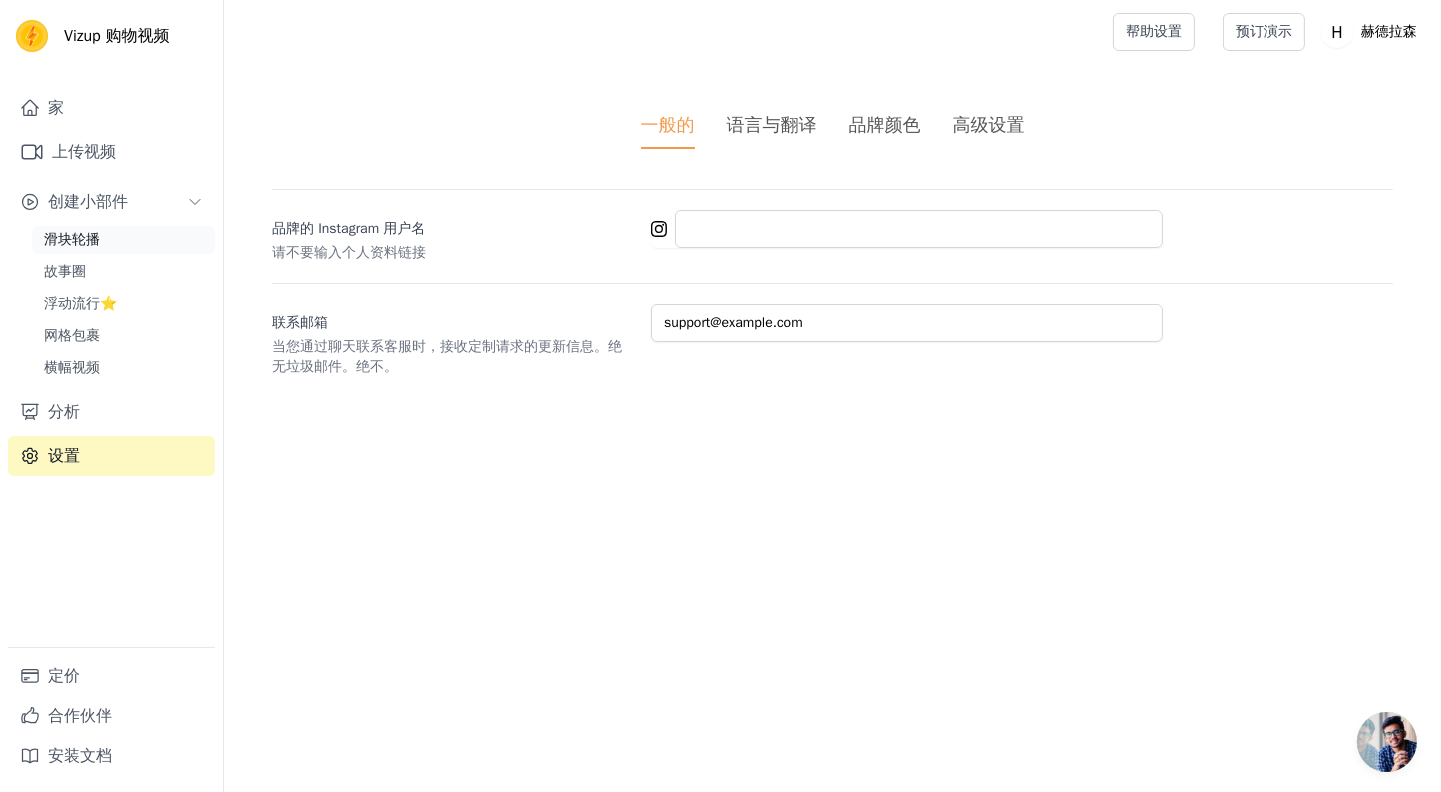 click on "滑块轮播" at bounding box center [72, 239] 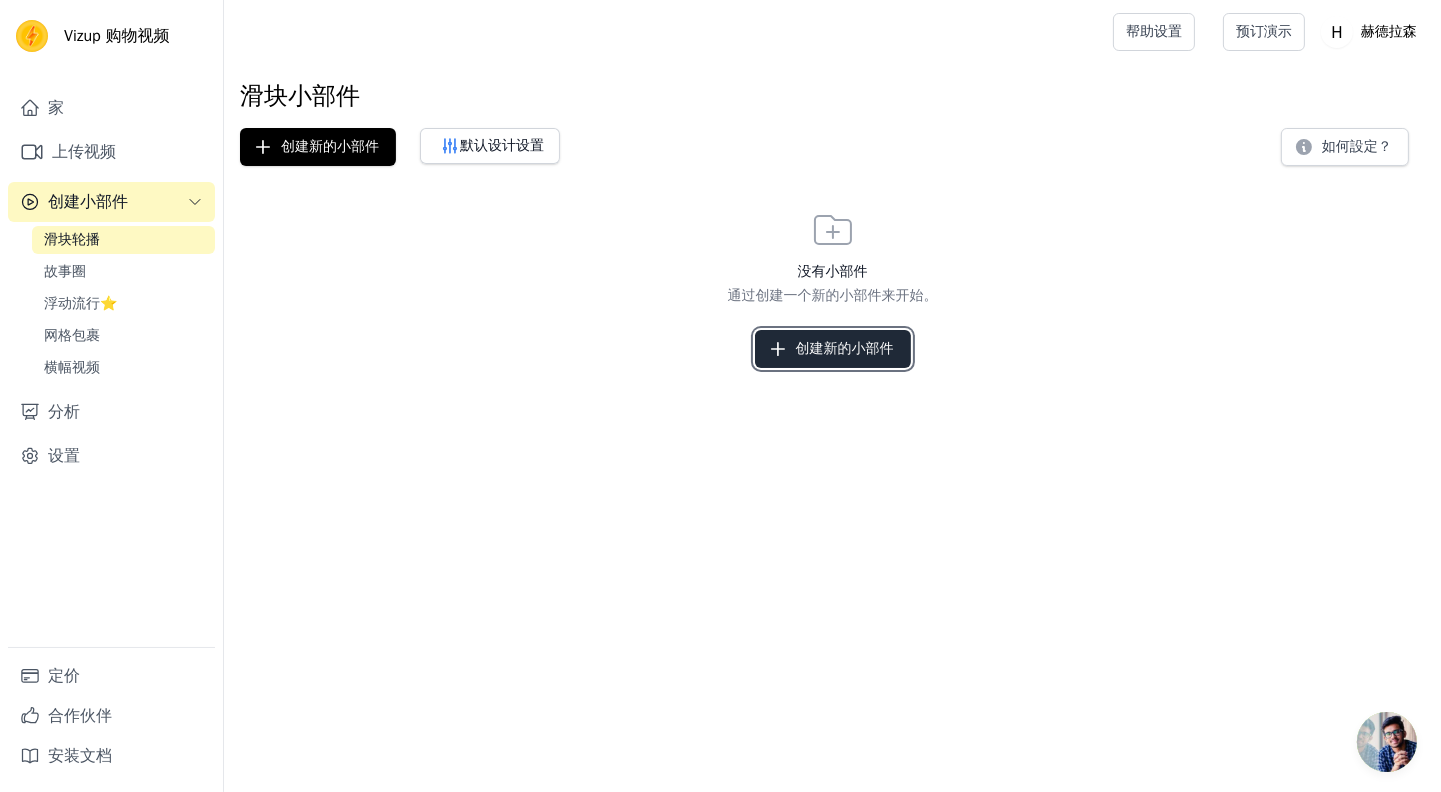 click on "创建新的小部件" at bounding box center (845, 348) 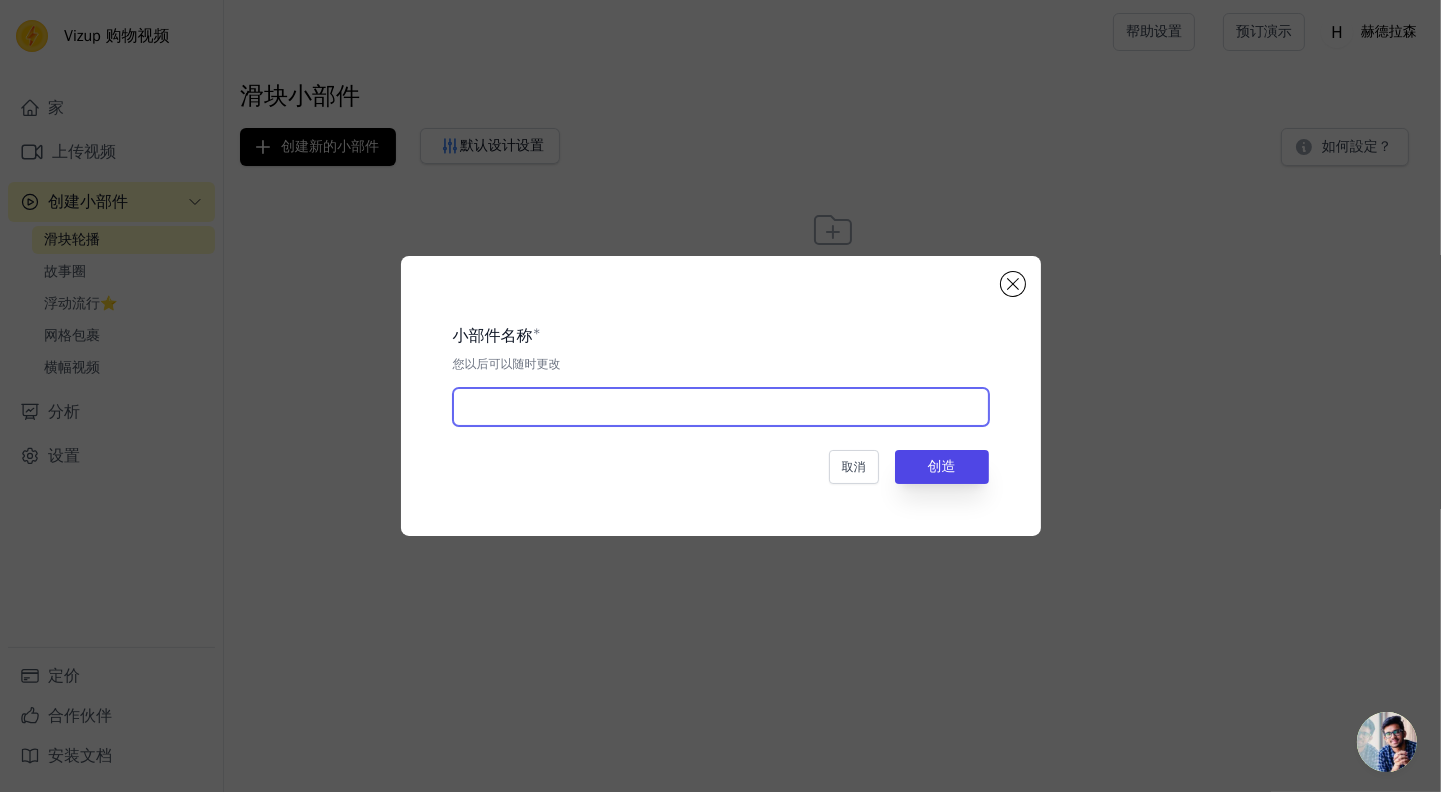 click at bounding box center (721, 407) 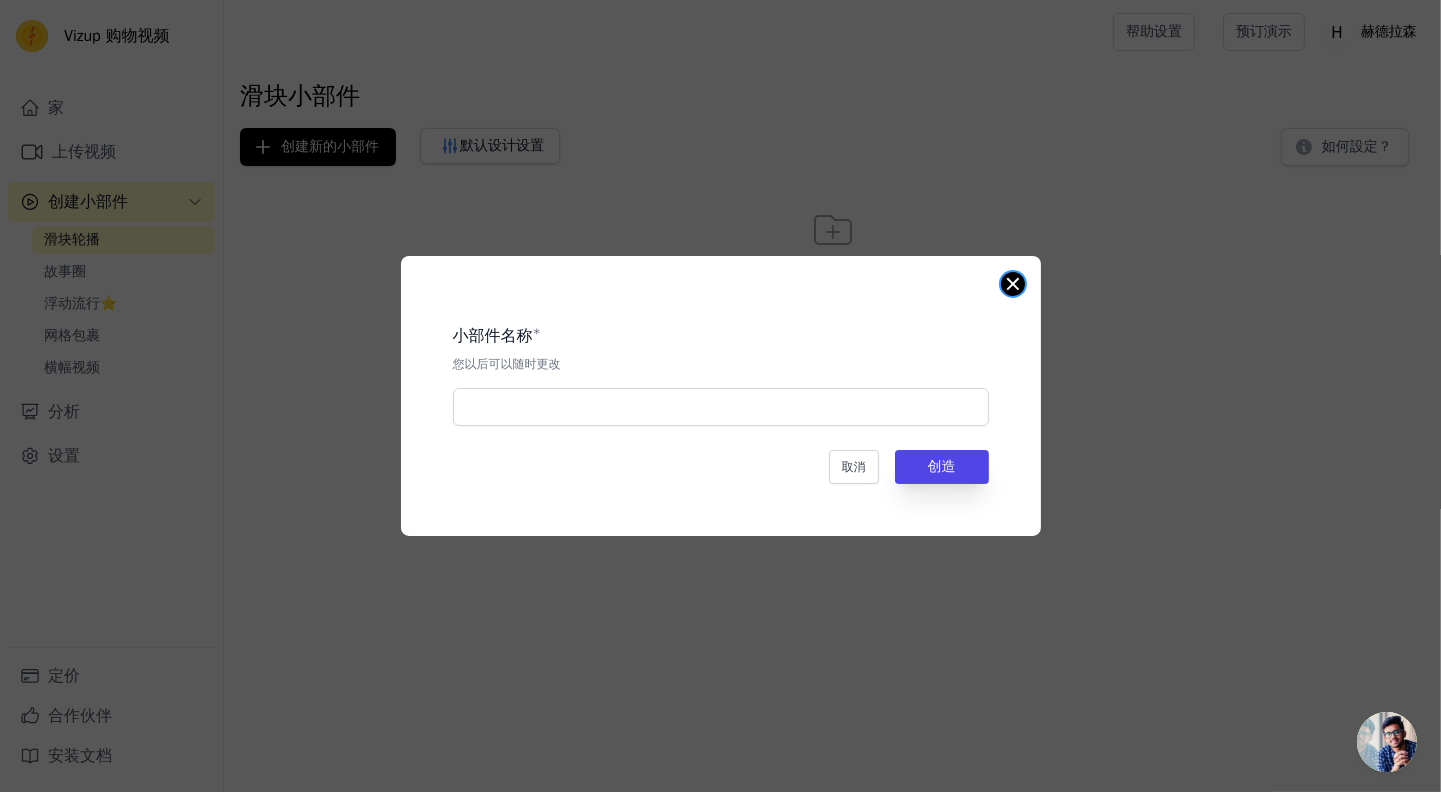 click at bounding box center [1013, 284] 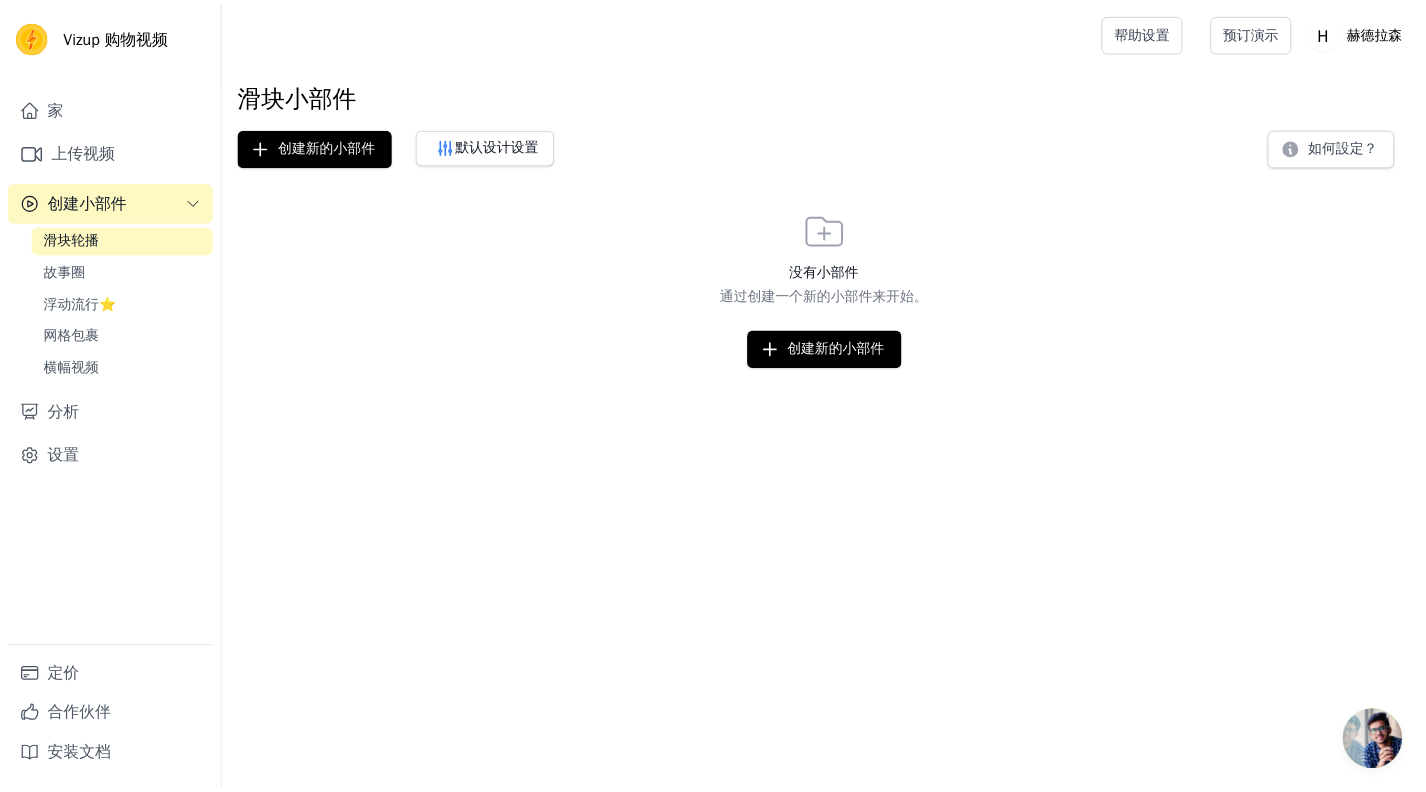 scroll, scrollTop: 16, scrollLeft: 0, axis: vertical 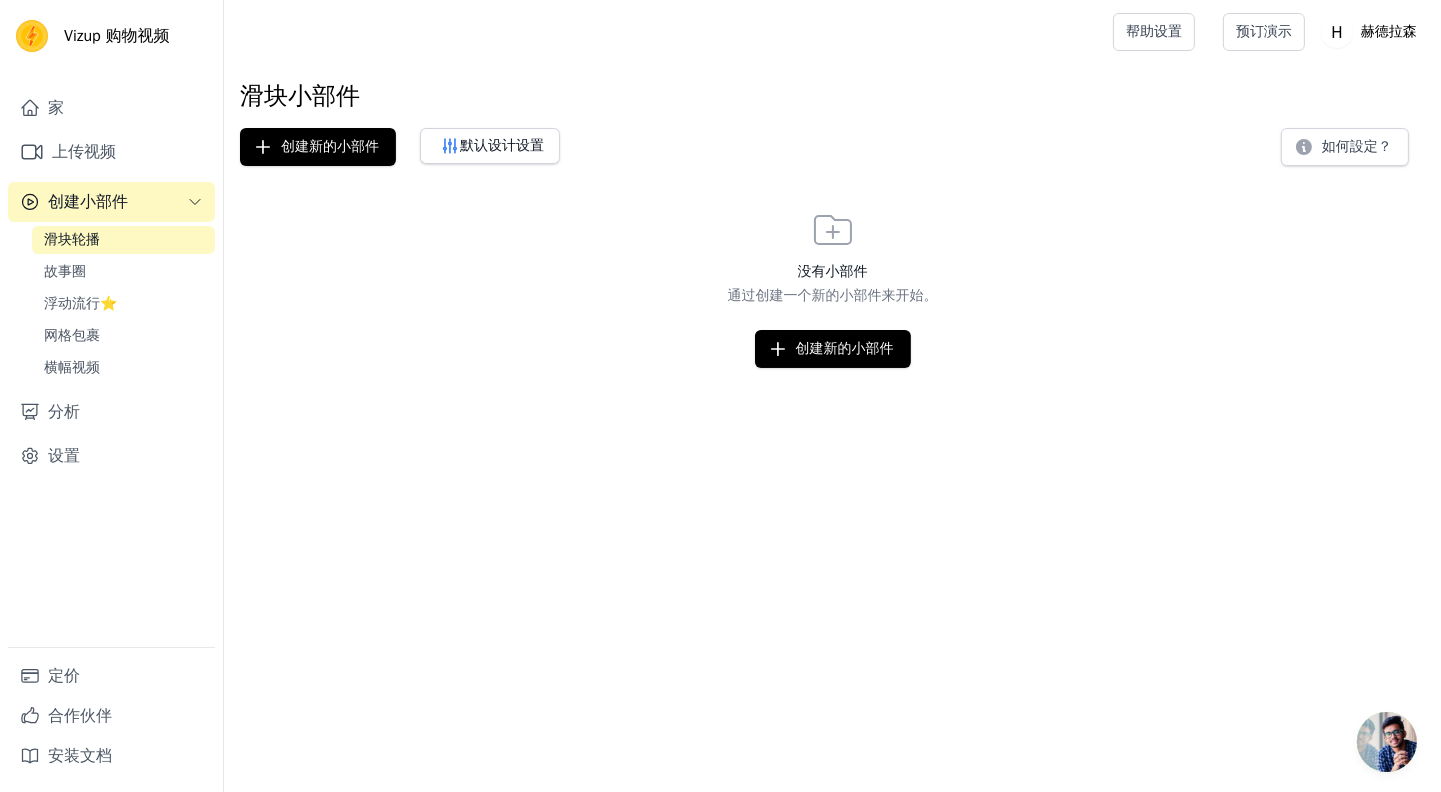 click on "滑块轮播" at bounding box center [72, 239] 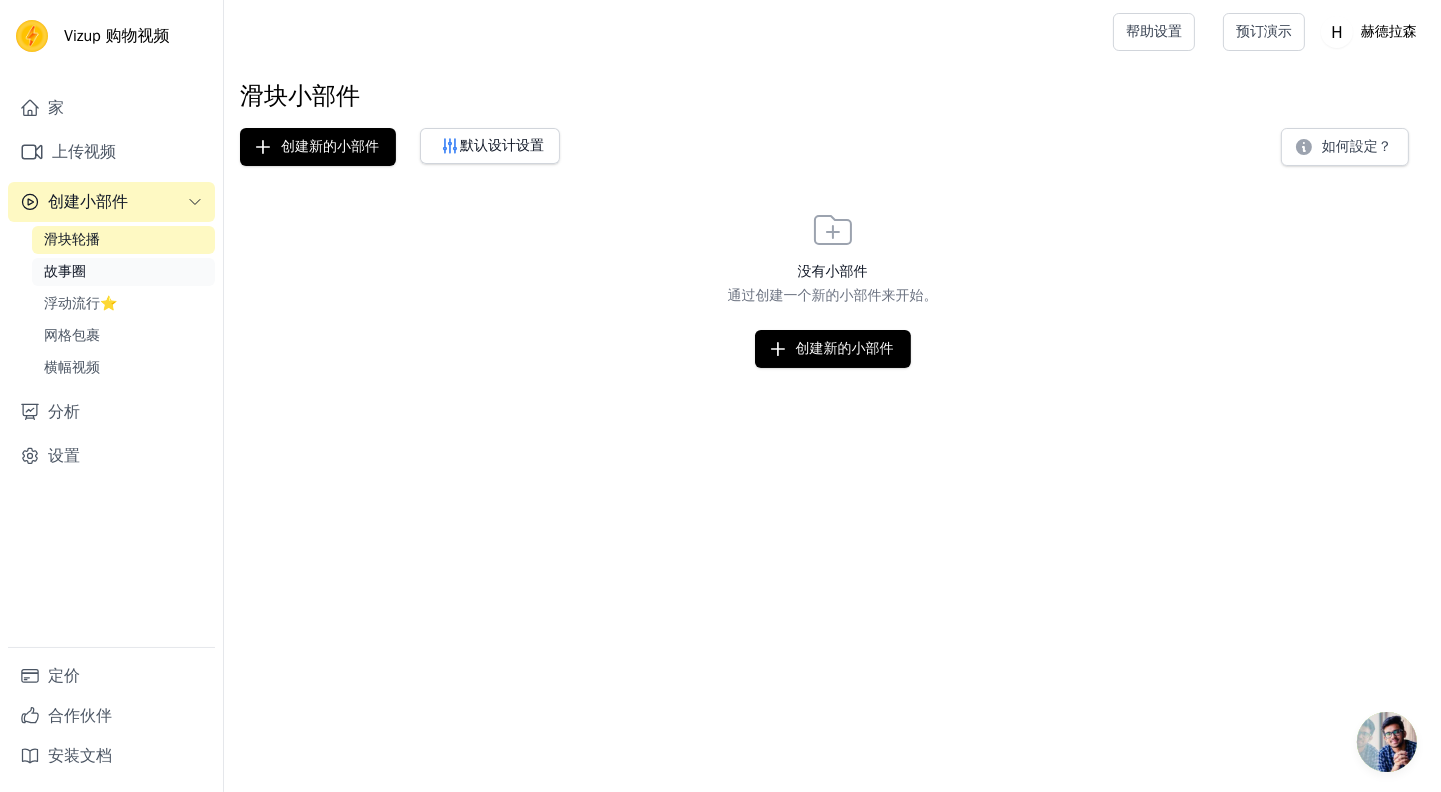 click on "故事圈" at bounding box center [65, 271] 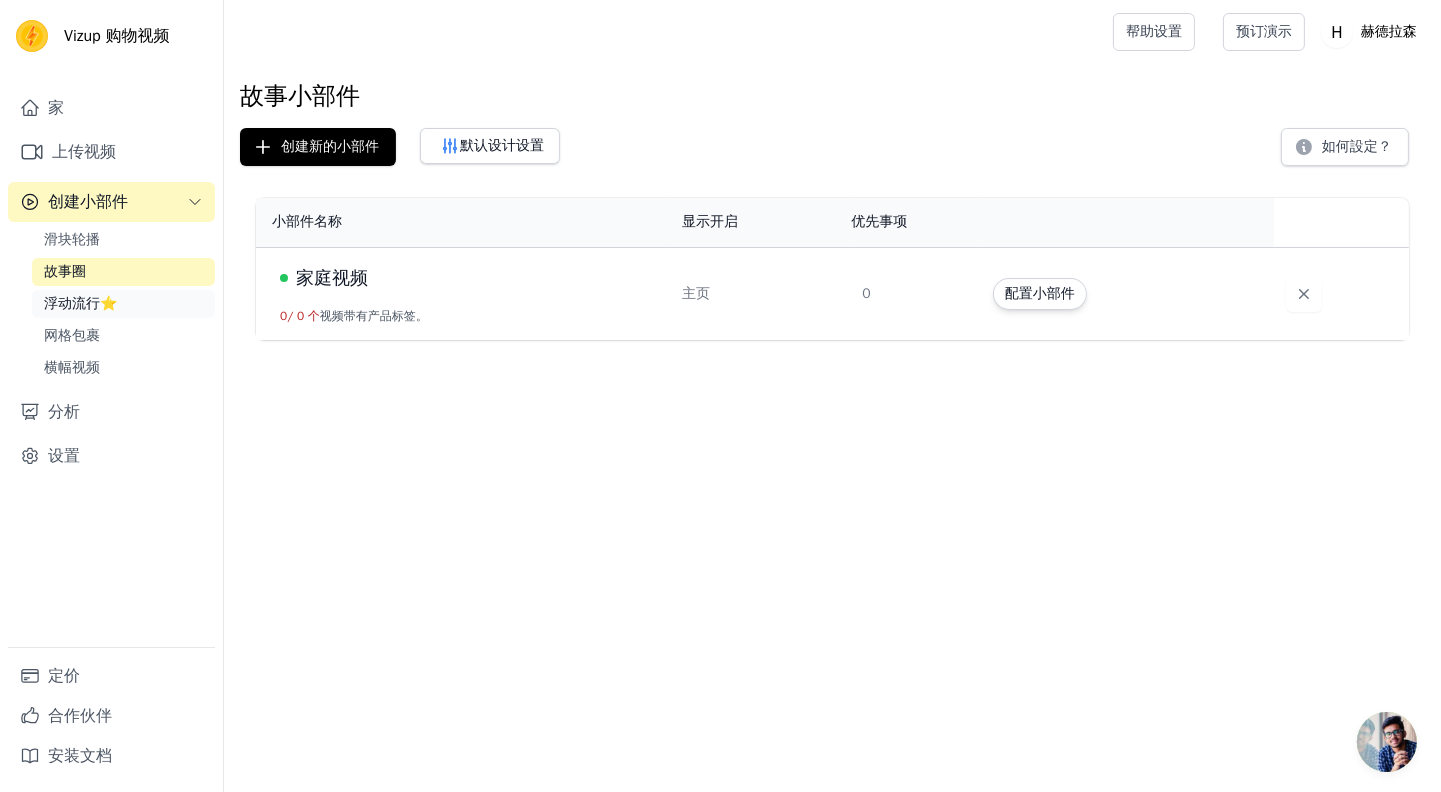 click on "浮动流行⭐" at bounding box center (80, 303) 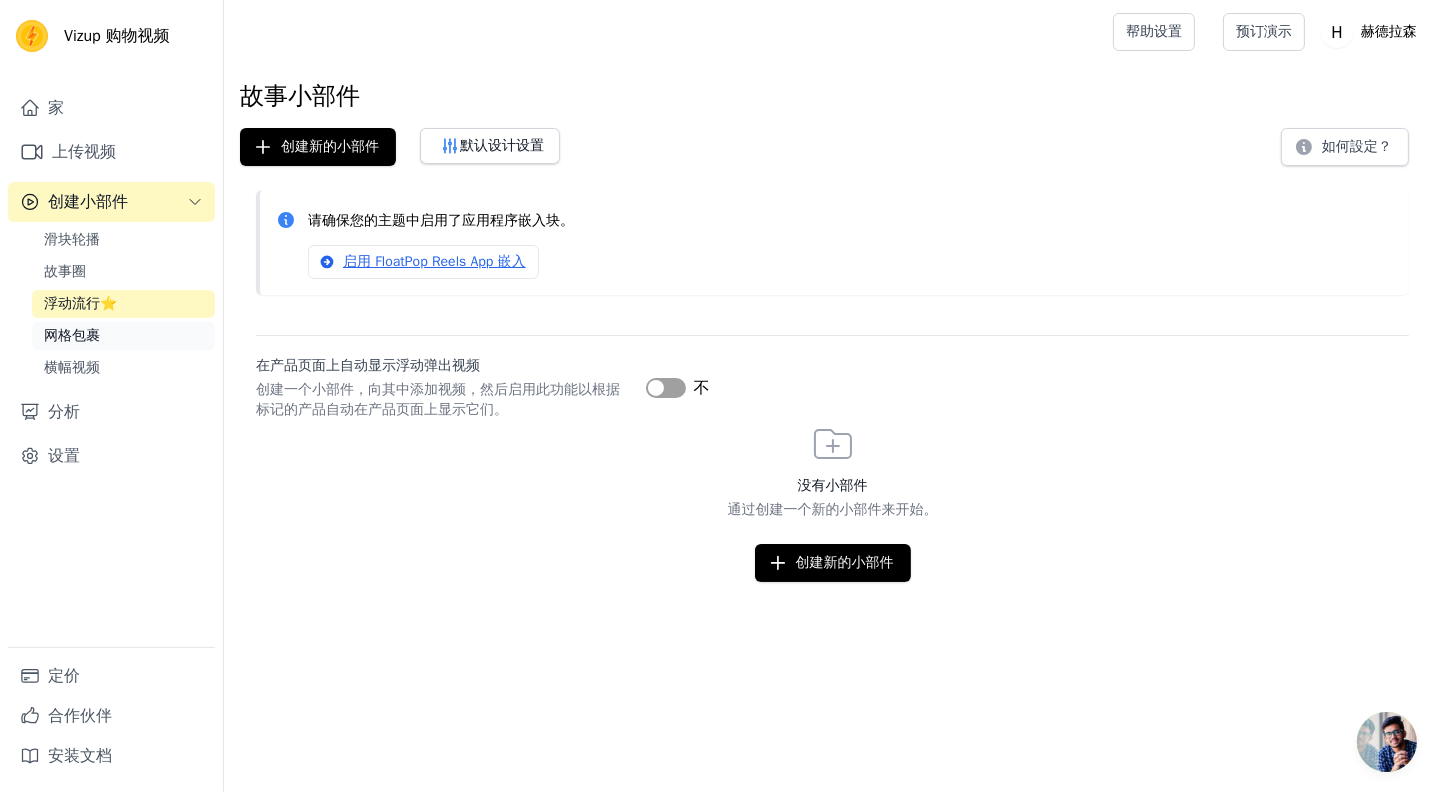 click on "网格包裹" at bounding box center [72, 335] 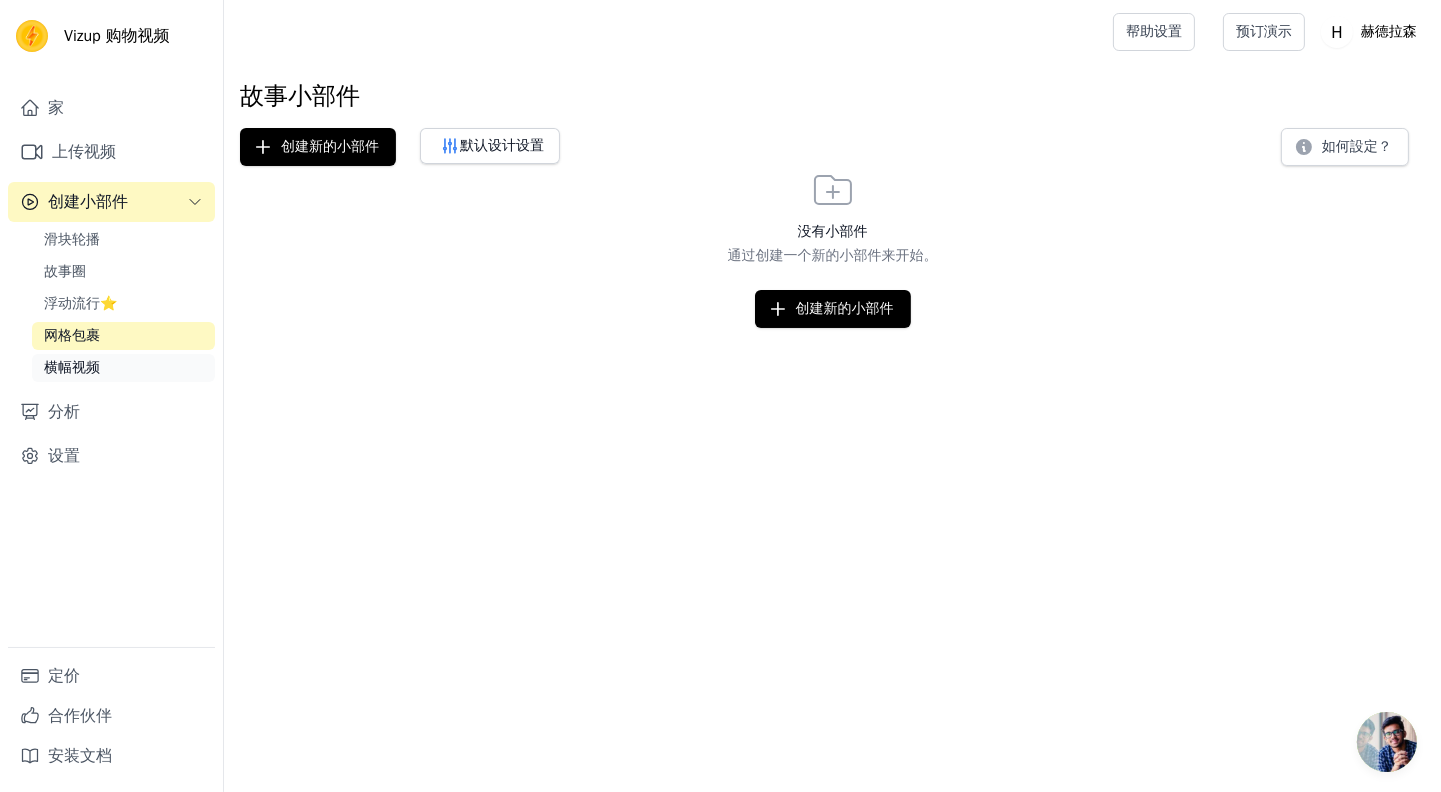click on "横幅视频" at bounding box center [72, 367] 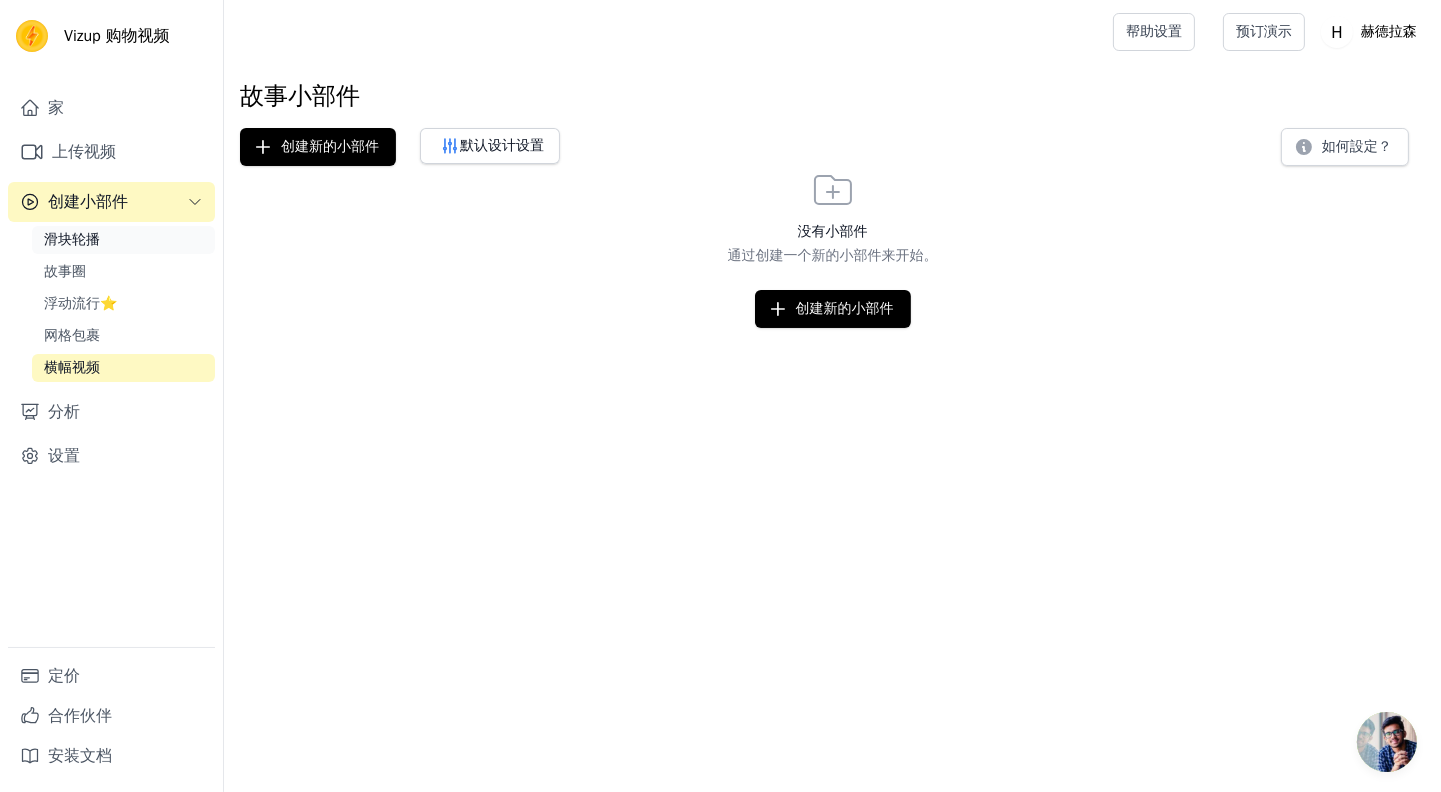 click on "滑块轮播" at bounding box center (123, 240) 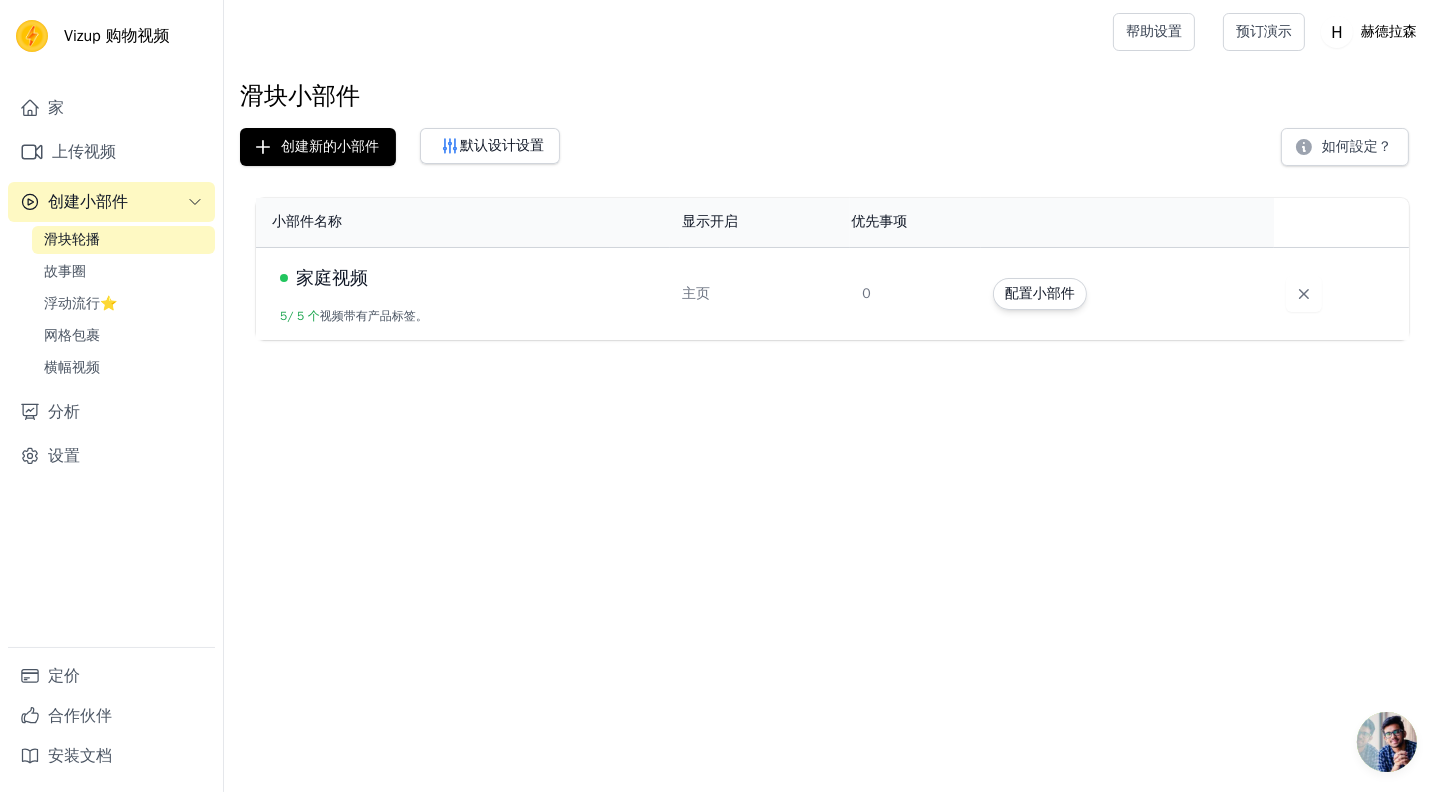 click on "家庭视频" at bounding box center [332, 278] 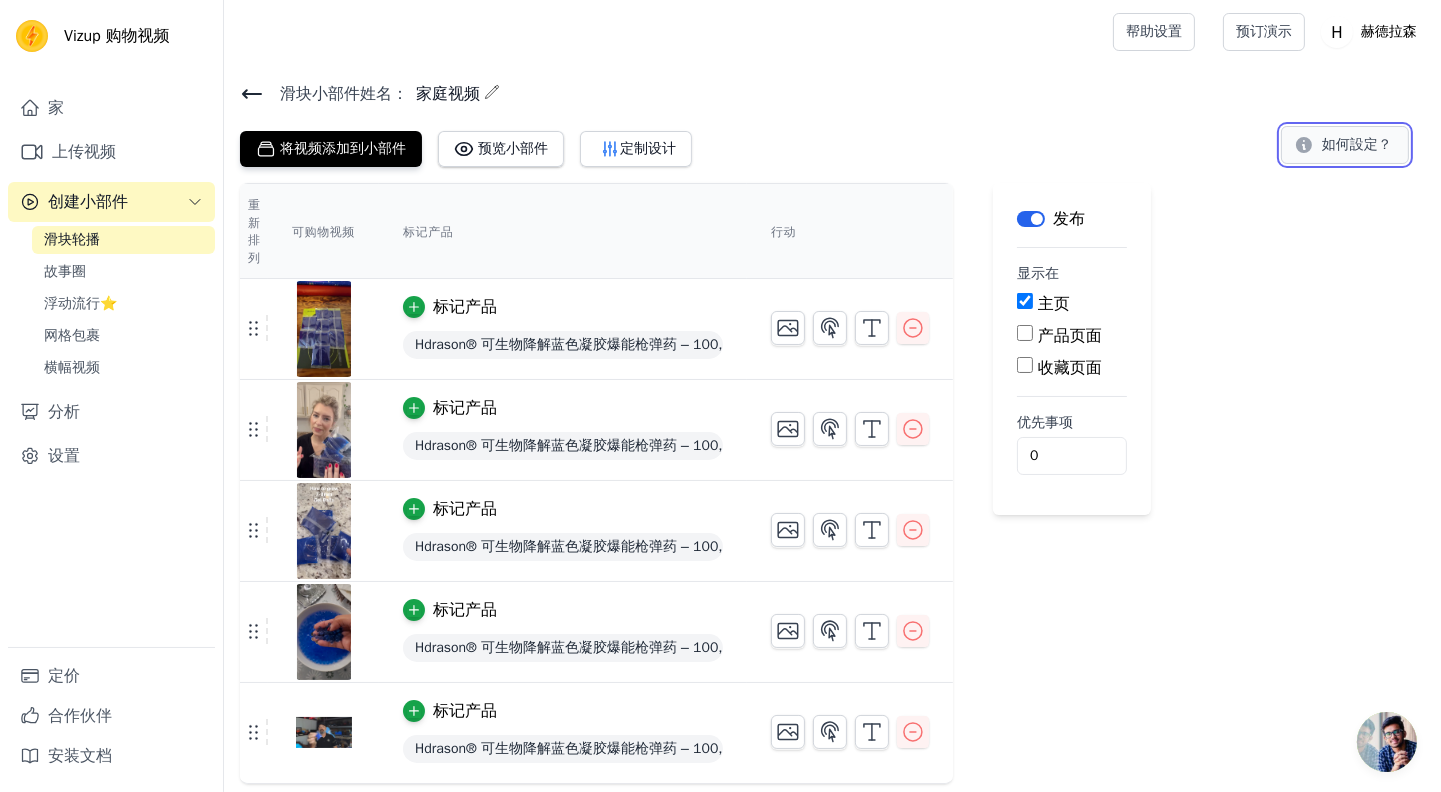 click on "如何設定？" at bounding box center (1357, 144) 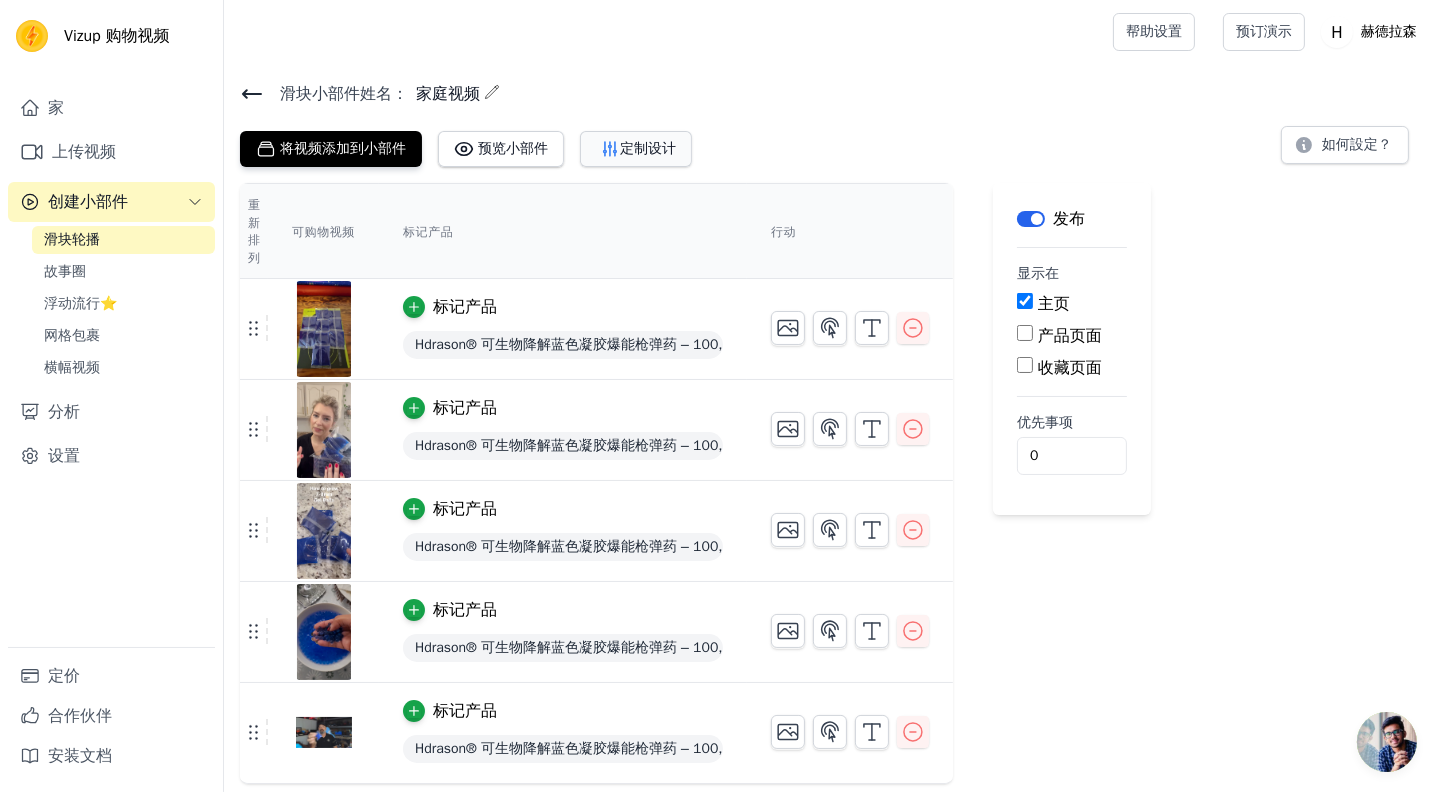 click on "定制设计" at bounding box center [648, 148] 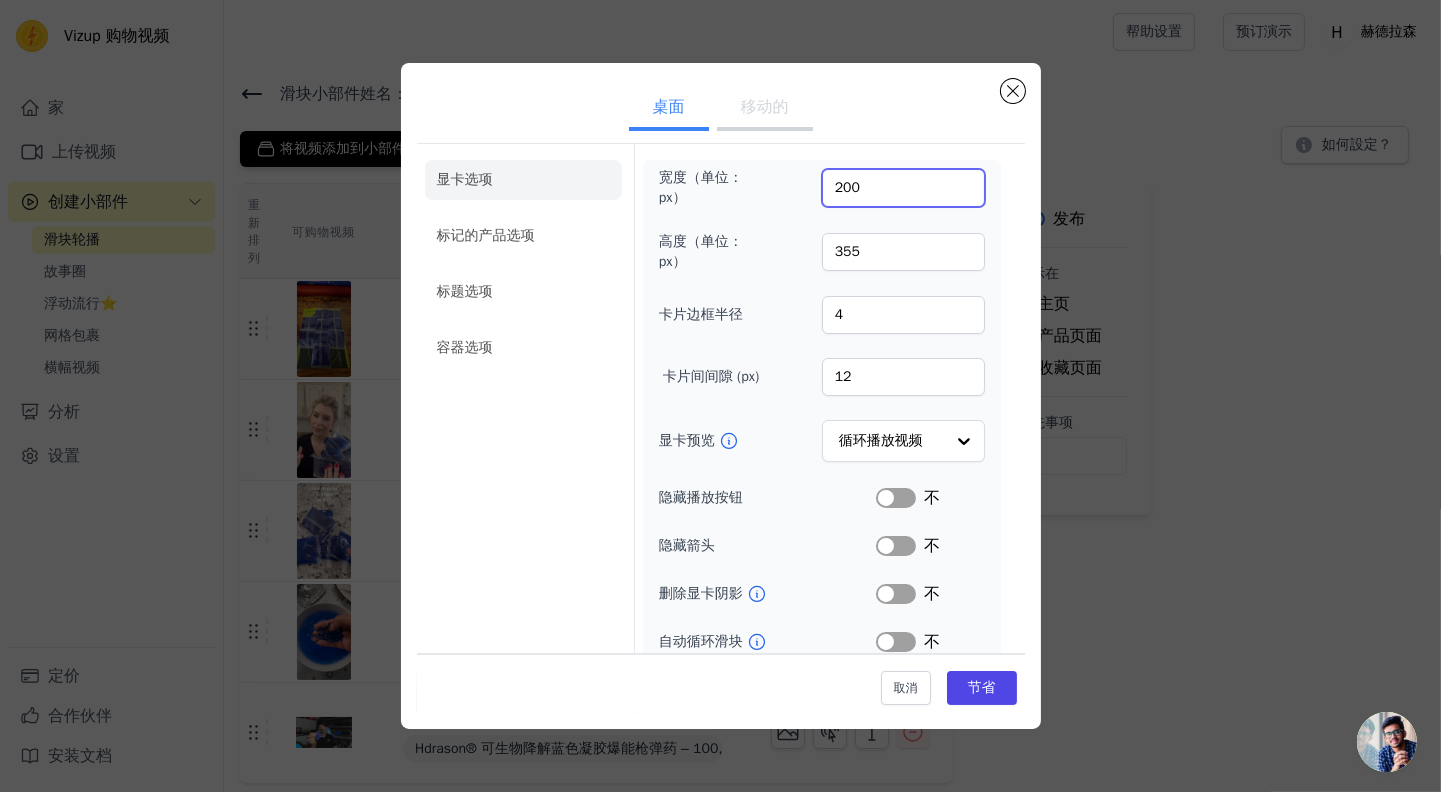 click on "200" at bounding box center (903, 188) 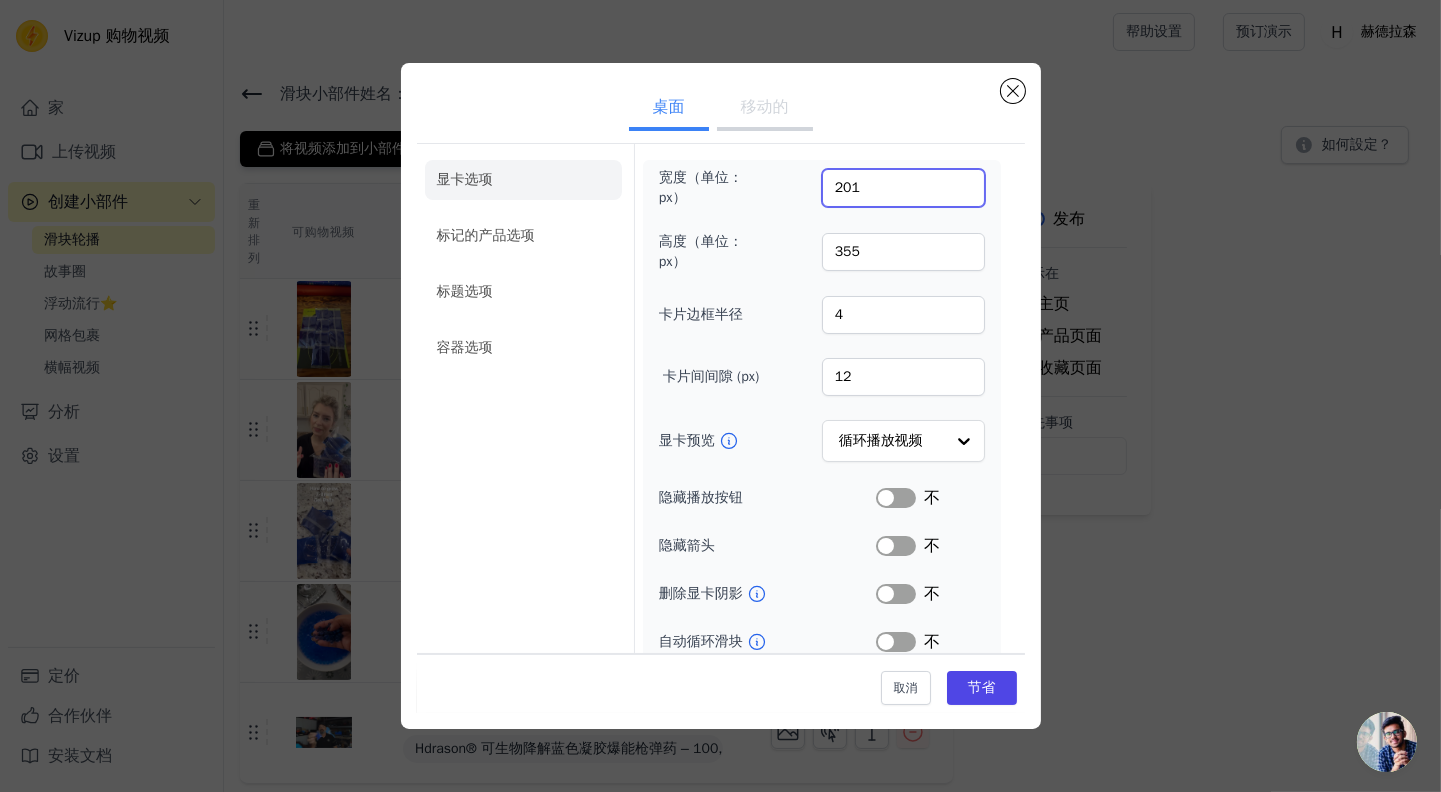 click on "201" at bounding box center (903, 188) 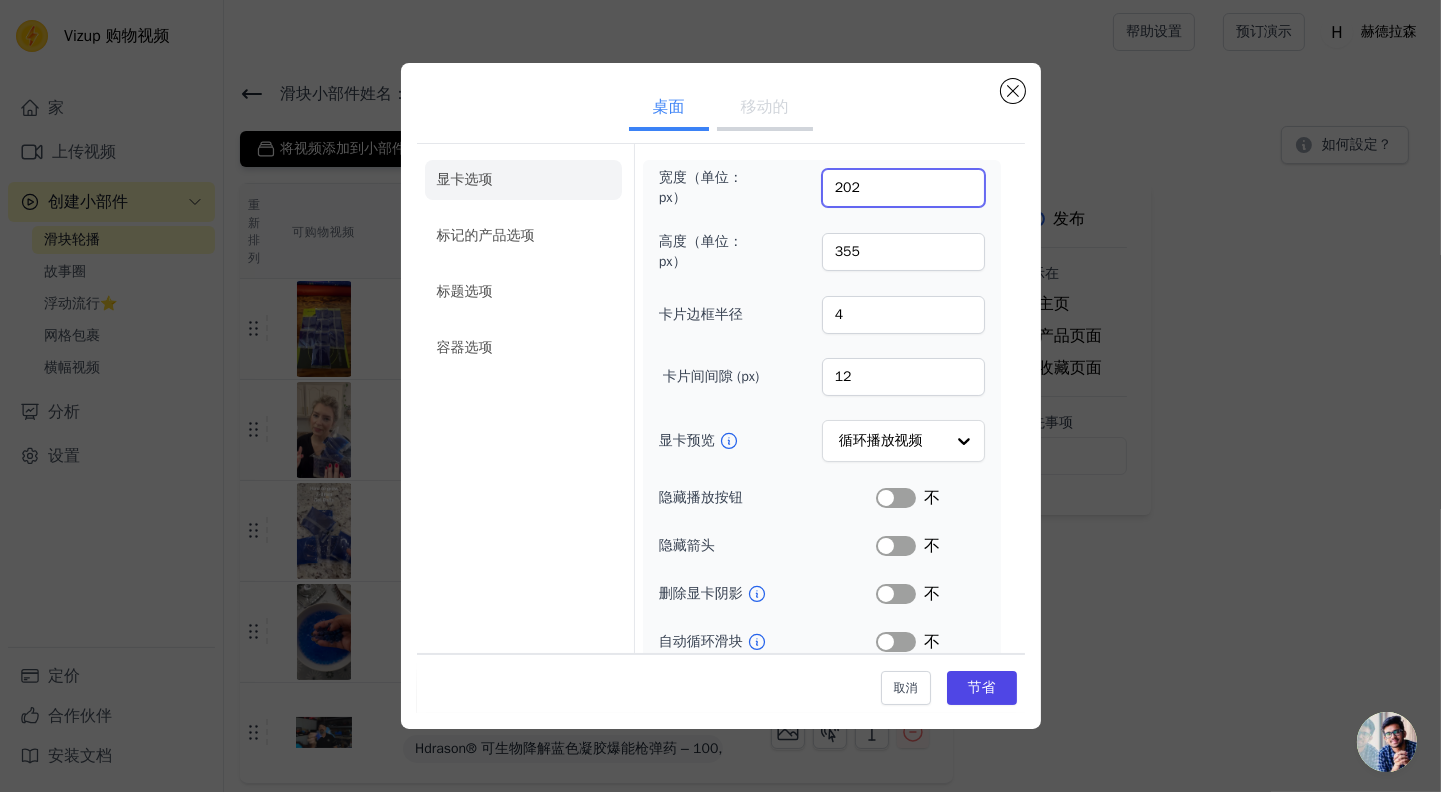click on "202" at bounding box center [903, 188] 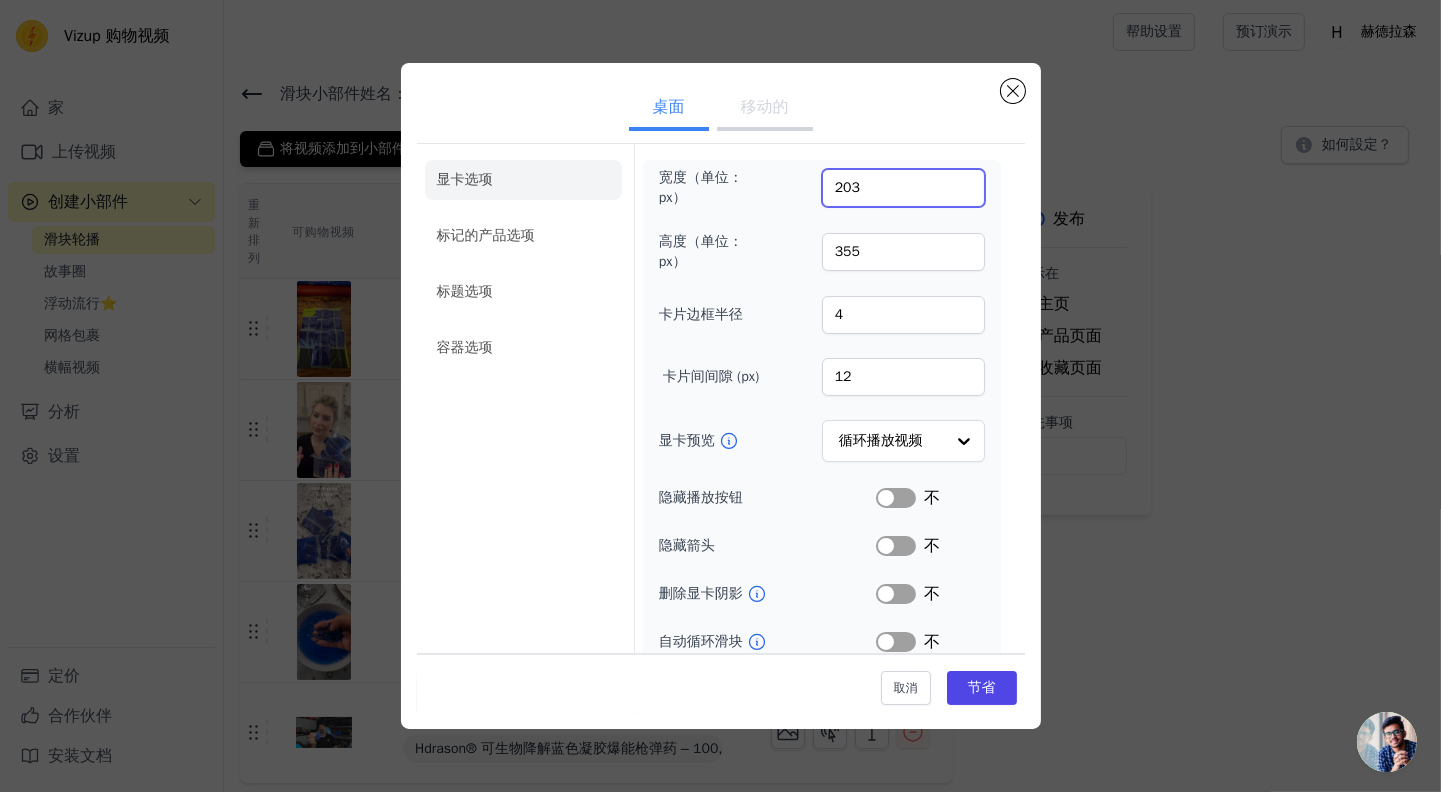 click on "203" at bounding box center [903, 188] 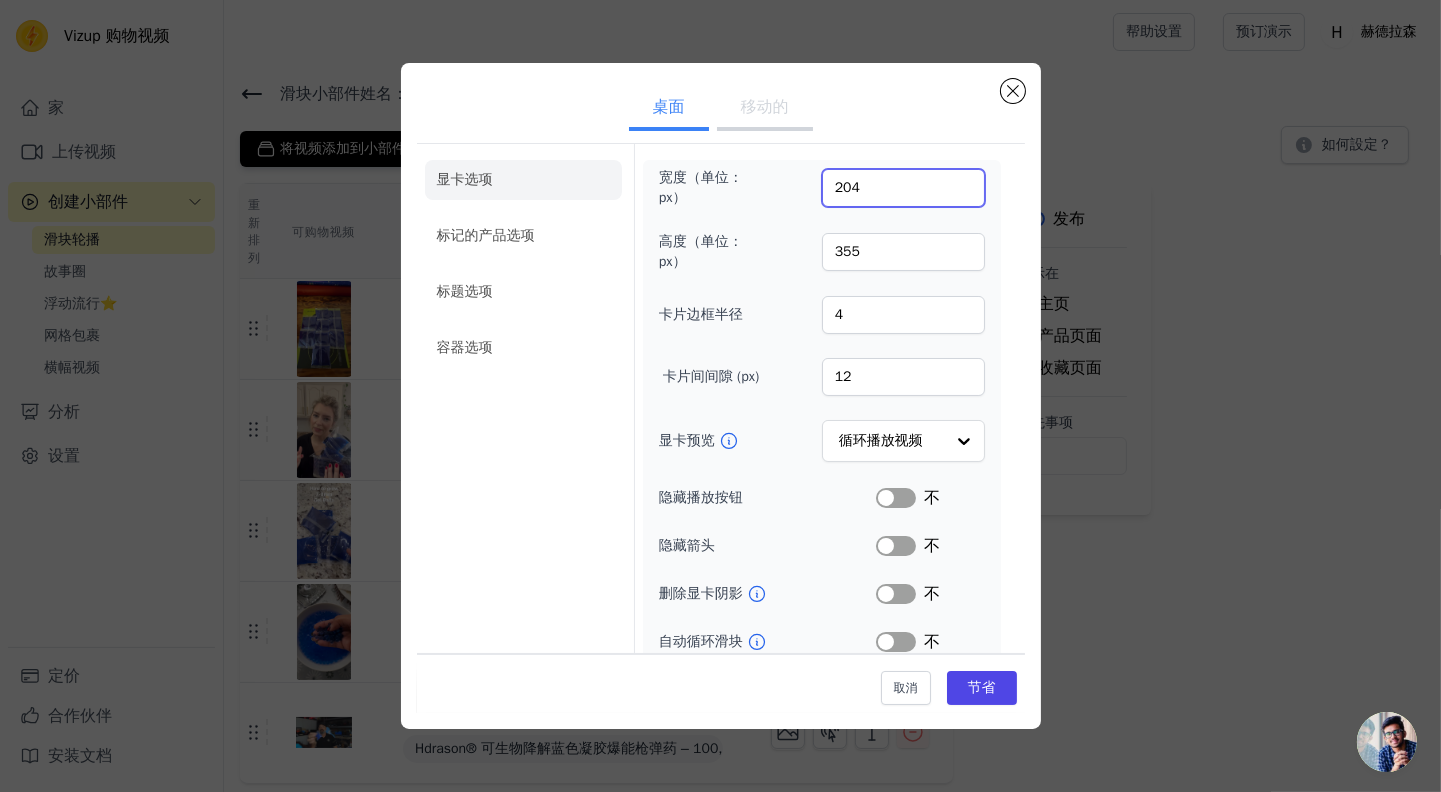 click on "204" at bounding box center [903, 188] 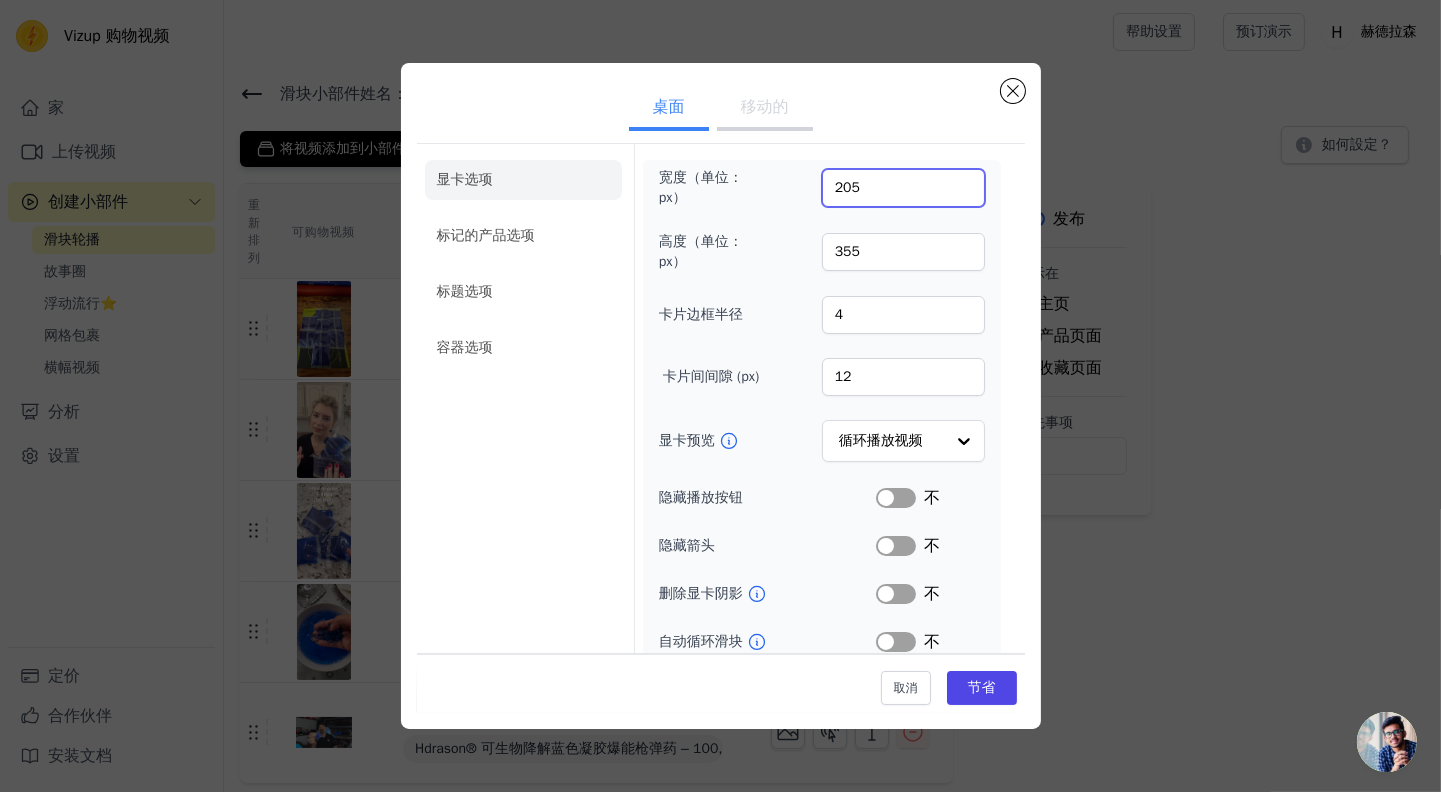 click on "205" at bounding box center (903, 188) 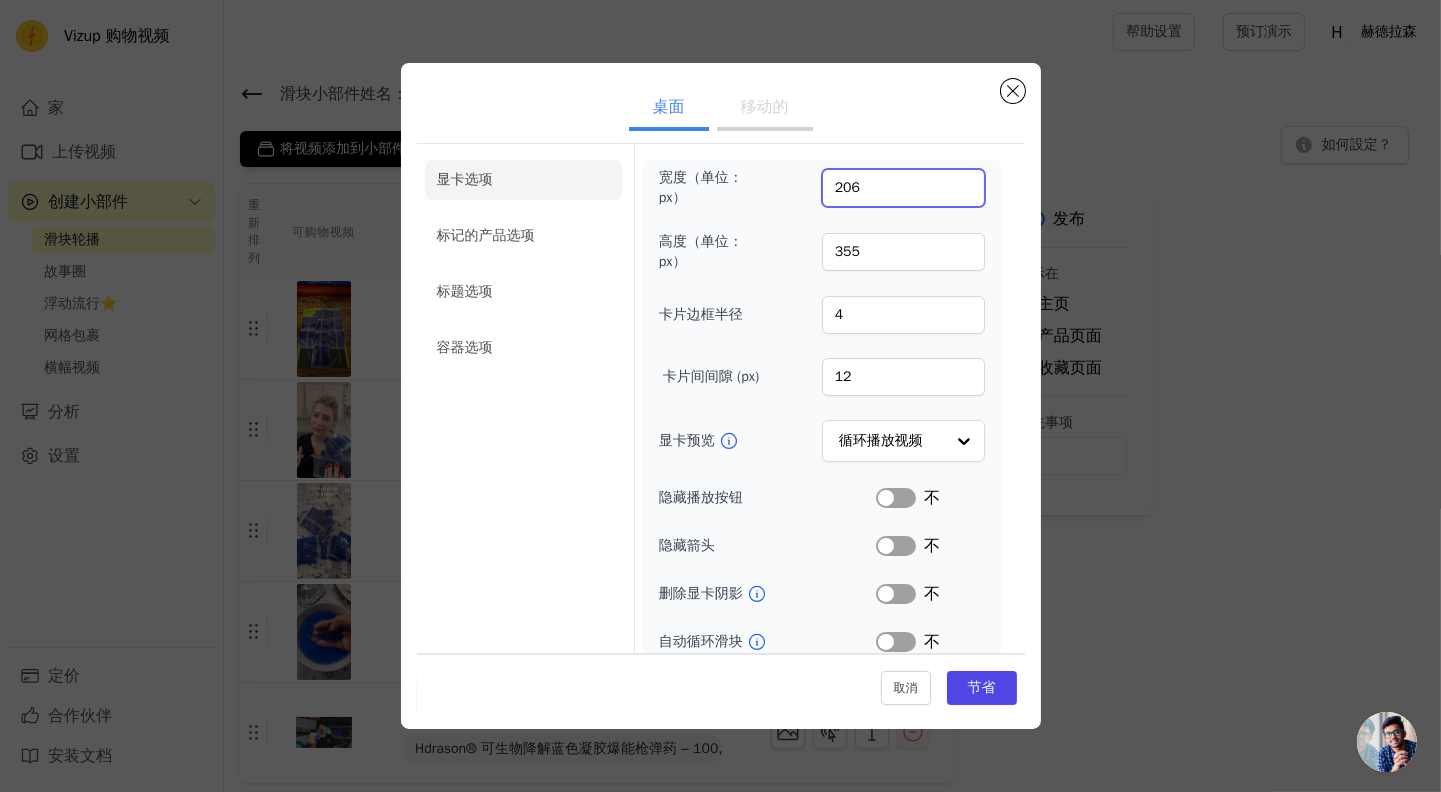 click on "206" at bounding box center [903, 188] 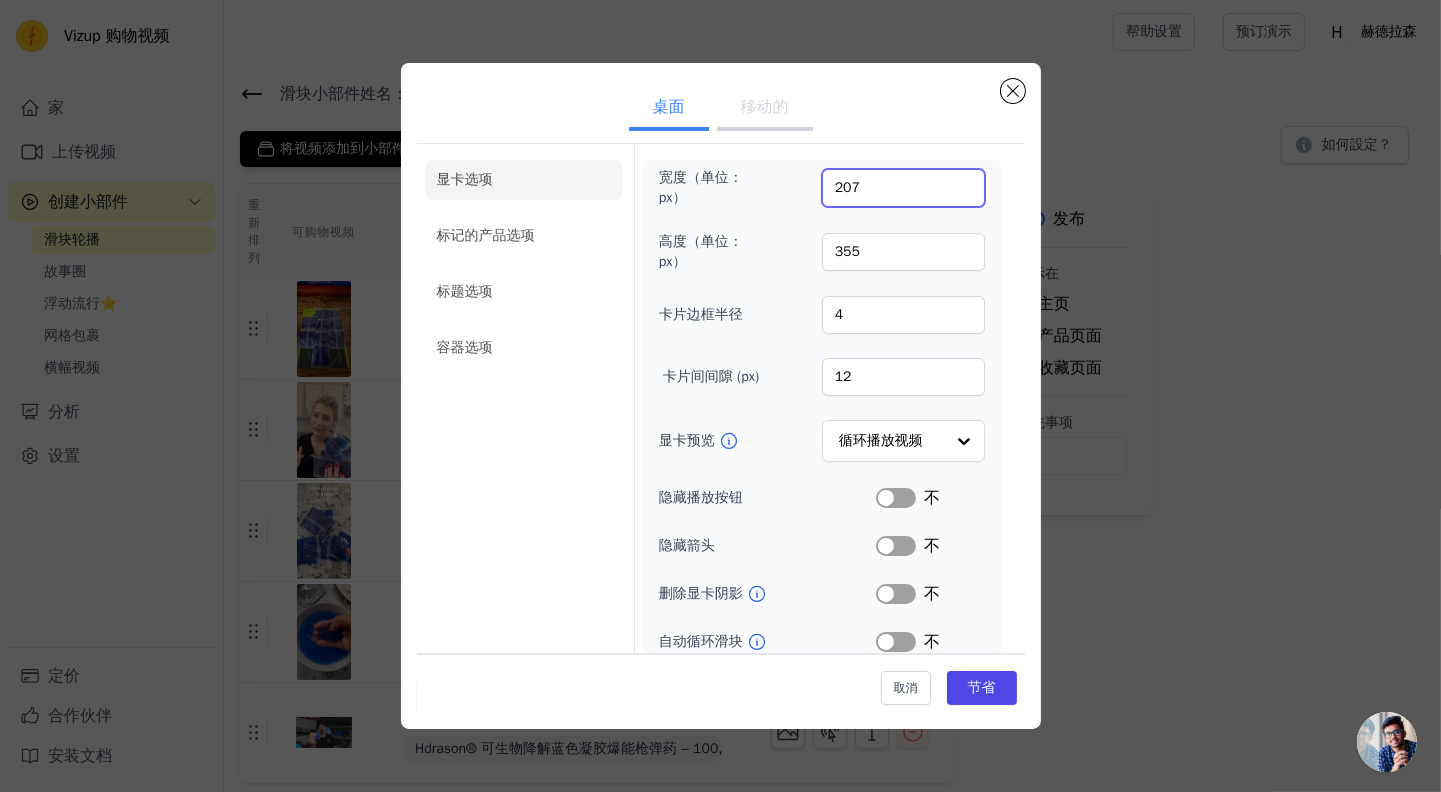 click on "207" at bounding box center (903, 188) 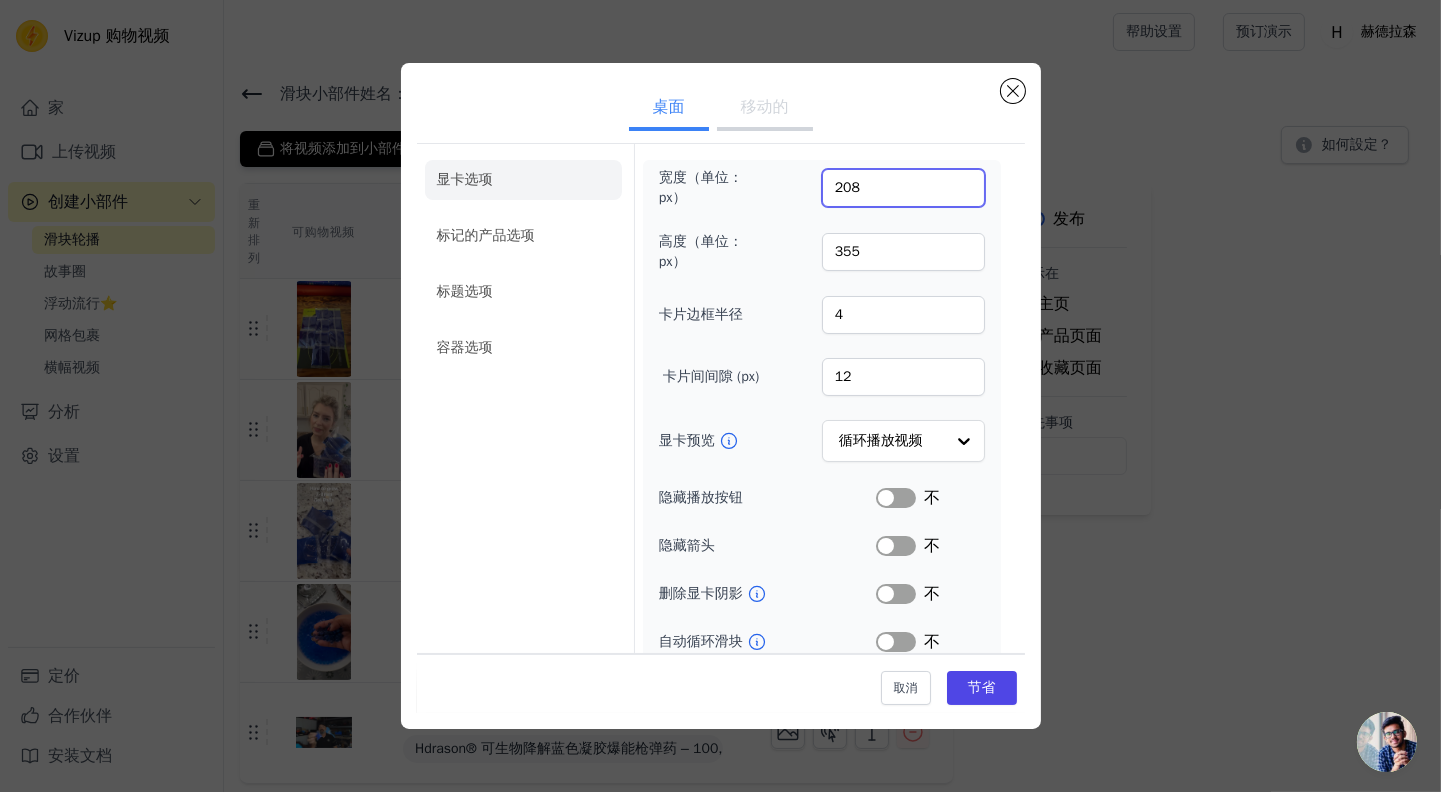 click on "208" at bounding box center (903, 188) 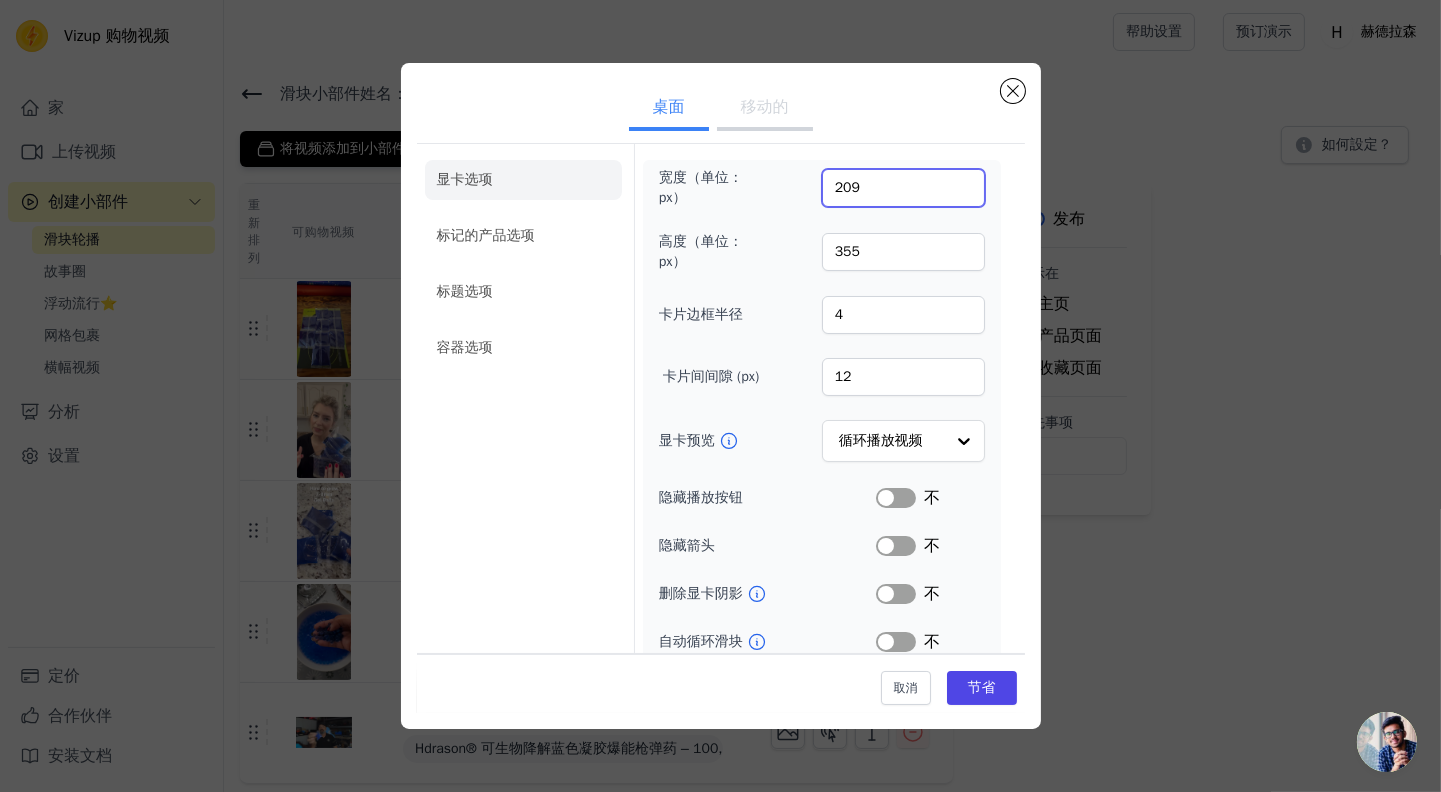 click on "209" at bounding box center (903, 188) 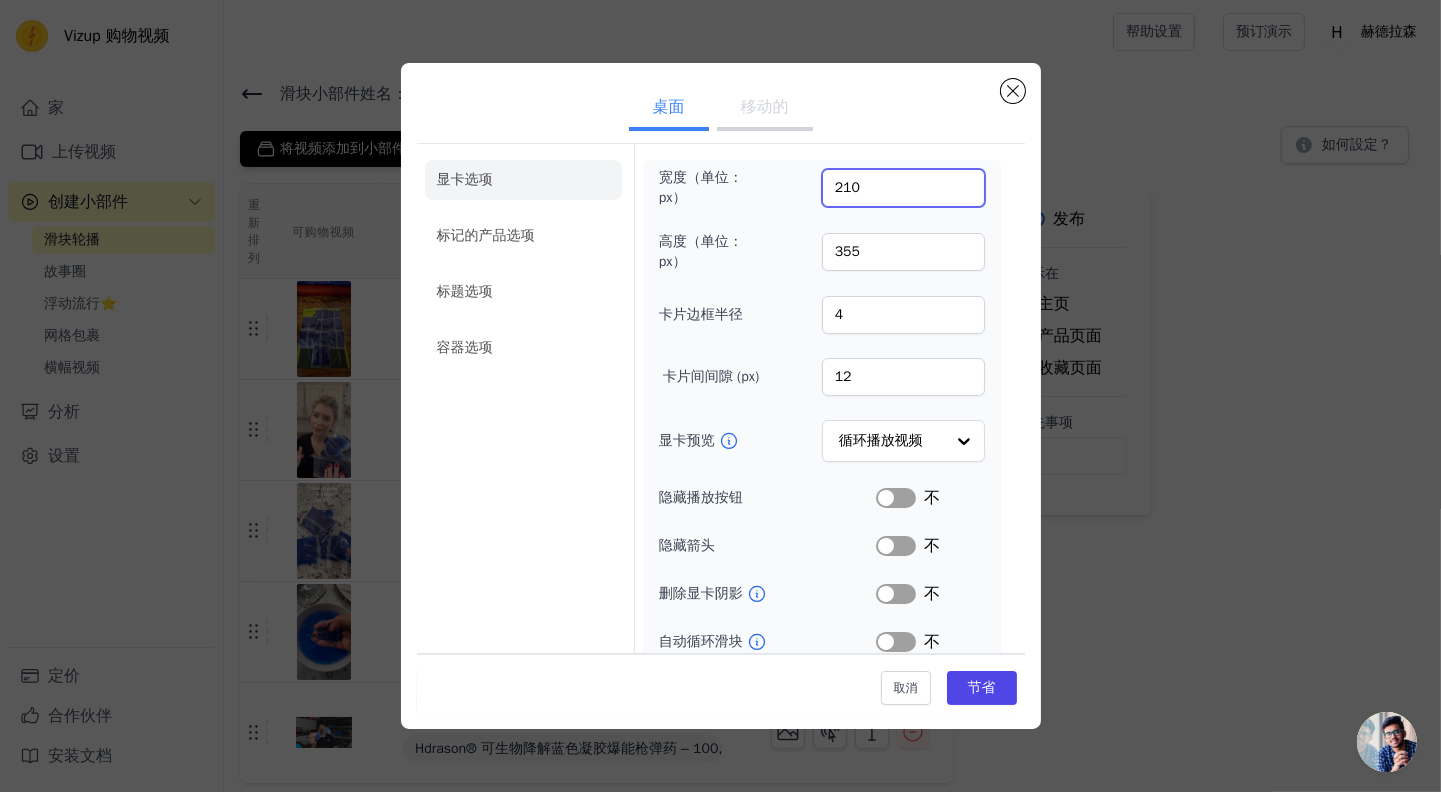 type on "210" 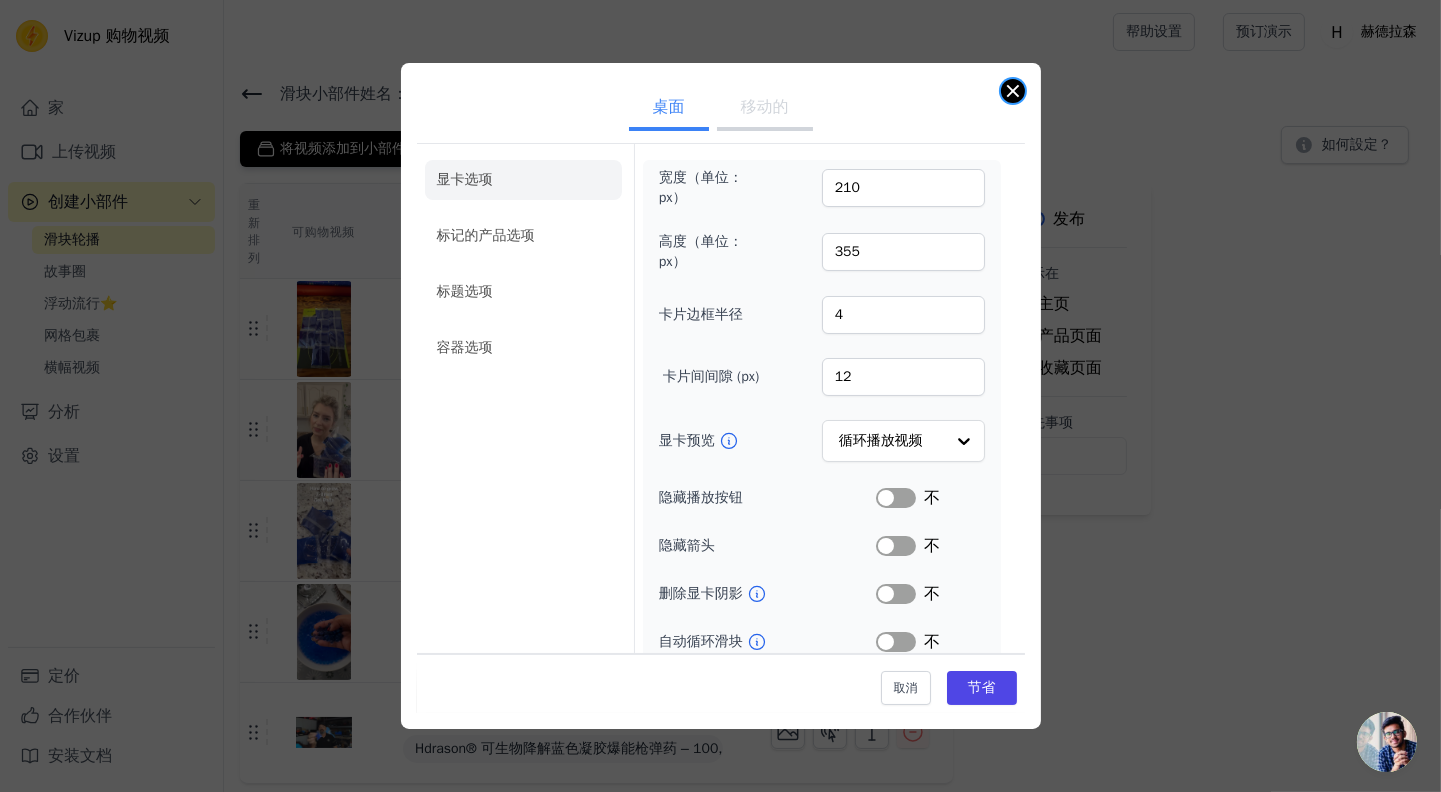 click at bounding box center (1013, 91) 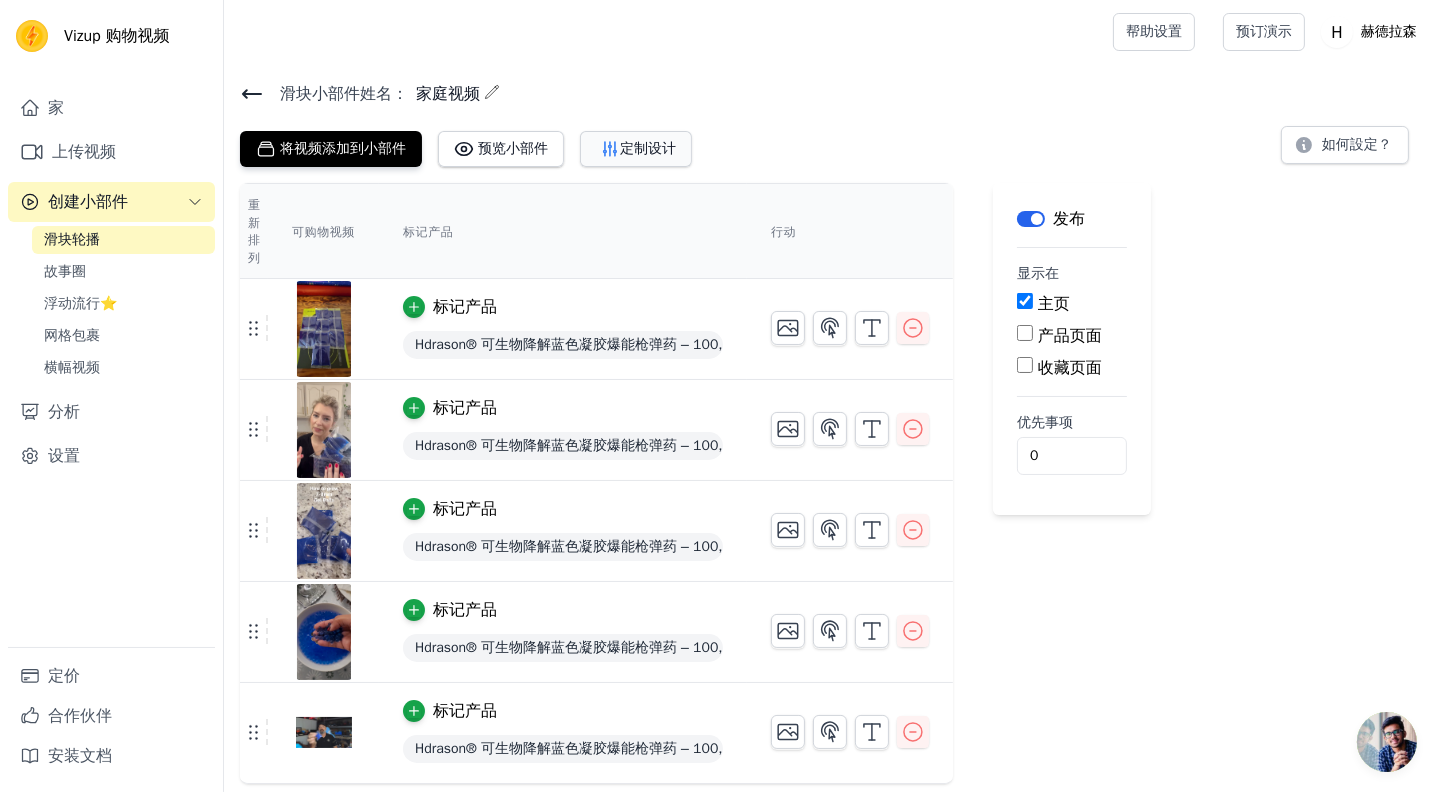 click on "定制设计" at bounding box center [648, 148] 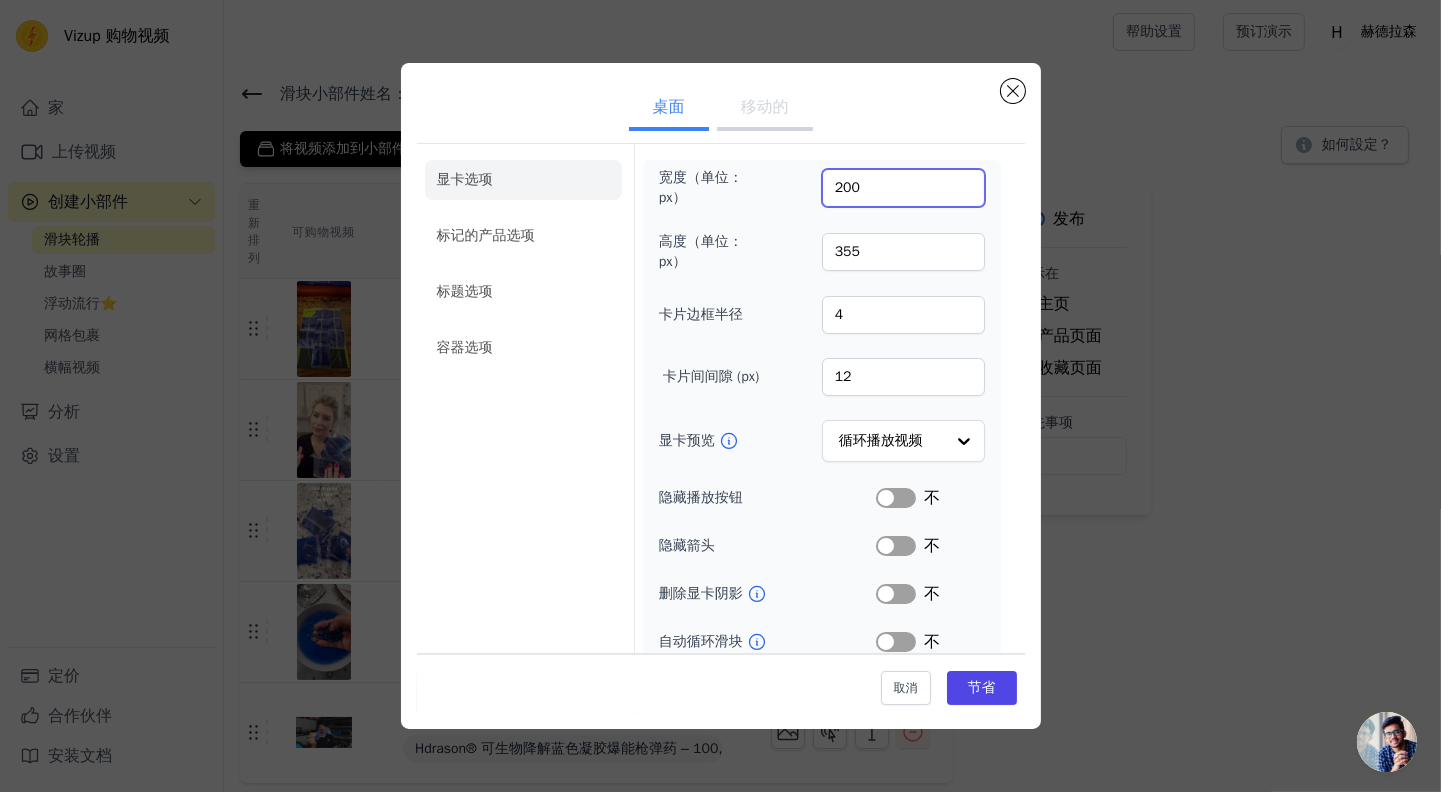 click on "200" at bounding box center (903, 188) 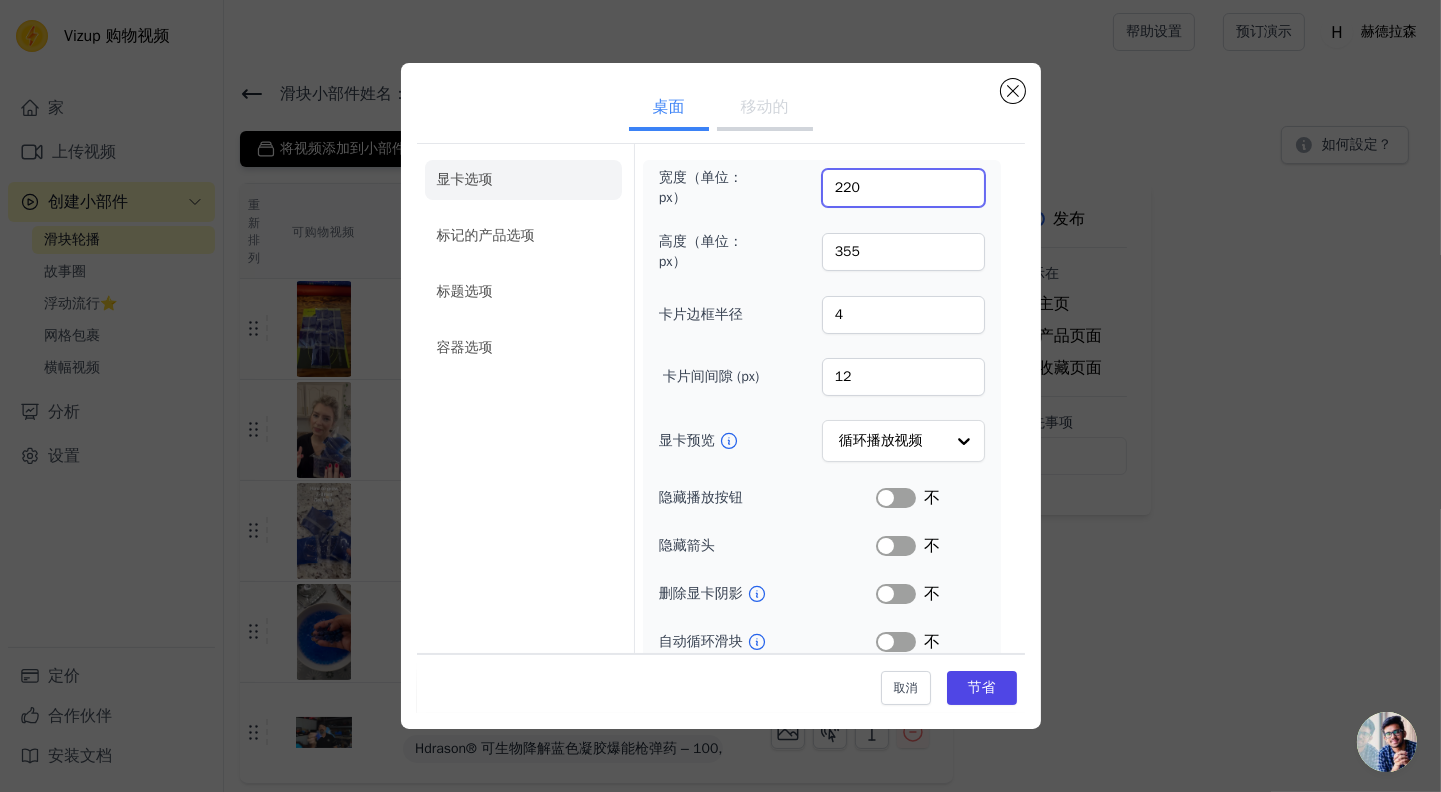 type on "220" 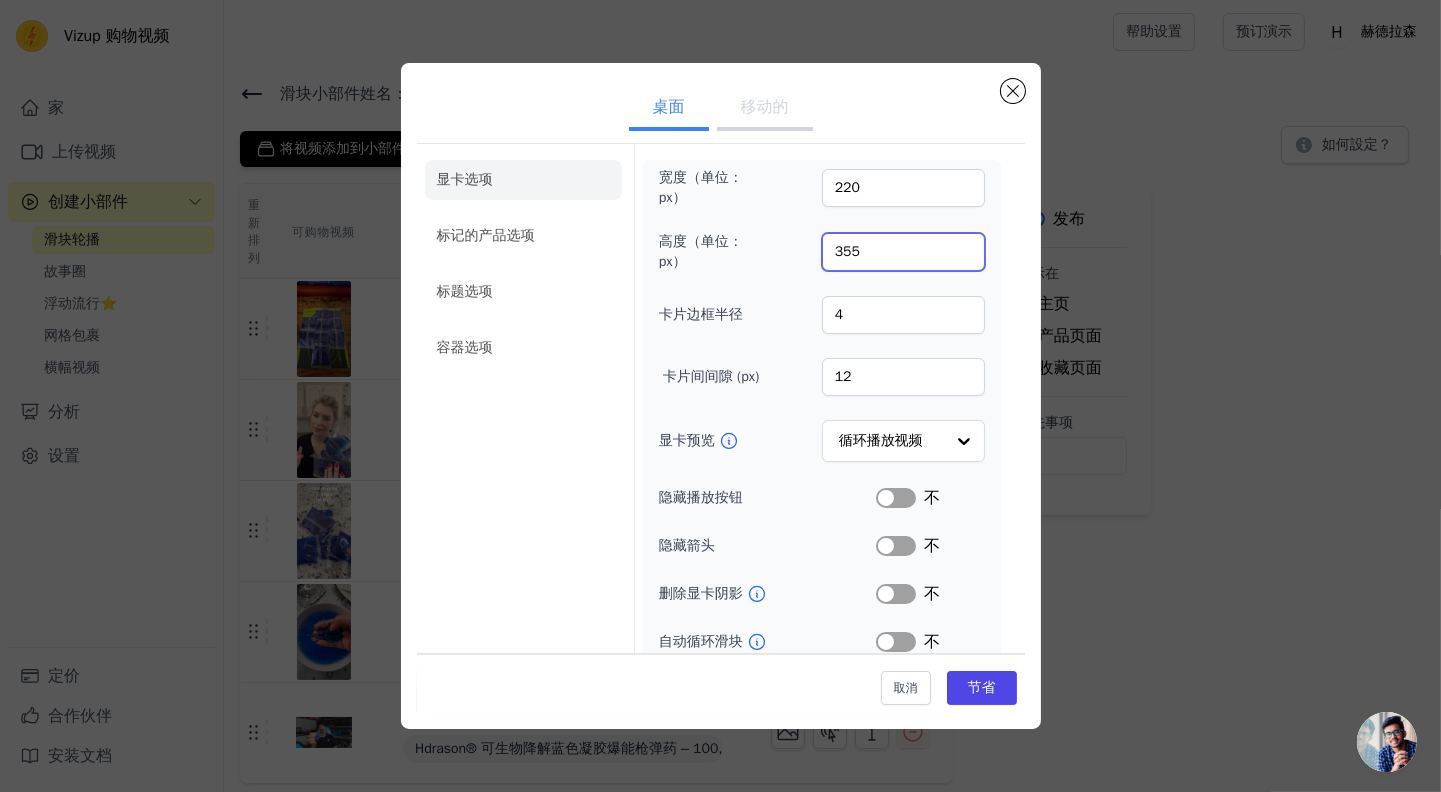 drag, startPoint x: 858, startPoint y: 247, endPoint x: 820, endPoint y: 249, distance: 38.052597 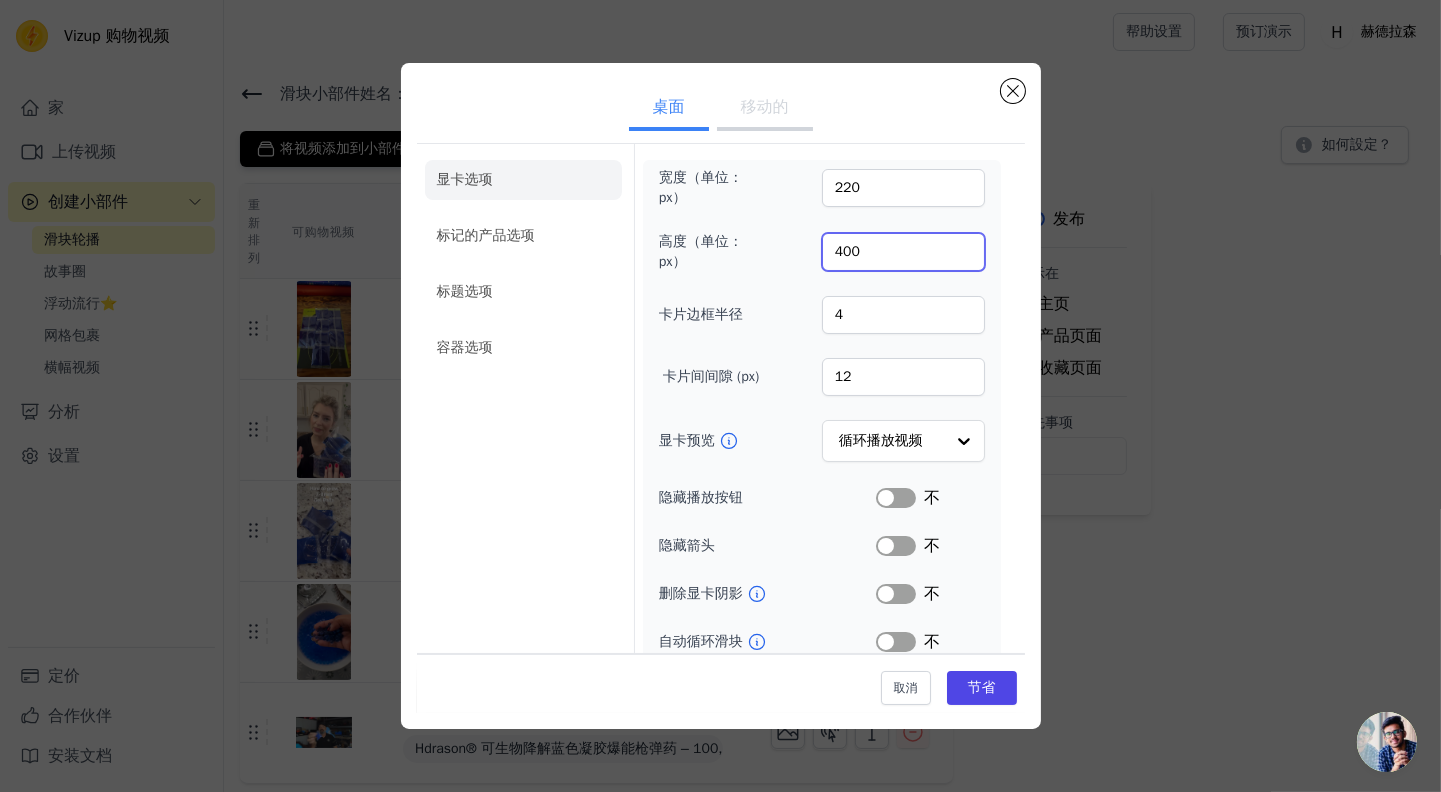 type on "400" 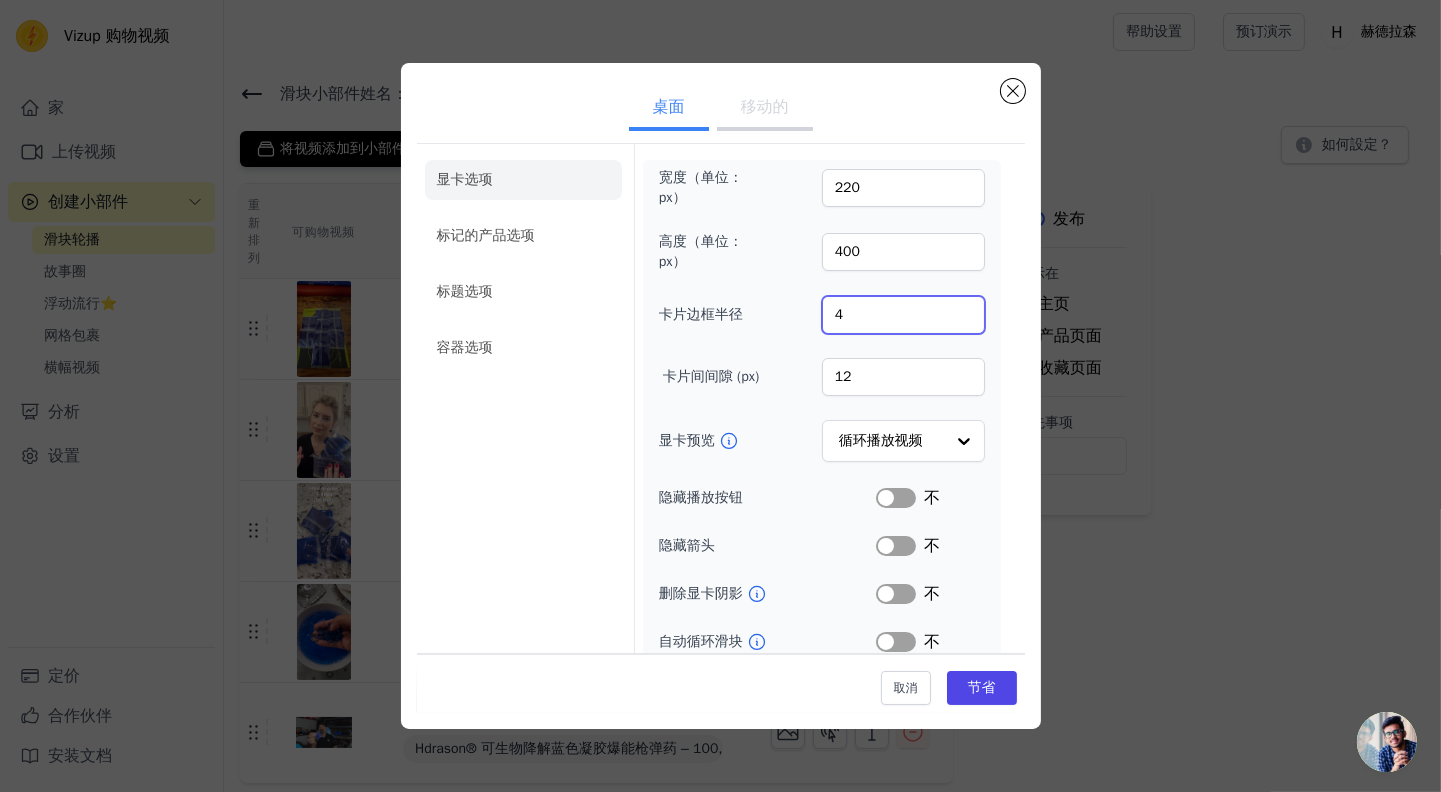 click on "4" at bounding box center [903, 315] 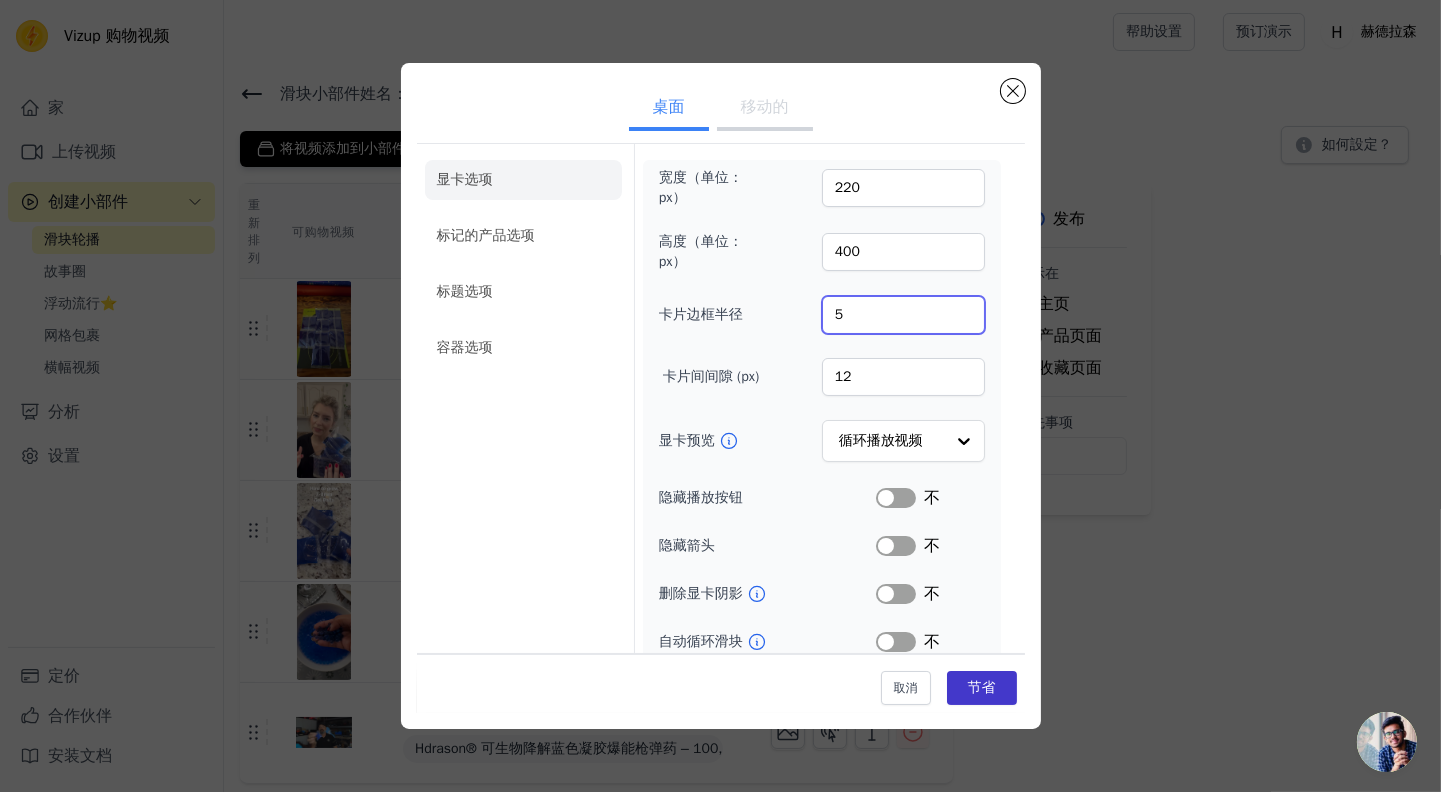 type on "5" 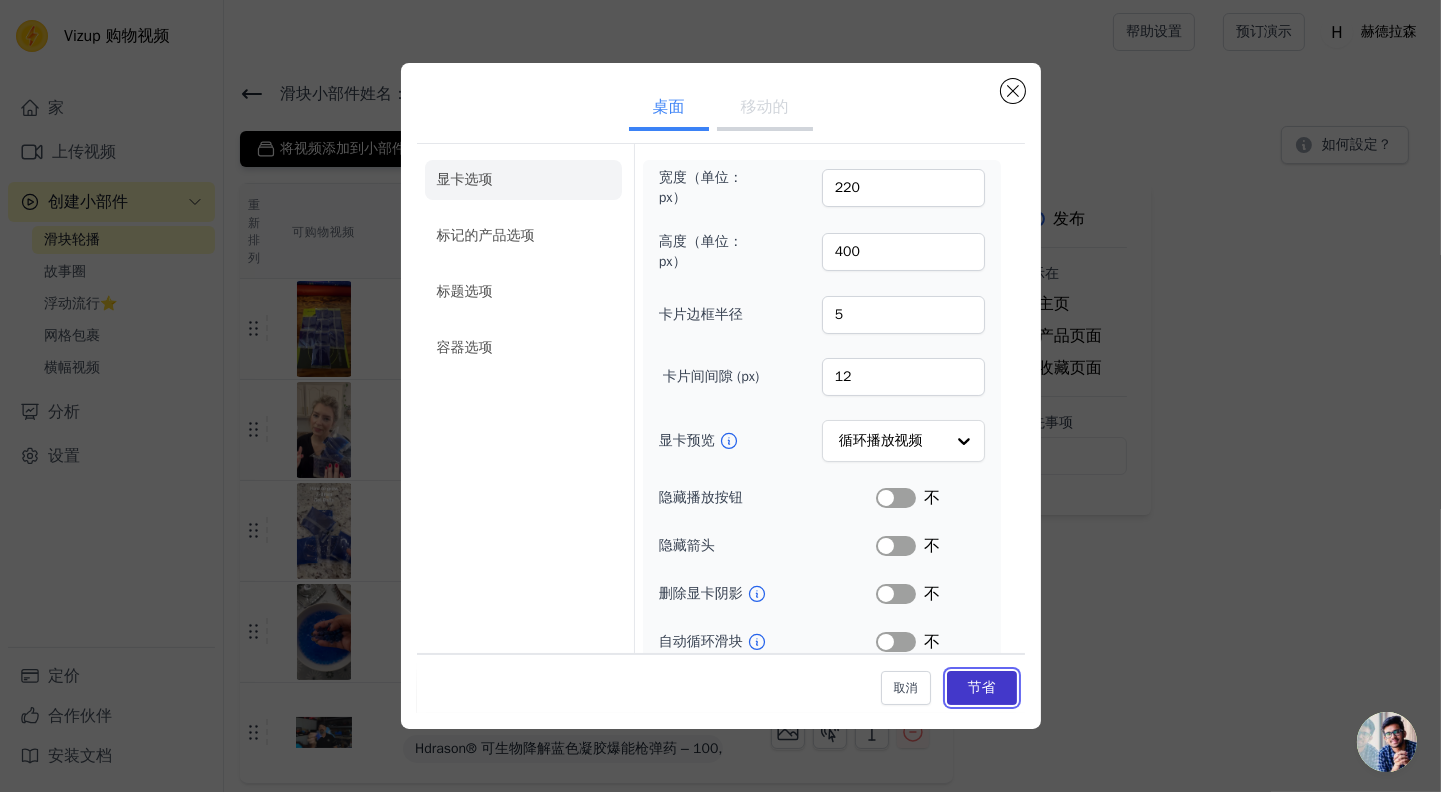 click on "节省" at bounding box center (982, 687) 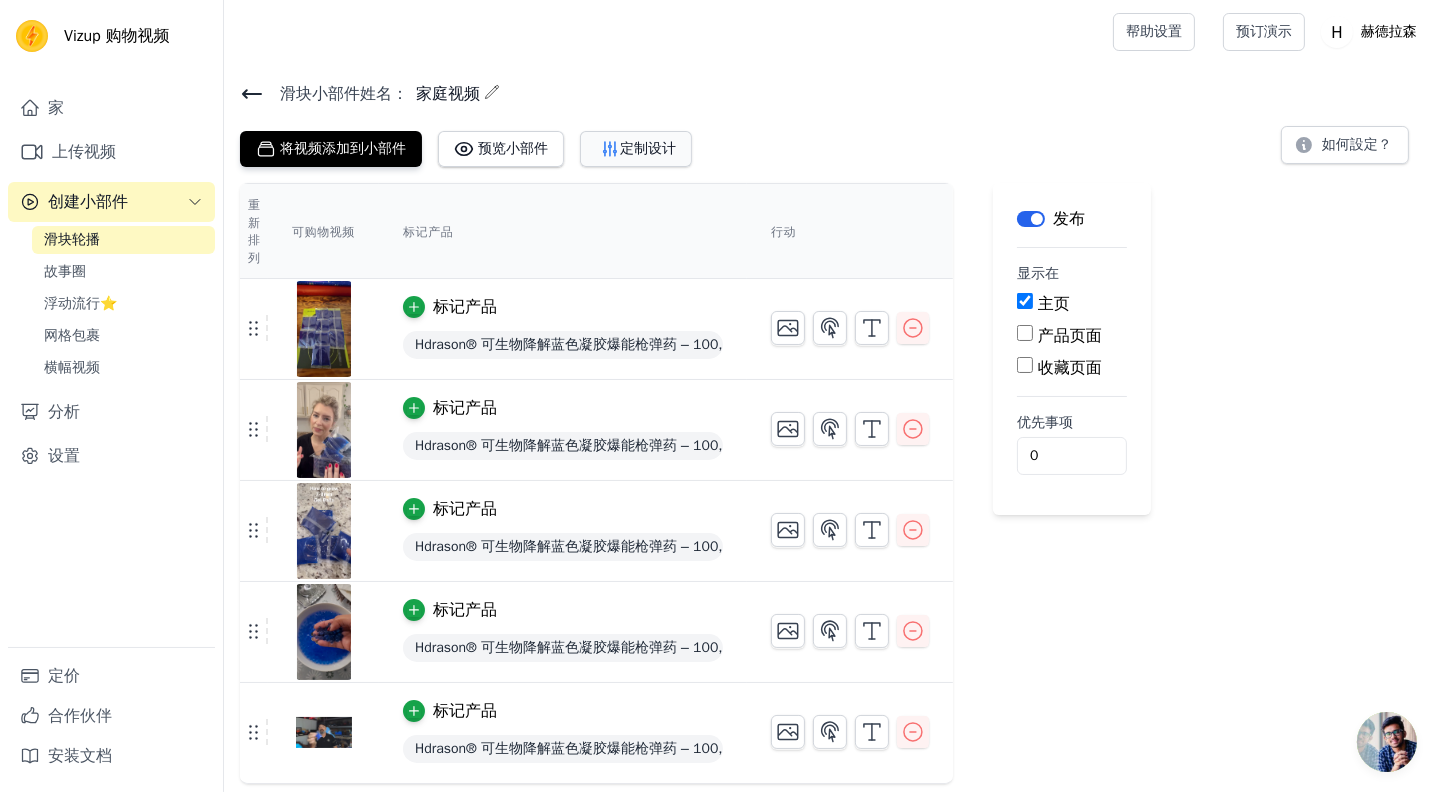 click on "定制设计" at bounding box center [648, 148] 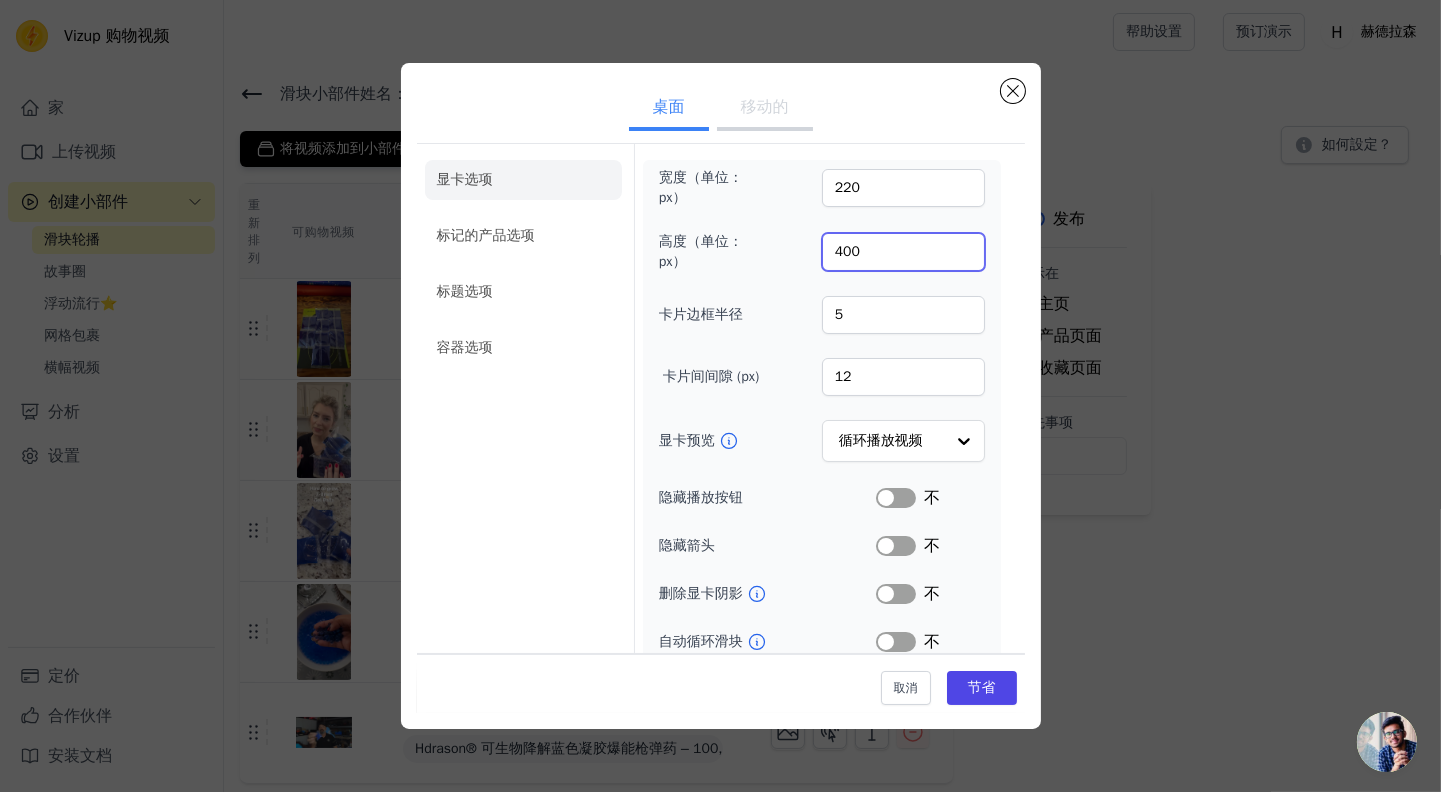 drag, startPoint x: 852, startPoint y: 251, endPoint x: 833, endPoint y: 249, distance: 19.104973 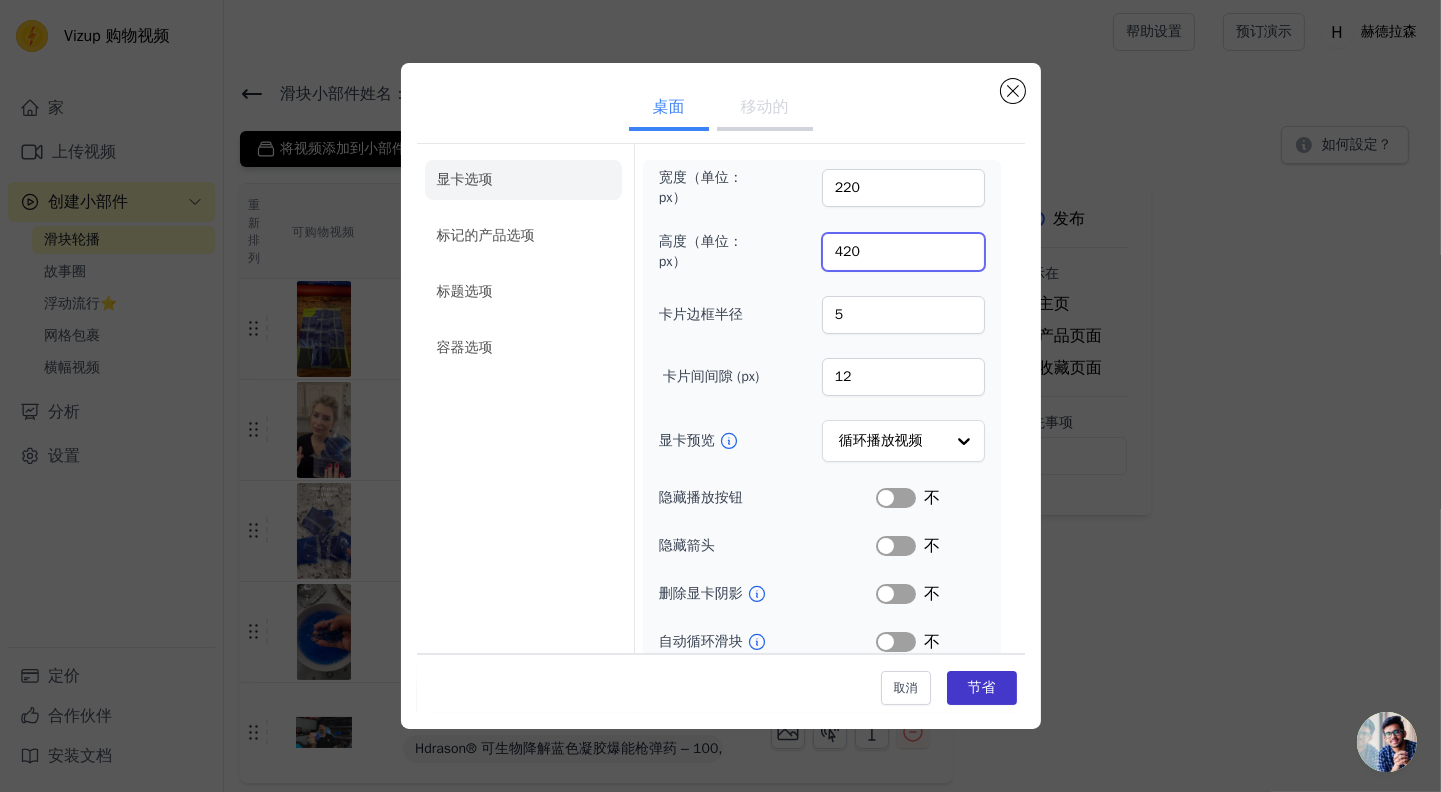 type on "420" 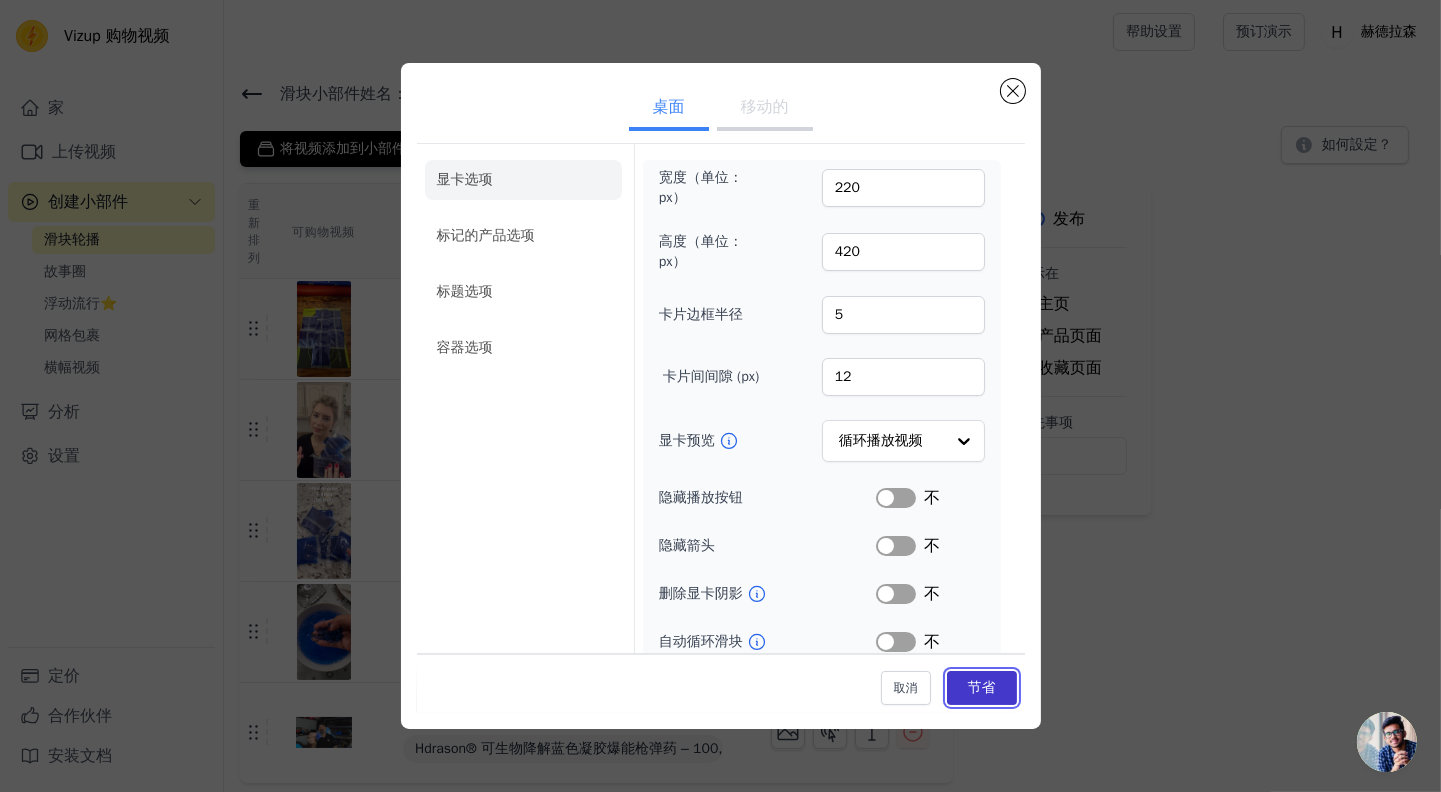 click on "节省" at bounding box center (982, 687) 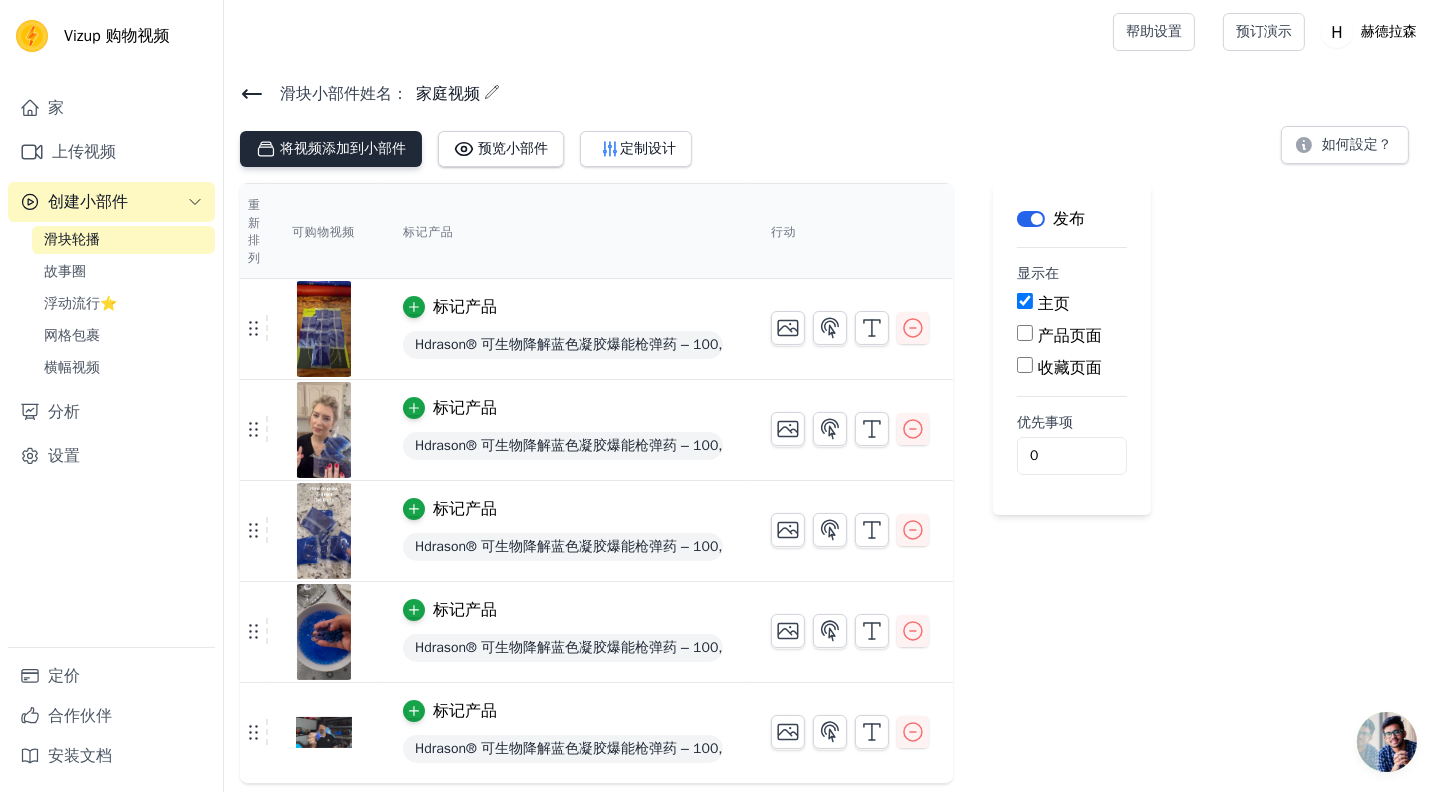 click on "将视频添加到小部件" at bounding box center [343, 148] 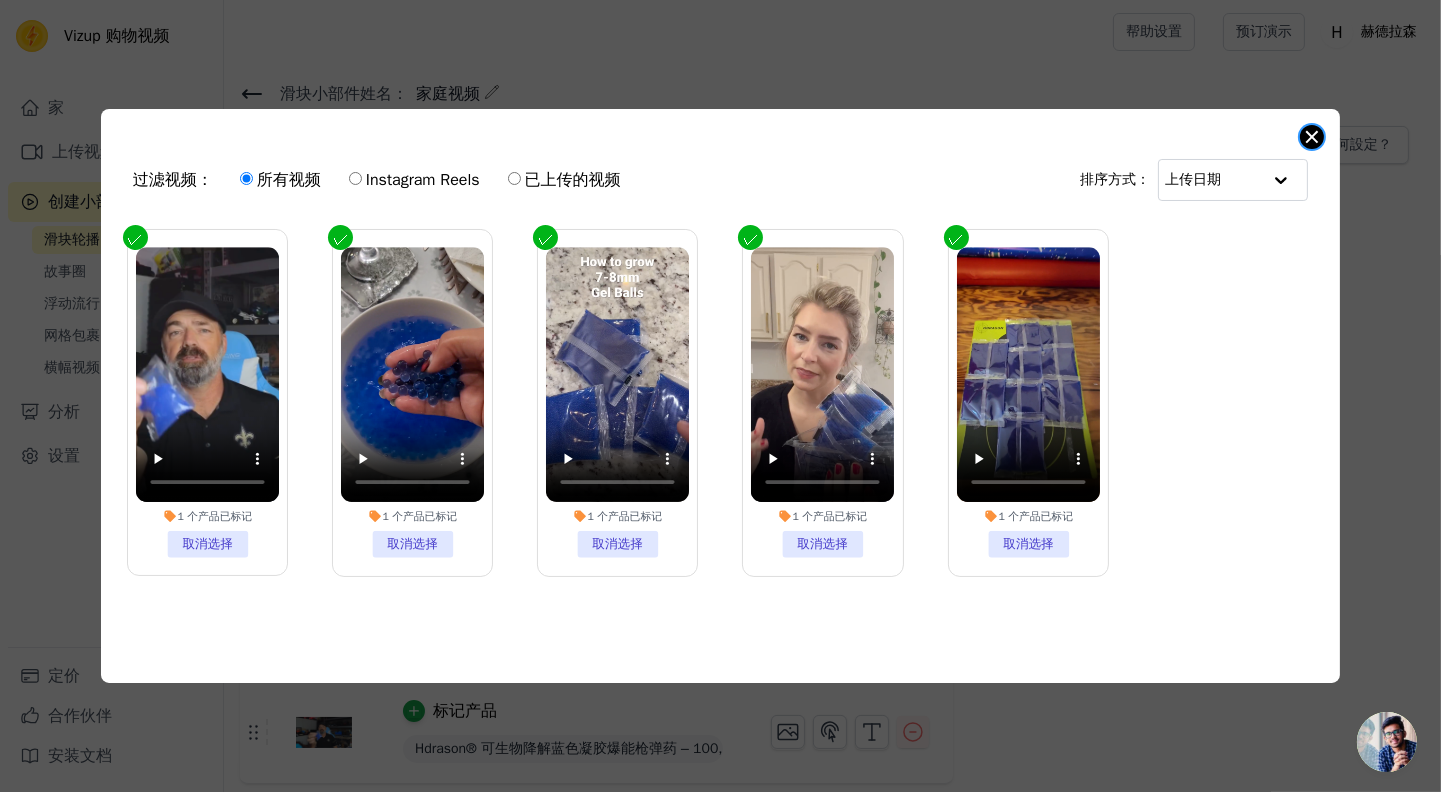 click at bounding box center [1312, 137] 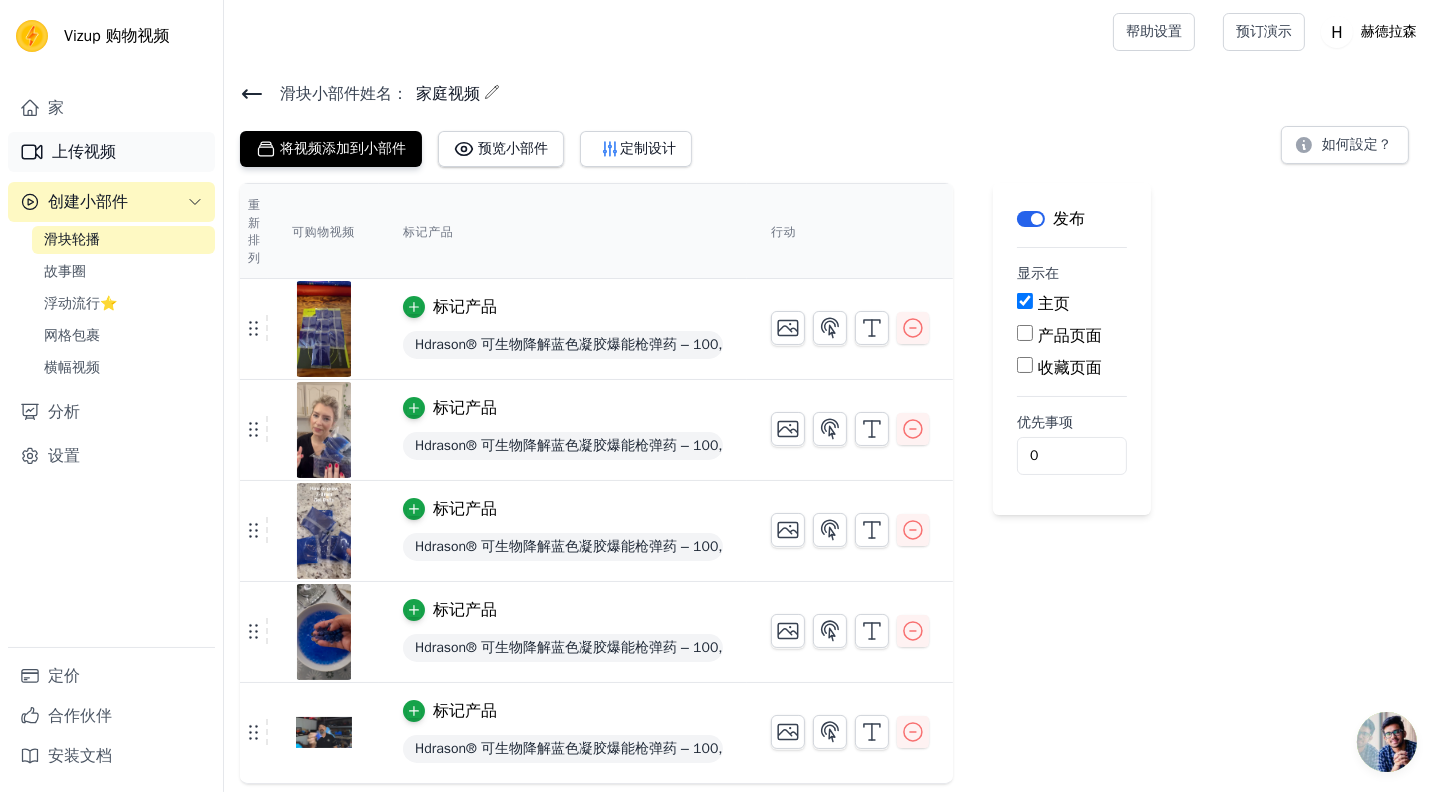 click on "上传视频" at bounding box center [84, 152] 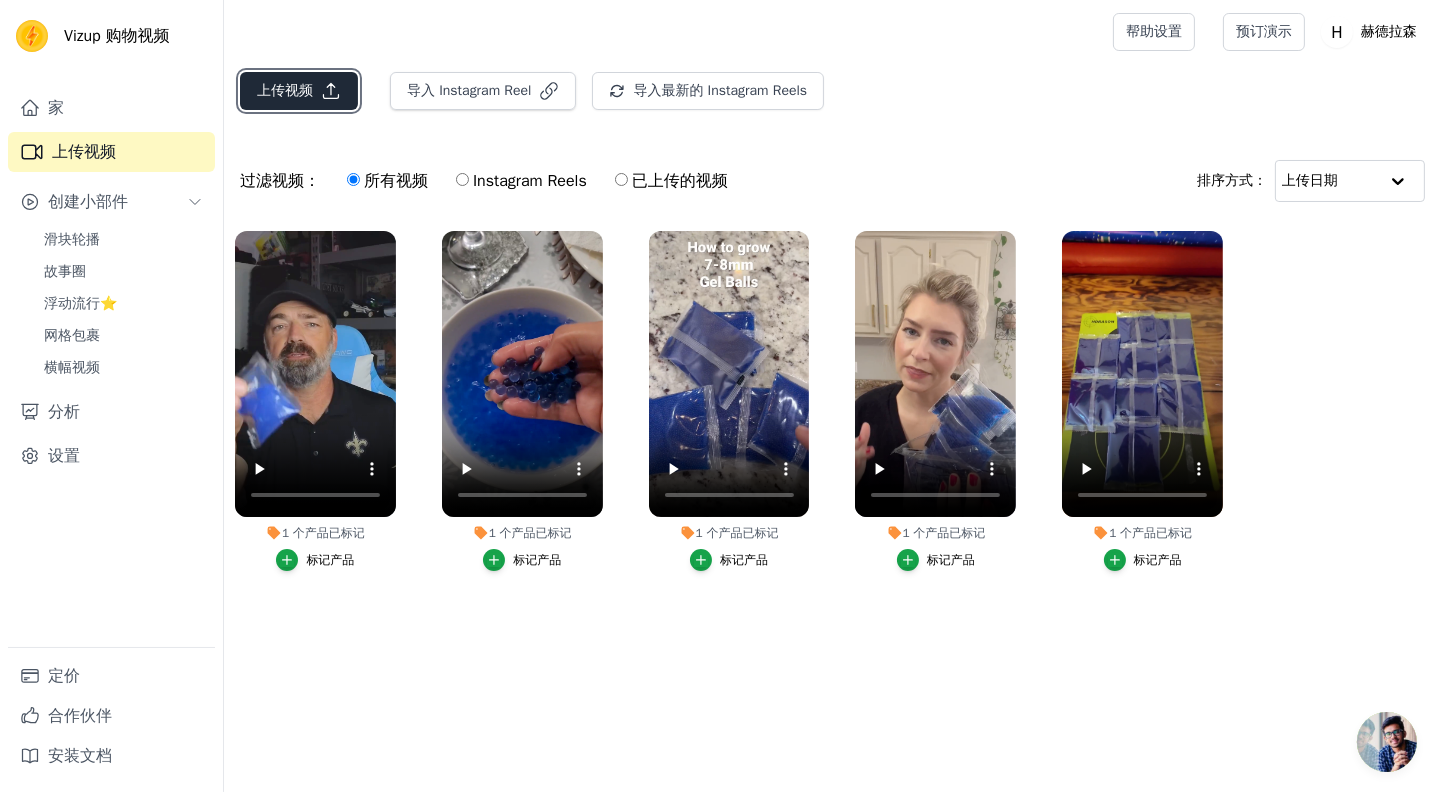 click on "上传视频" at bounding box center [285, 90] 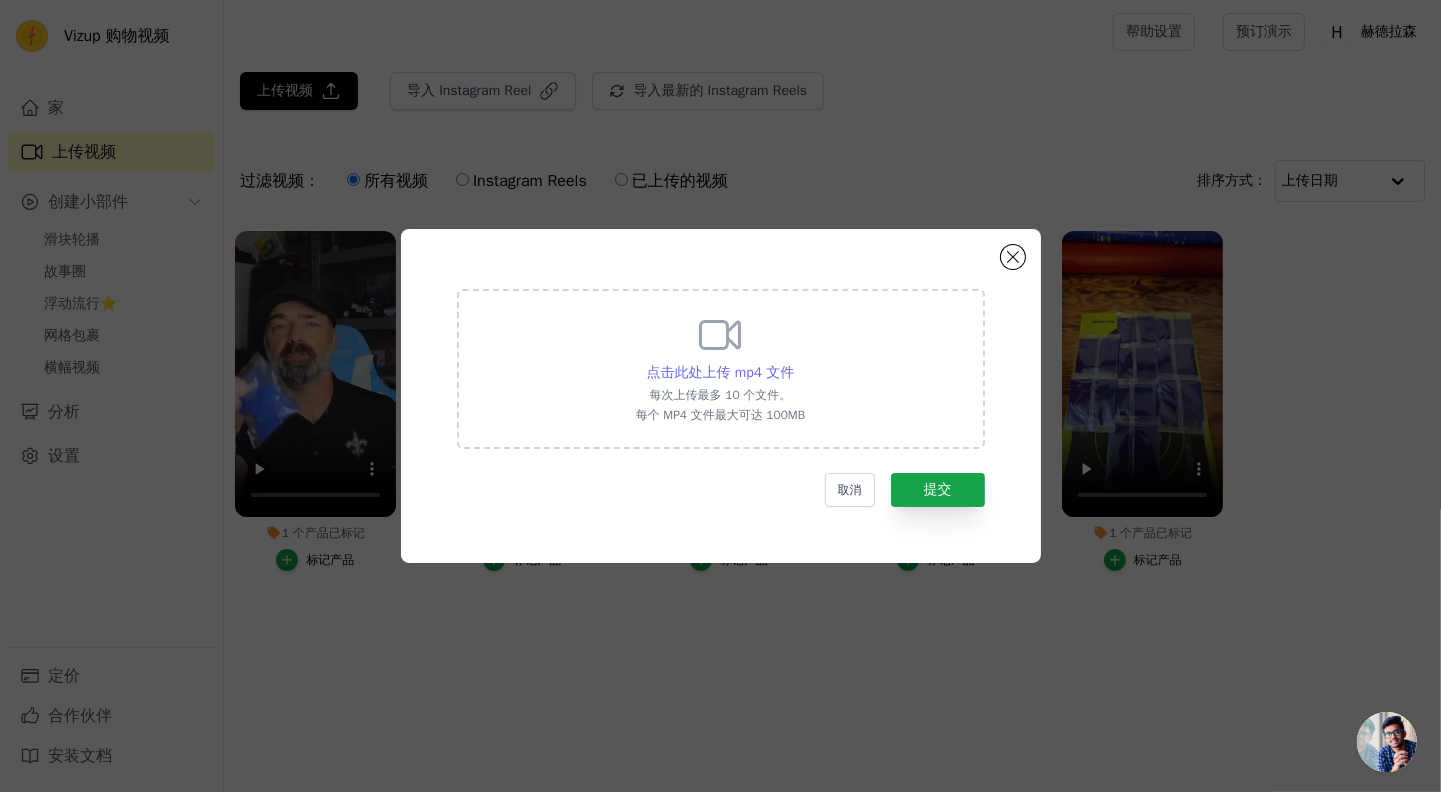 click on "点击此处上传 mp4 文件" at bounding box center (721, 372) 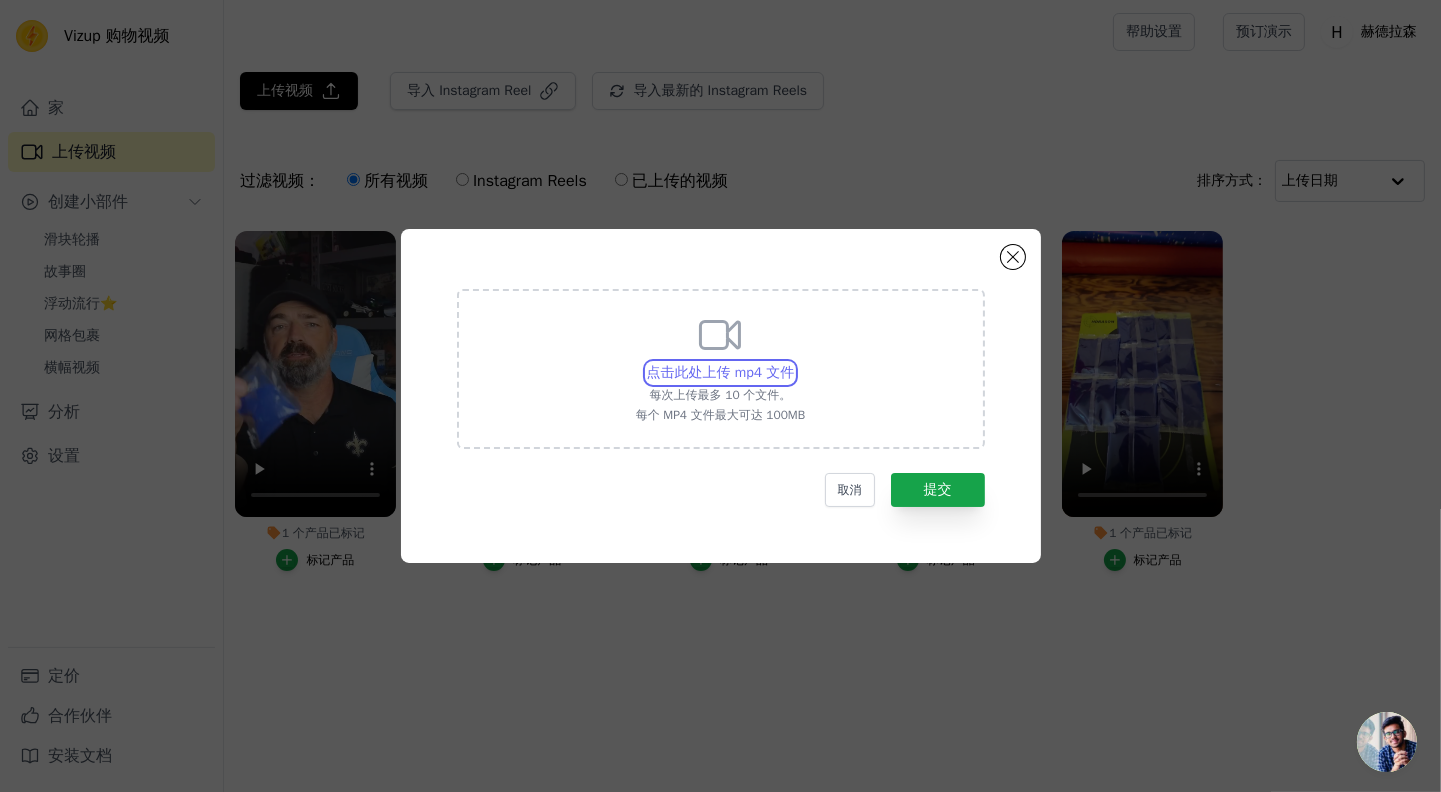 type on "C:\fakepath\22.mp4" 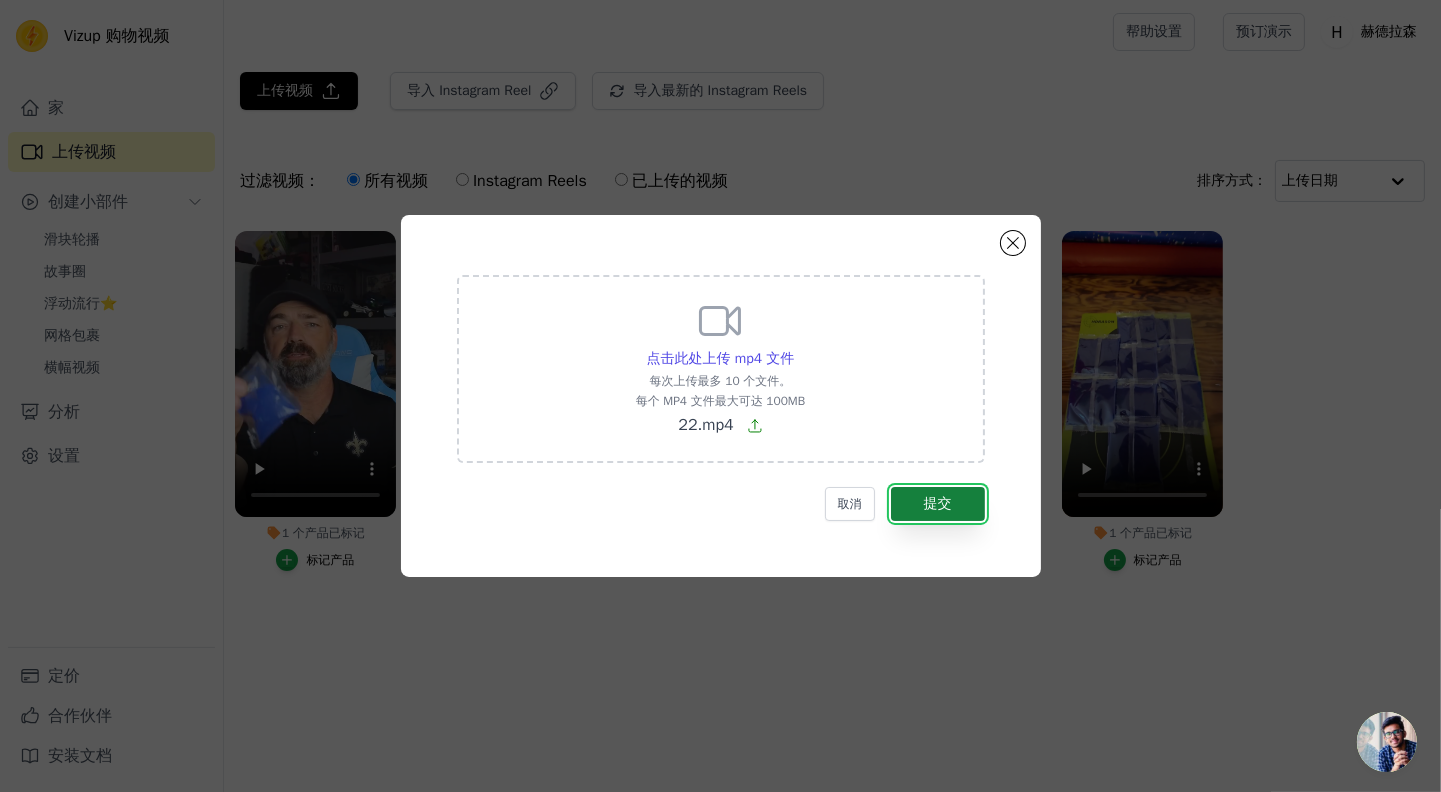 click on "提交" at bounding box center [938, 504] 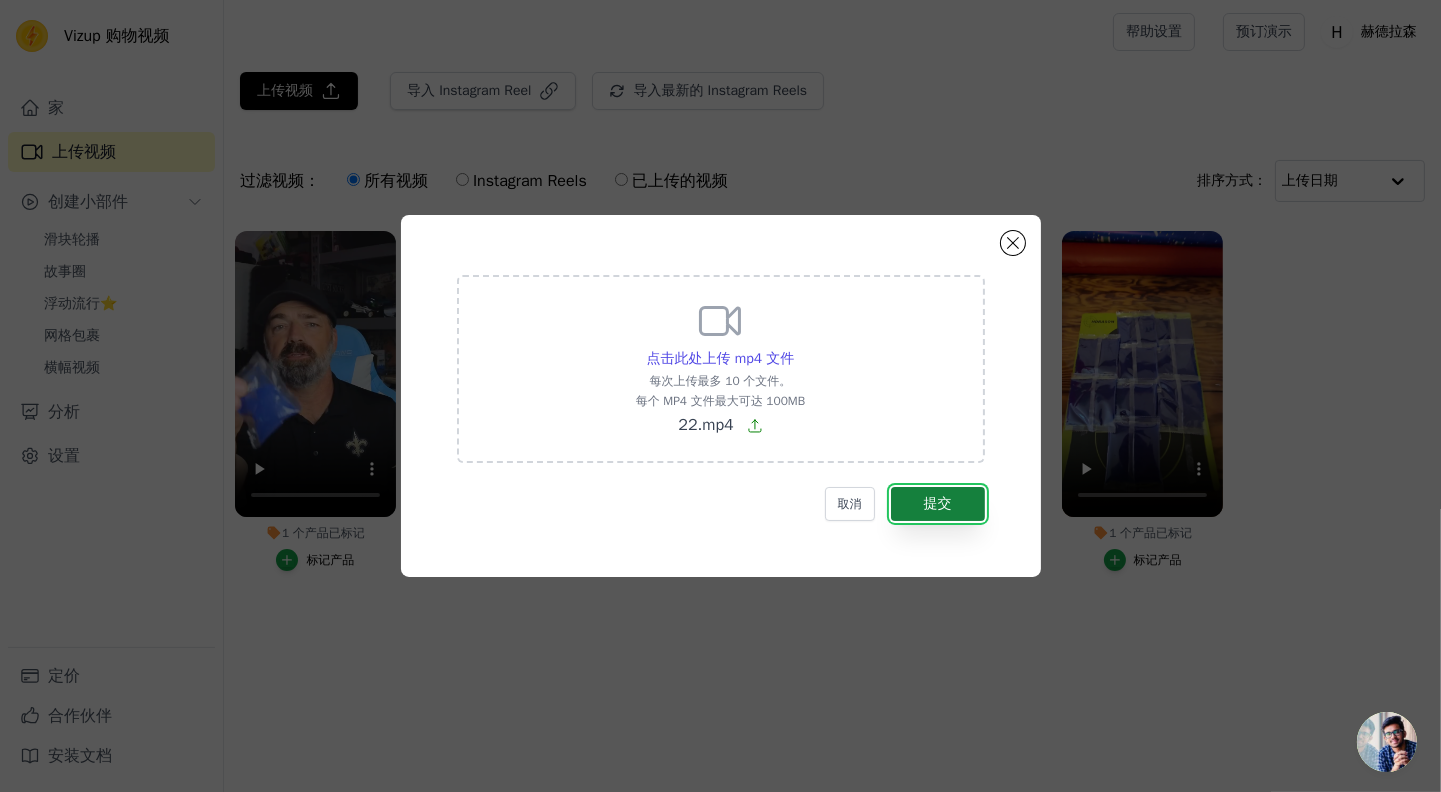 click on "提交" at bounding box center [938, 503] 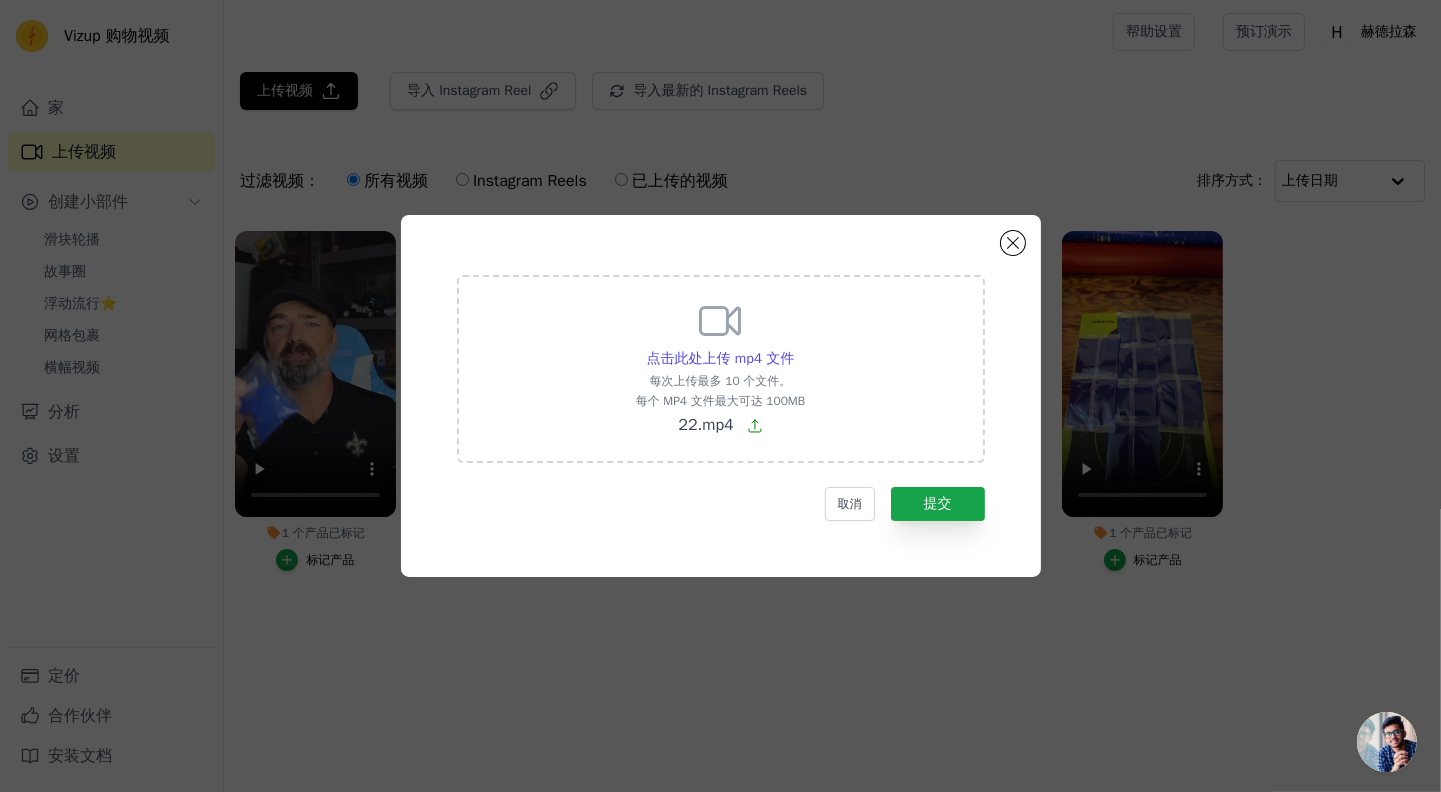 click 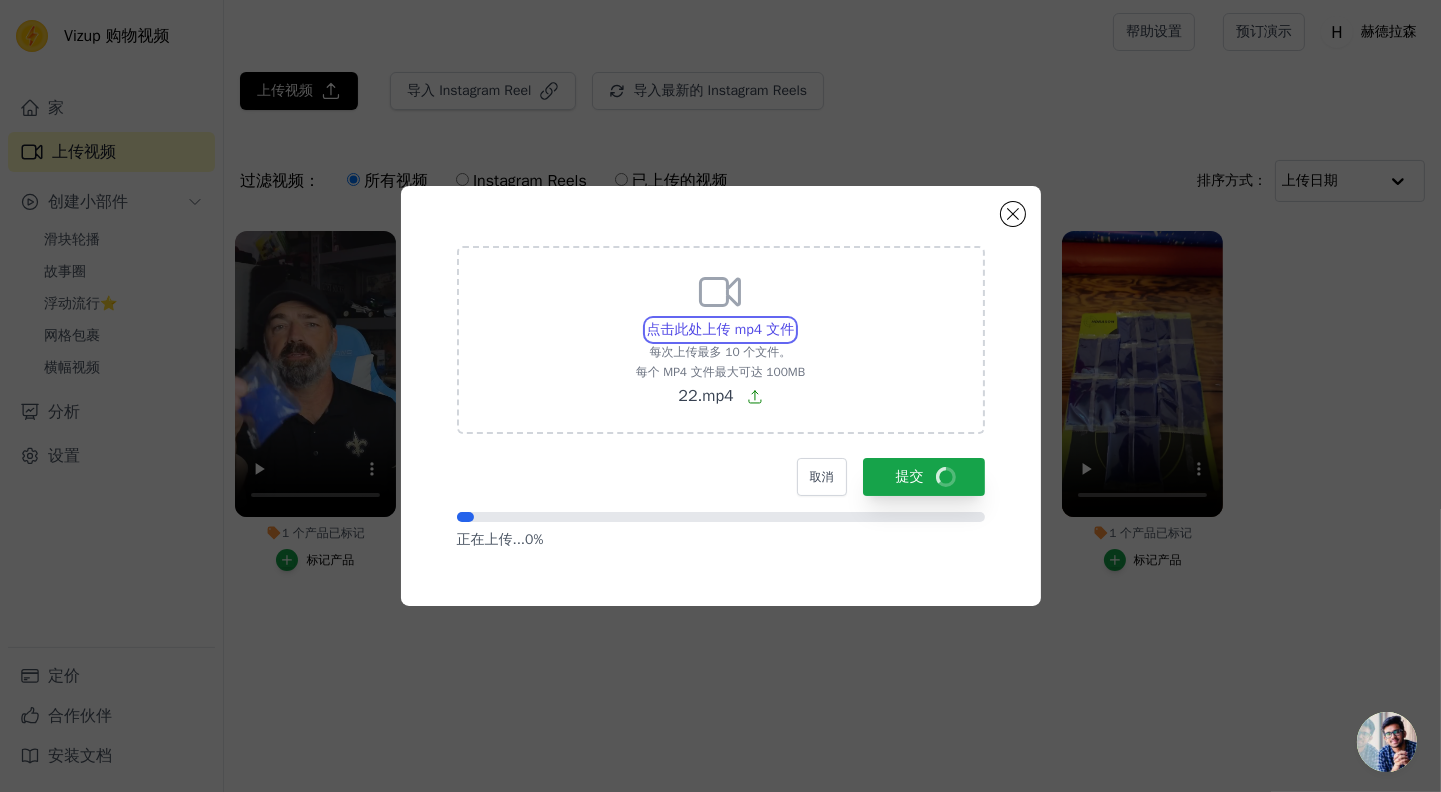 type 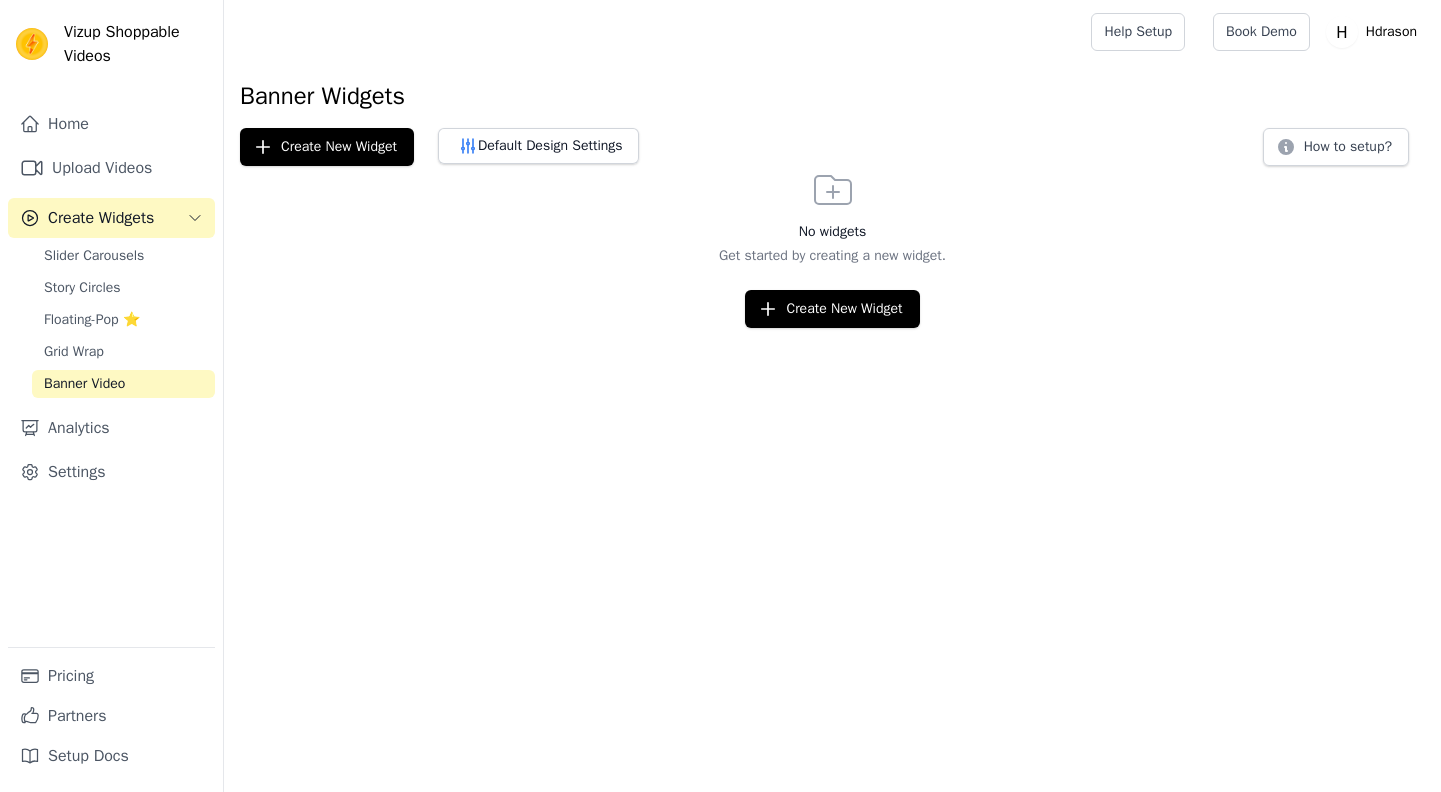 scroll, scrollTop: 0, scrollLeft: 0, axis: both 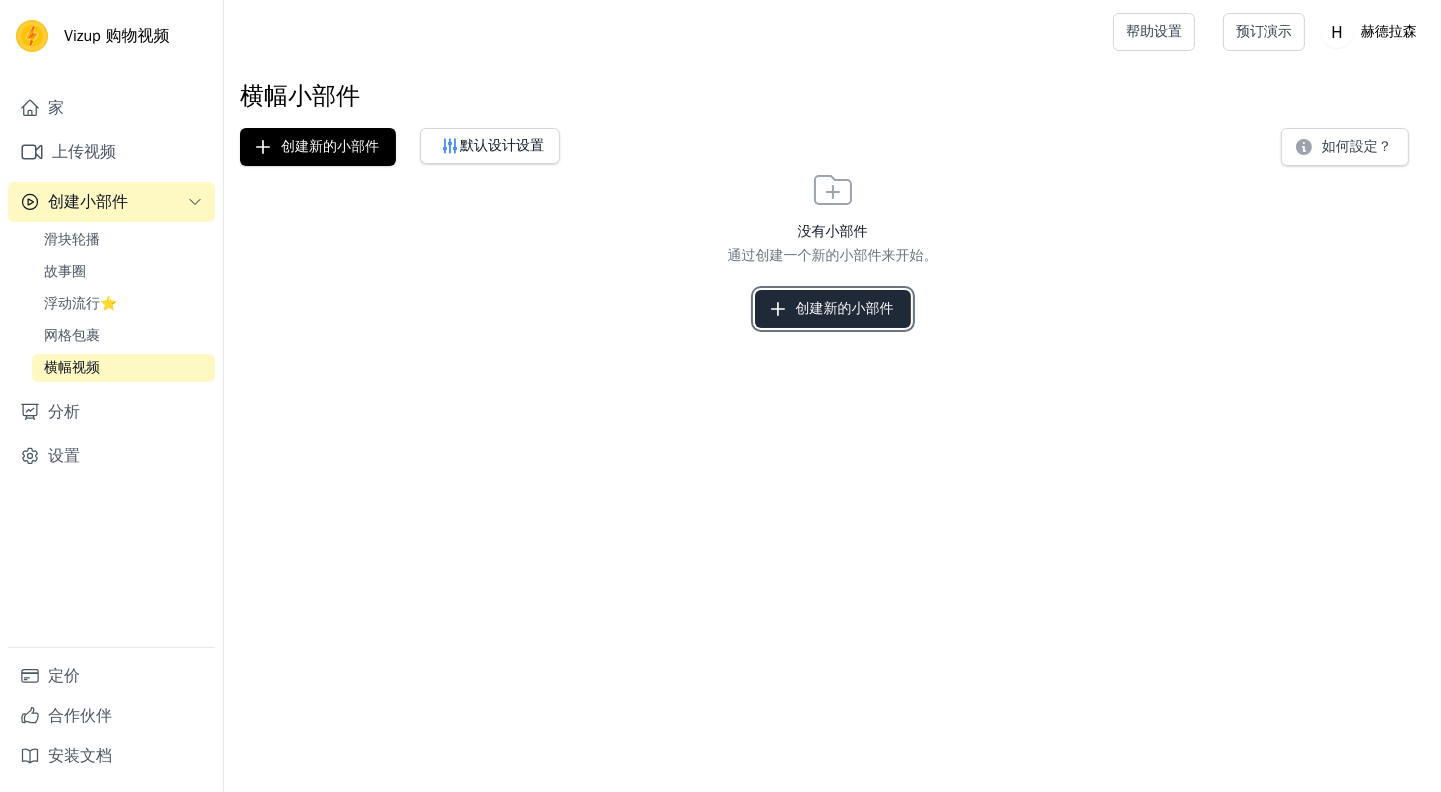 click on "创建新的小部件" at bounding box center [833, 309] 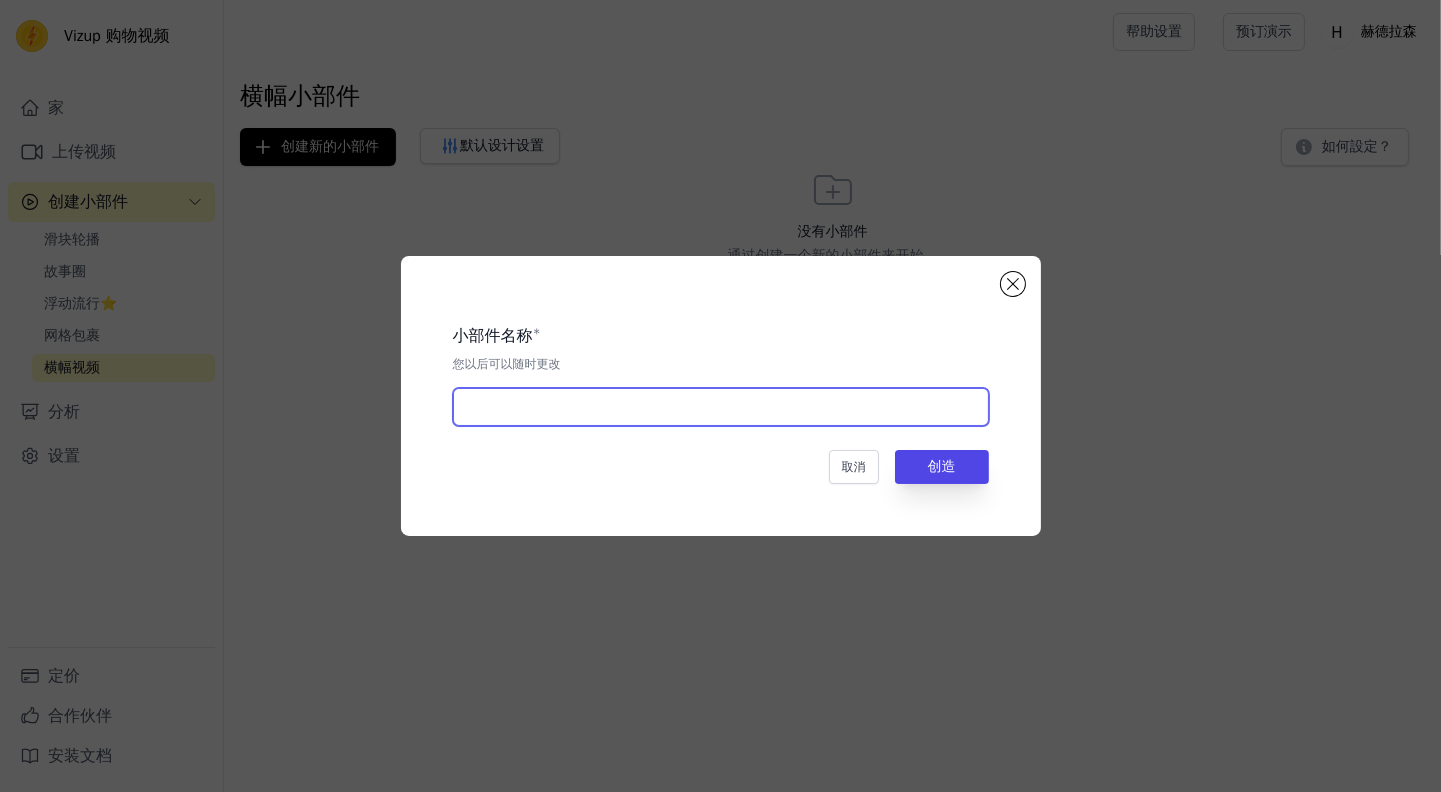 click at bounding box center (721, 407) 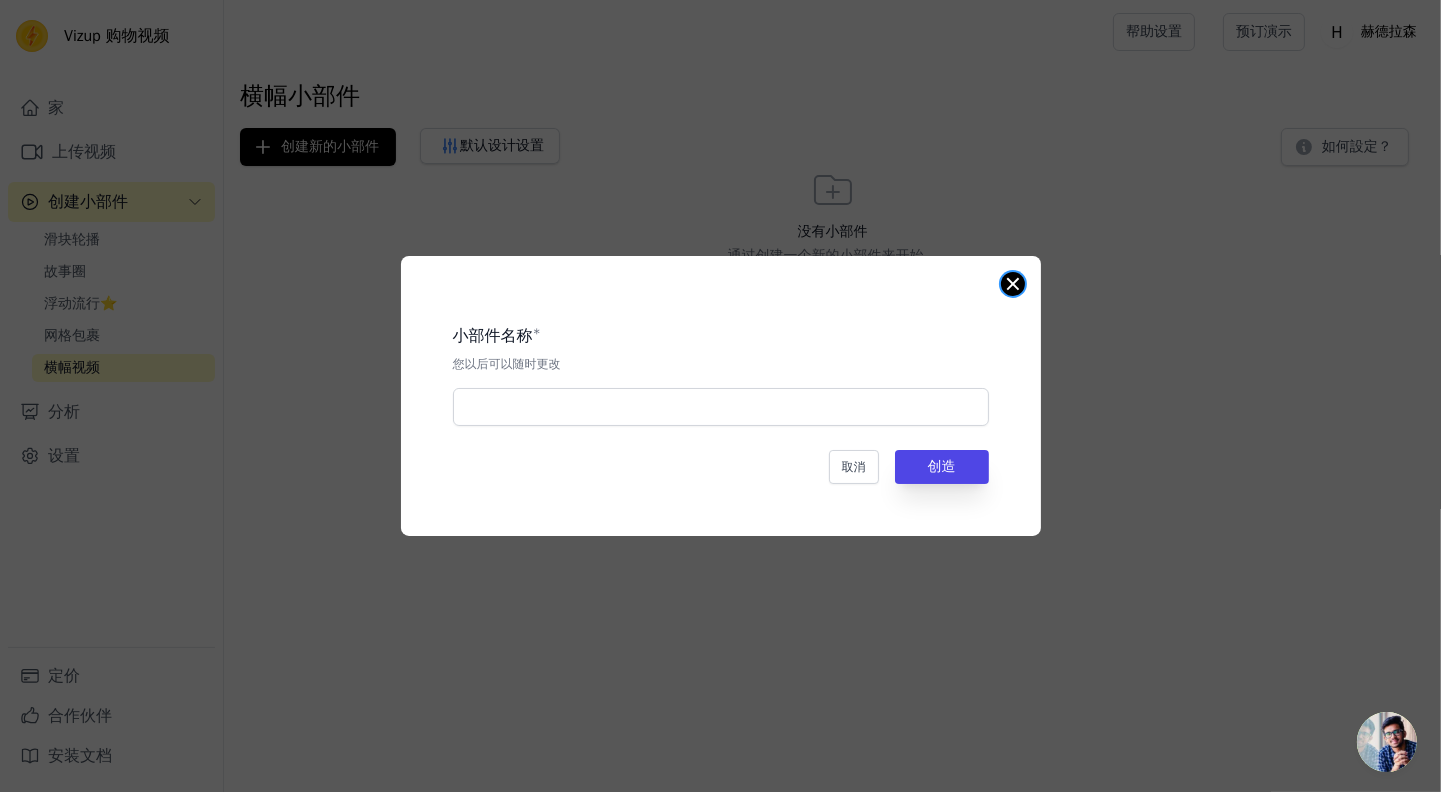 click on "小部件名称   *   您以后可以随时更改       取消   创造" at bounding box center [721, 396] 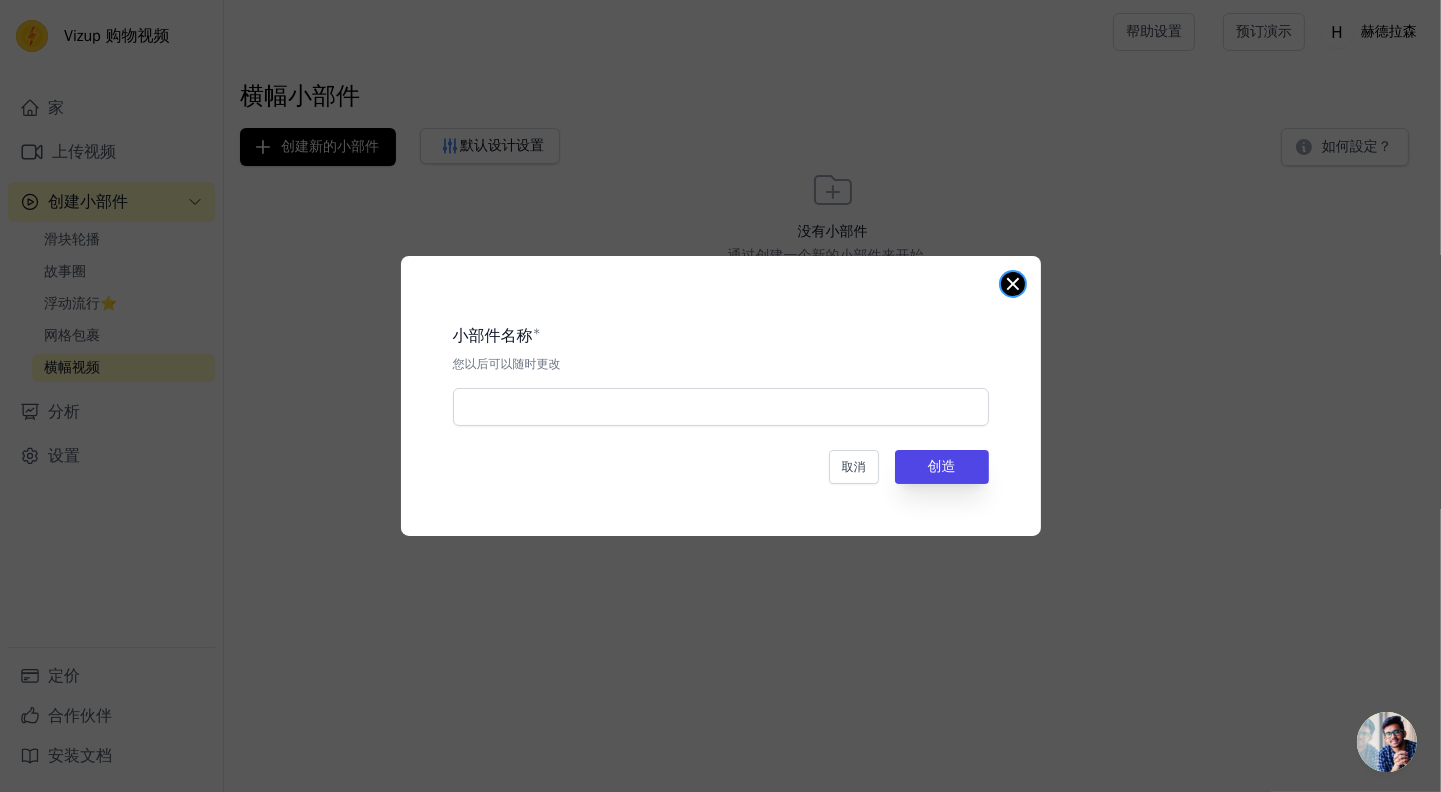 click at bounding box center (1013, 284) 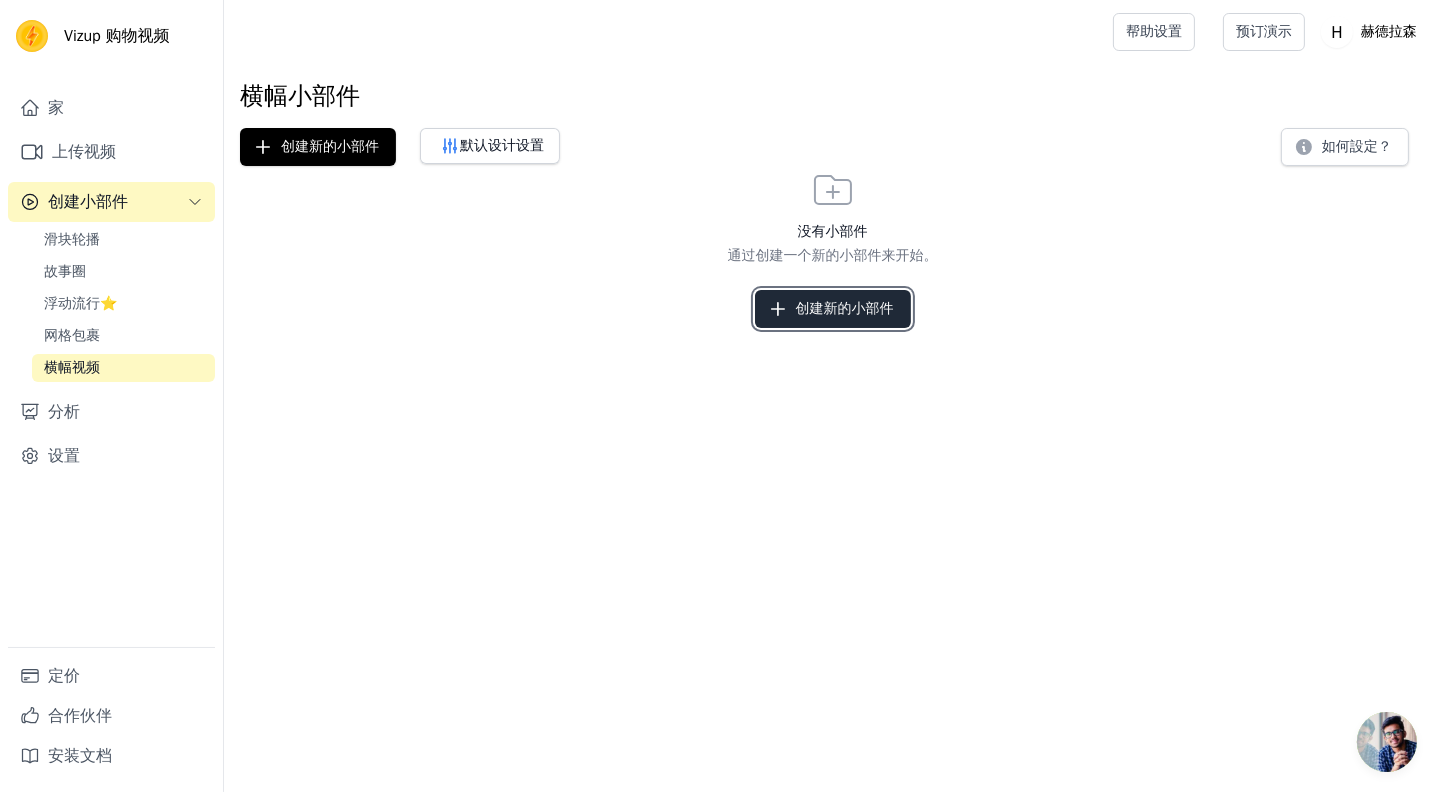 click on "创建新的小部件" at bounding box center [845, 308] 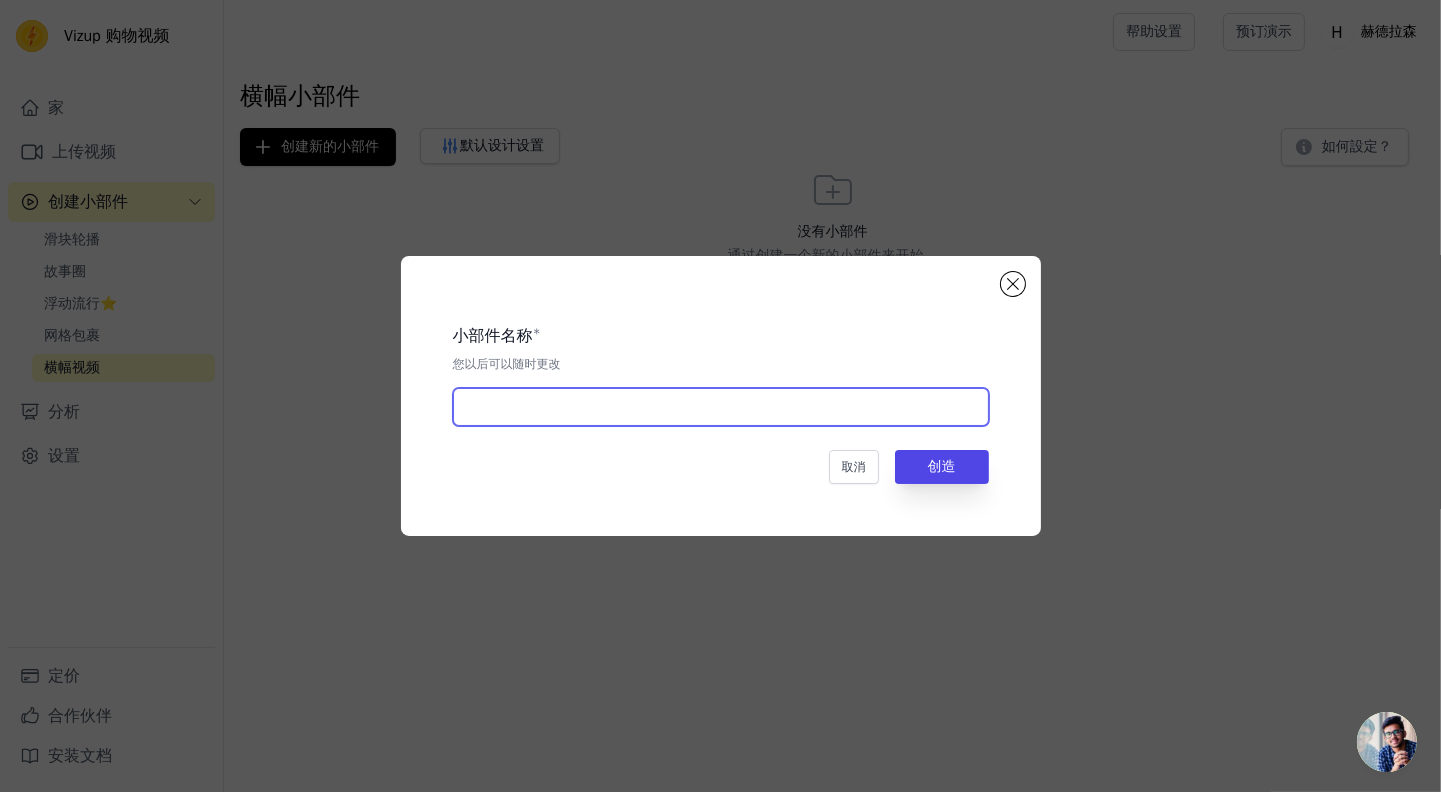 click at bounding box center [721, 407] 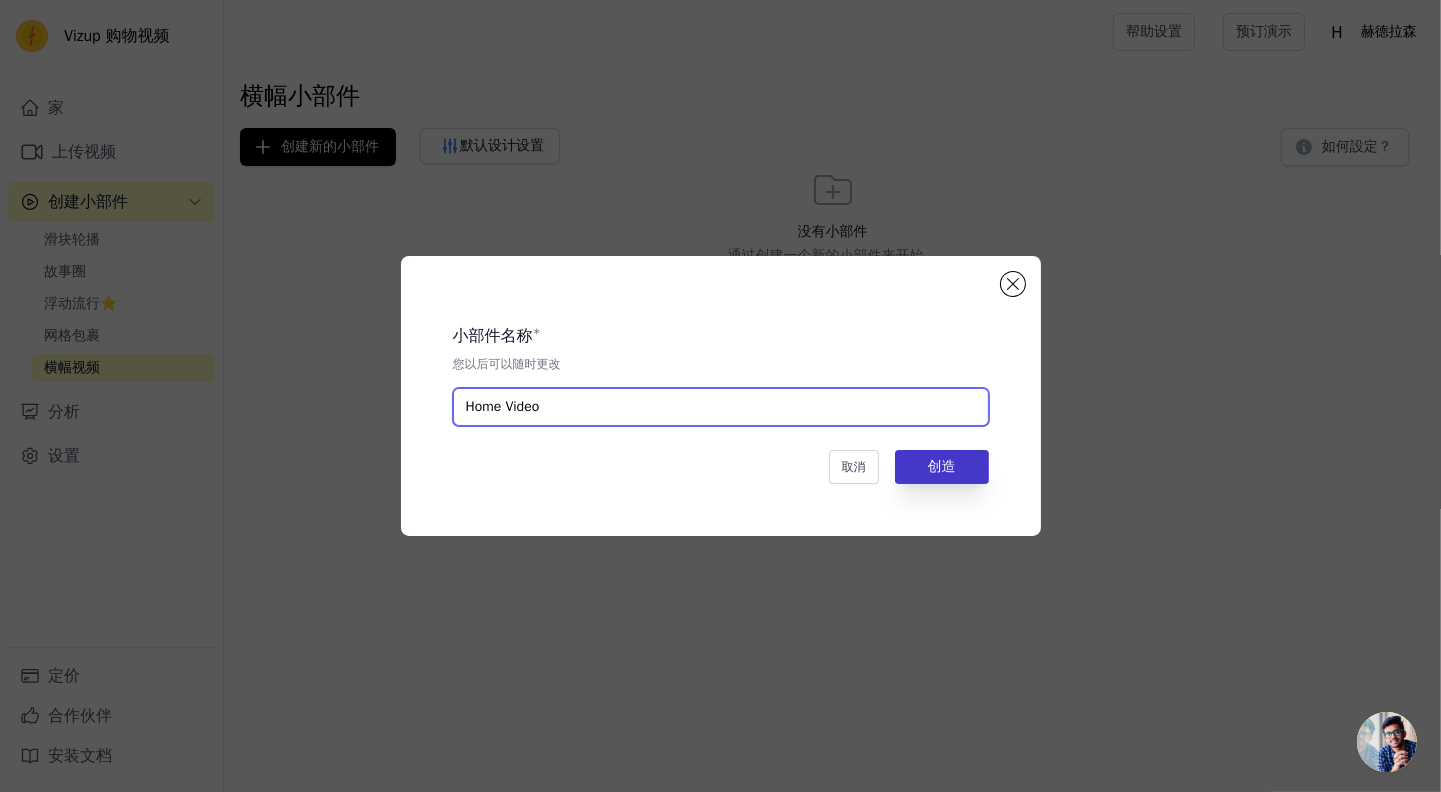 type on "Home Video" 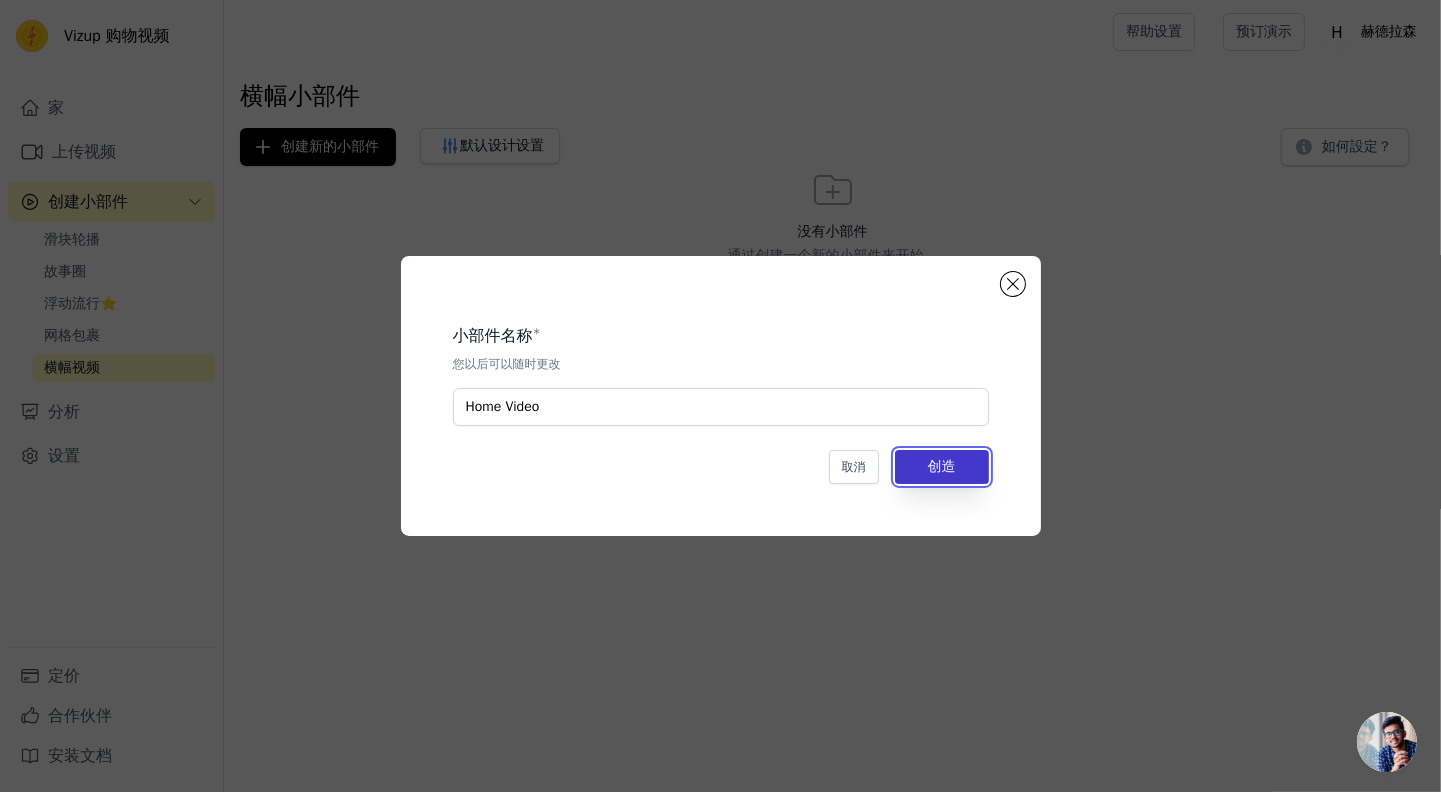 click on "创造" at bounding box center [942, 466] 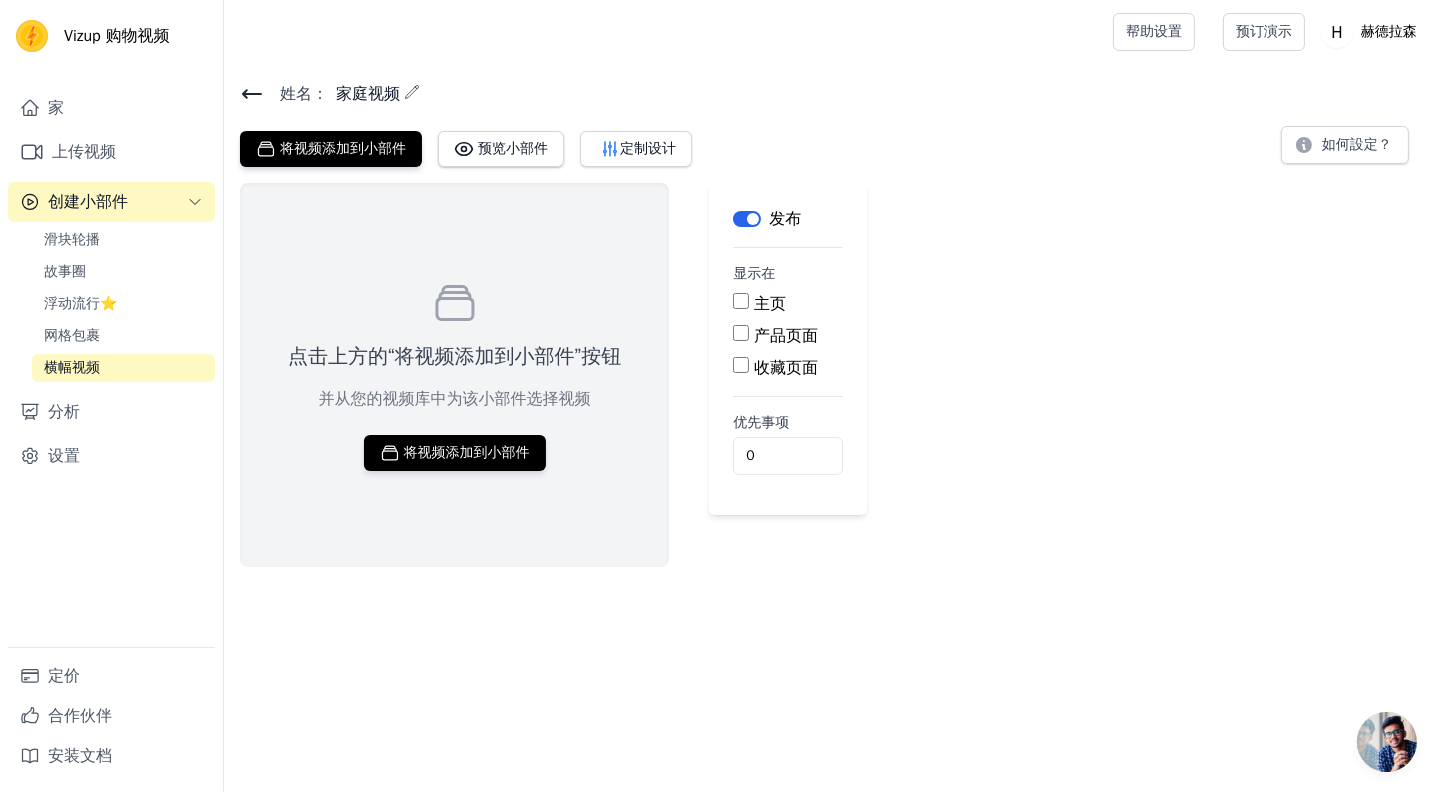 click on "主页" at bounding box center (741, 301) 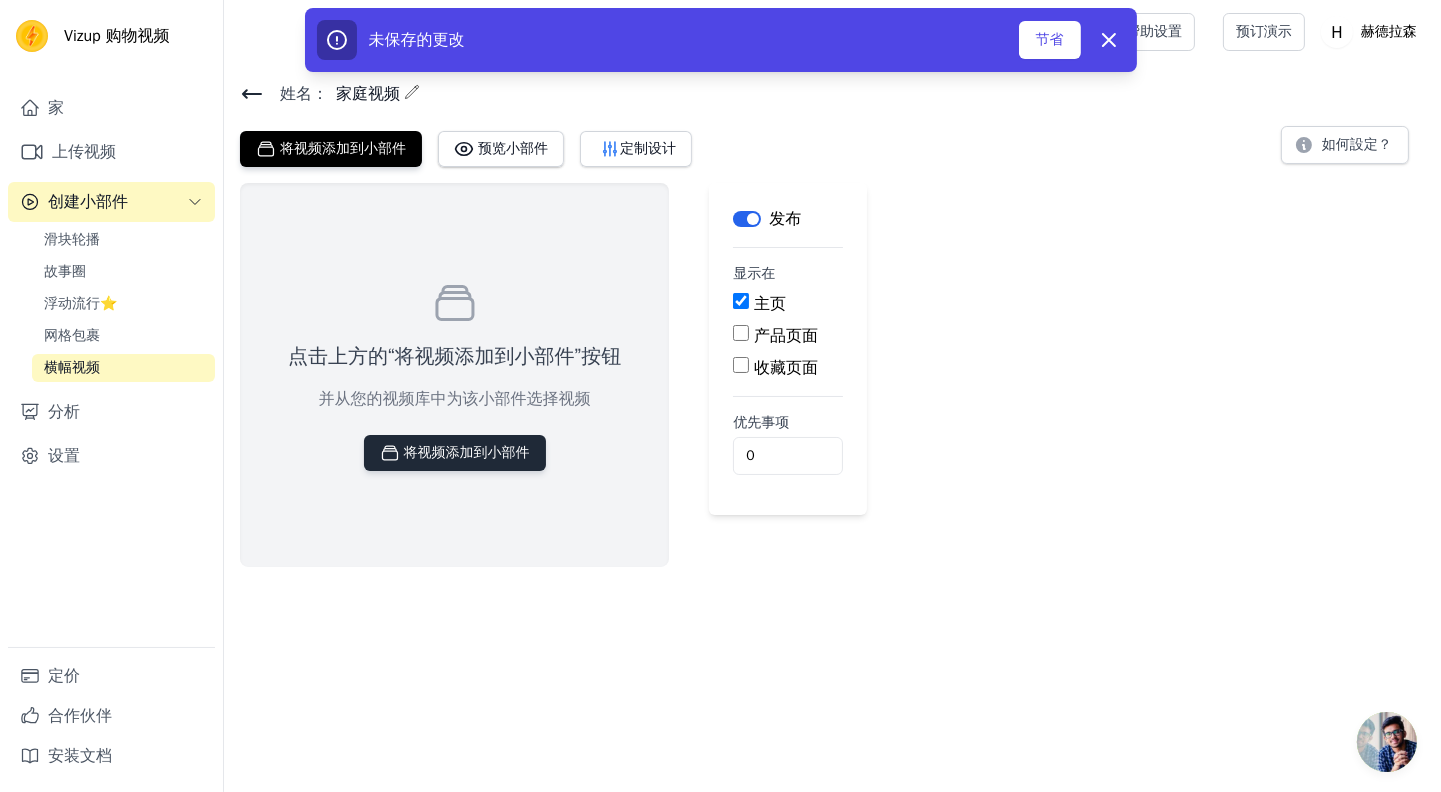 click on "将视频添加到小部件" at bounding box center [467, 452] 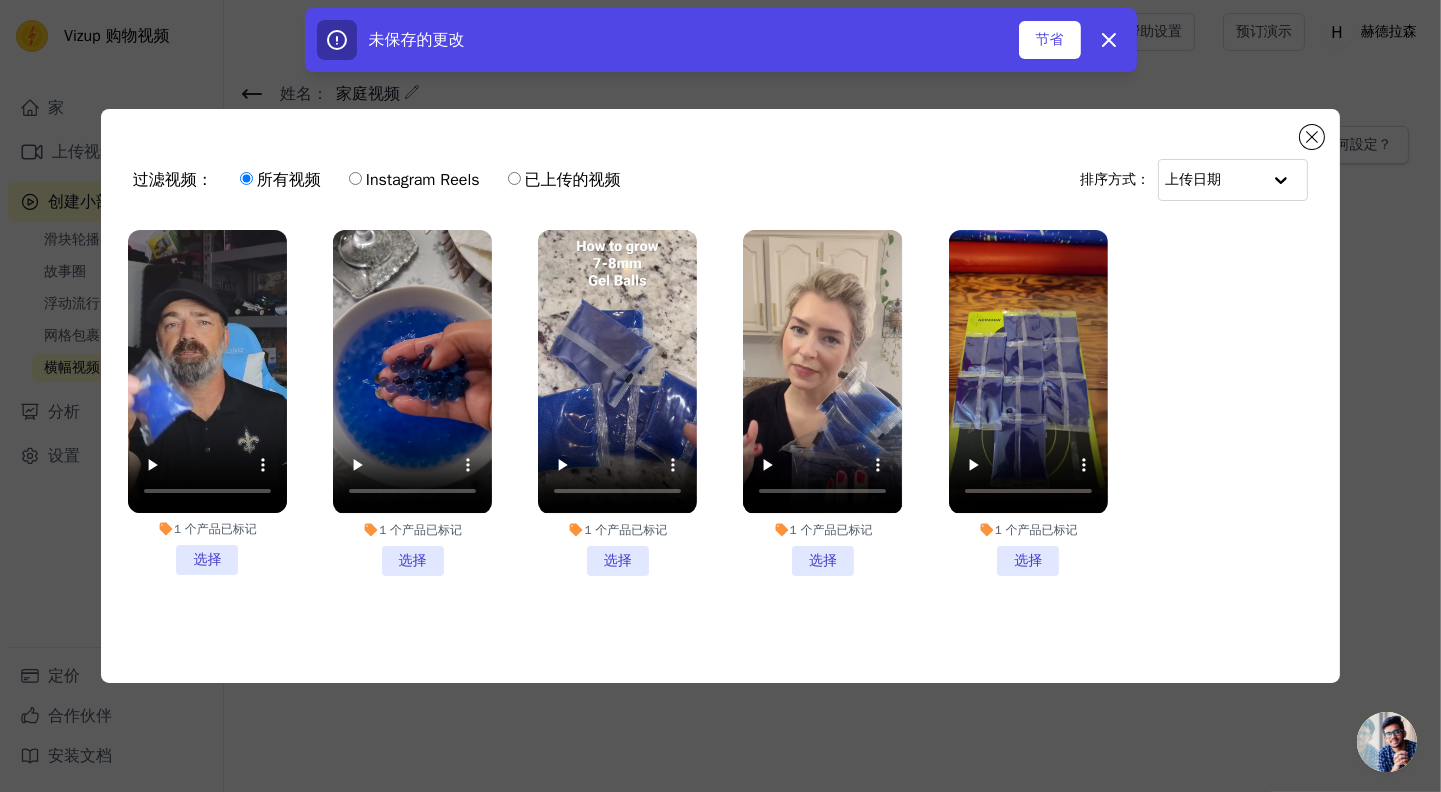 click on "1 个   产品 已标记     选择" at bounding box center [617, 402] 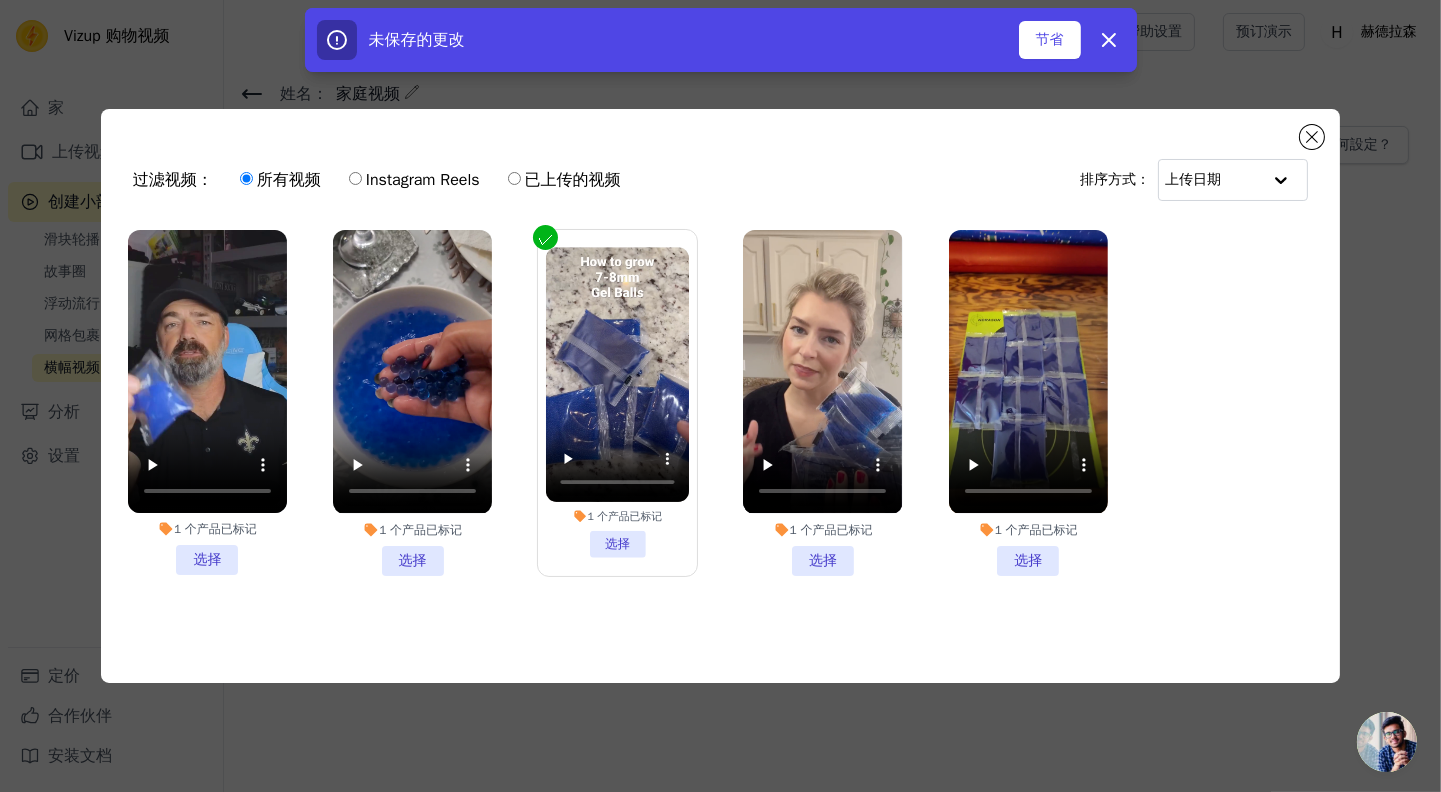 click on "1 个   产品 已标记     选择" at bounding box center (617, 402) 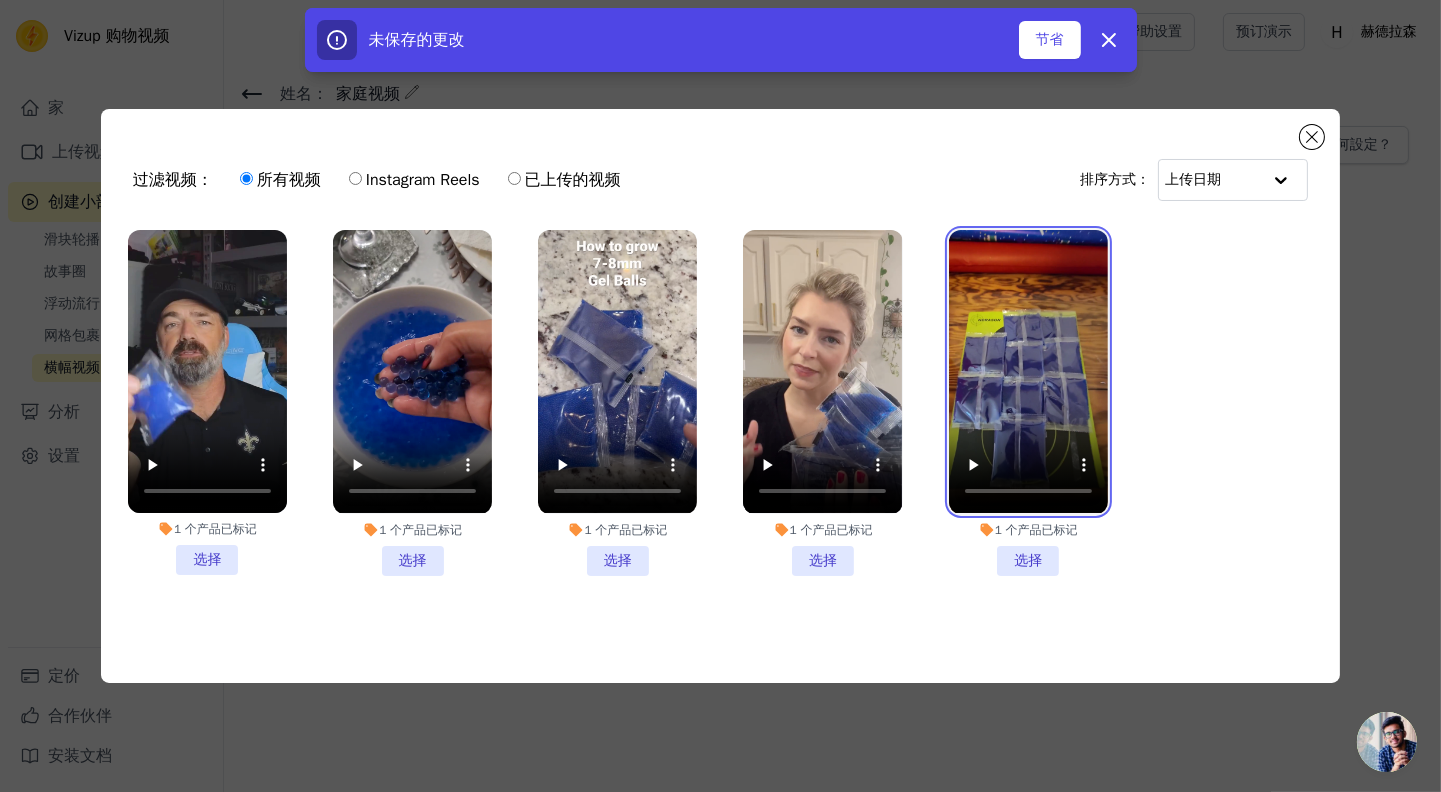 click at bounding box center (1028, 371) 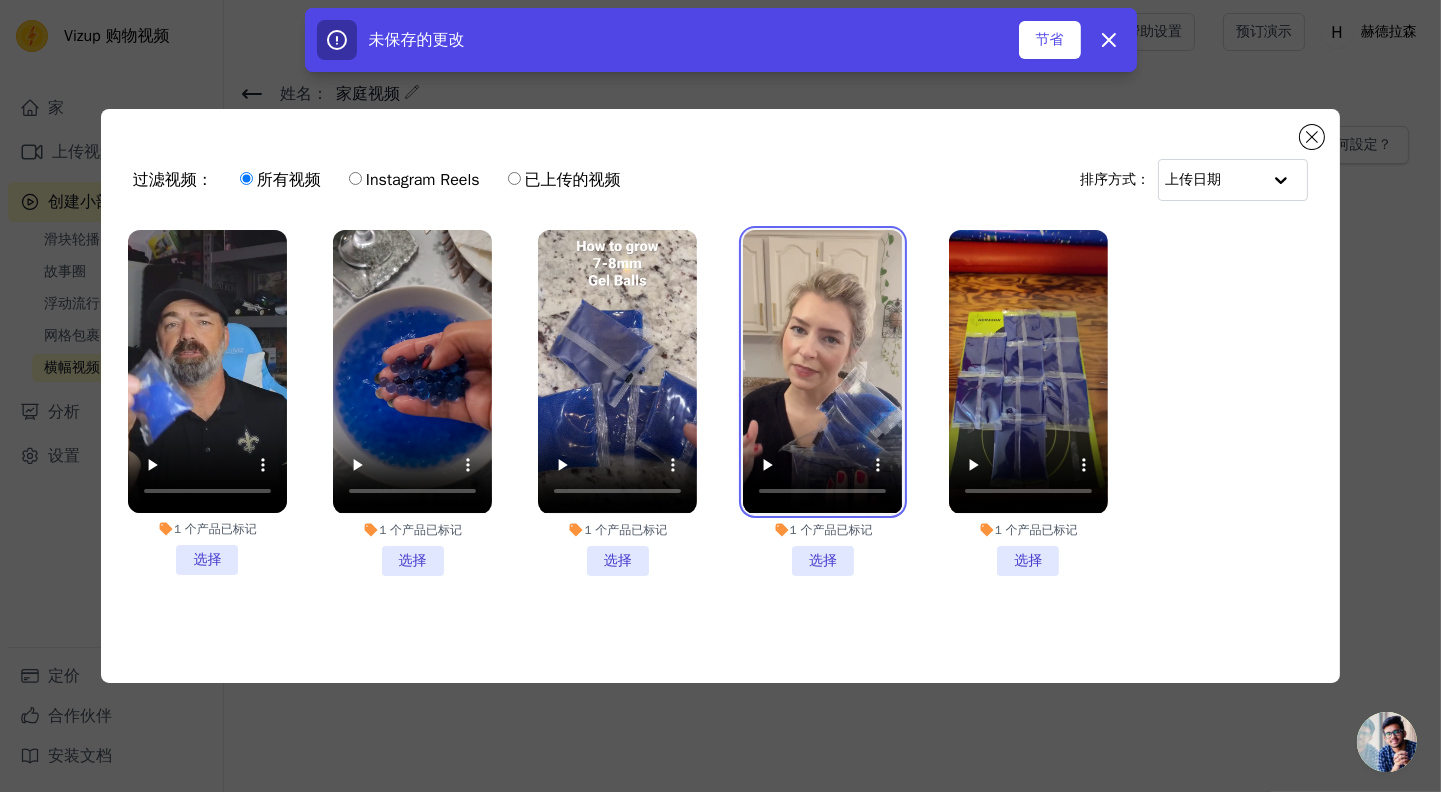 click at bounding box center (822, 371) 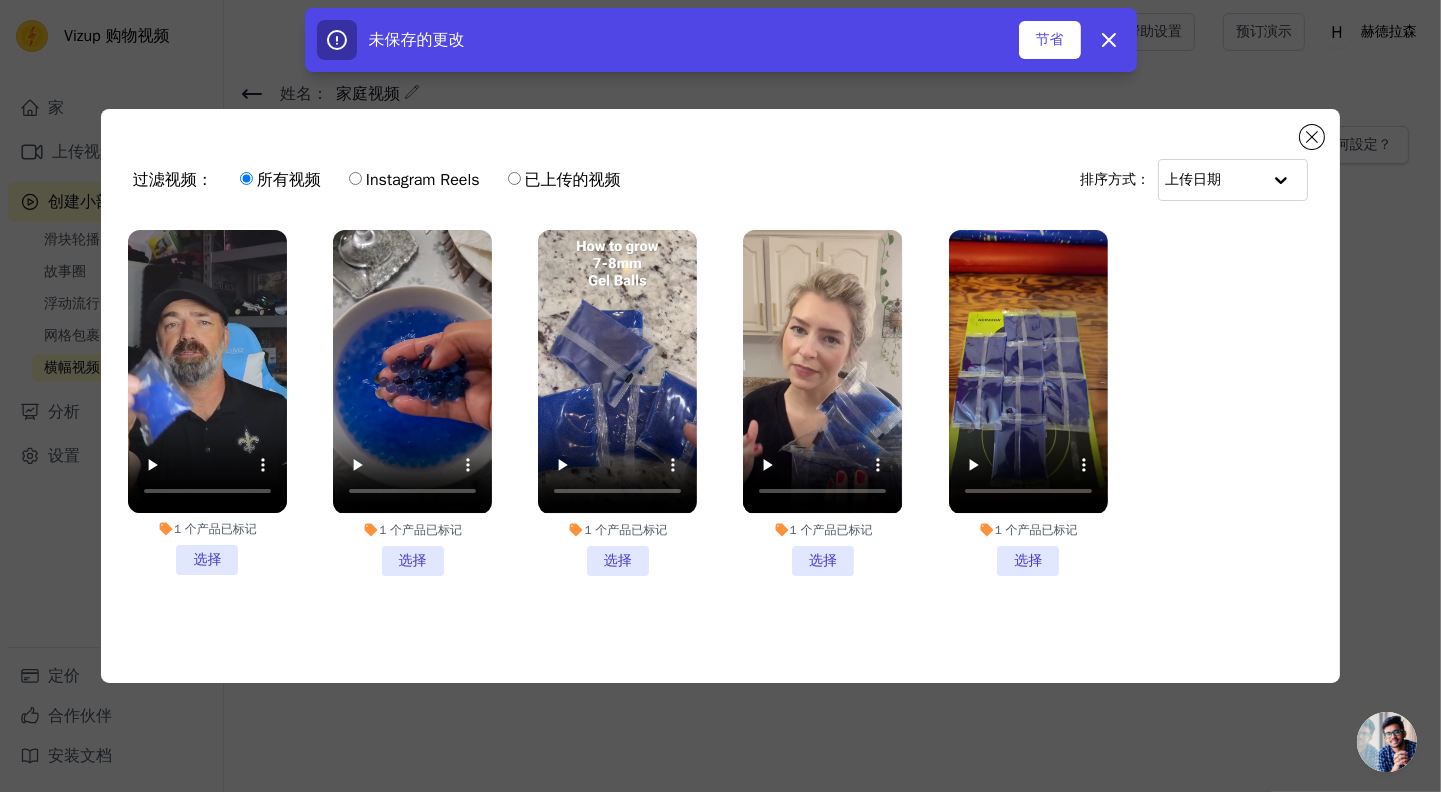 click on "1 个   产品 已标记     选择" at bounding box center (1028, 402) 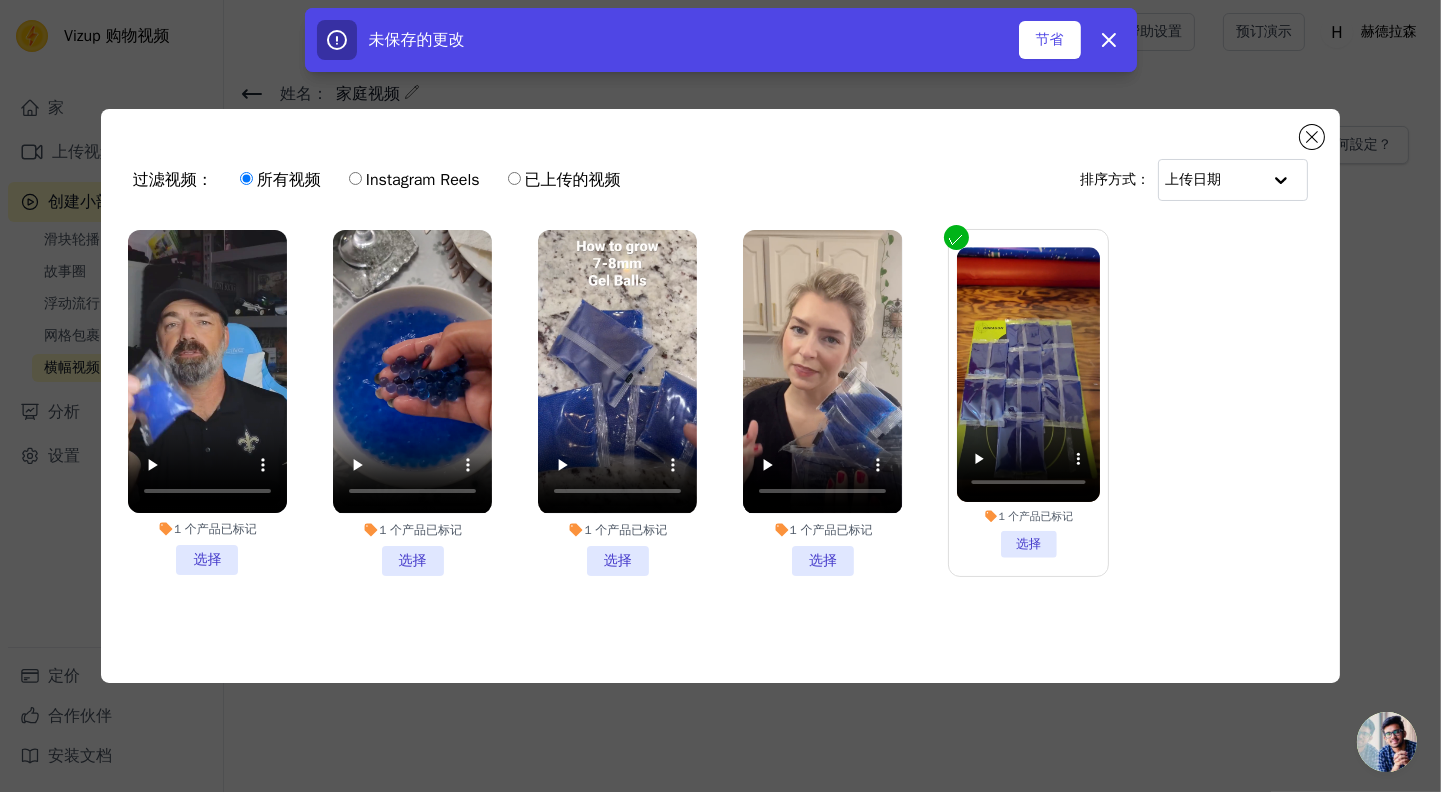 click on "1 个   产品 已标记     选择" at bounding box center [822, 402] 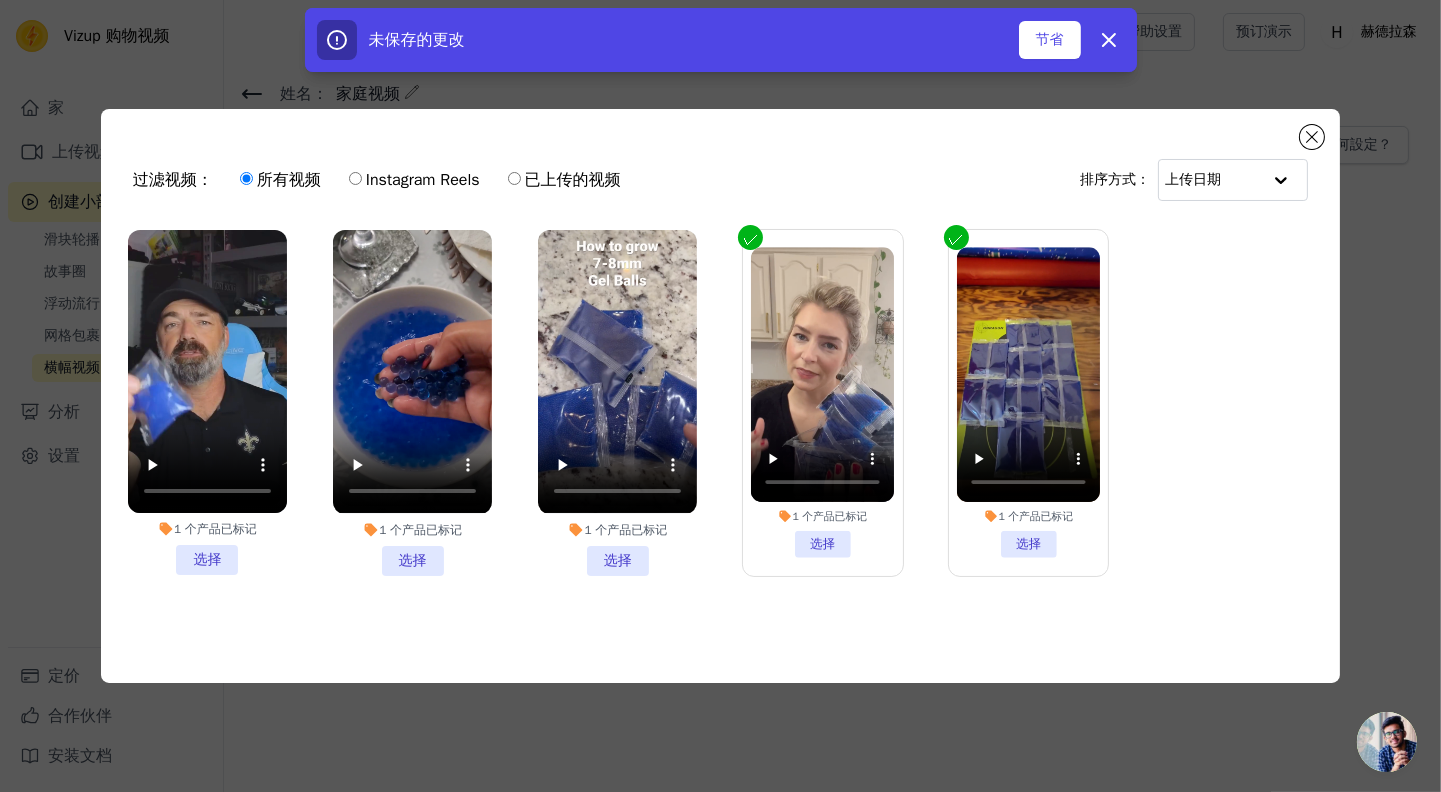 click on "1 个   产品 已标记     选择" at bounding box center (617, 402) 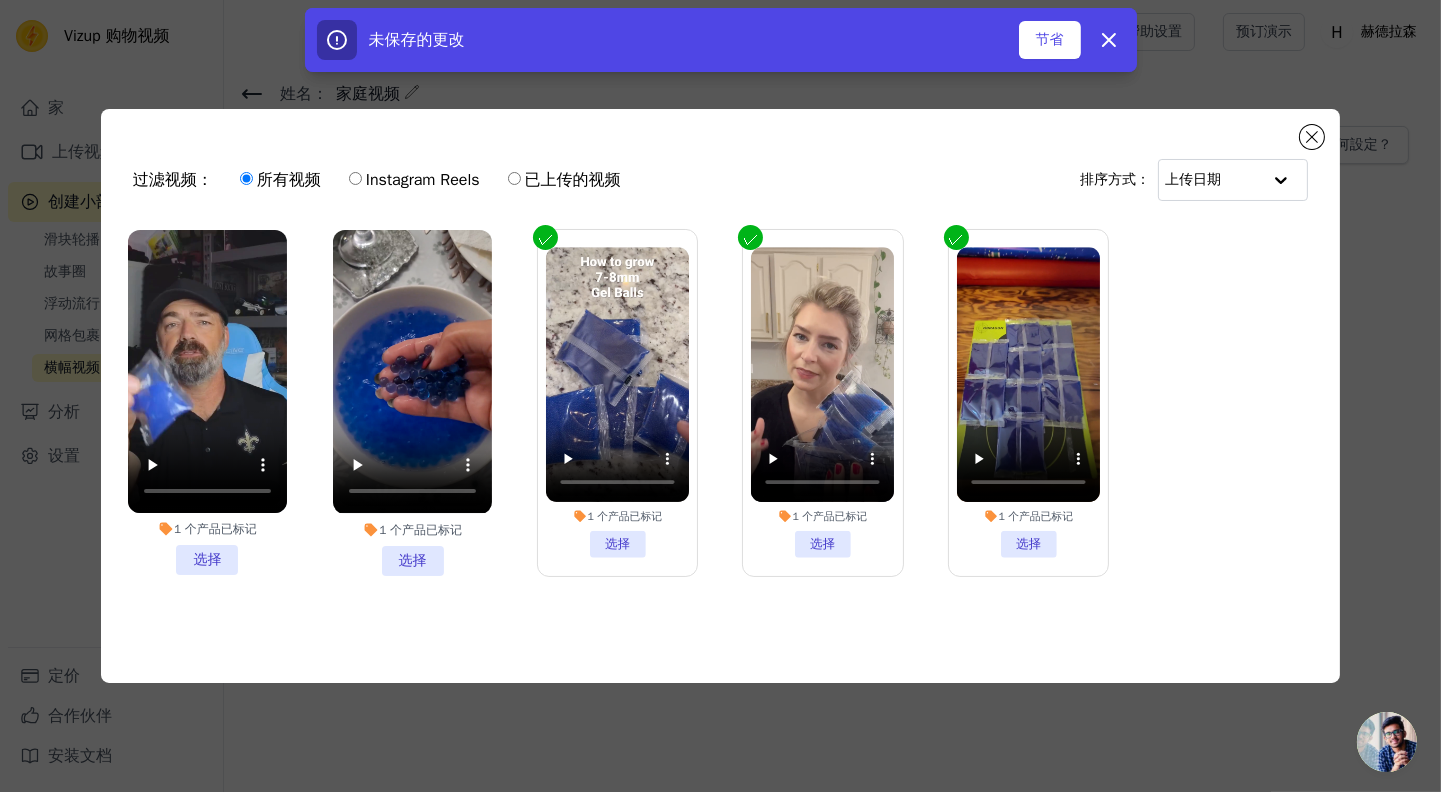 click on "1 个   产品 已标记     选择" at bounding box center (617, 402) 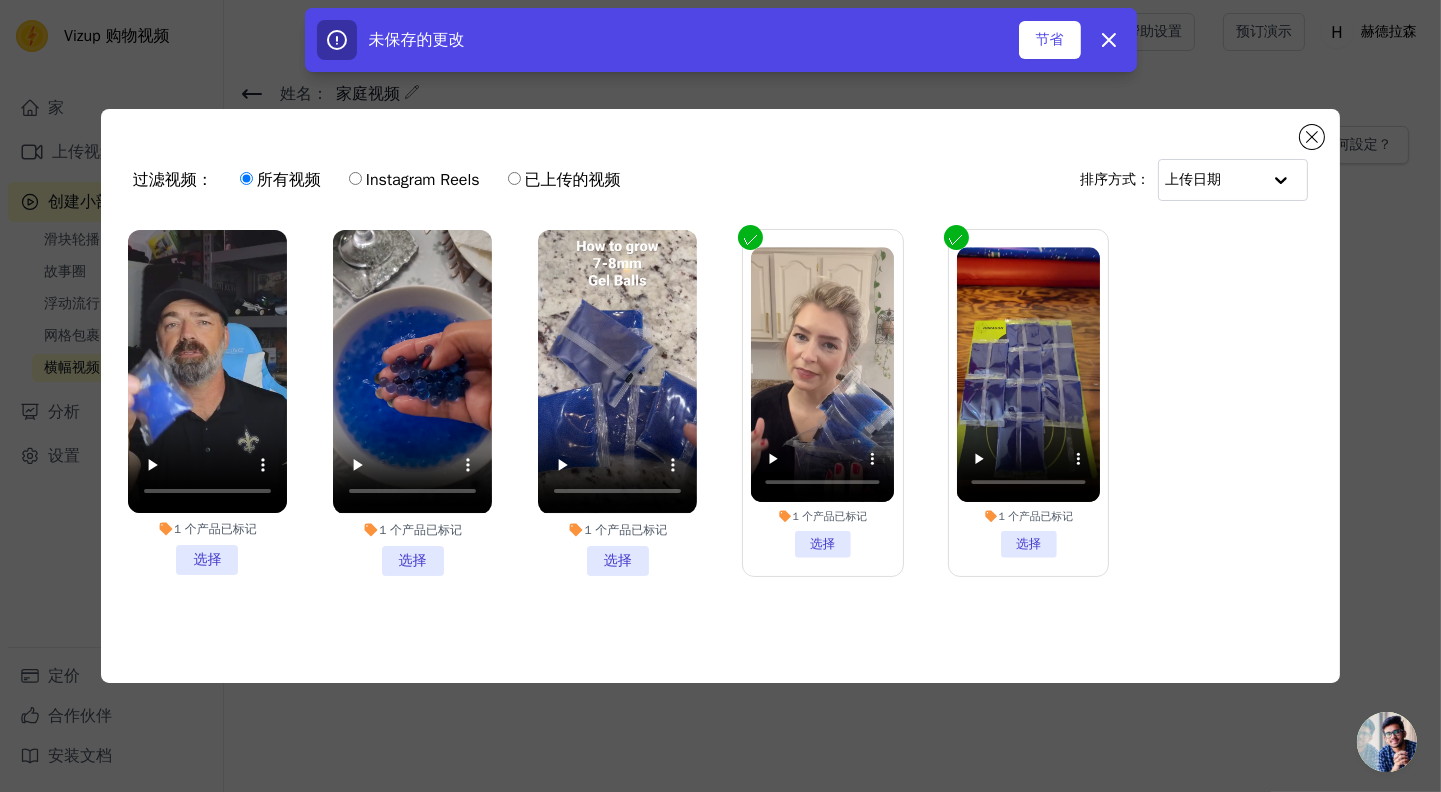 click on "1 个   产品 已标记     选择" at bounding box center [1028, 403] 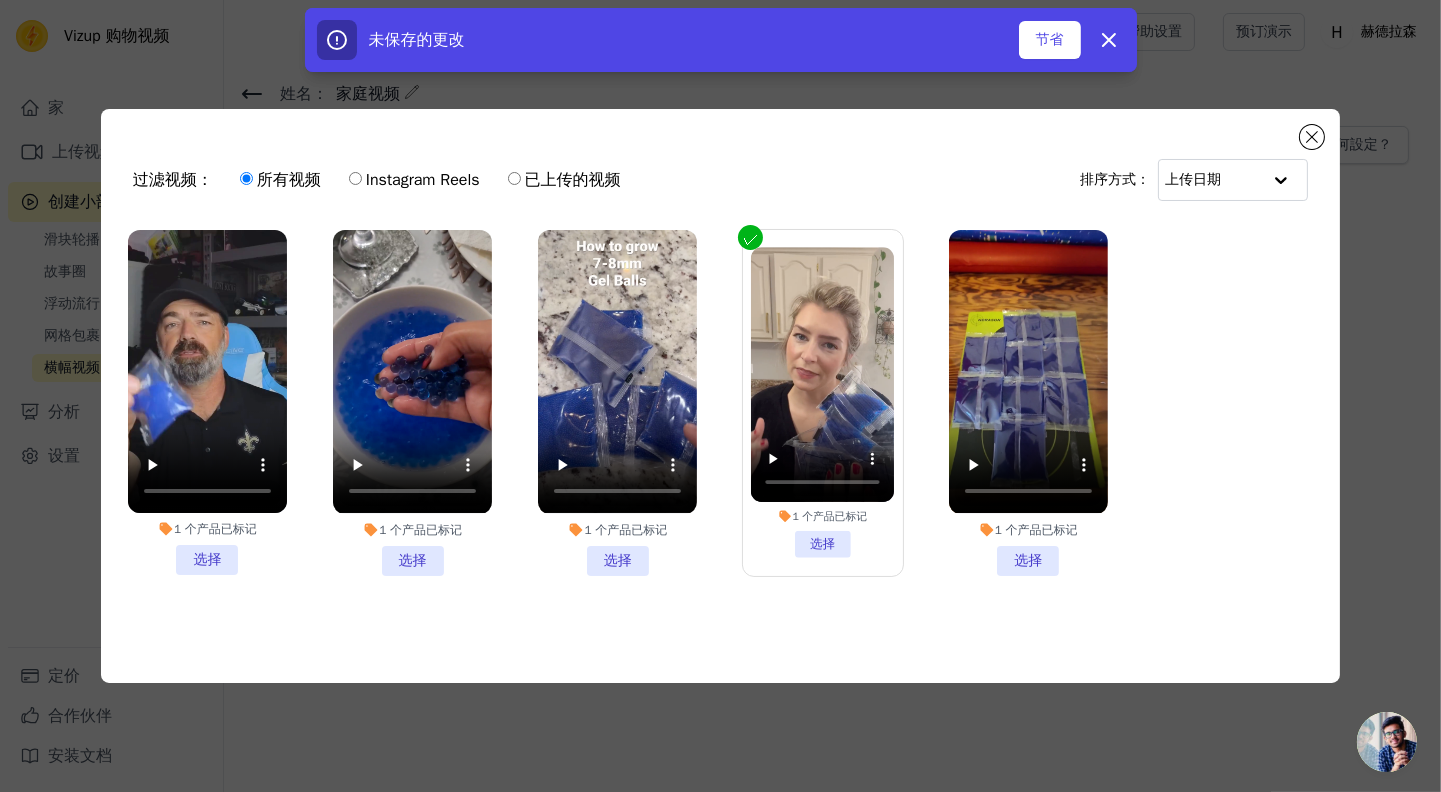 click on "1 个   产品 已标记     选择" at bounding box center (617, 402) 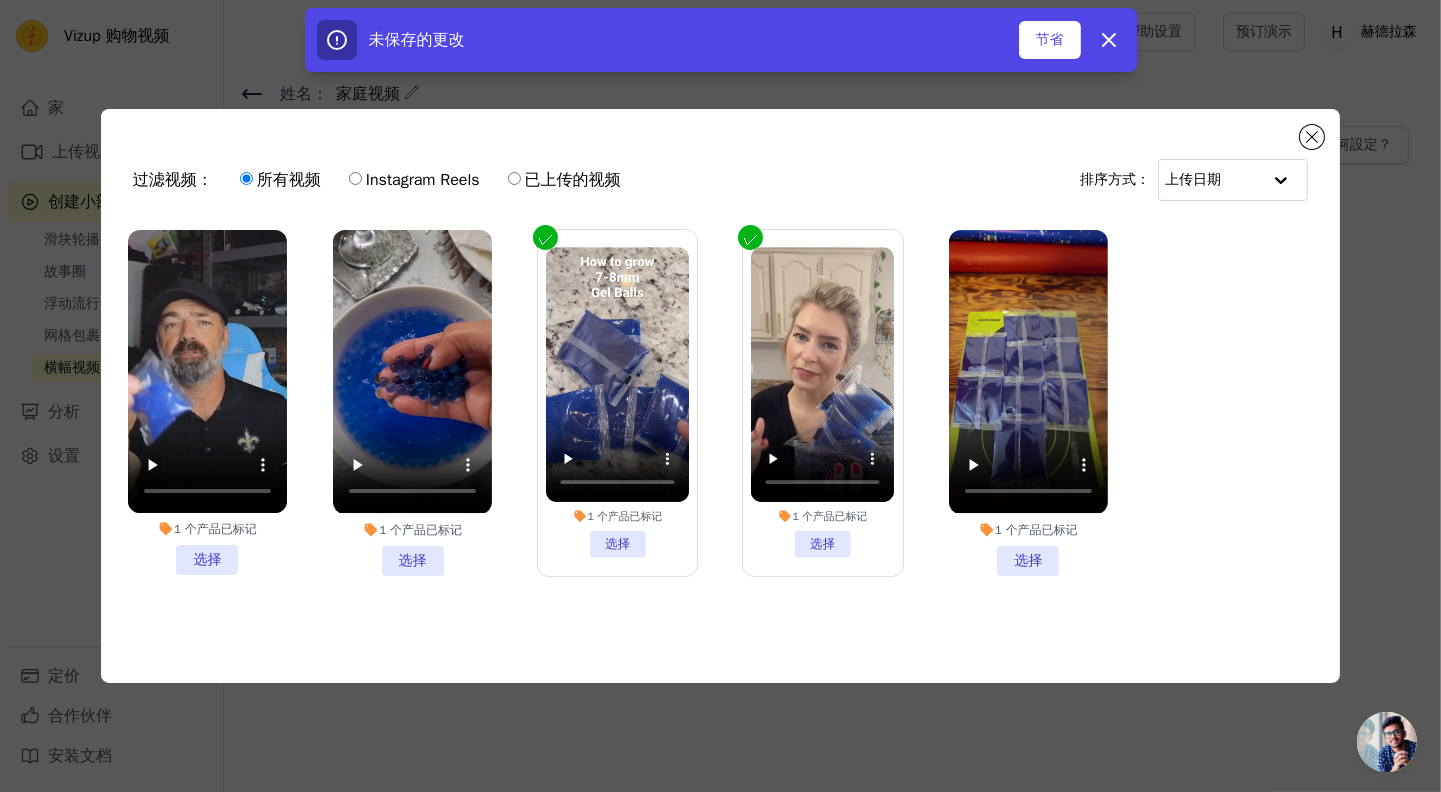 click on "1 个   产品 已标记     选择" at bounding box center [617, 402] 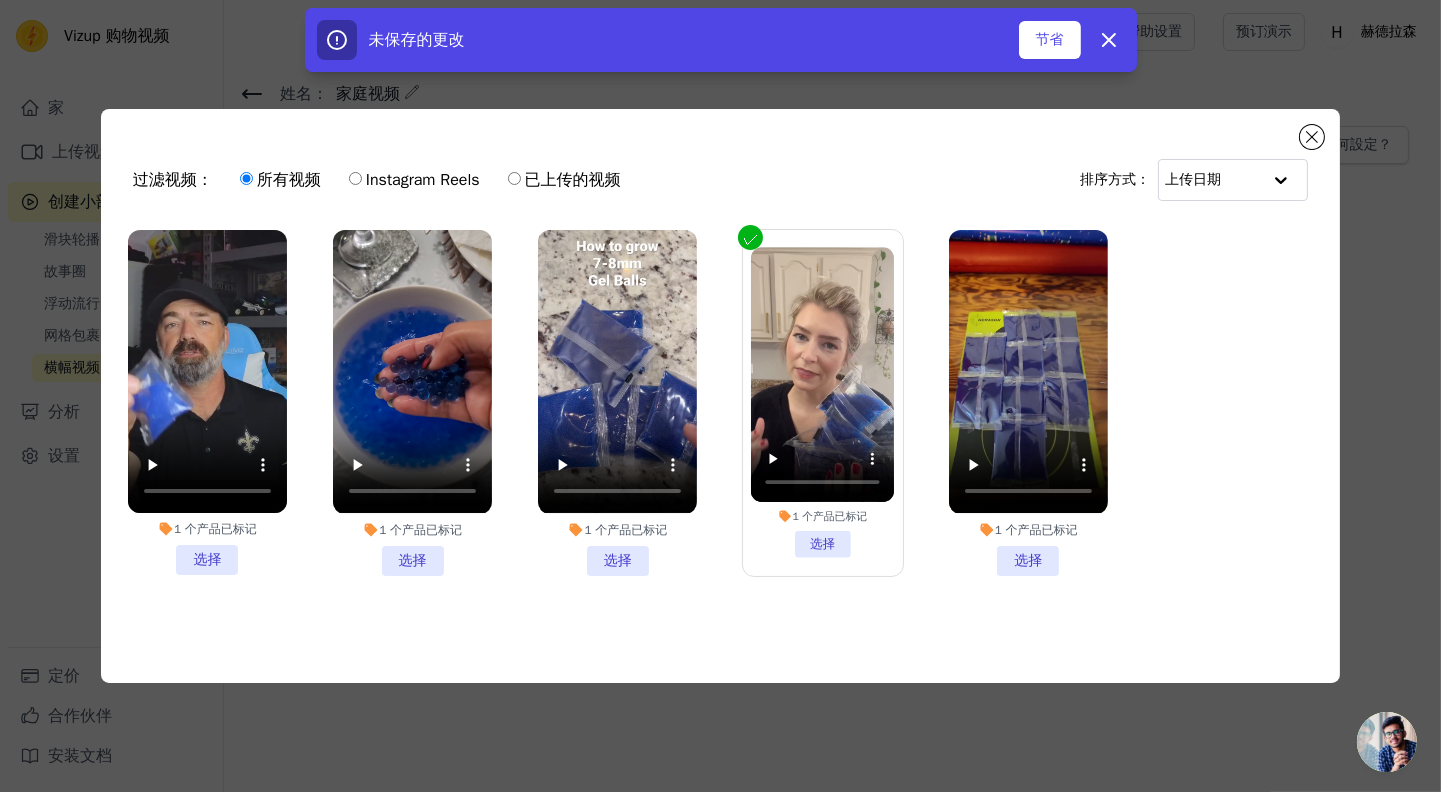 click on "1 个   产品 已标记     选择" at bounding box center [822, 402] 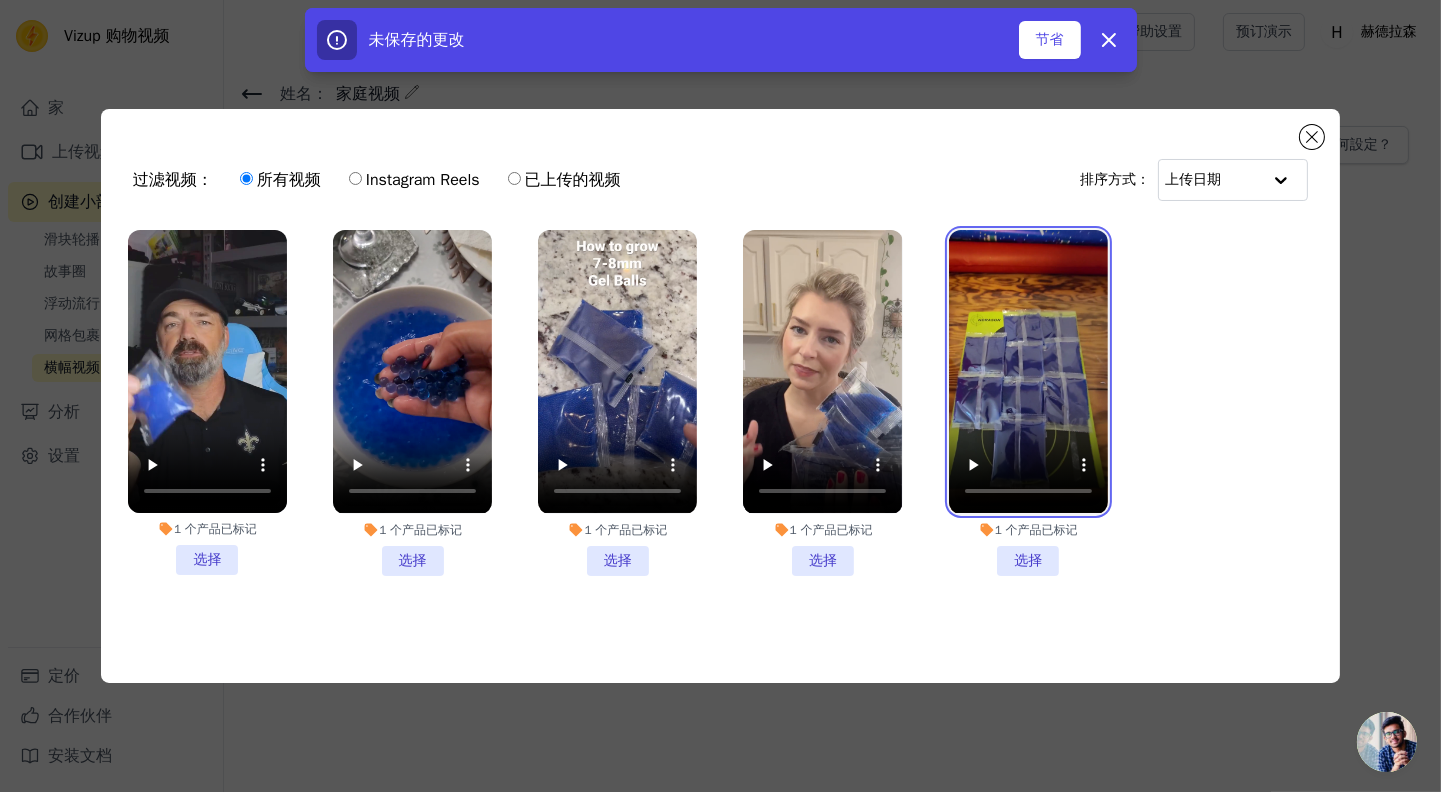 click at bounding box center [1028, 371] 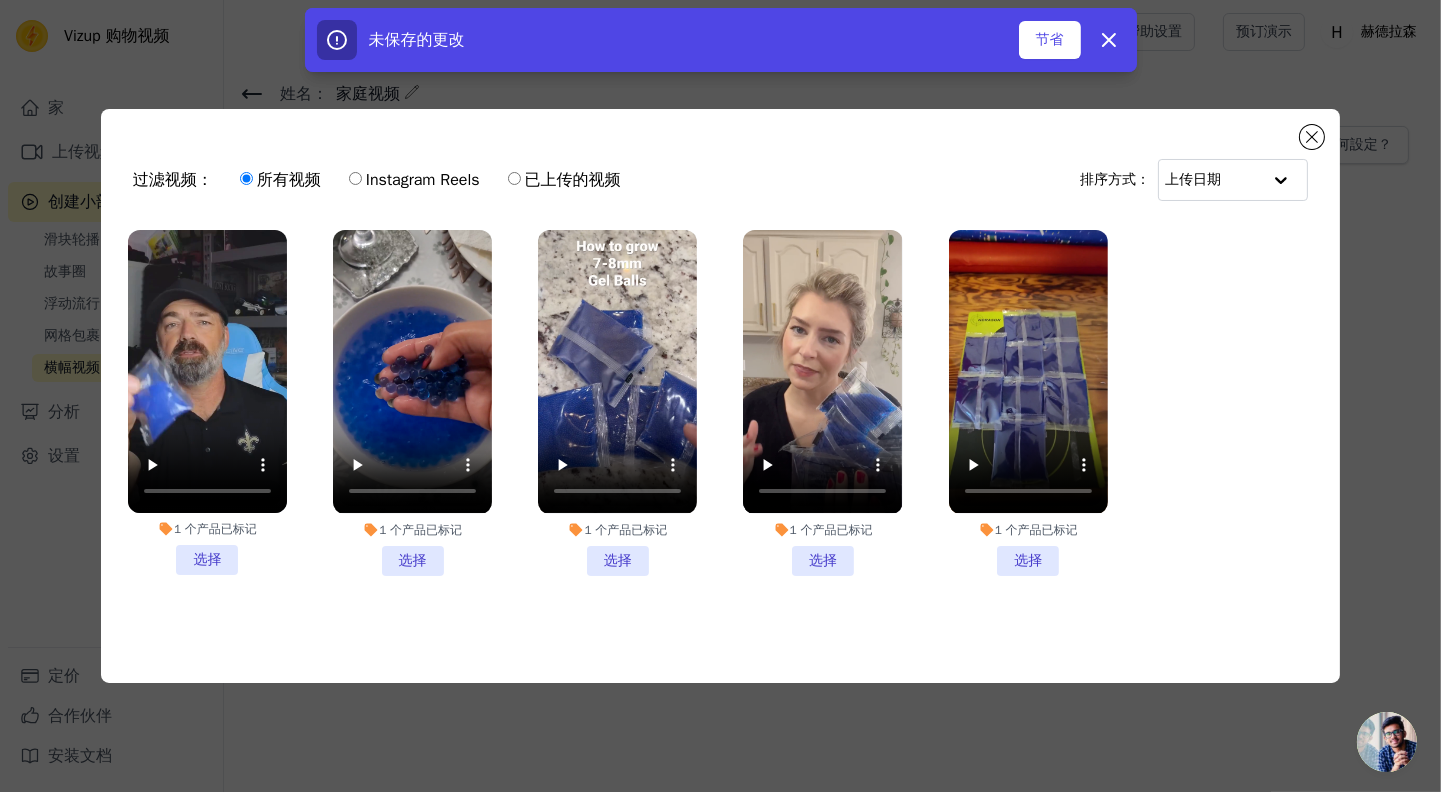 click on "1 个   产品 已标记     选择" at bounding box center (1028, 402) 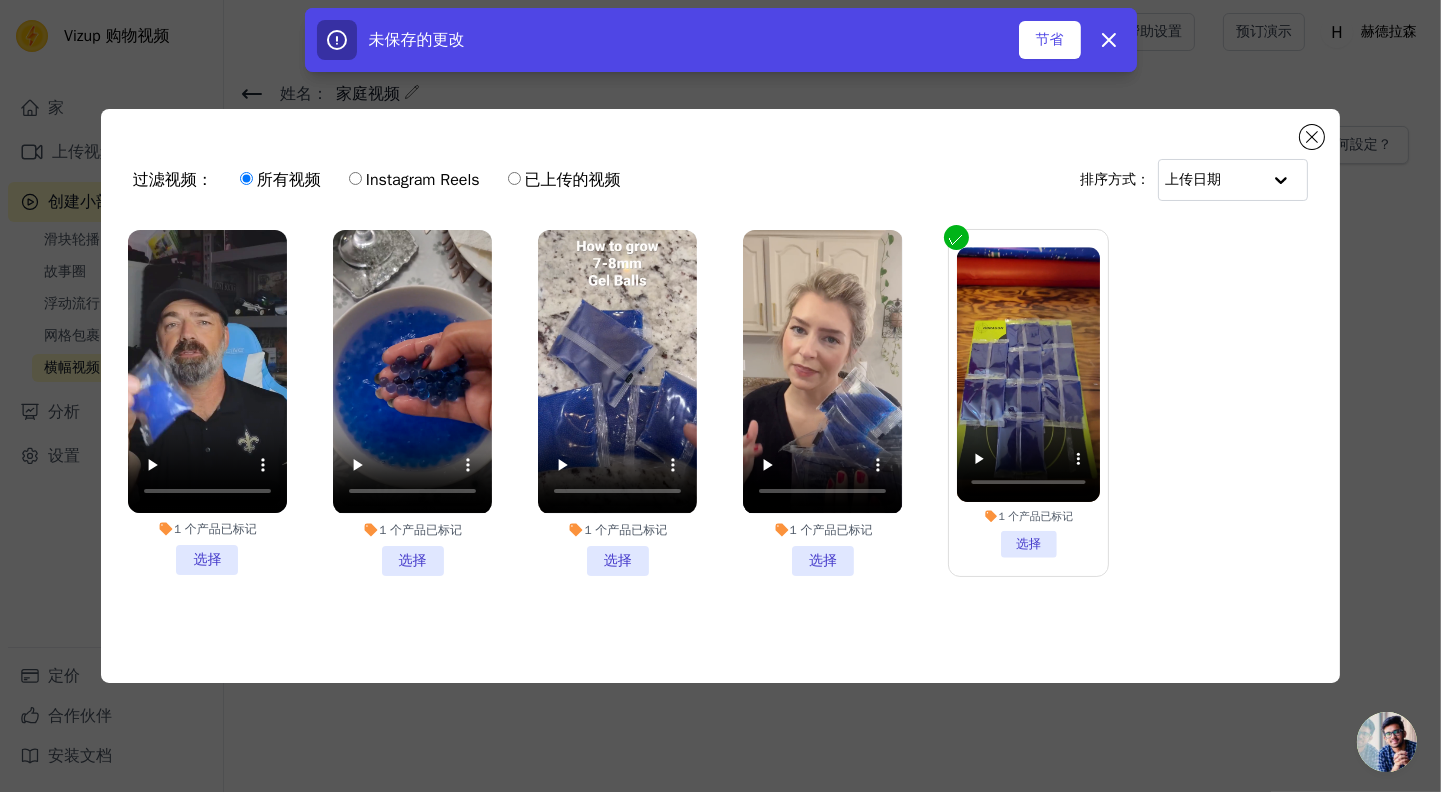 click on "1 个   产品 已标记     选择" at bounding box center (822, 402) 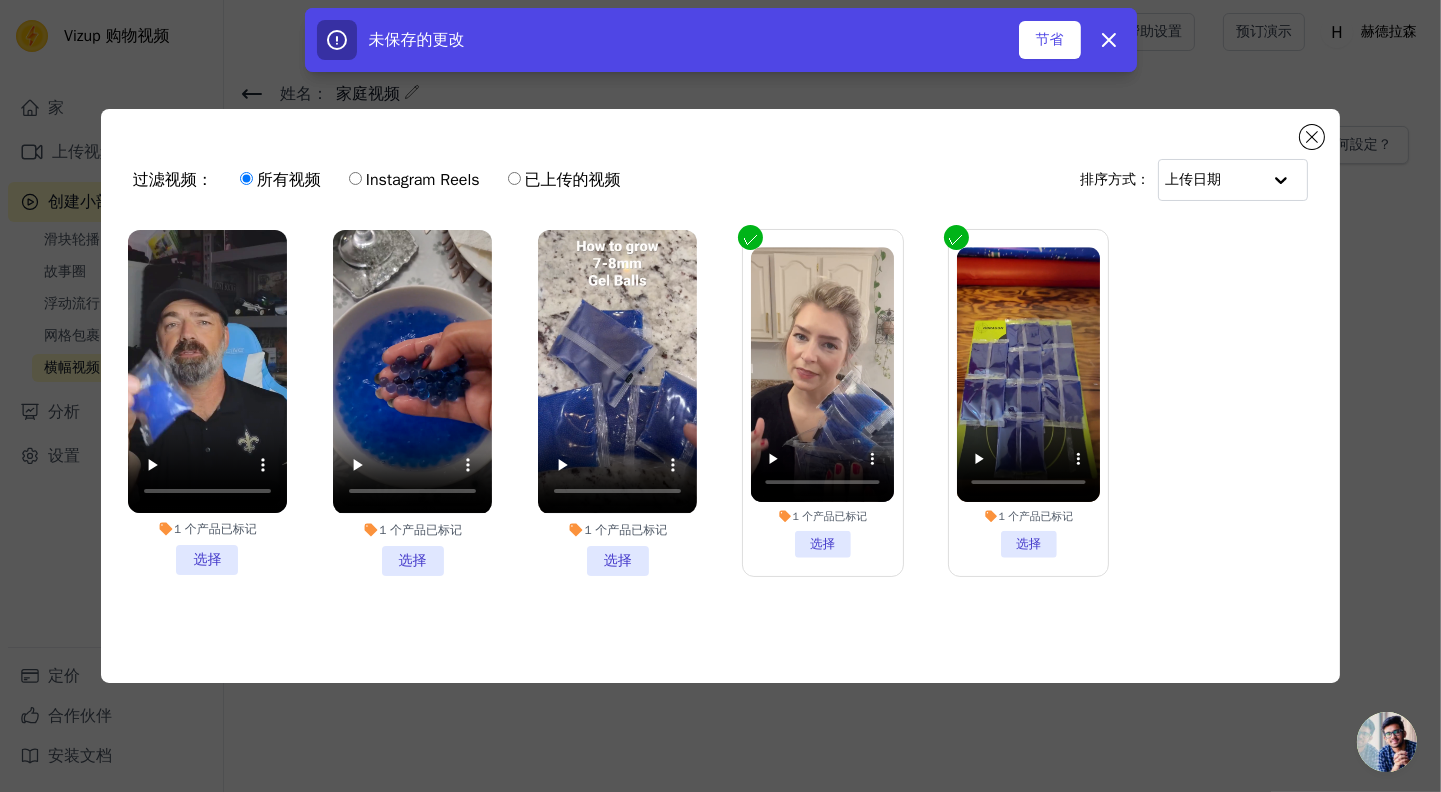 click on "1 个   产品 已标记     选择" at bounding box center (617, 402) 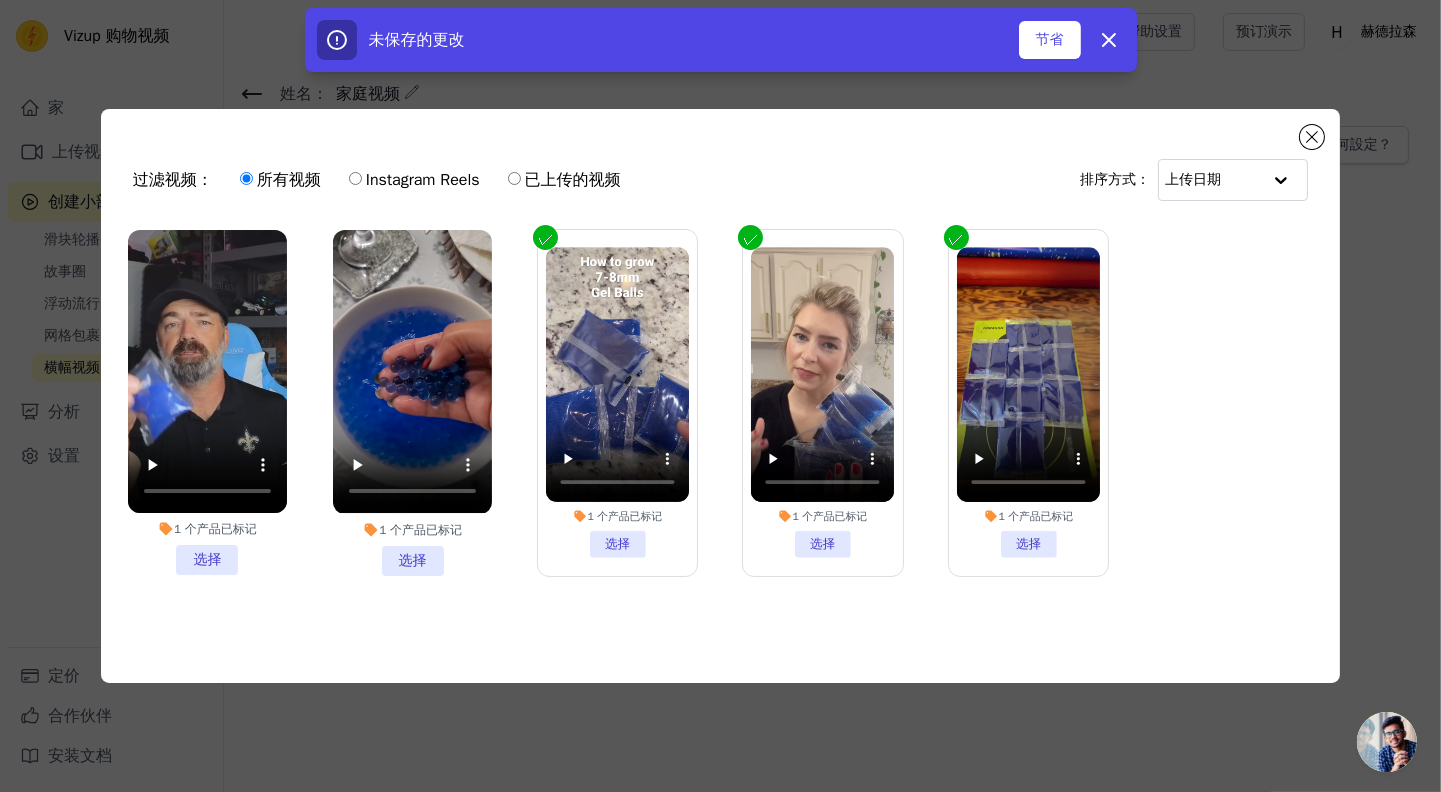 click on "1 个   产品 已标记     选择" at bounding box center [617, 402] 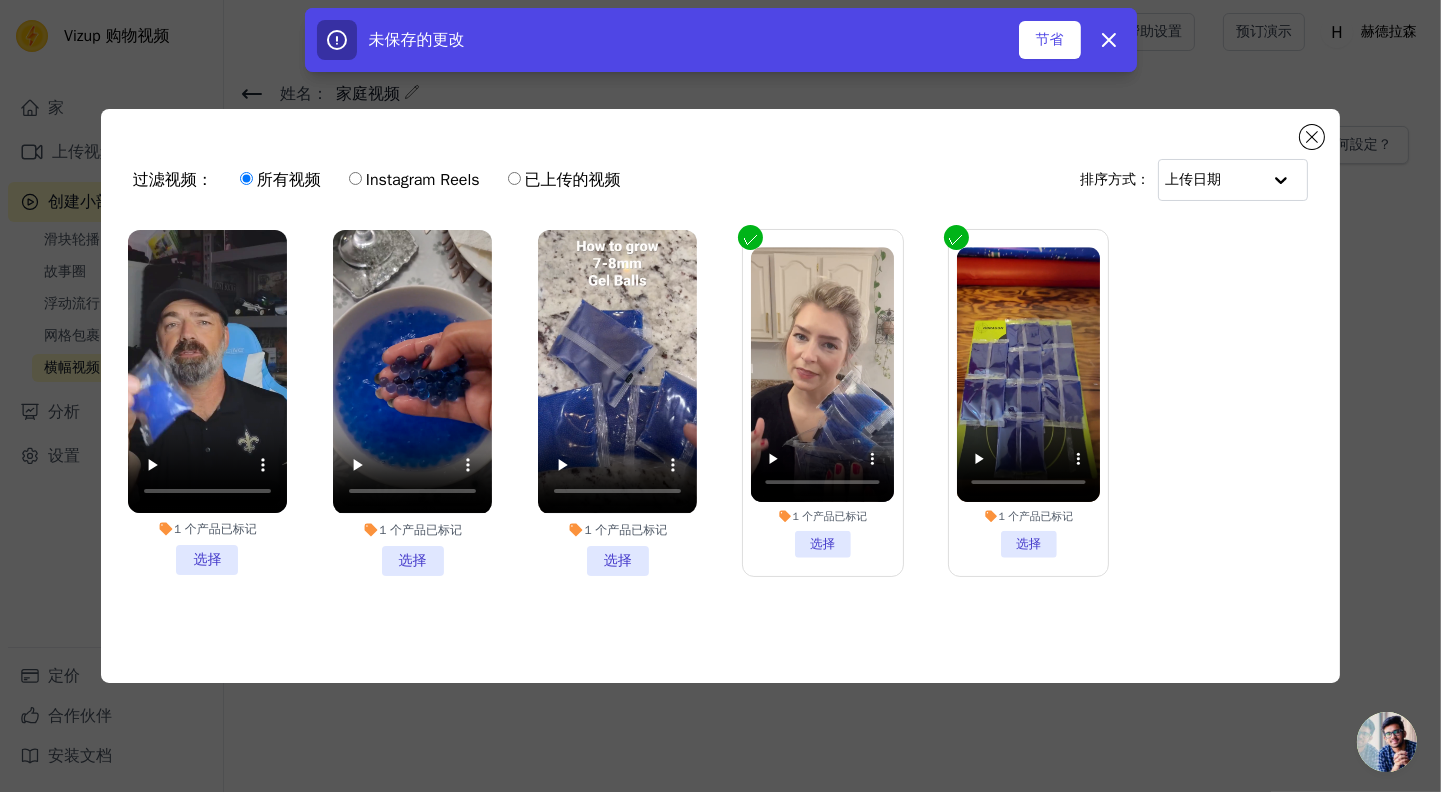 click on "1 个   产品 已标记     选择" at bounding box center [617, 402] 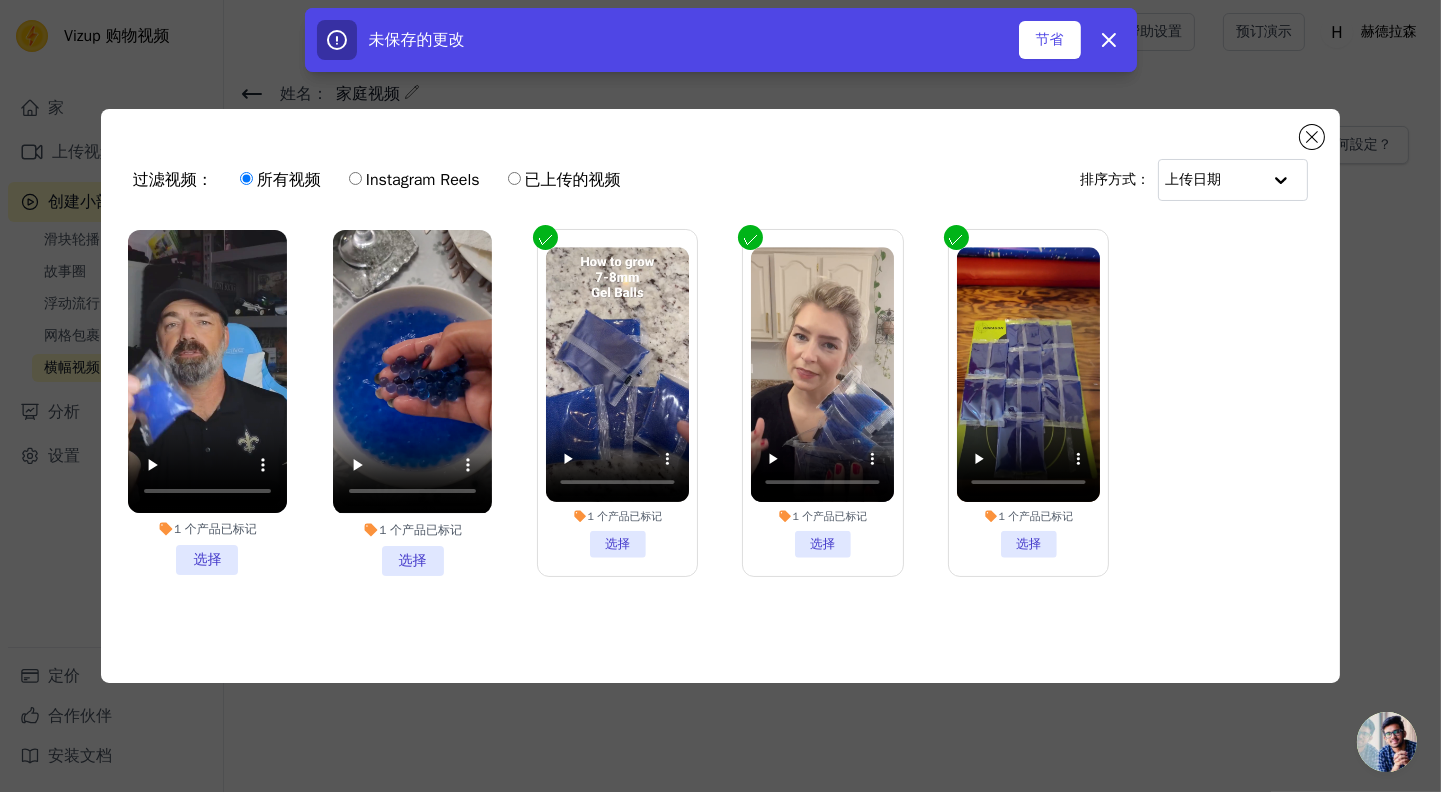 click on "1 个   产品 已标记     选择" at bounding box center (412, 402) 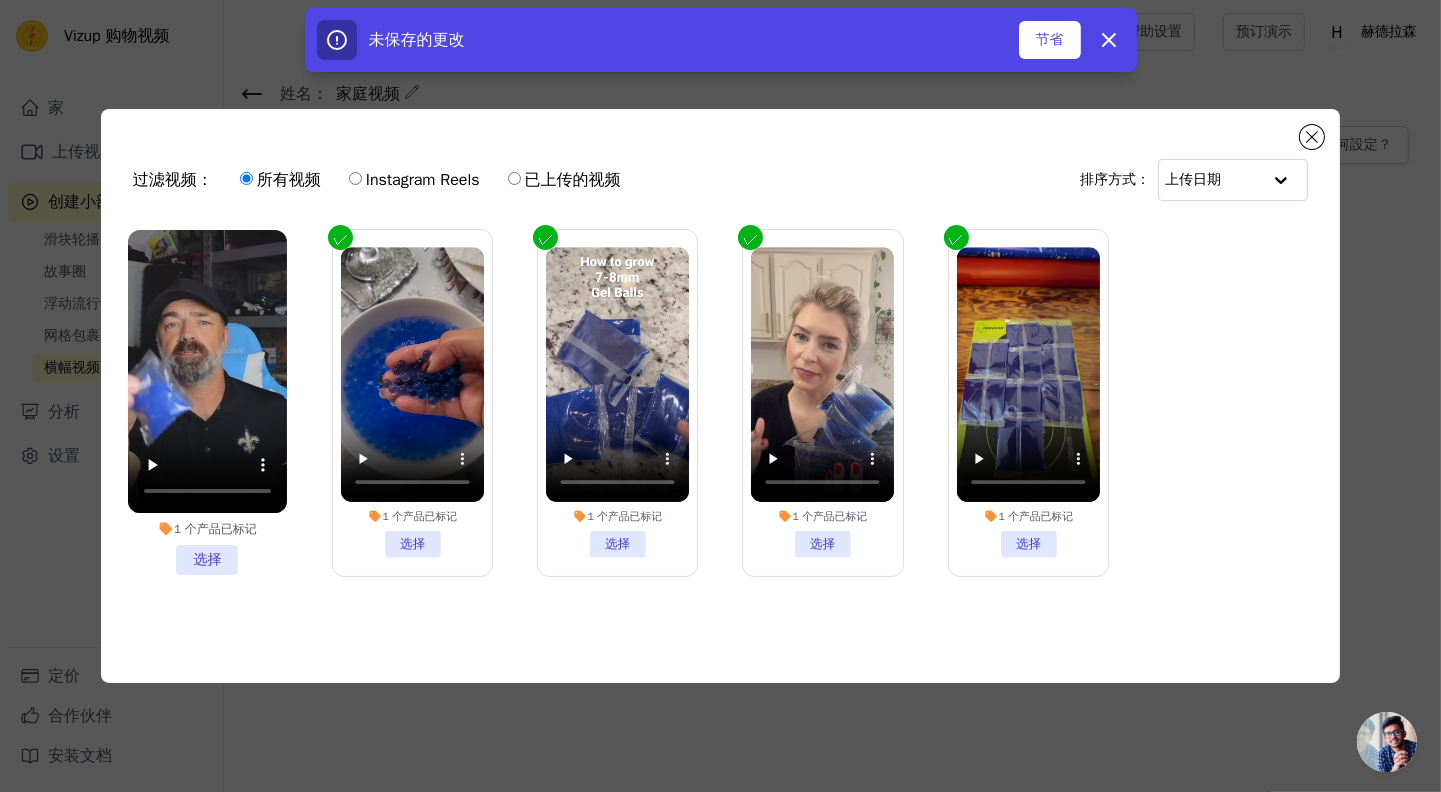 click on "1 个   产品 已标记     选择" at bounding box center (207, 402) 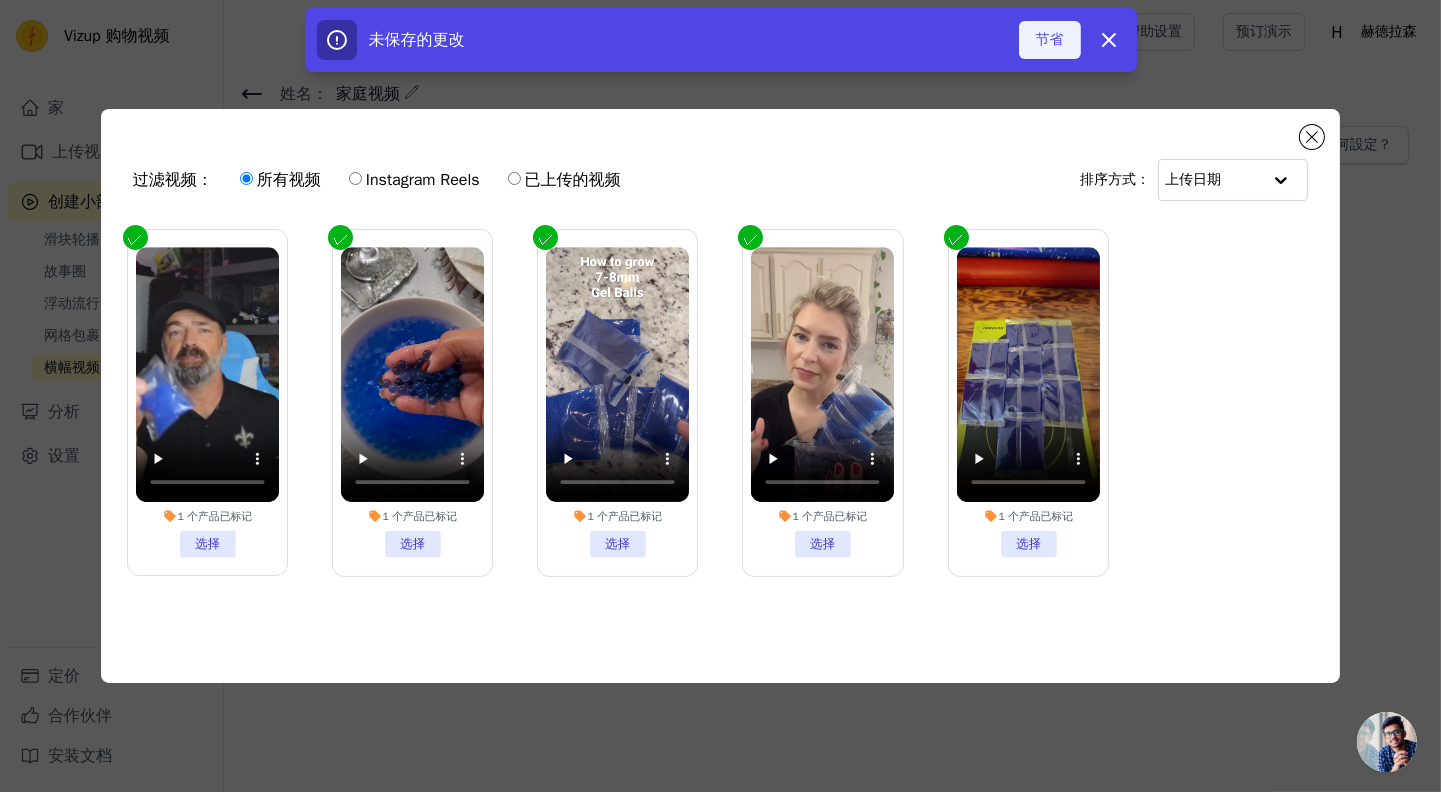 click on "节省" at bounding box center [1050, 39] 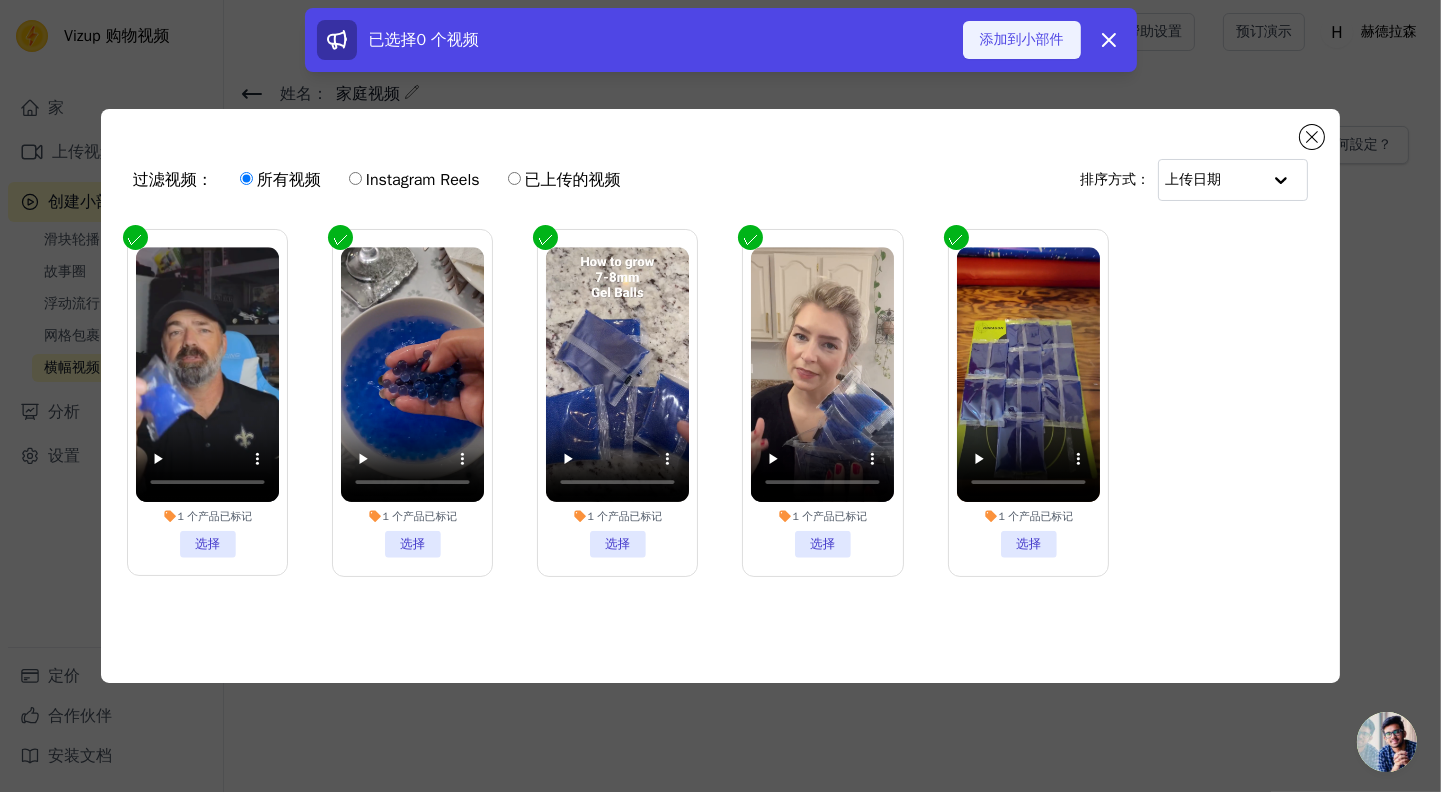 click on "添加到小部件" at bounding box center [1022, 39] 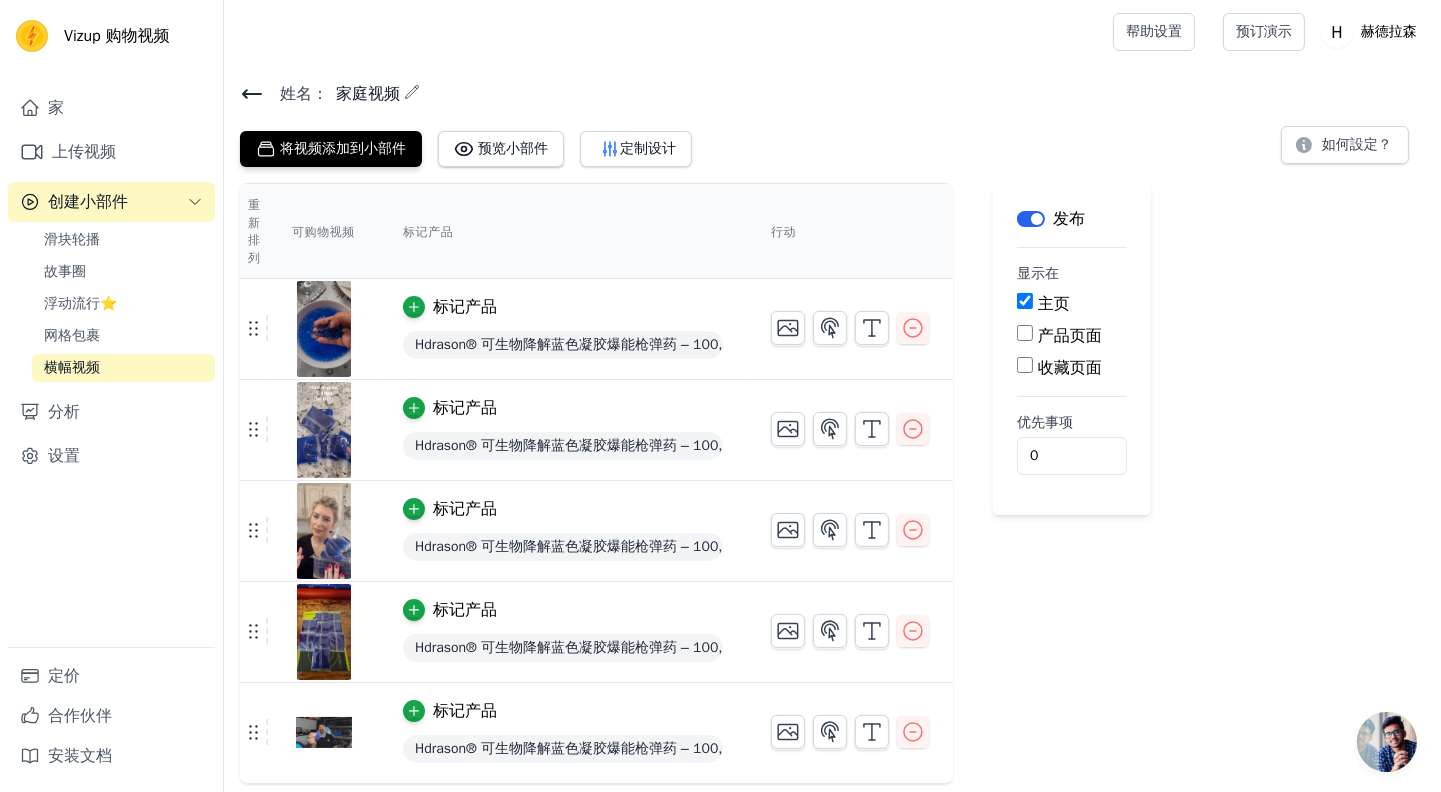 click on "重新排列   可购物视频   标记产品   行动             标记产品   Hdrason® 可生物降解蓝色凝胶爆能枪弹药 – 100,000 发                             标记产品   Hdrason® 可生物降解蓝色凝胶爆能枪弹药 – 100,000 发                             标记产品   Hdrason® 可生物降解蓝色凝胶爆能枪弹药 – 100,000 发                             标记产品   Hdrason® 可生物降解蓝色凝胶爆能枪弹药 – 100,000 发                             标记产品   Hdrason® 可生物降解蓝色凝胶爆能枪弹药 – 100,000 发                       按新顺序保存视频   节省   解雇     标签     发布     显示在     主页     产品页面       收藏页面       优先事项   0" at bounding box center [832, 483] 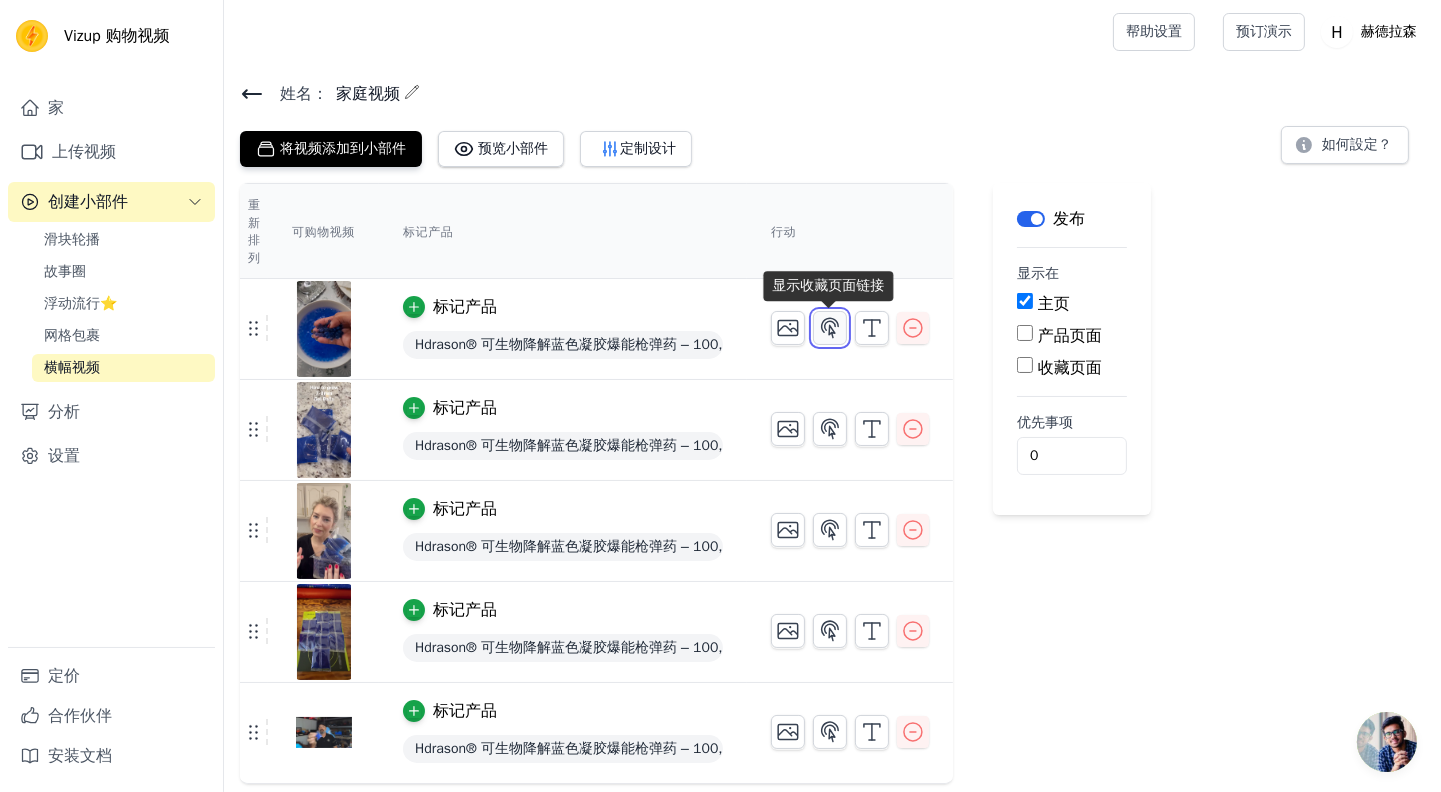 click 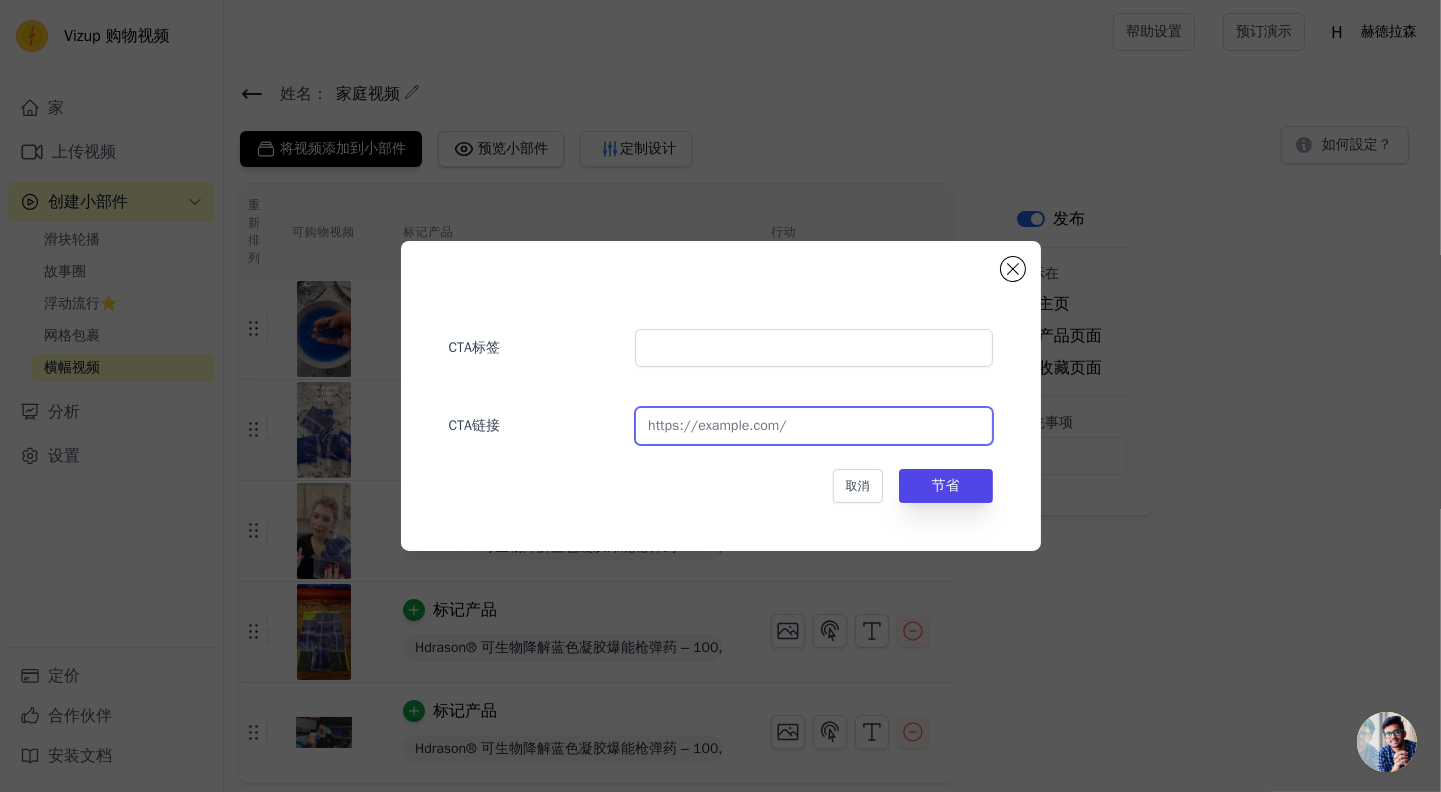 click at bounding box center [813, 426] 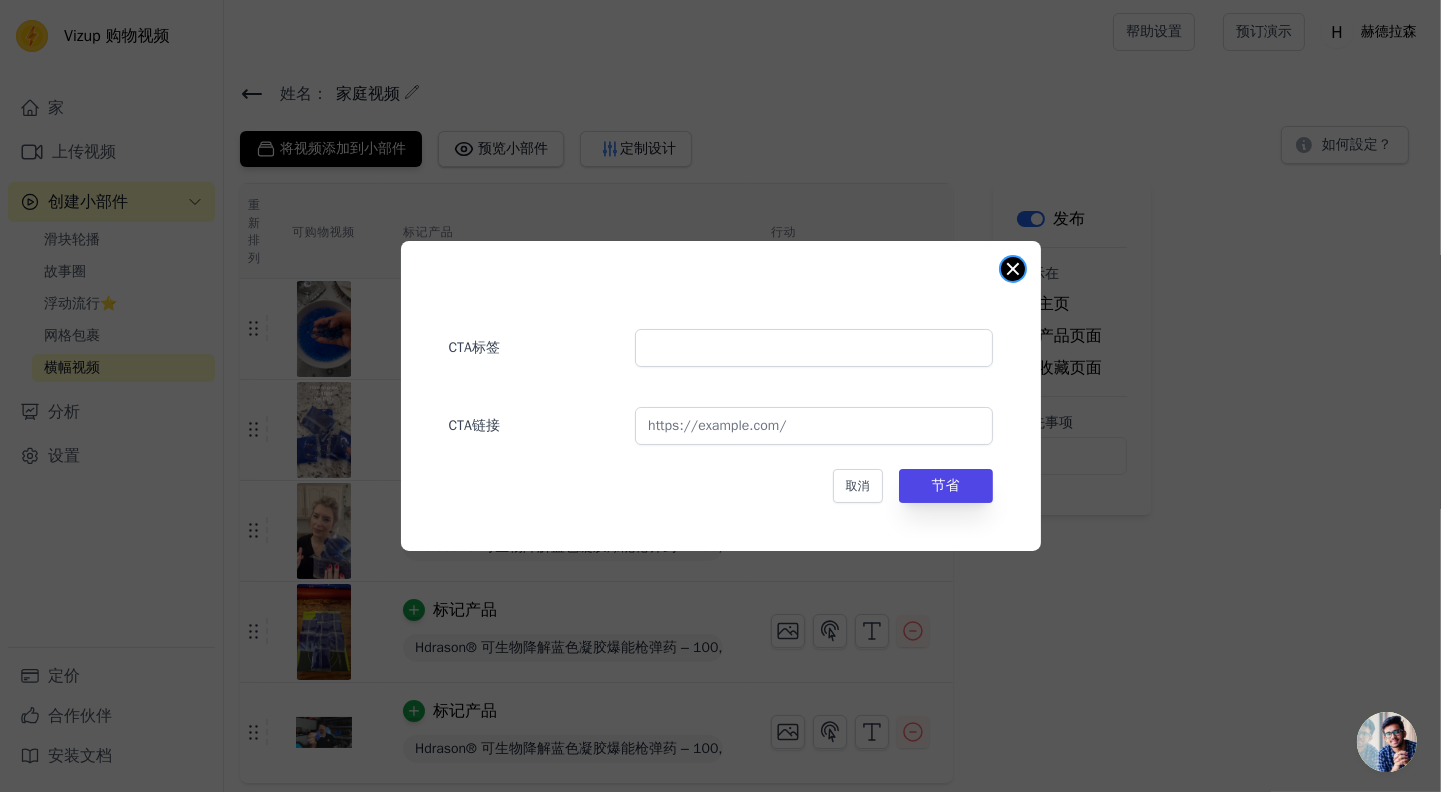click at bounding box center (1013, 269) 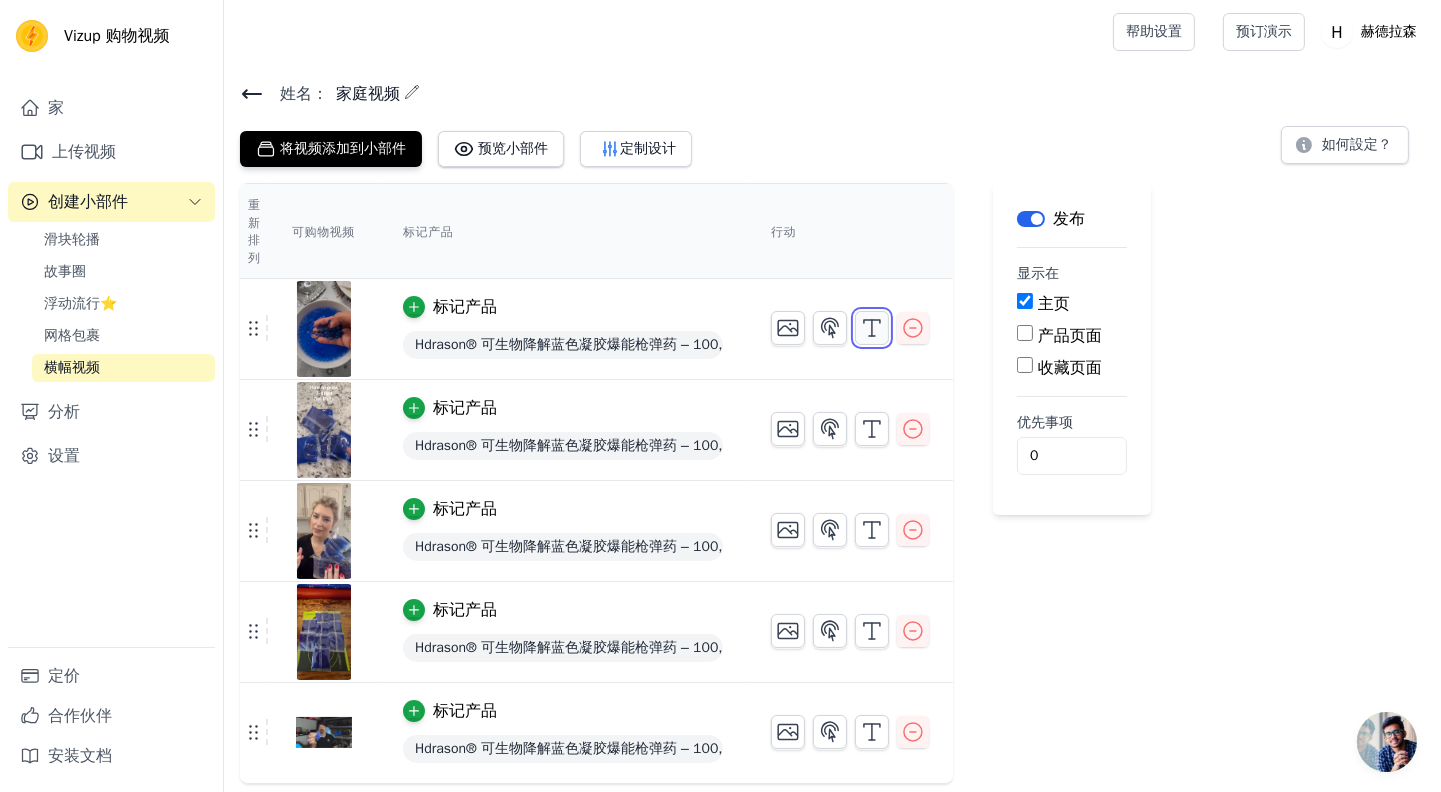 click 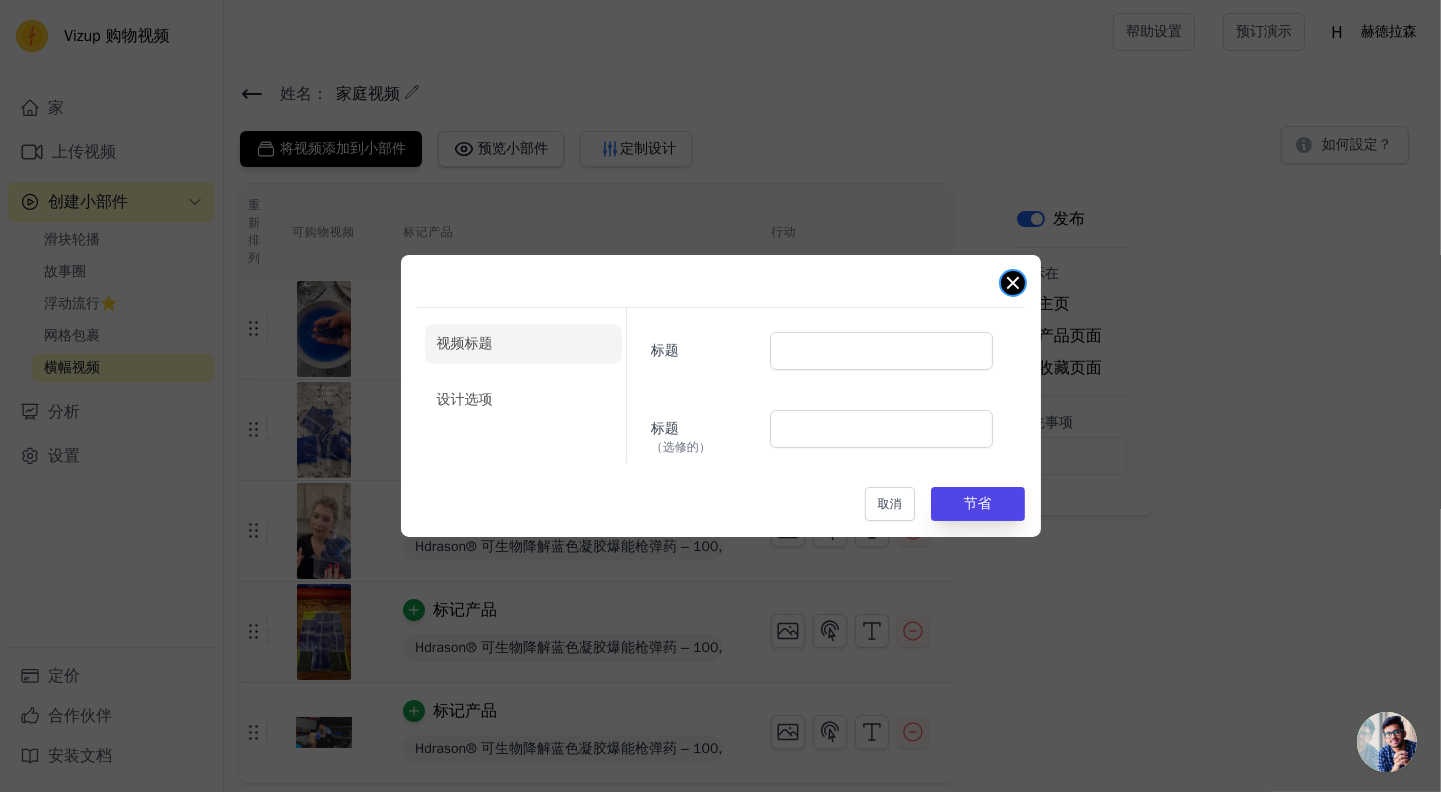 click at bounding box center (1013, 283) 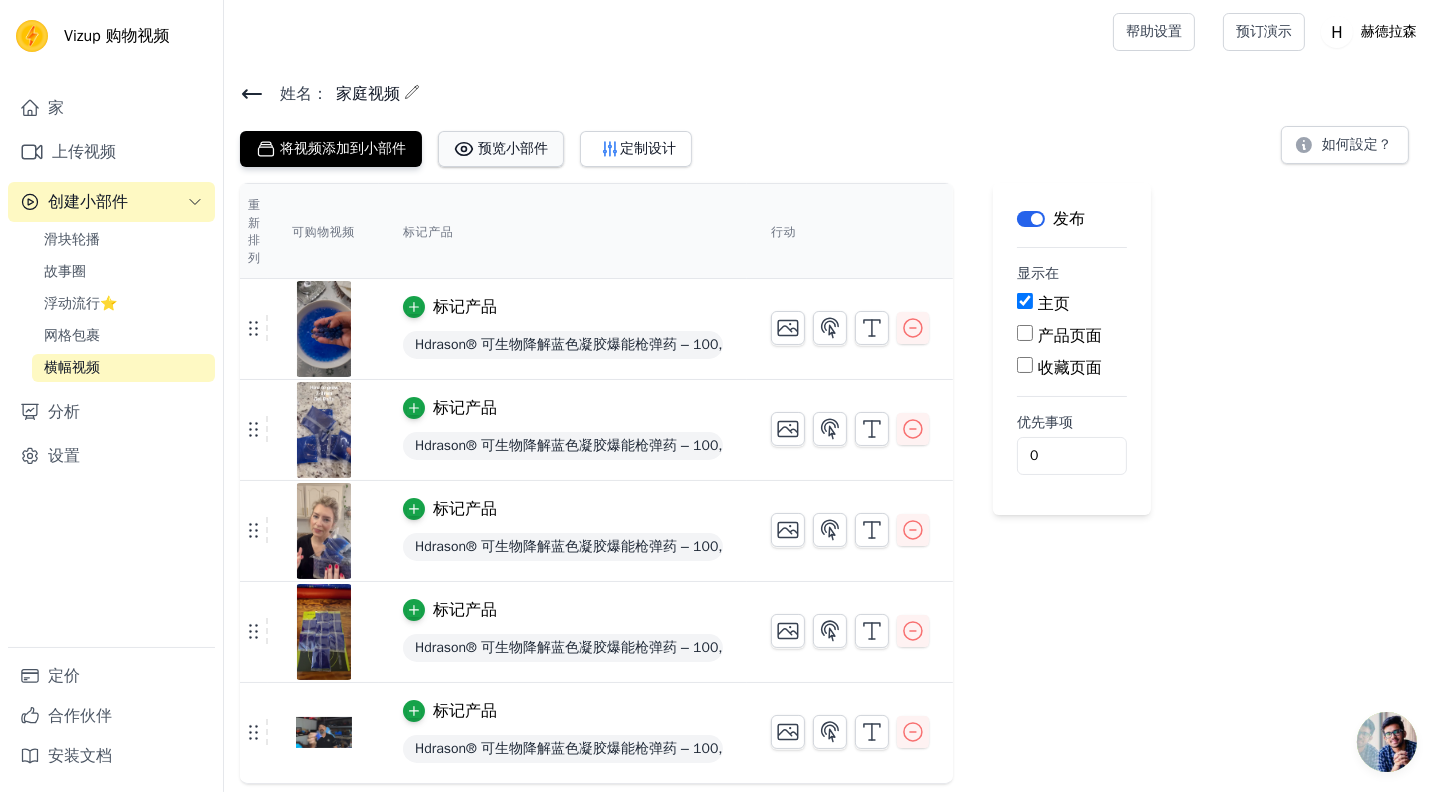 click on "预览小部件" at bounding box center (513, 148) 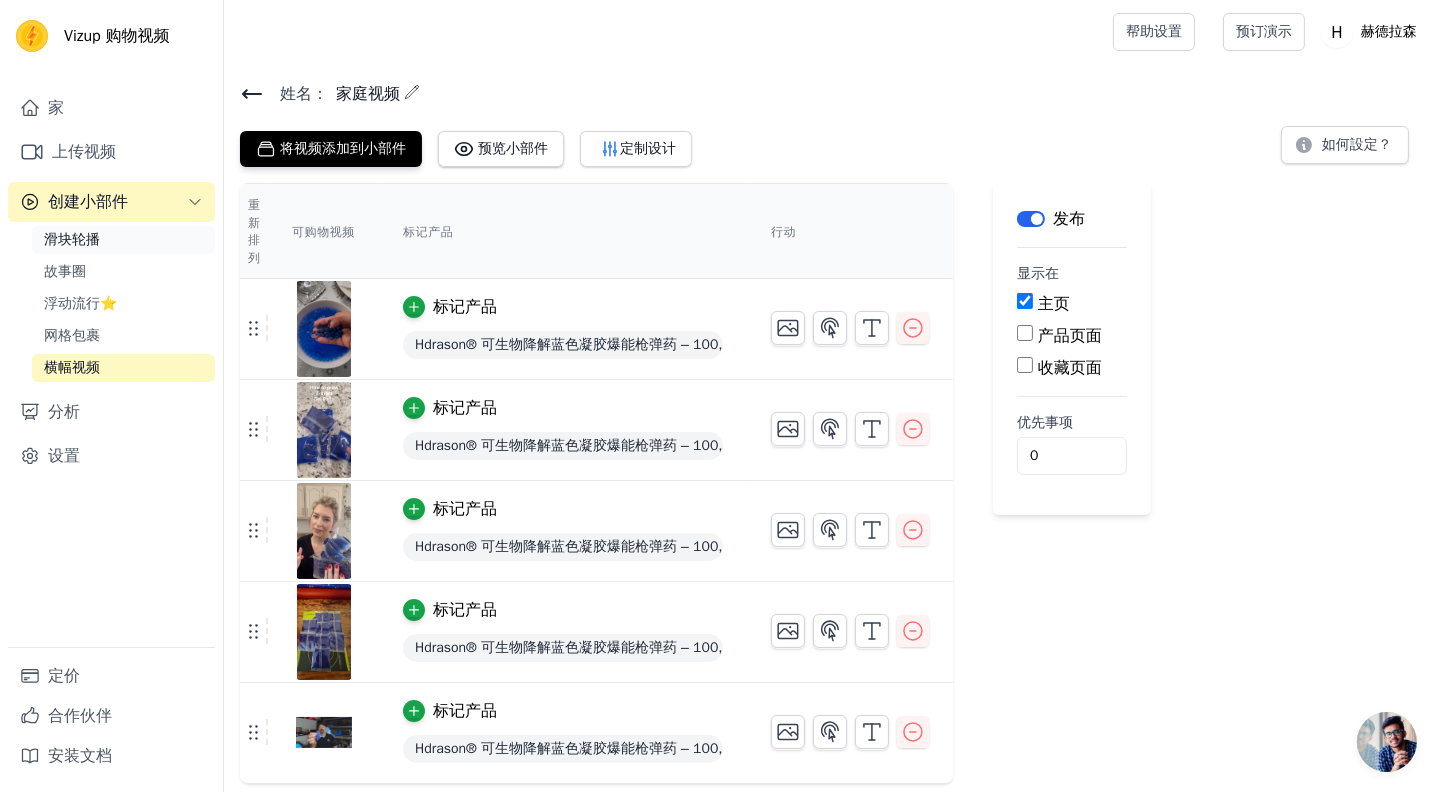 click on "滑块轮播" at bounding box center [72, 239] 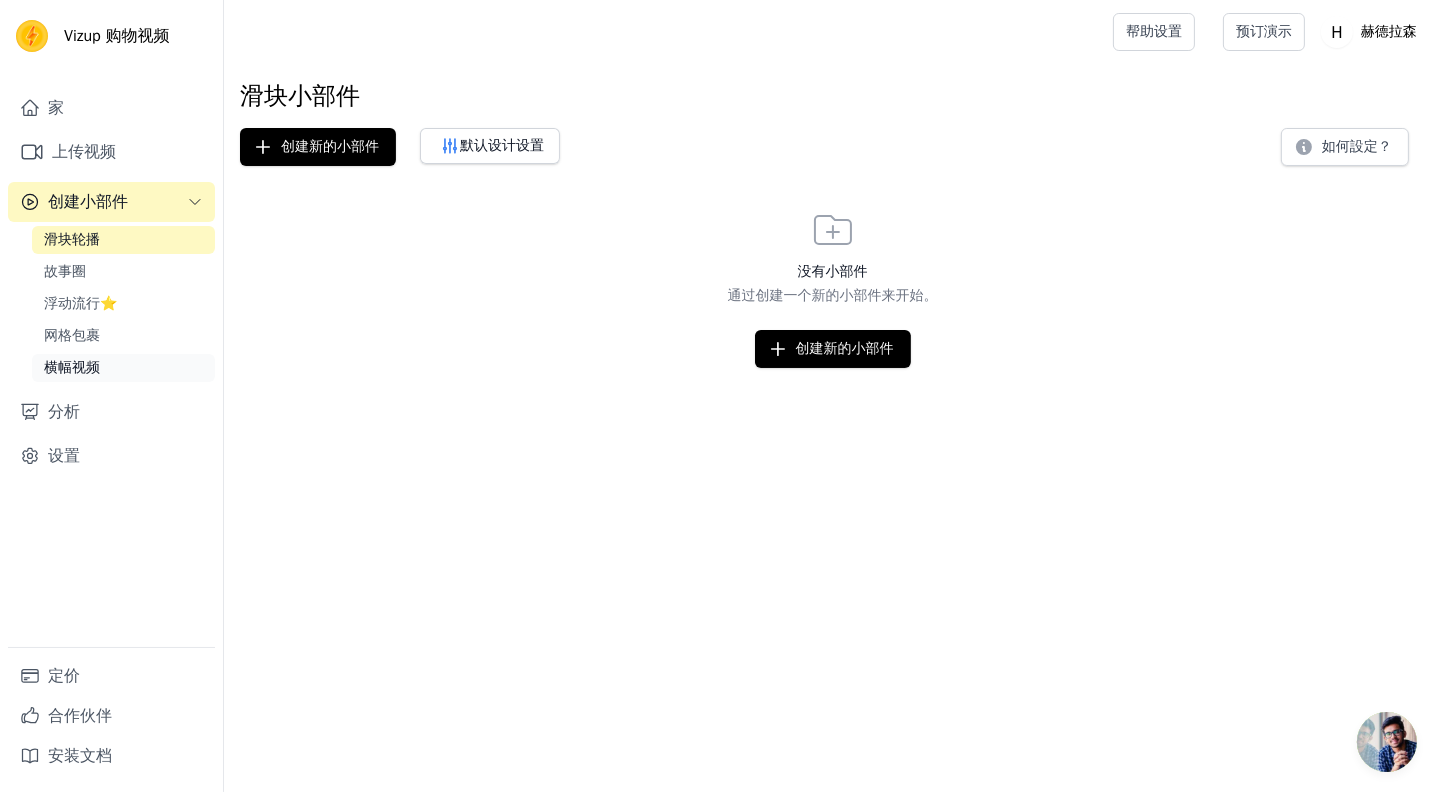 click on "横幅视频" at bounding box center (72, 367) 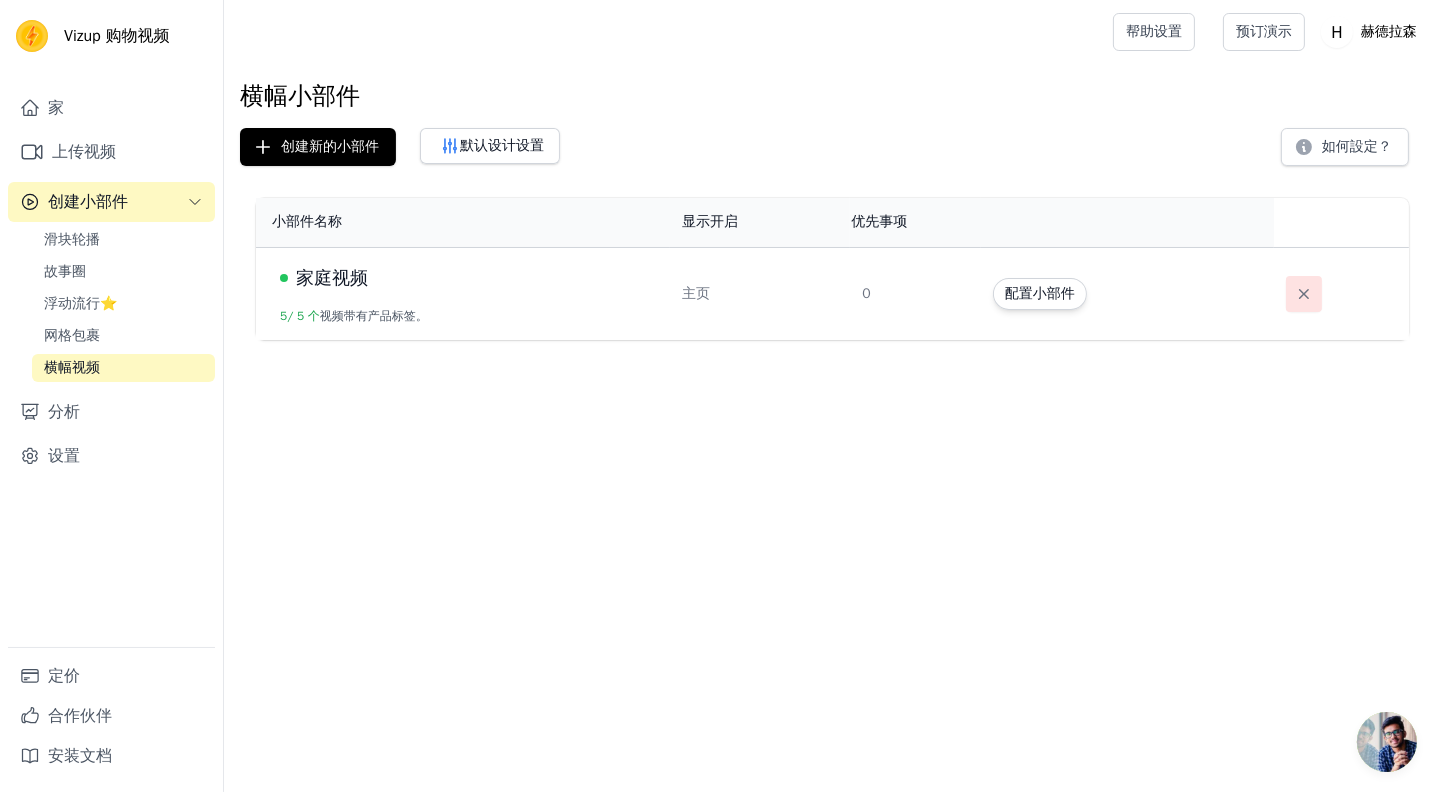 click 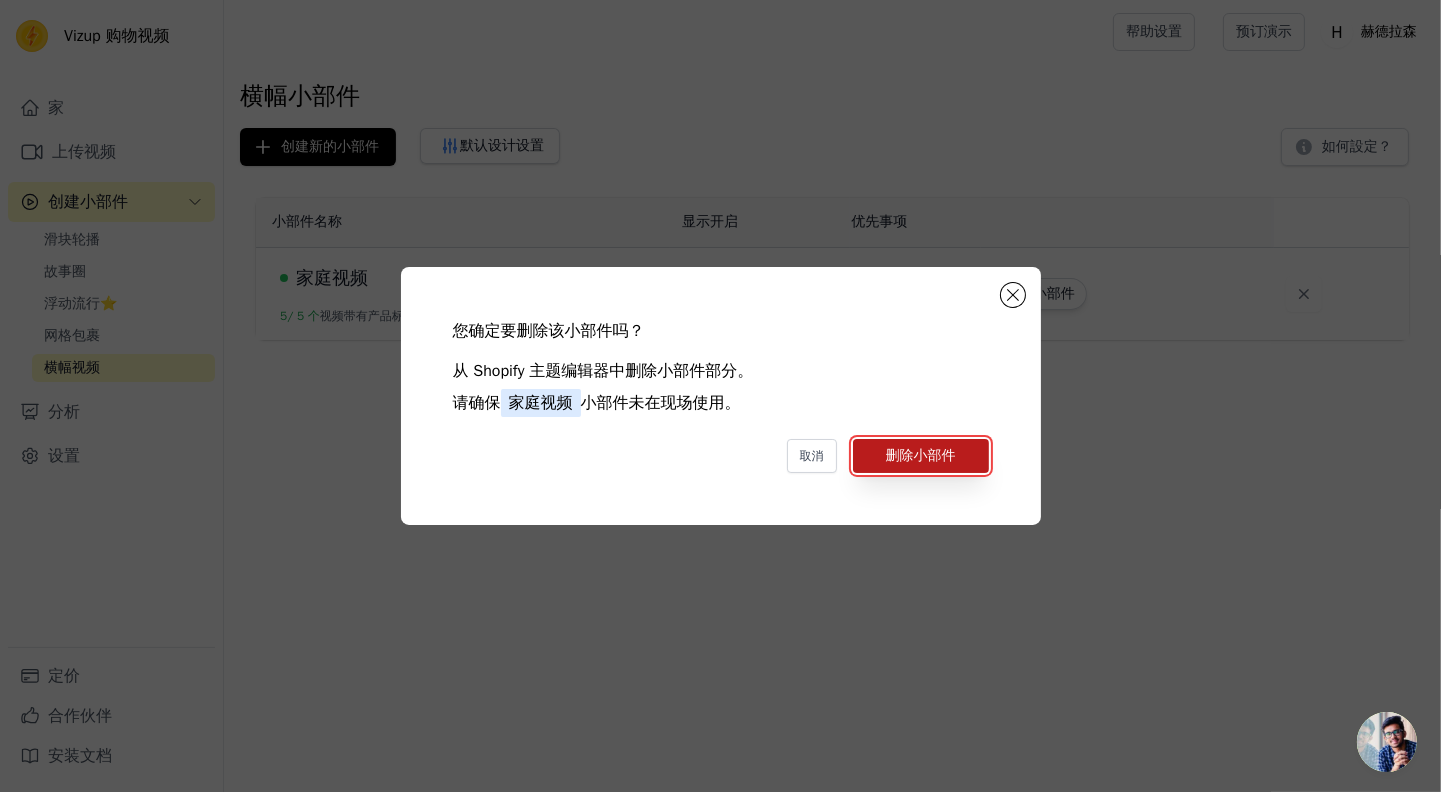 click on "删除小部件" at bounding box center (921, 455) 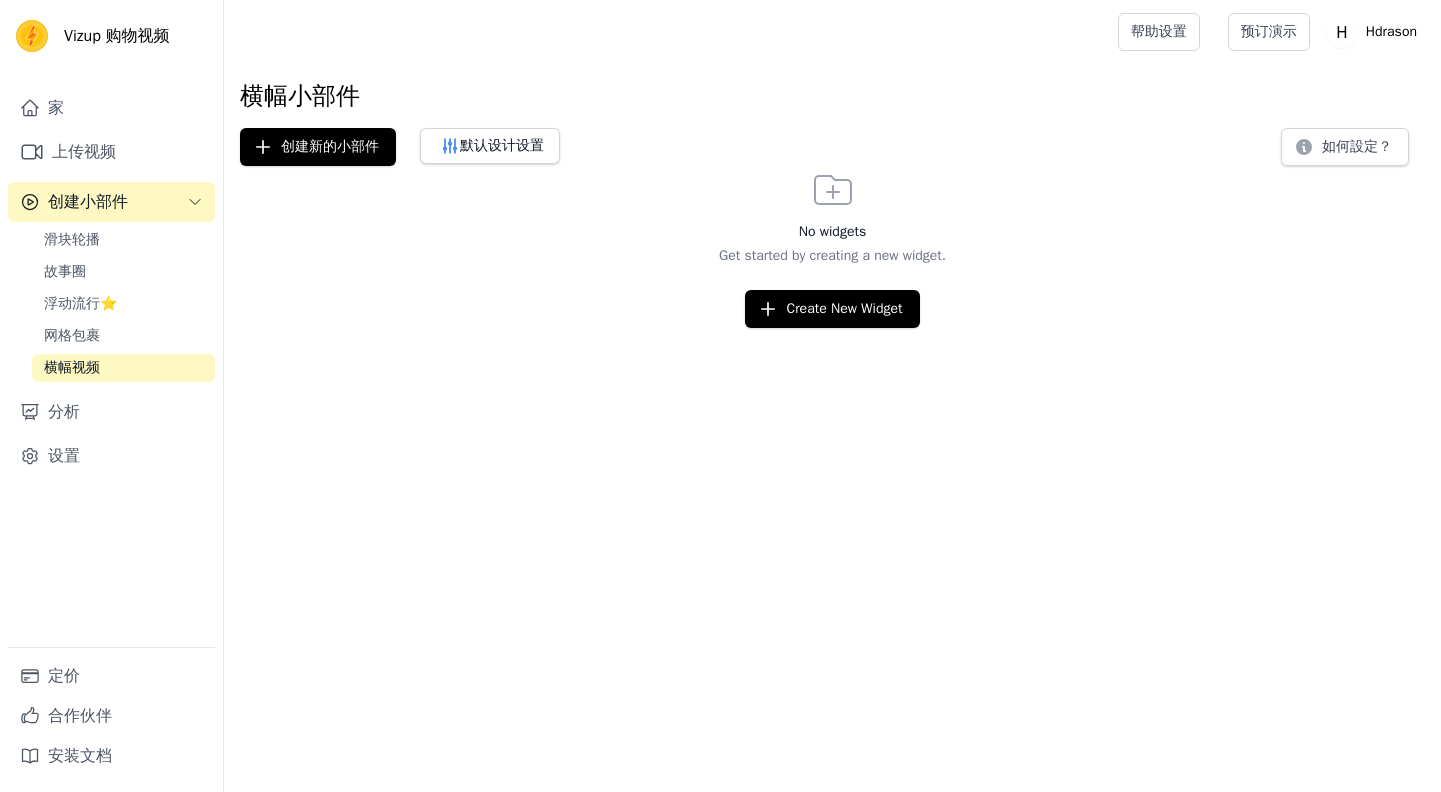 scroll, scrollTop: 0, scrollLeft: 0, axis: both 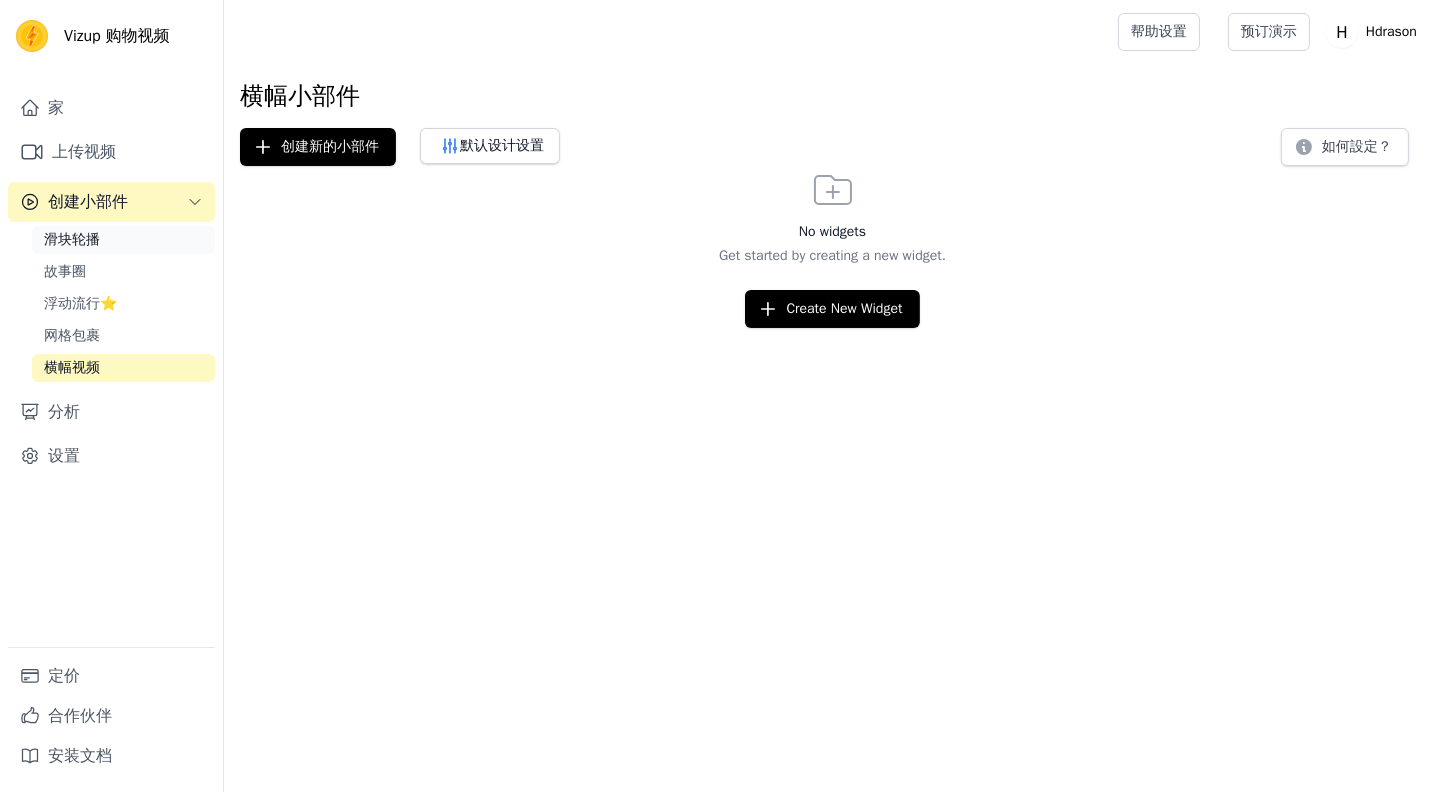 click on "滑块轮播" at bounding box center (123, 240) 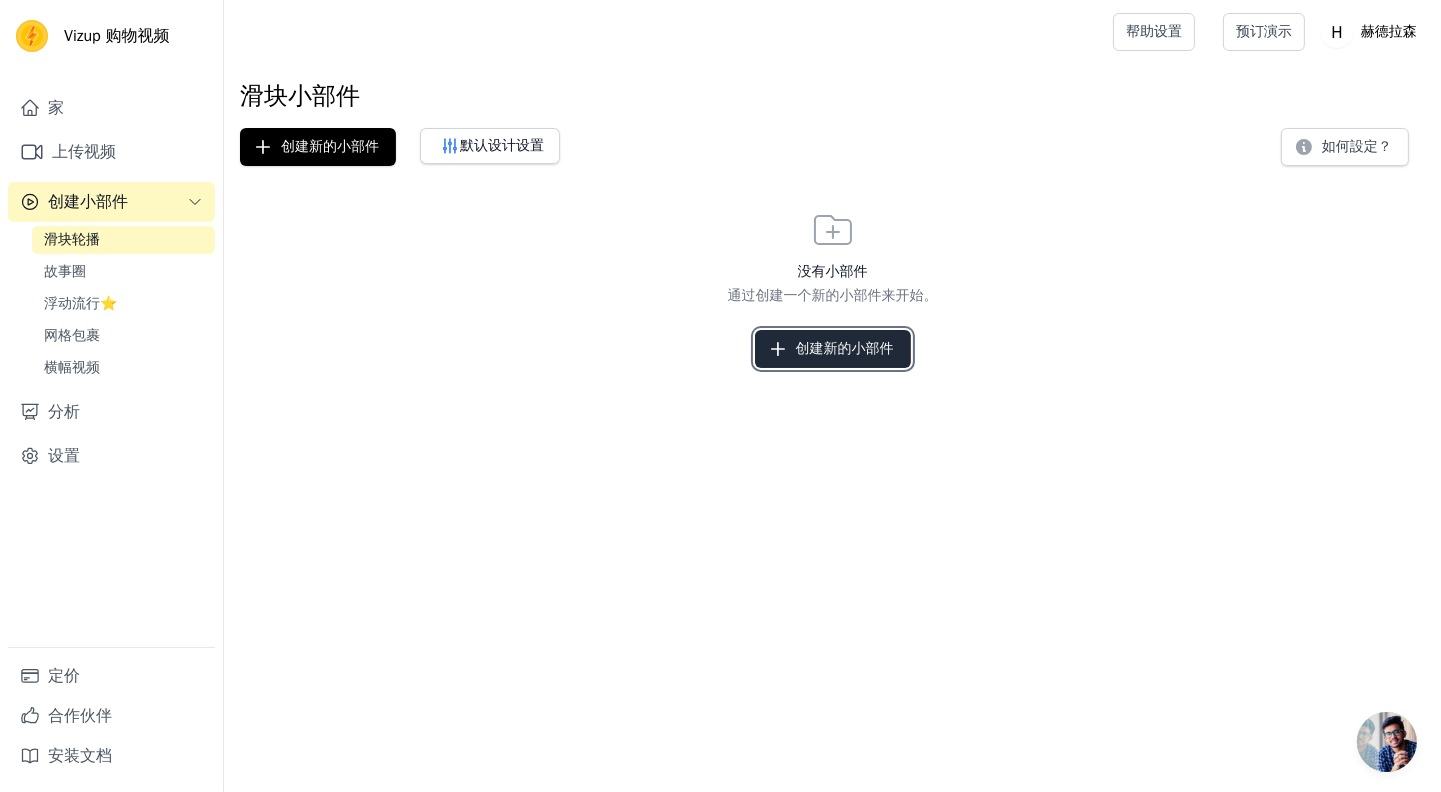 click on "创建新的小部件" at bounding box center [845, 348] 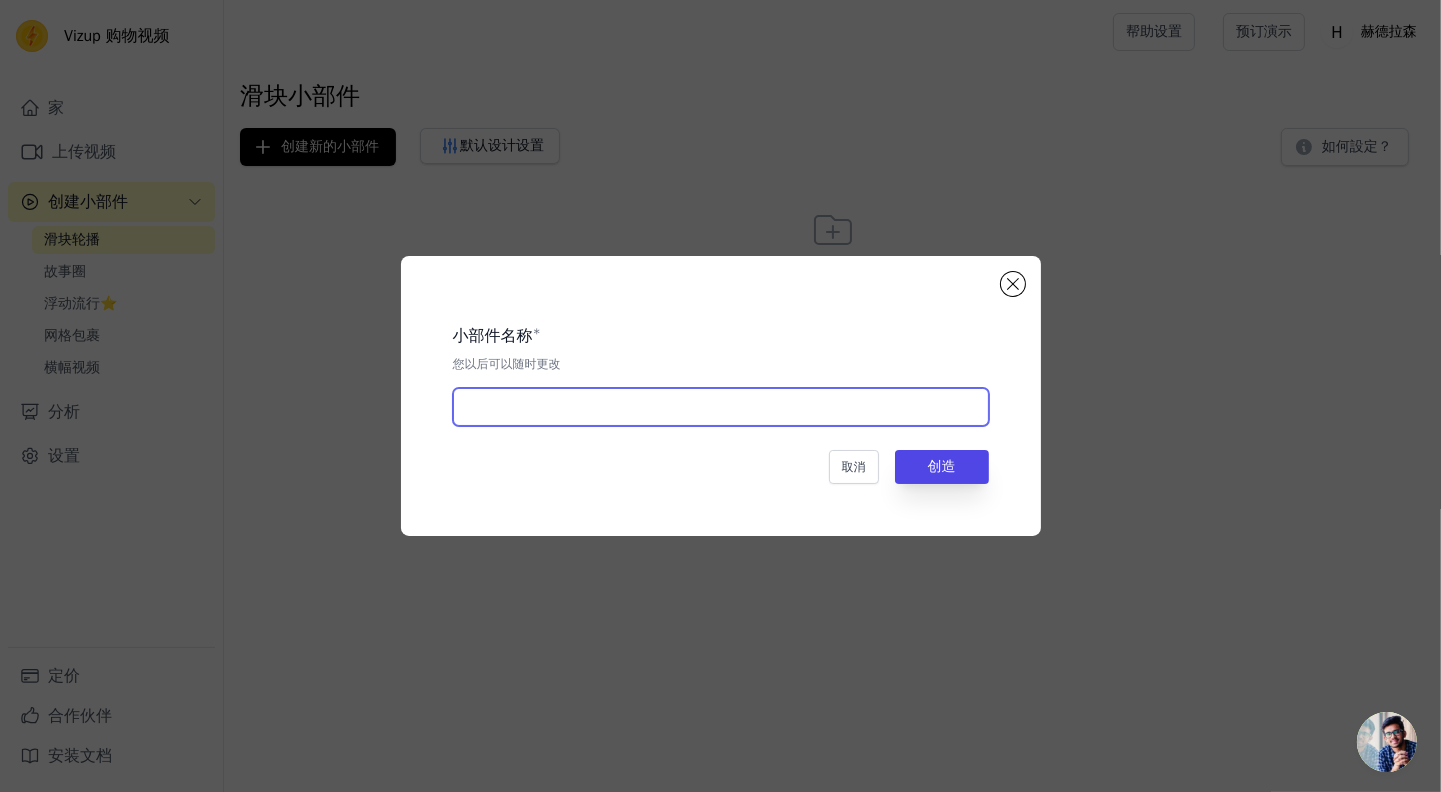 click at bounding box center (721, 407) 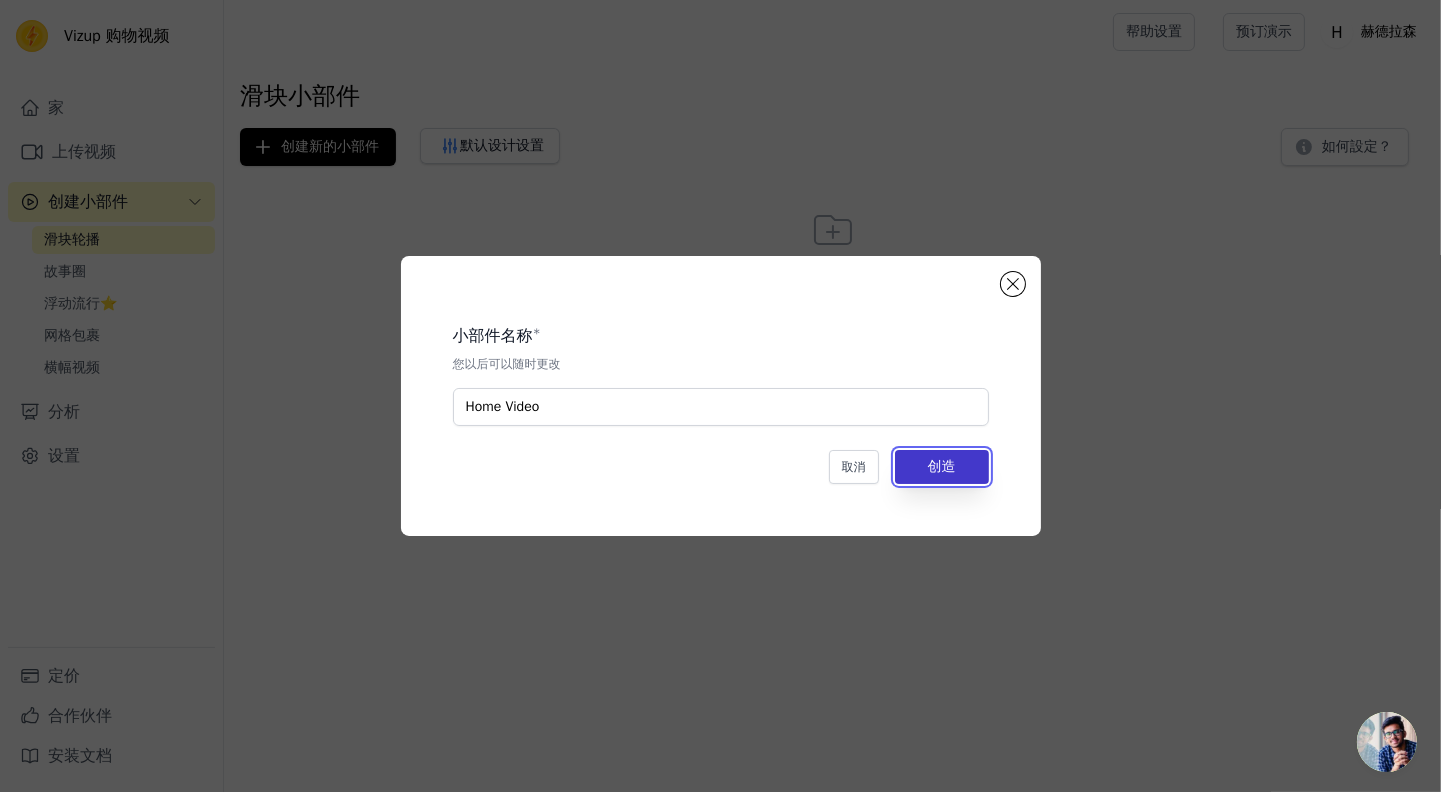 click on "创造" at bounding box center [942, 467] 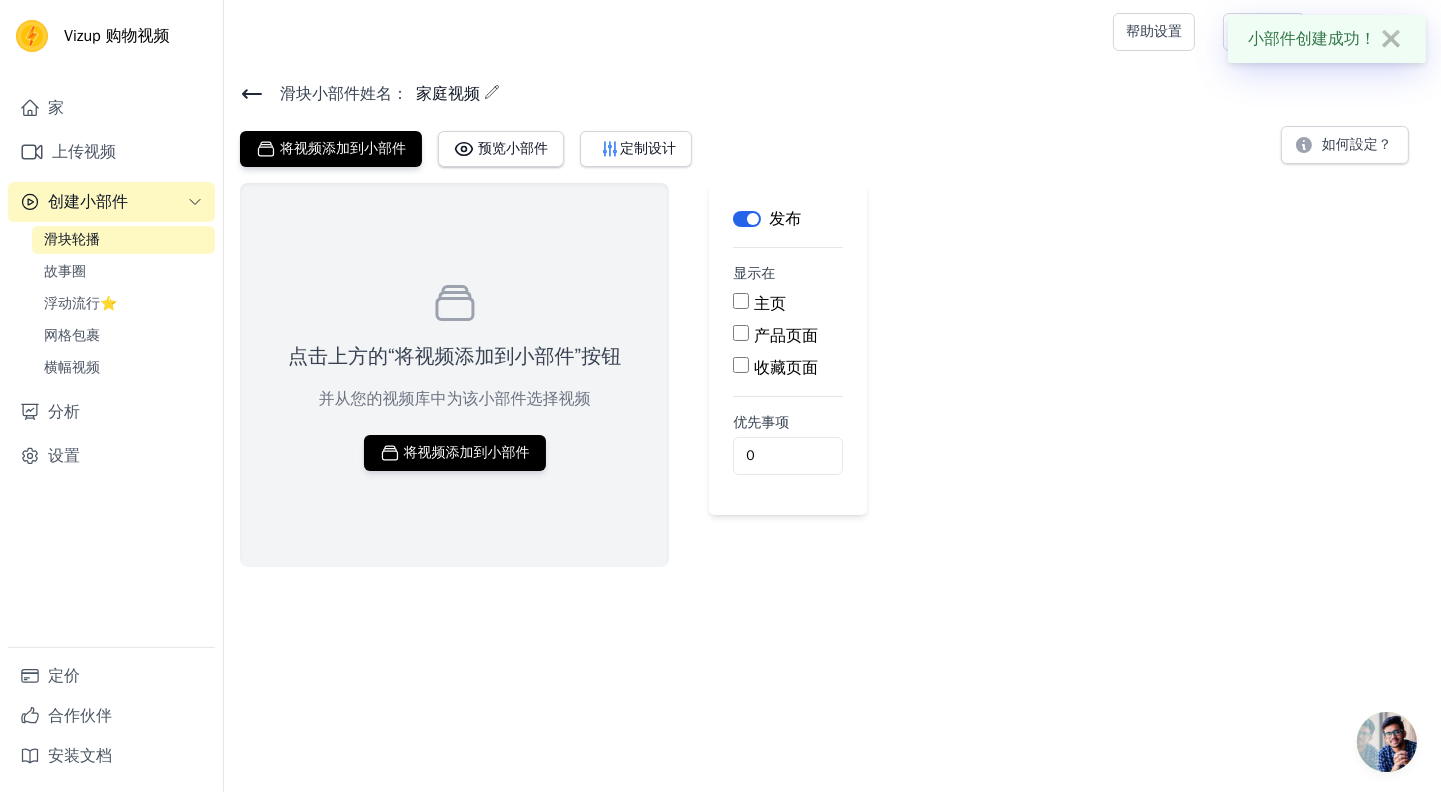 click on "主页" at bounding box center [741, 301] 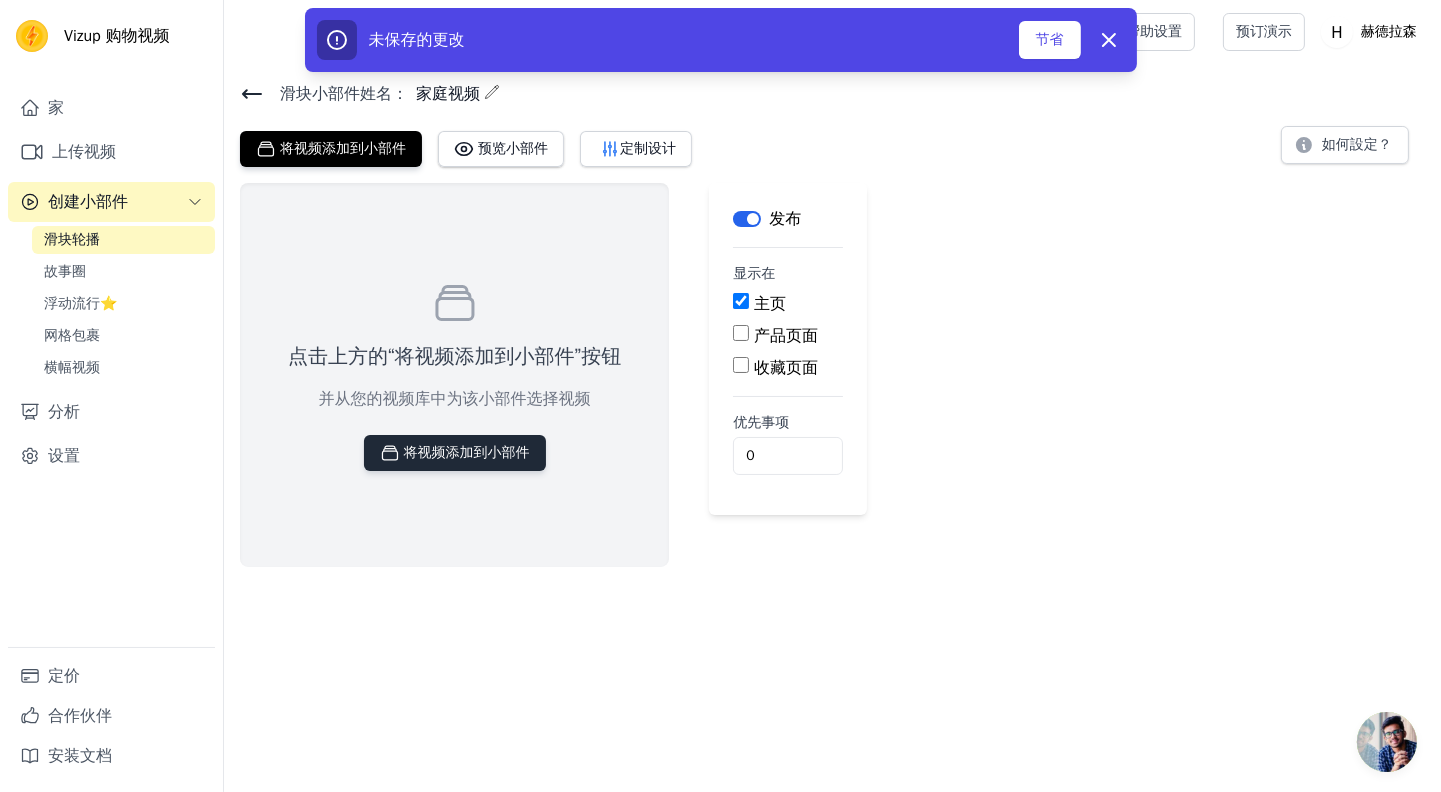 click on "将视频添加到小部件" at bounding box center [467, 452] 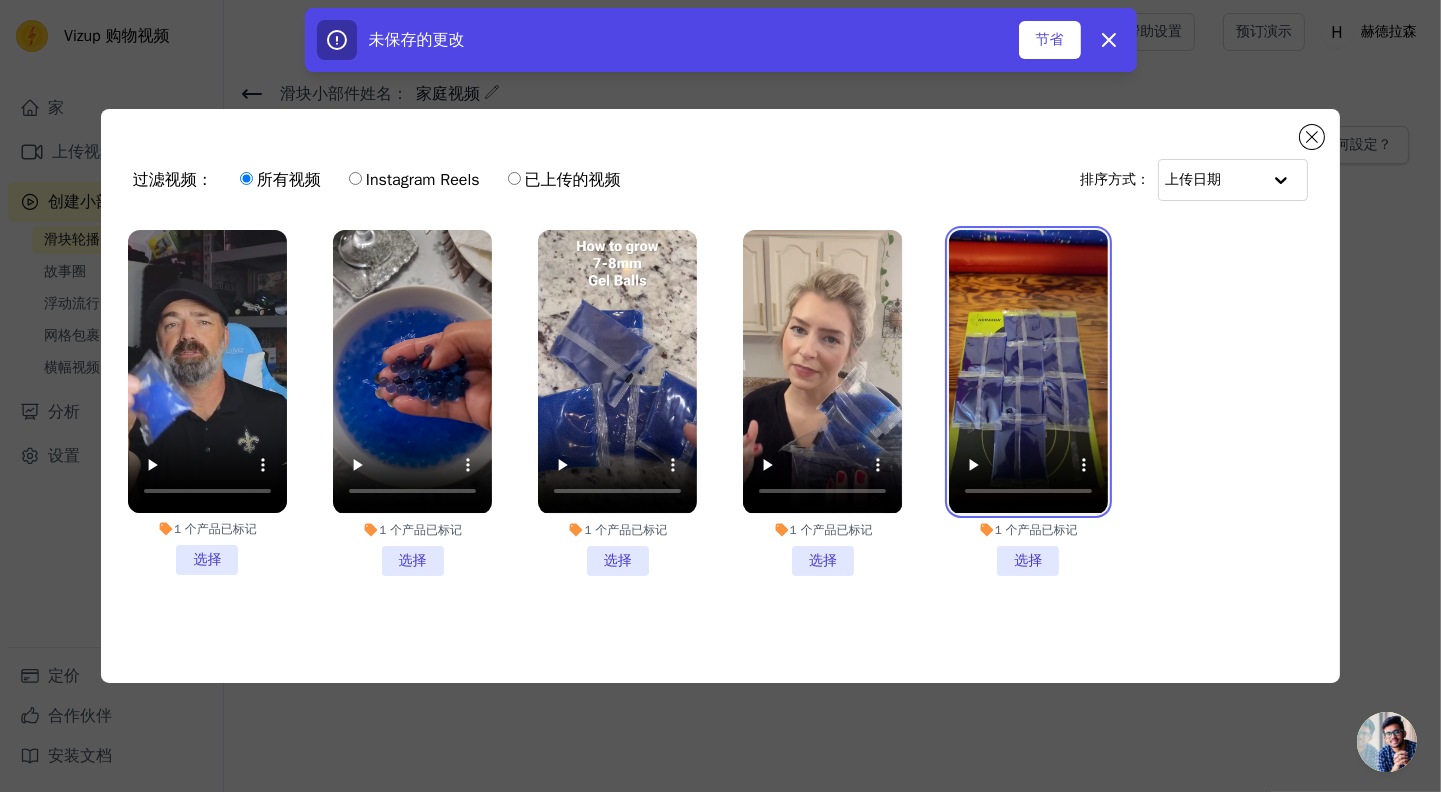 click at bounding box center [1028, 371] 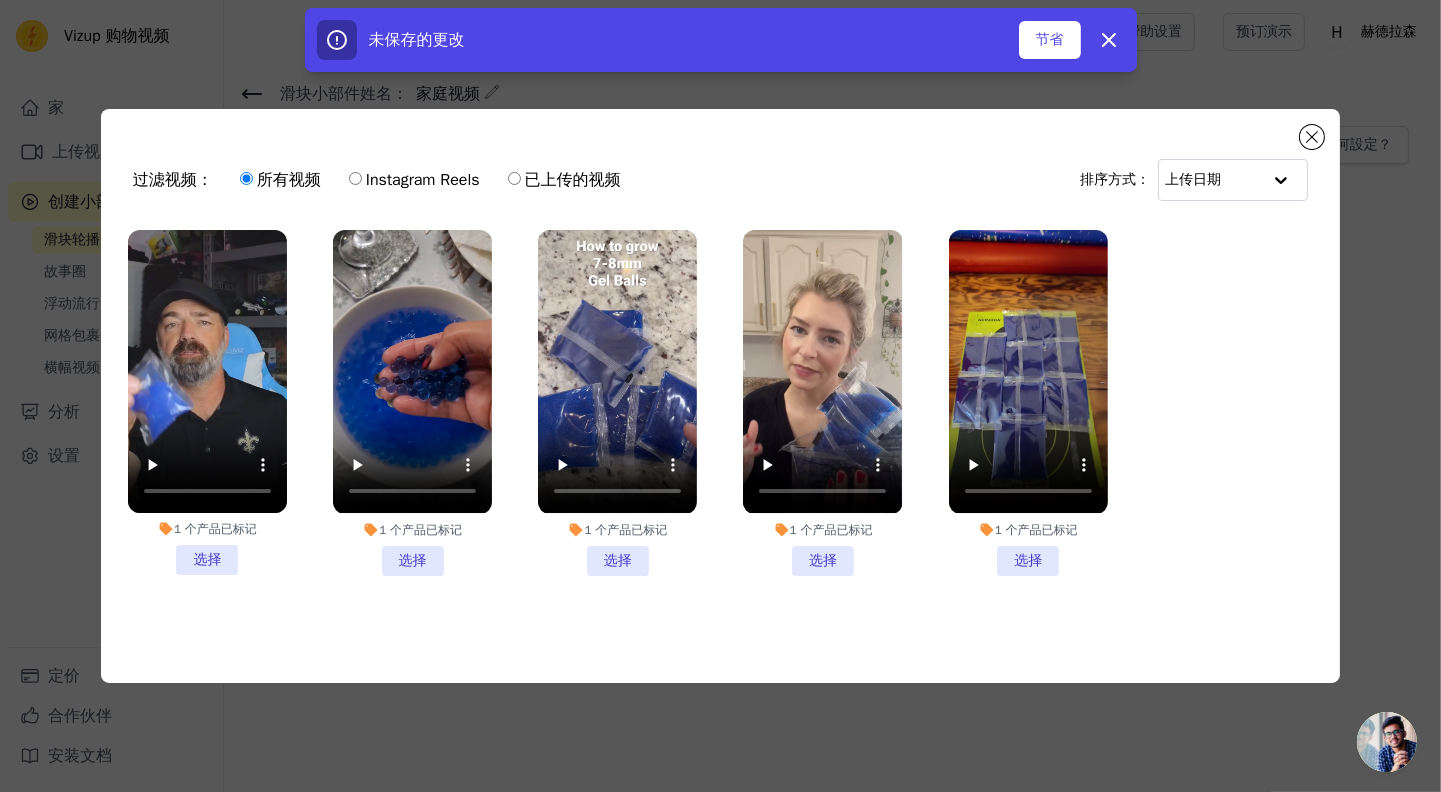 click on "1 个   产品 已标记     选择" at bounding box center [1028, 402] 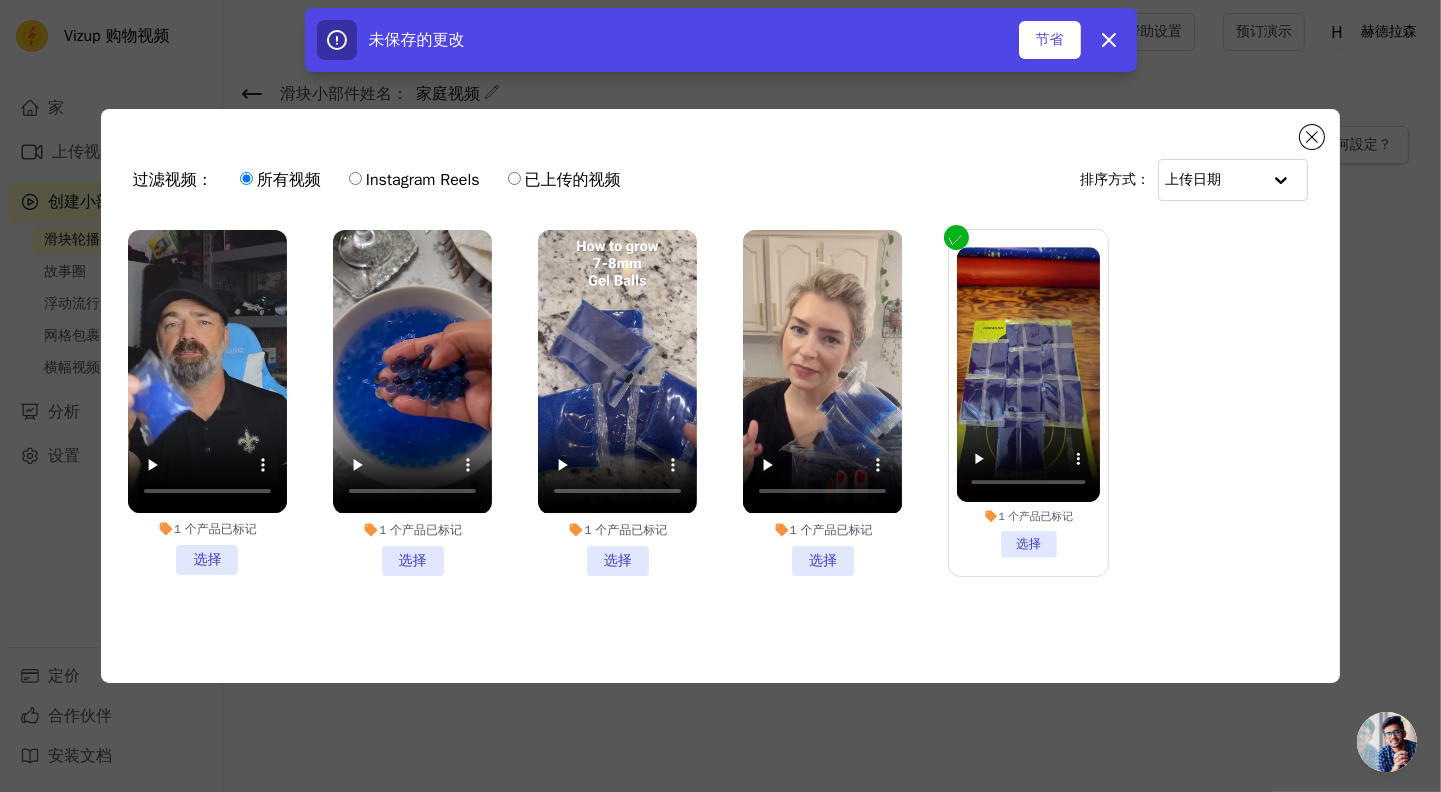 click on "1 个   产品 已标记     选择" at bounding box center [822, 402] 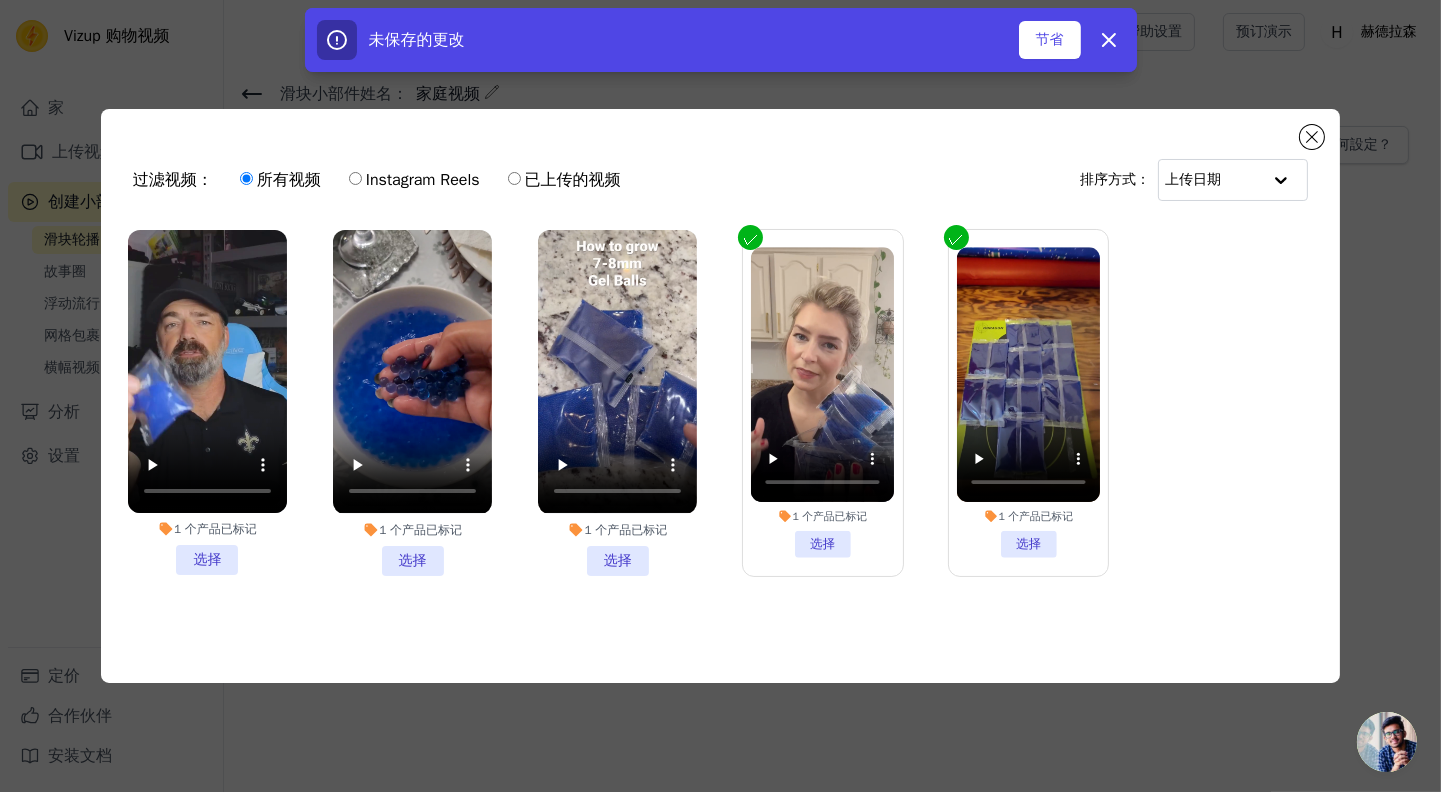 click on "1 个   产品 已标记     选择" at bounding box center (617, 402) 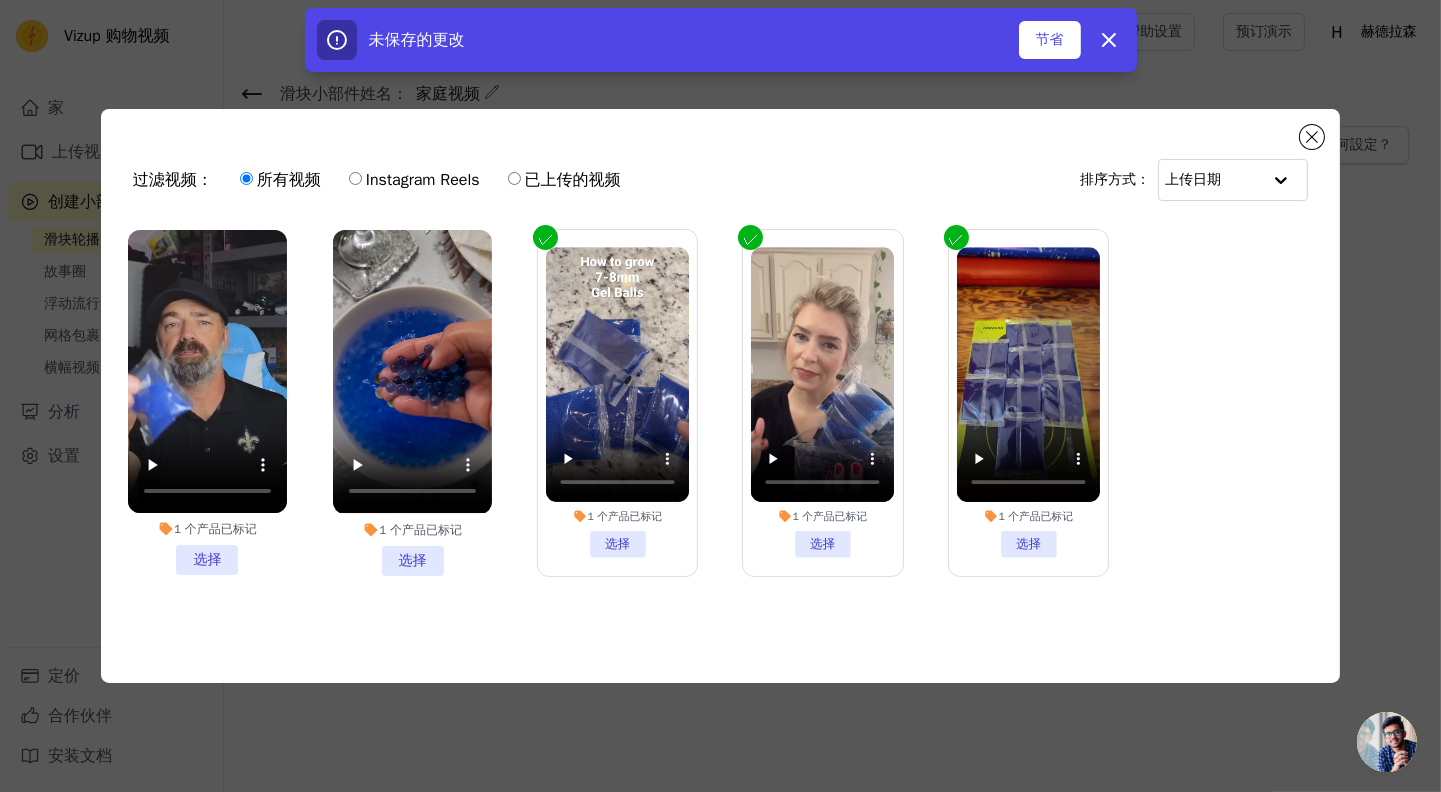 click on "1 个   产品 已标记     选择" at bounding box center (412, 402) 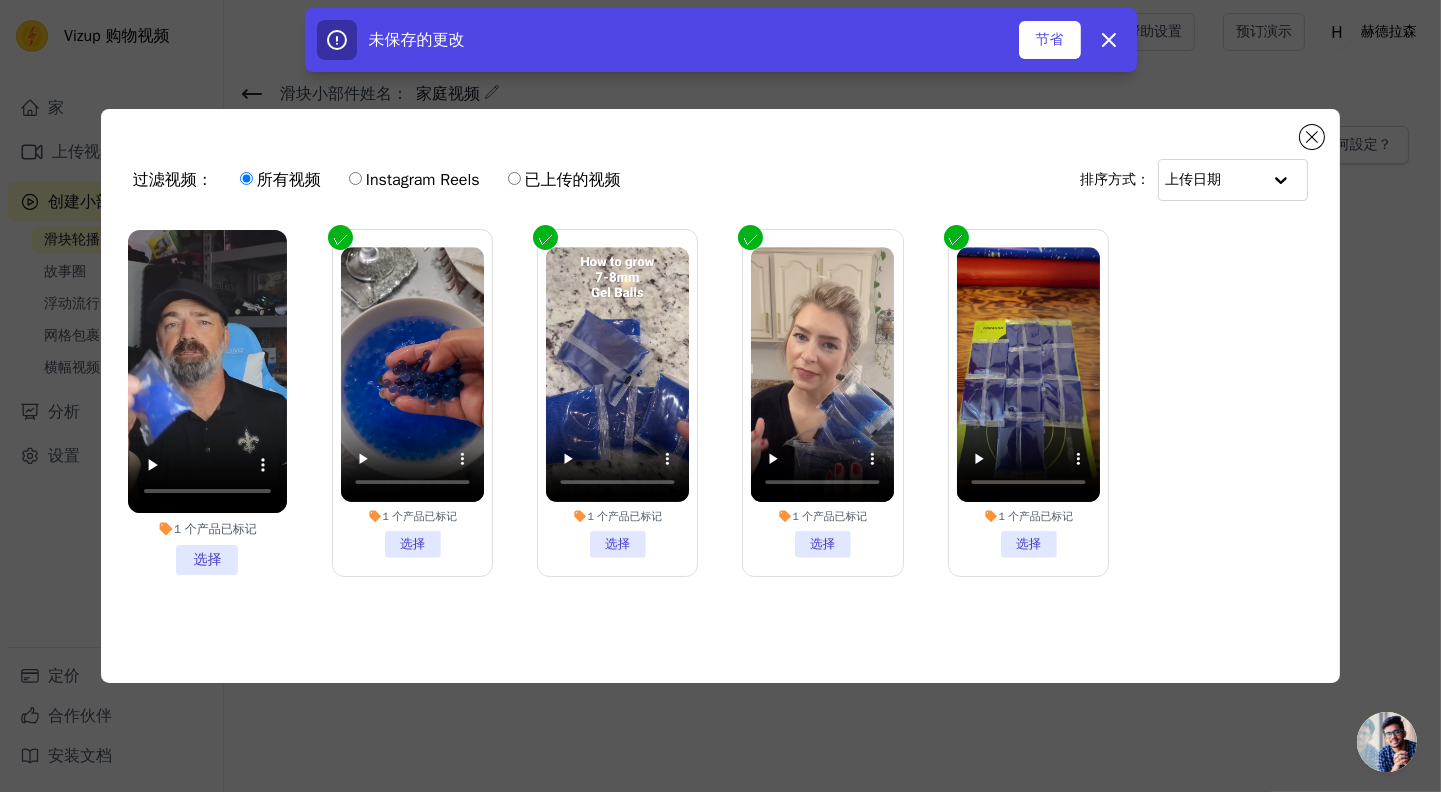 click on "1 个   产品 已标记     选择" at bounding box center (207, 402) 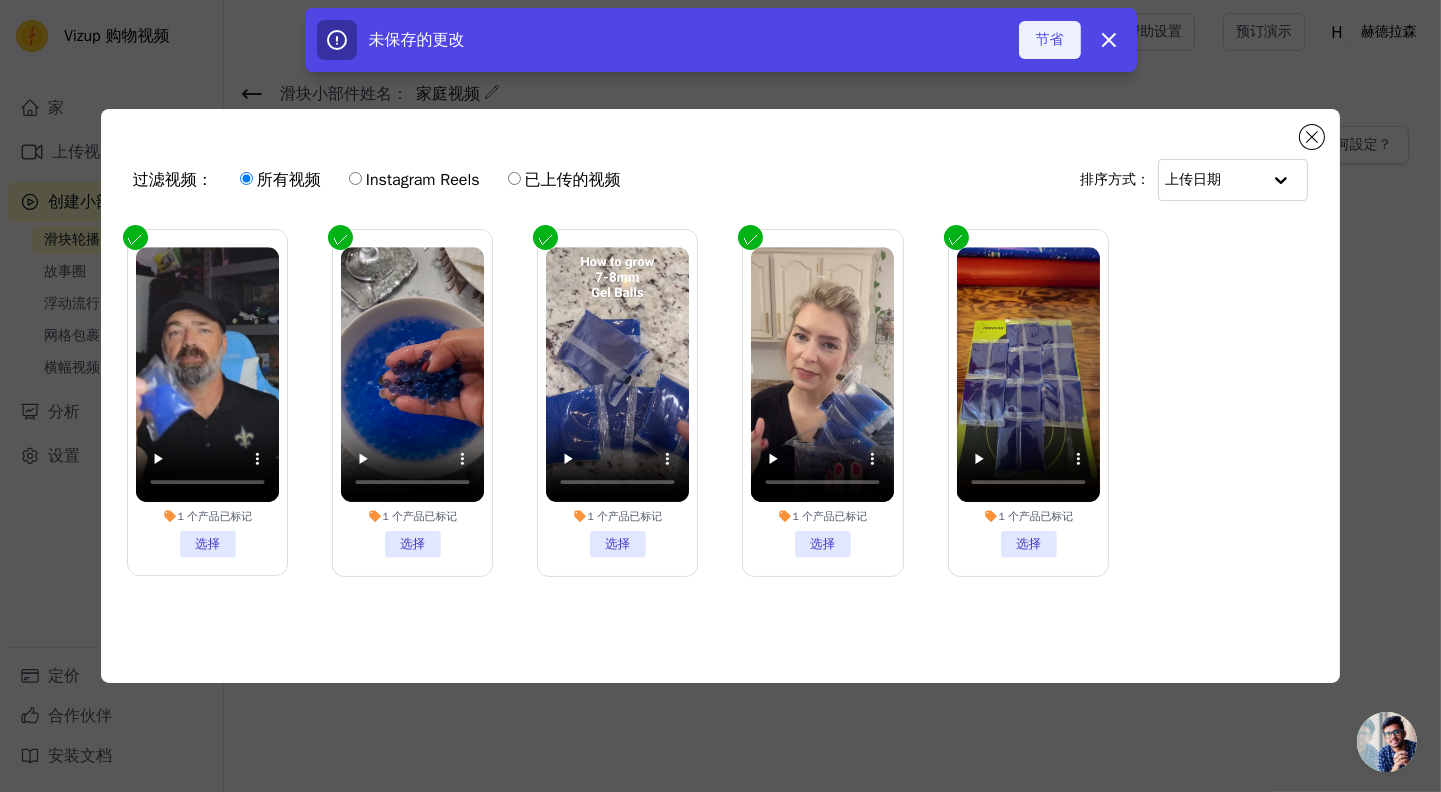 click on "节省" at bounding box center [1050, 39] 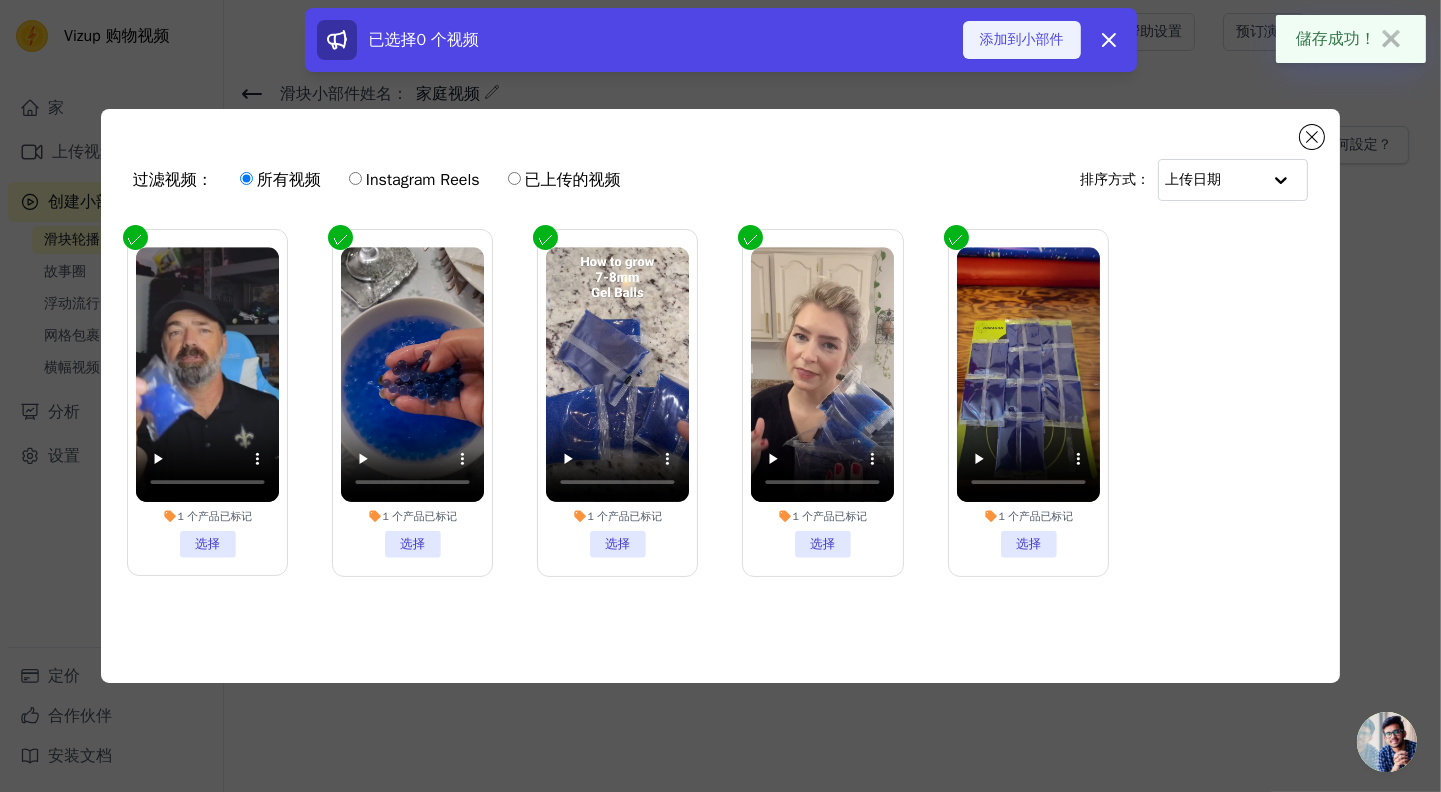 click on "添加到小部件" at bounding box center [1022, 39] 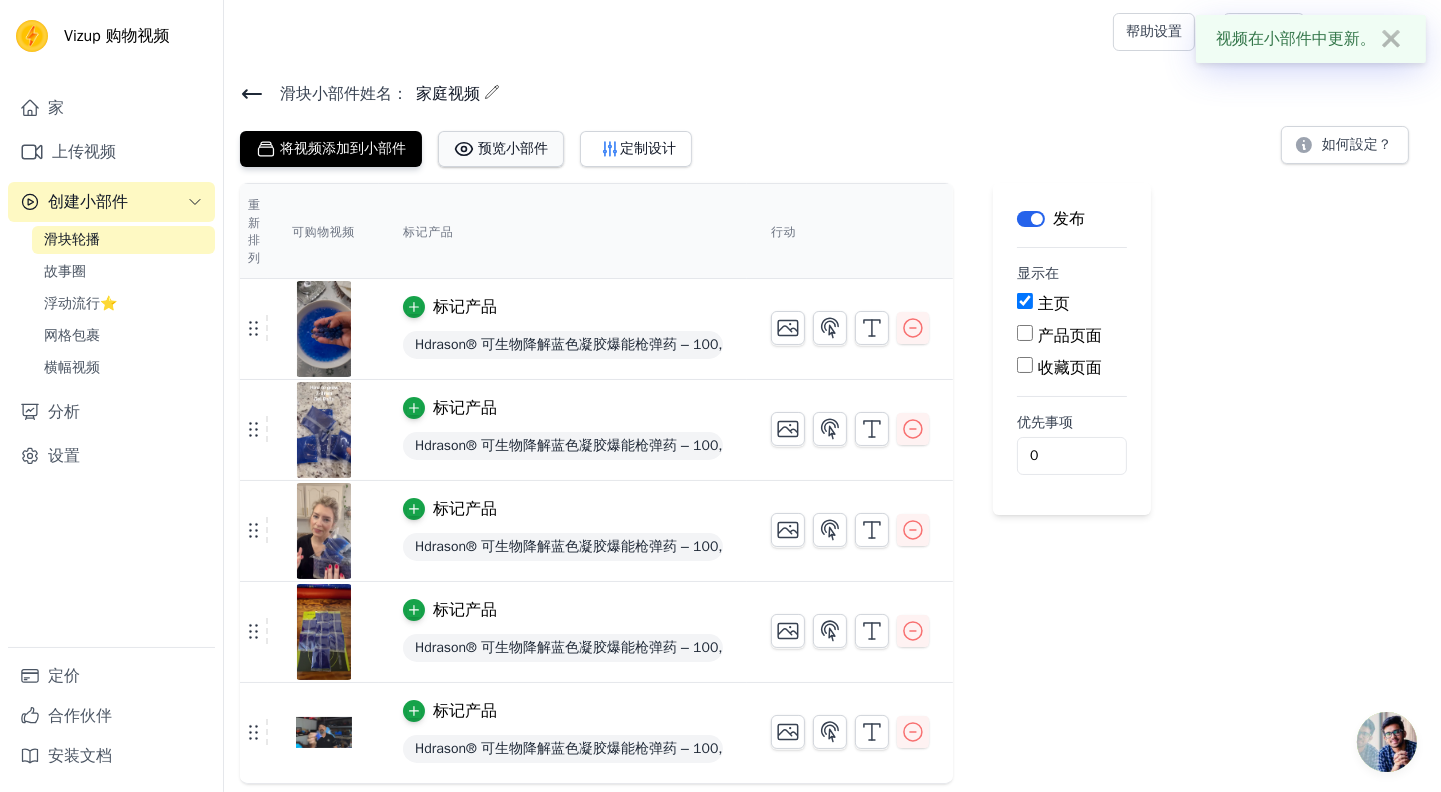 click on "预览小部件" at bounding box center (513, 148) 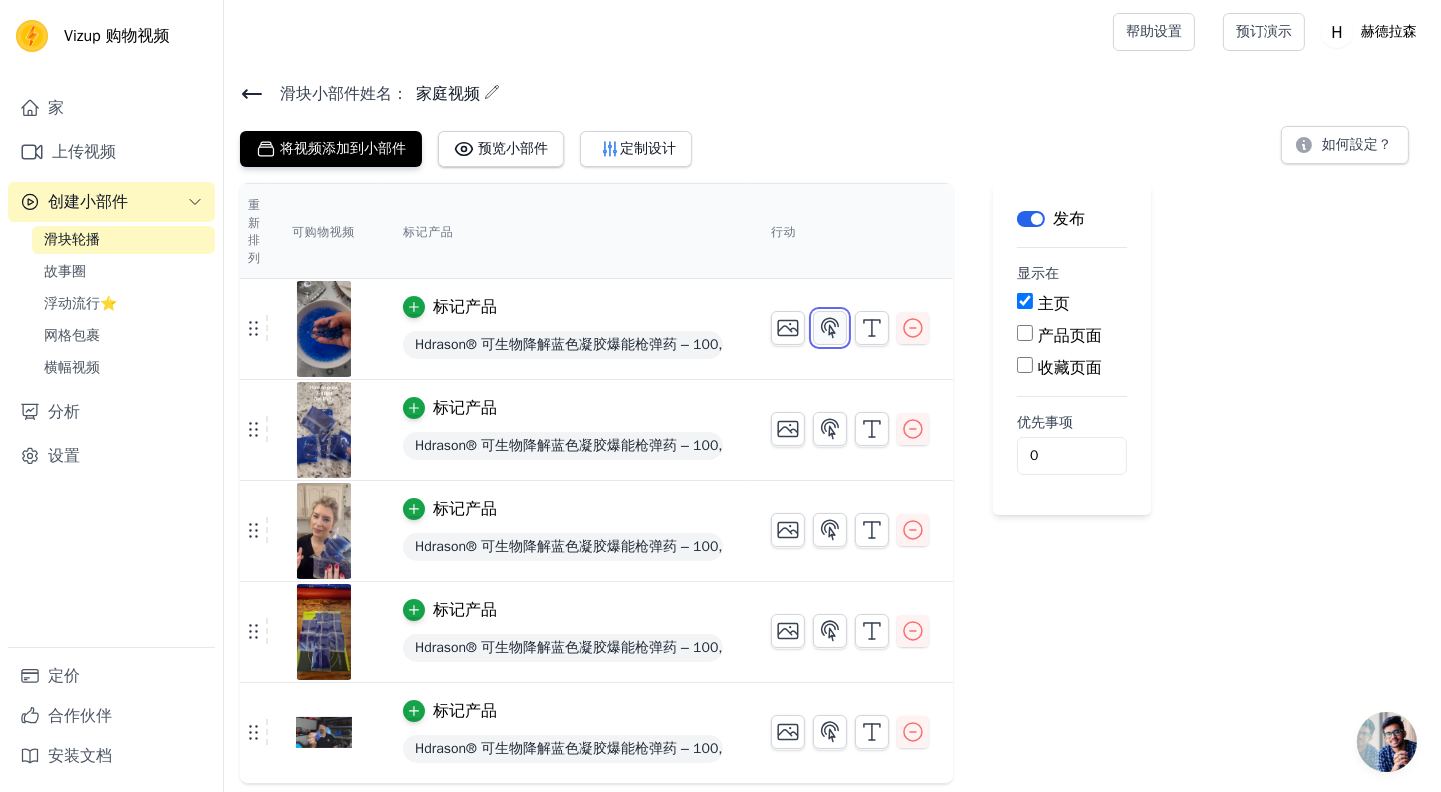 click 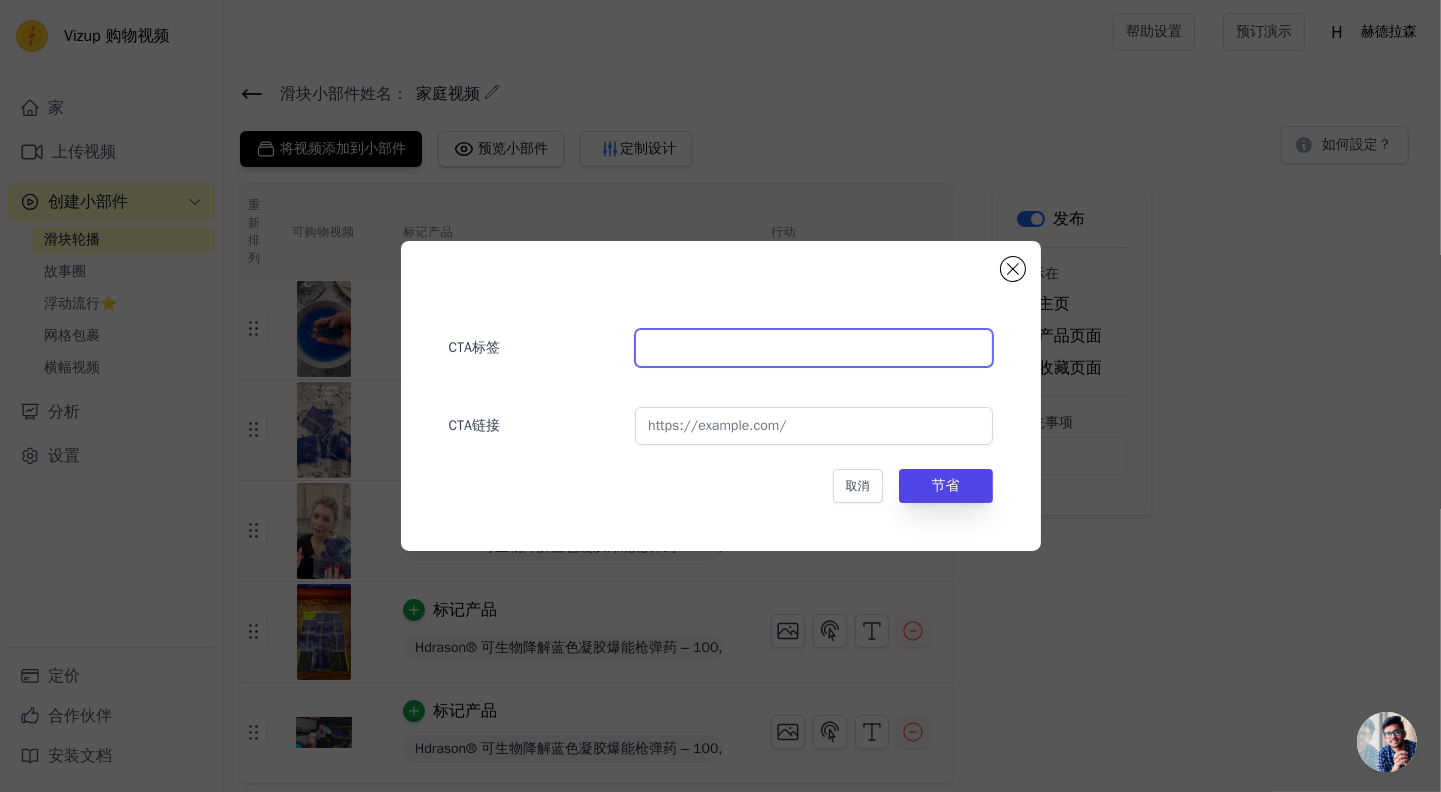 click at bounding box center (813, 348) 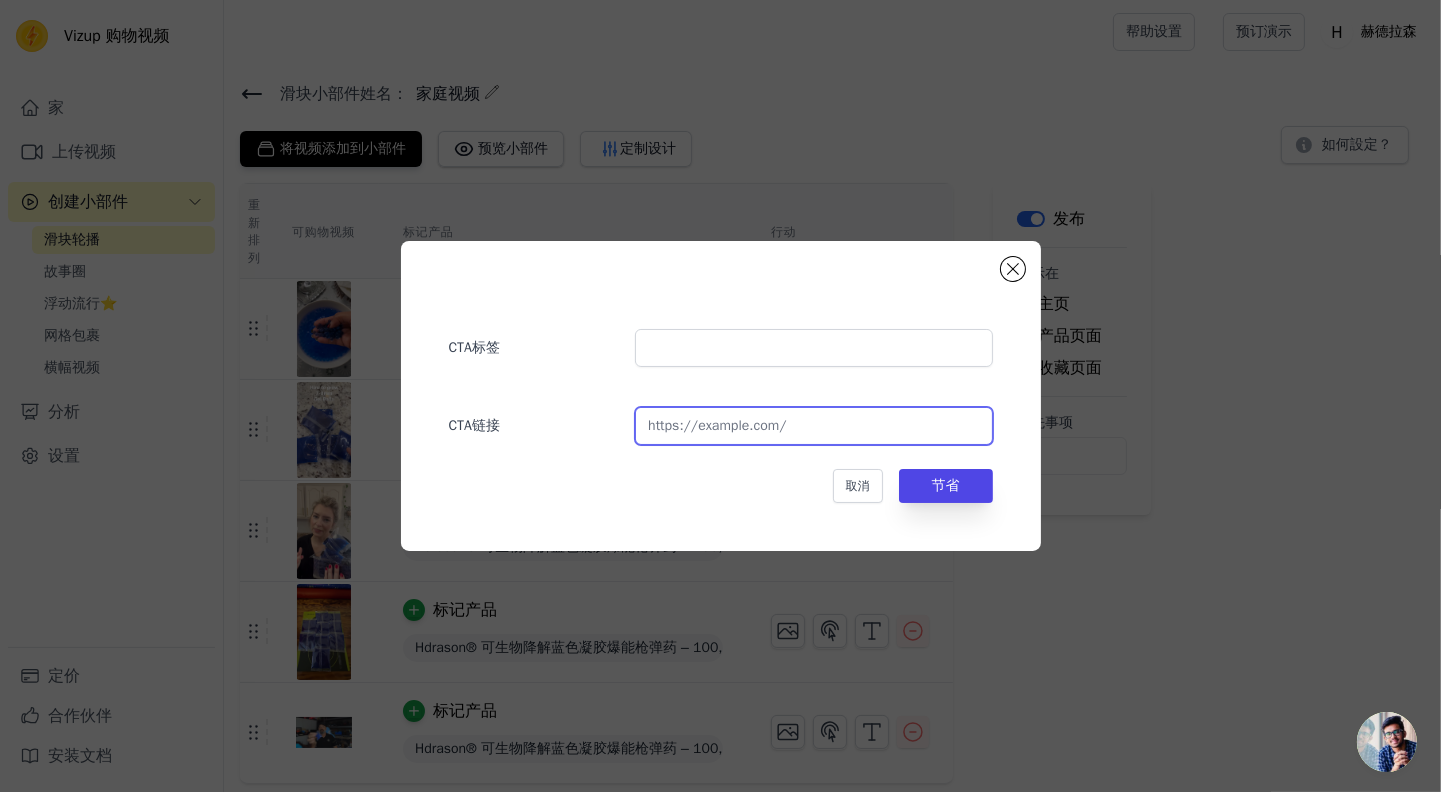 click at bounding box center [813, 426] 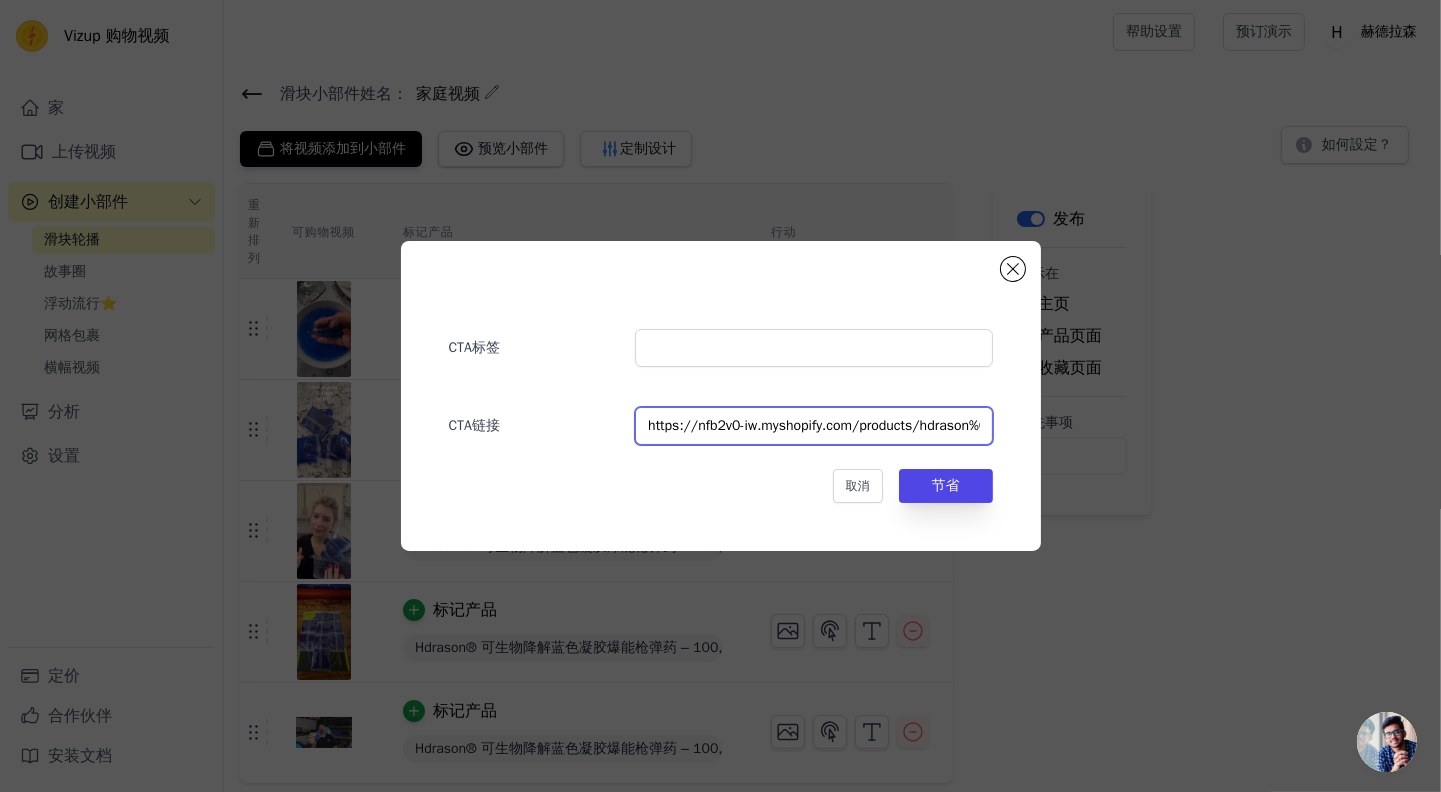 scroll, scrollTop: 0, scrollLeft: 200, axis: horizontal 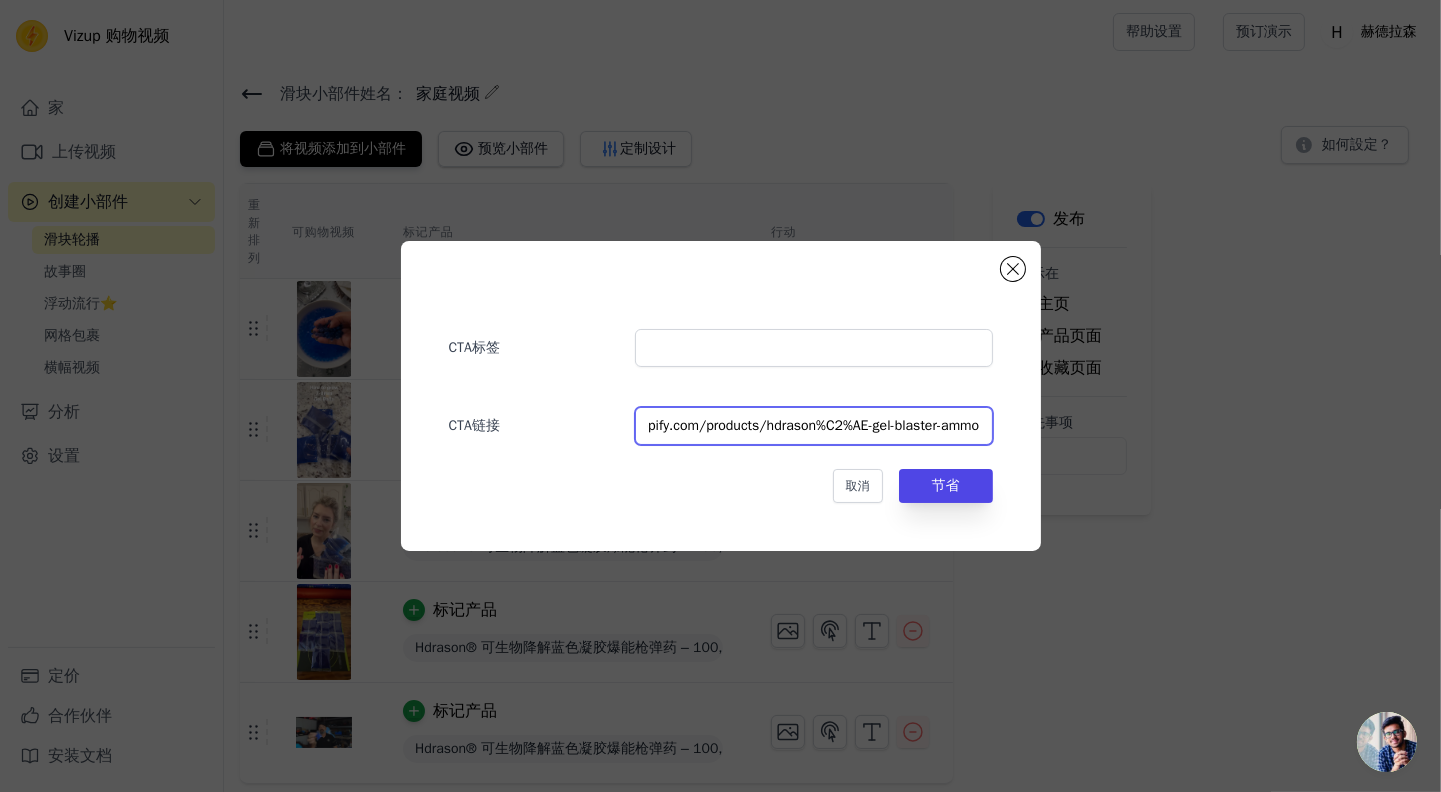 click on "https://nfb2v0-iw.myshopify.com/products/hdrason%C2%AE-gel-blaster-ammo" at bounding box center (813, 426) 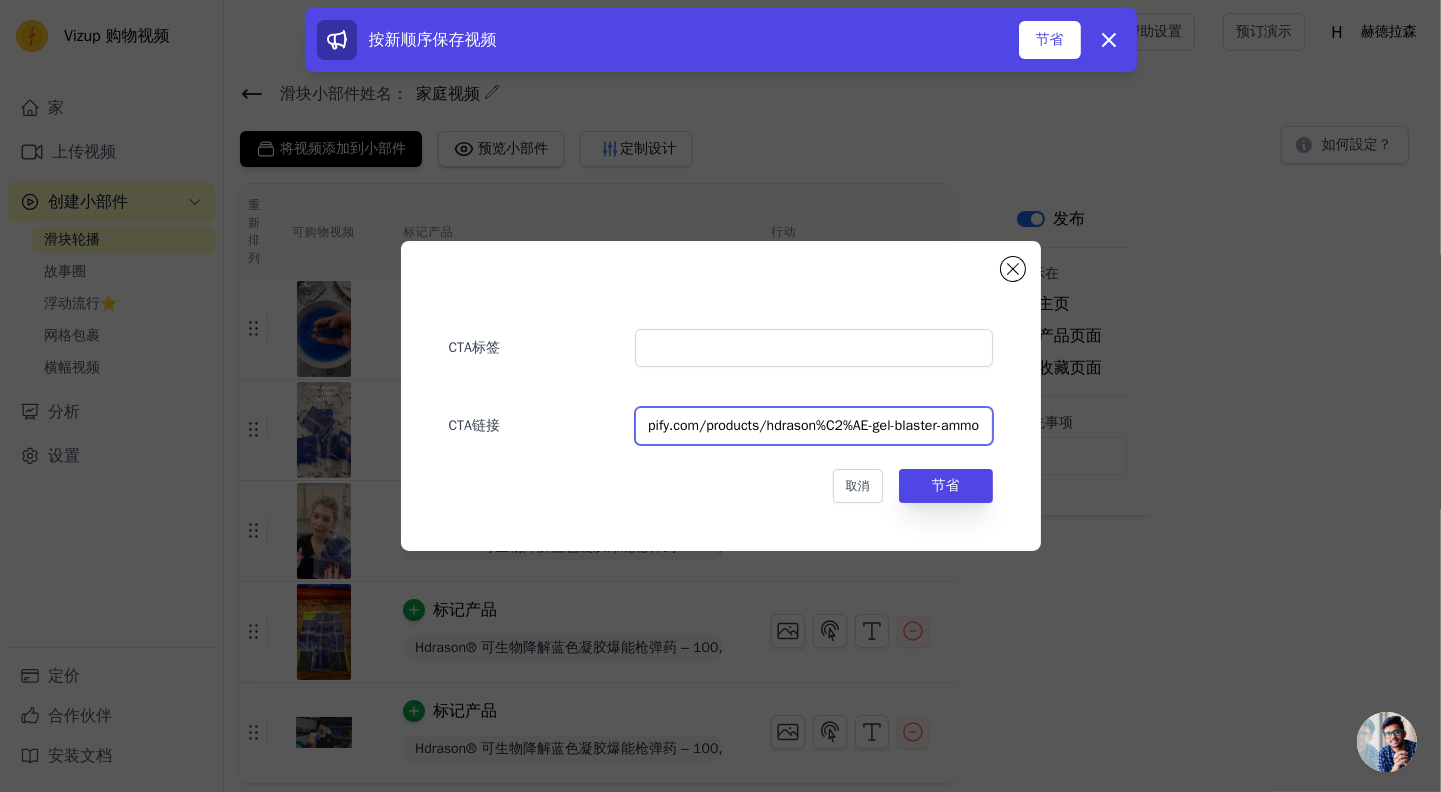 click on "https://nfb2v0-iw.myshopify.com/products/hdrason%C2%AE-gel-blaster-ammo" at bounding box center [813, 426] 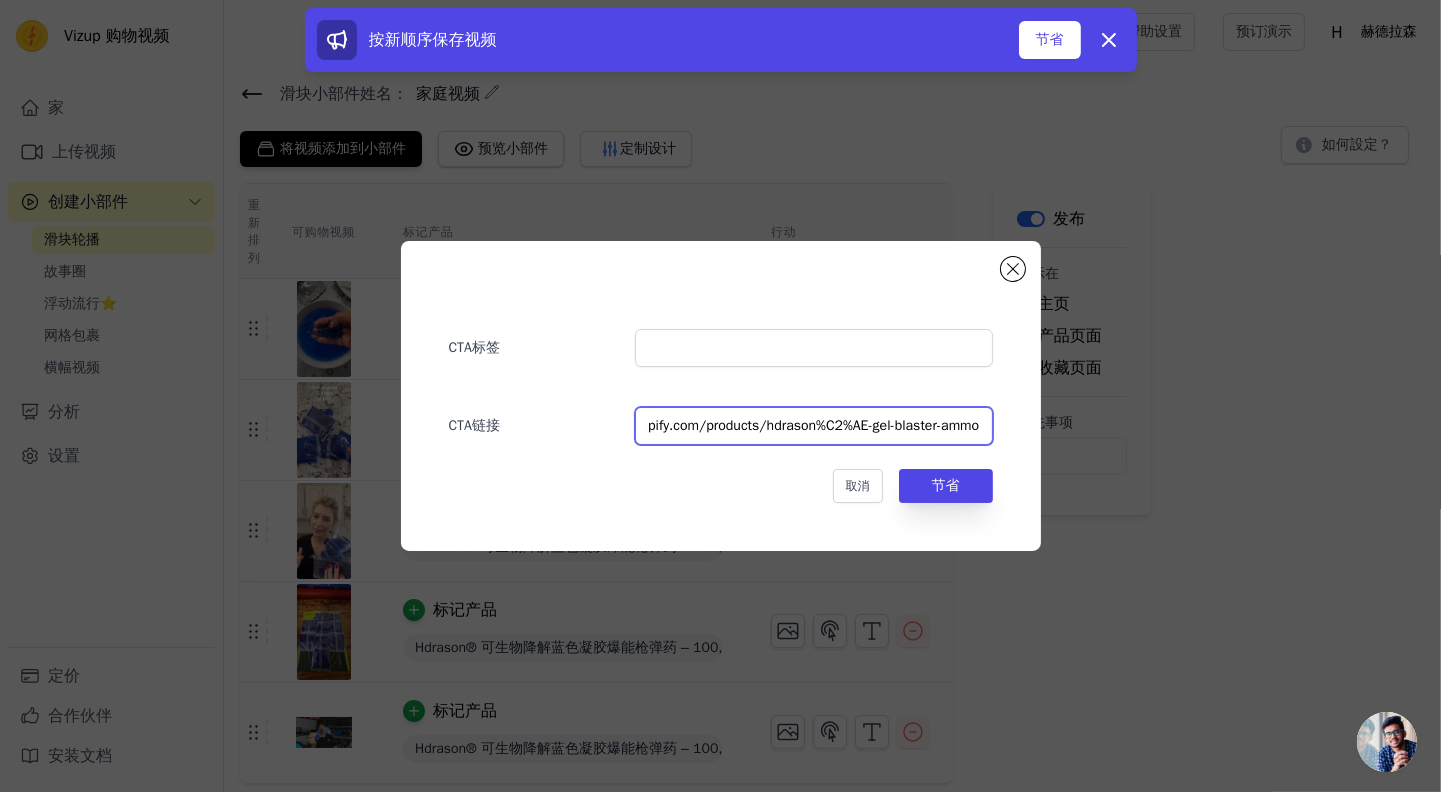 type on "https://nfb2v0-iw.myshopify.com/products/hdrason%C2%AE-gel-blaster-ammo" 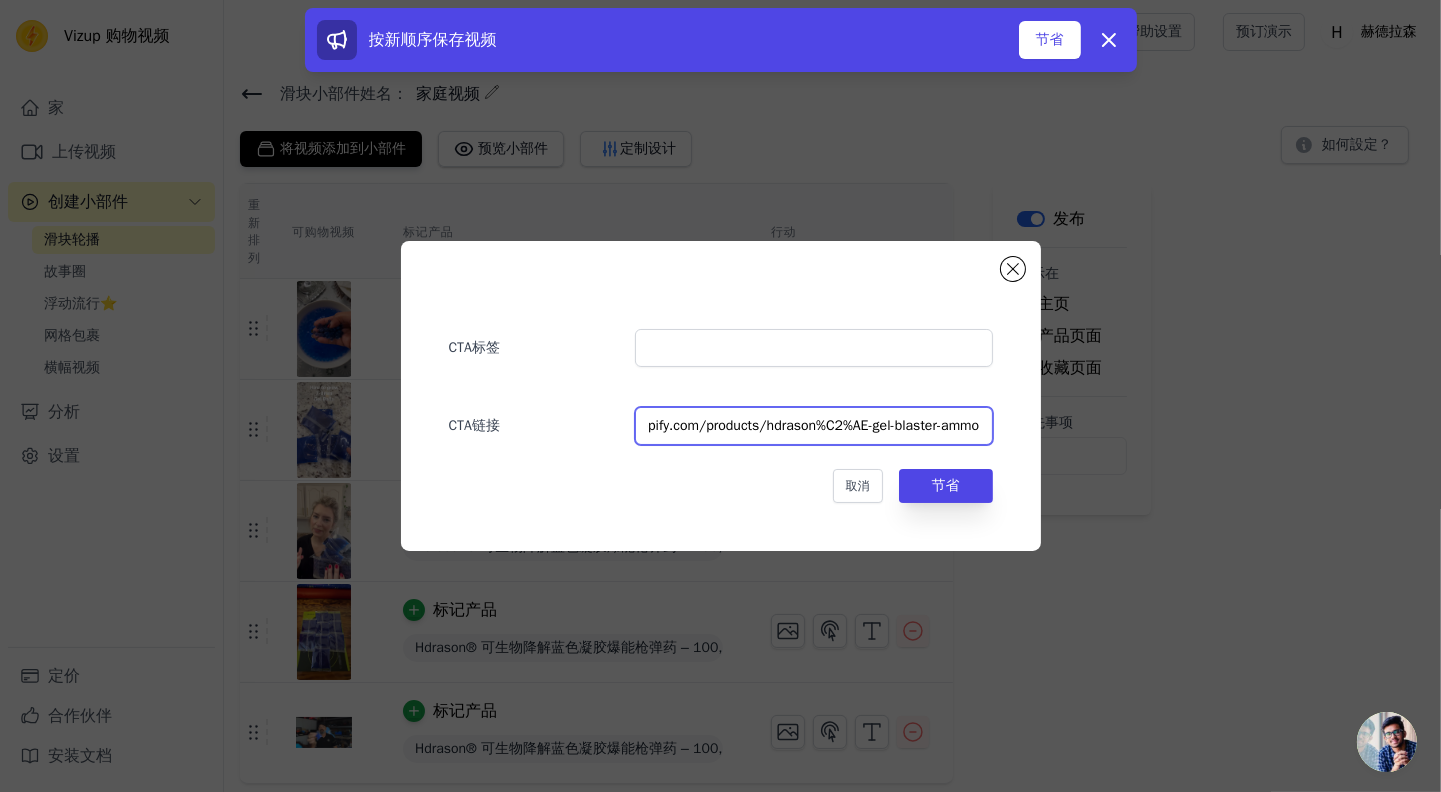 scroll, scrollTop: 0, scrollLeft: 0, axis: both 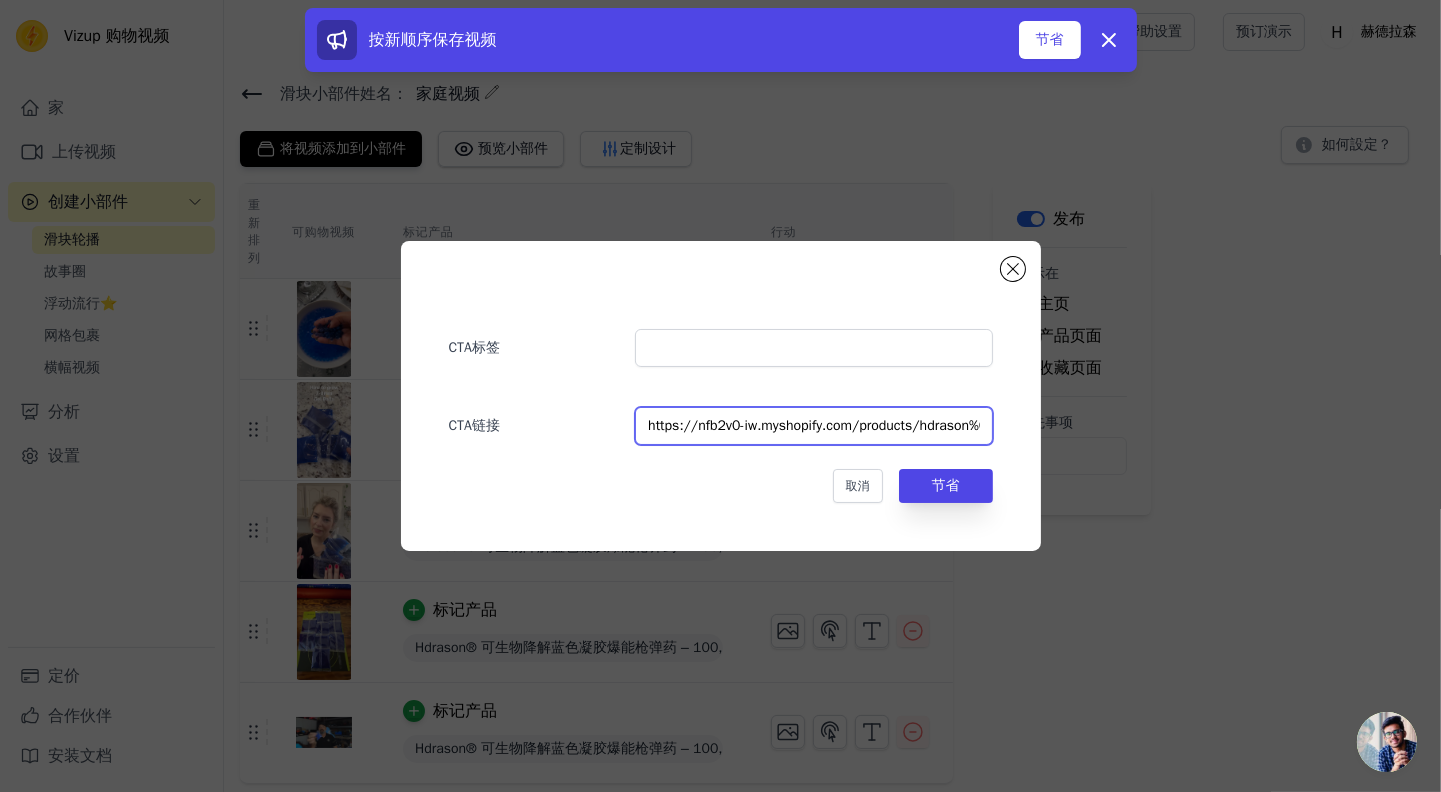 click on "https://nfb2v0-iw.myshopify.com/products/hdrason%C2%AE-gel-blaster-ammo" at bounding box center [813, 426] 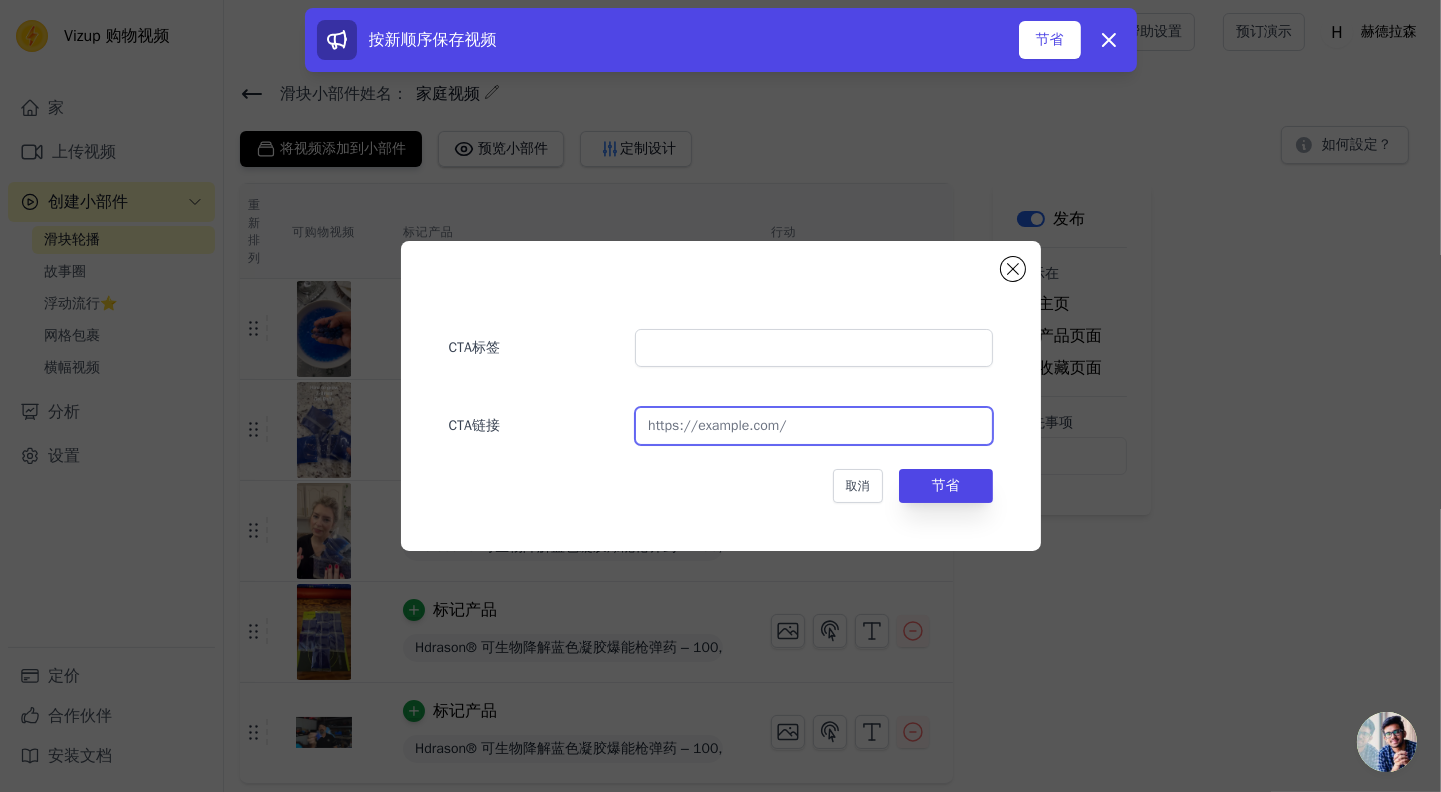 paste on "https://nfb2v0-iw.myshopify.com/products/hdrason%C2%AE-gel-blaster-ammo" 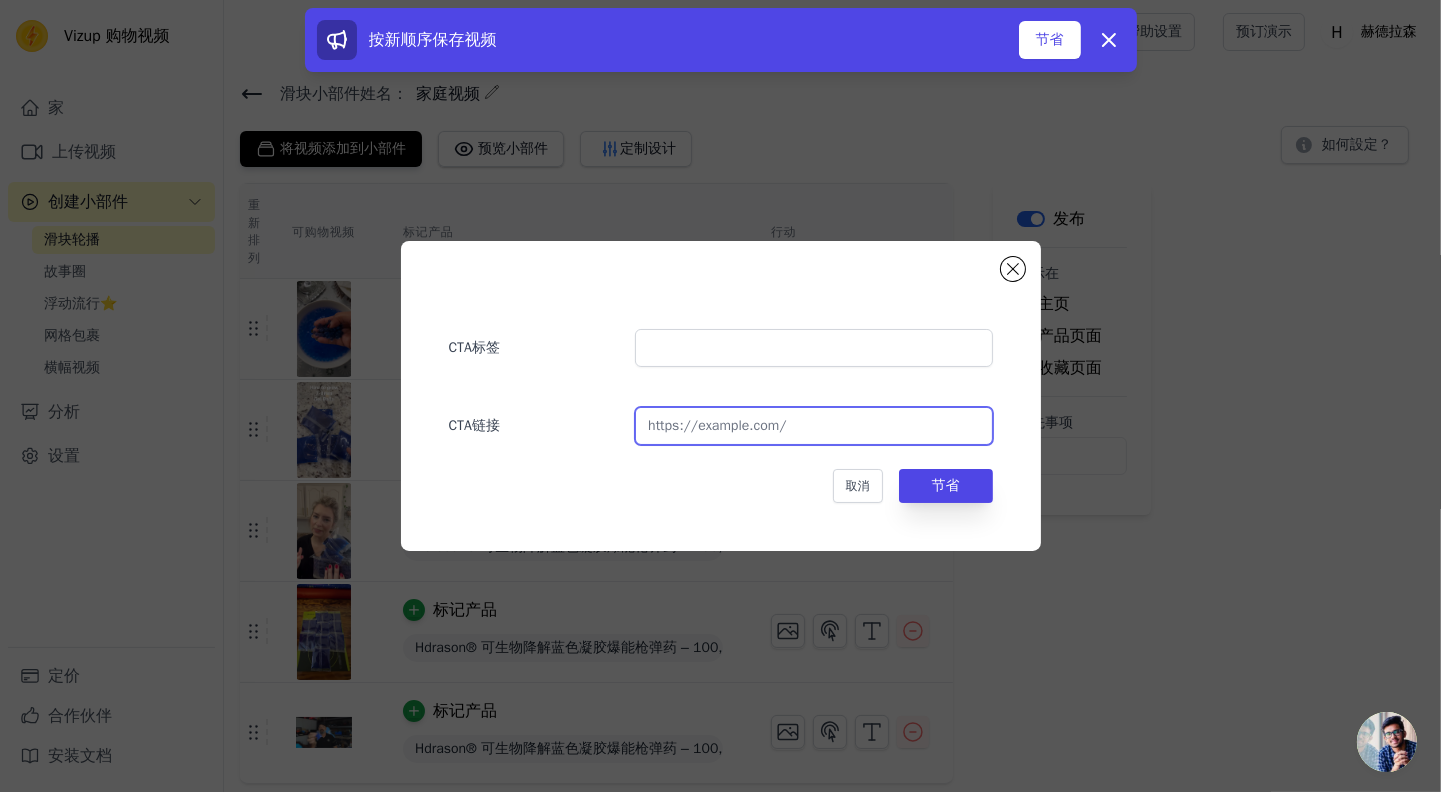 type on "https://nfb2v0-iw.myshopify.com/products/hdrason%C2%AE-gel-blaster-ammo" 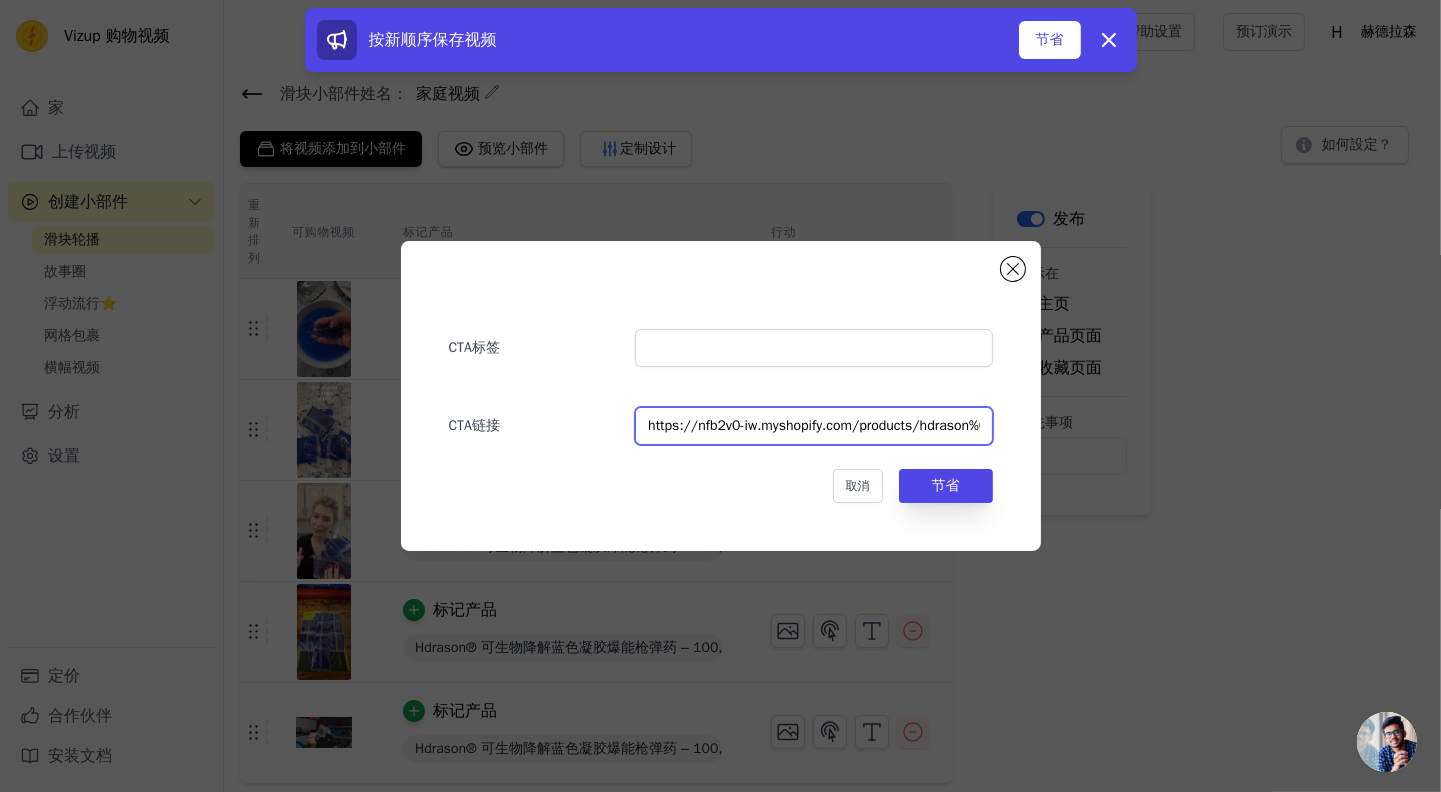 scroll, scrollTop: 0, scrollLeft: 200, axis: horizontal 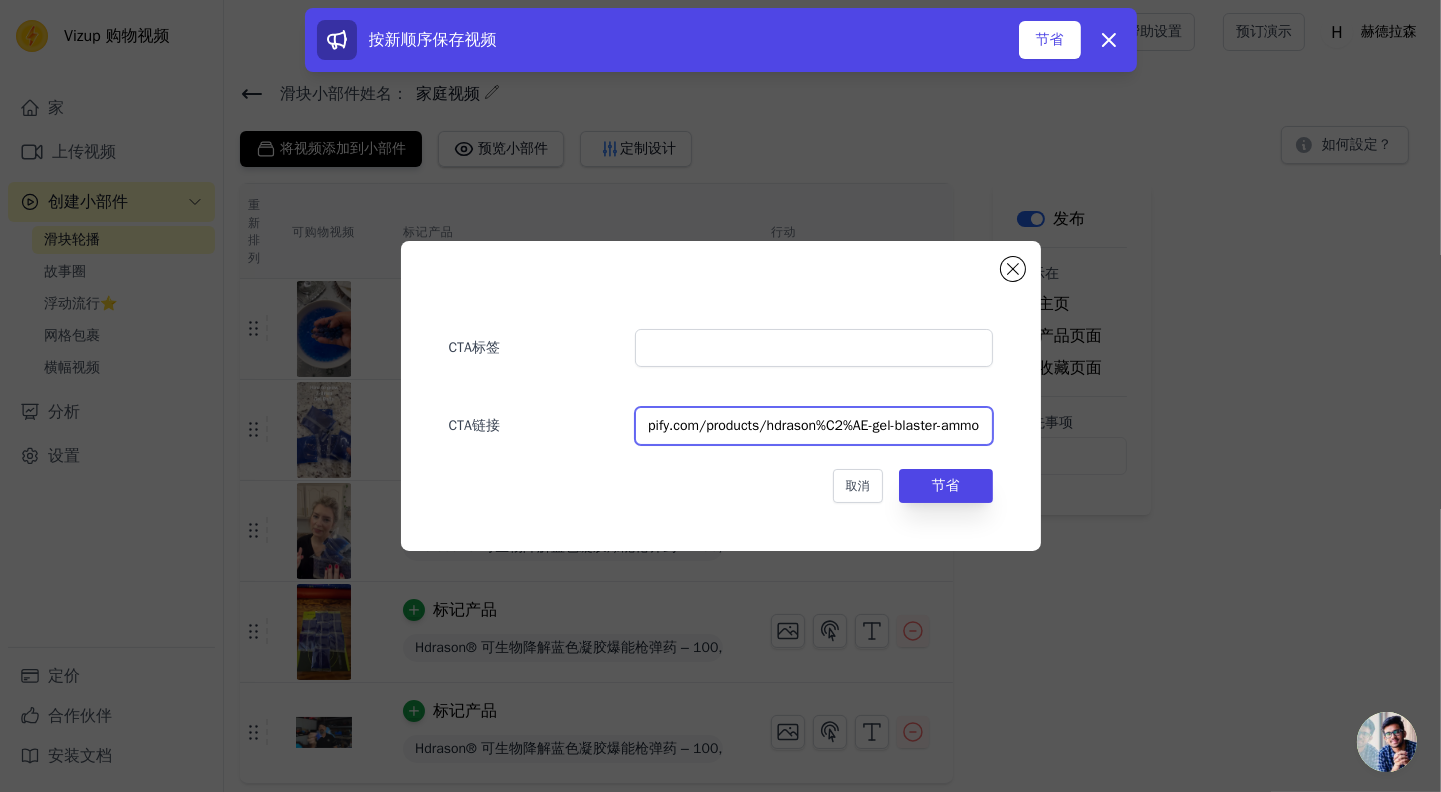 click on "https://nfb2v0-iw.myshopify.com/products/hdrason%C2%AE-gel-blaster-ammo" at bounding box center (813, 426) 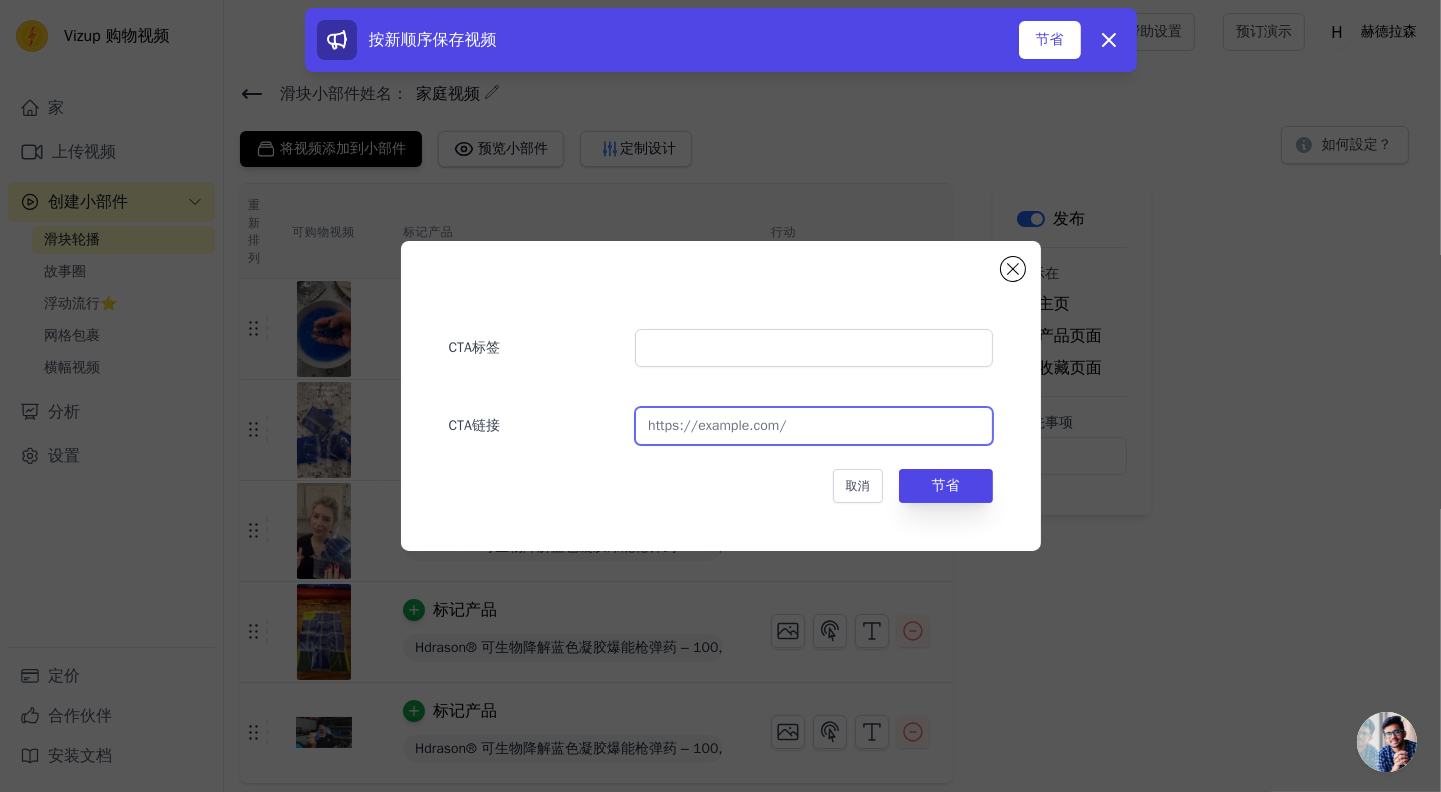 scroll, scrollTop: 0, scrollLeft: 0, axis: both 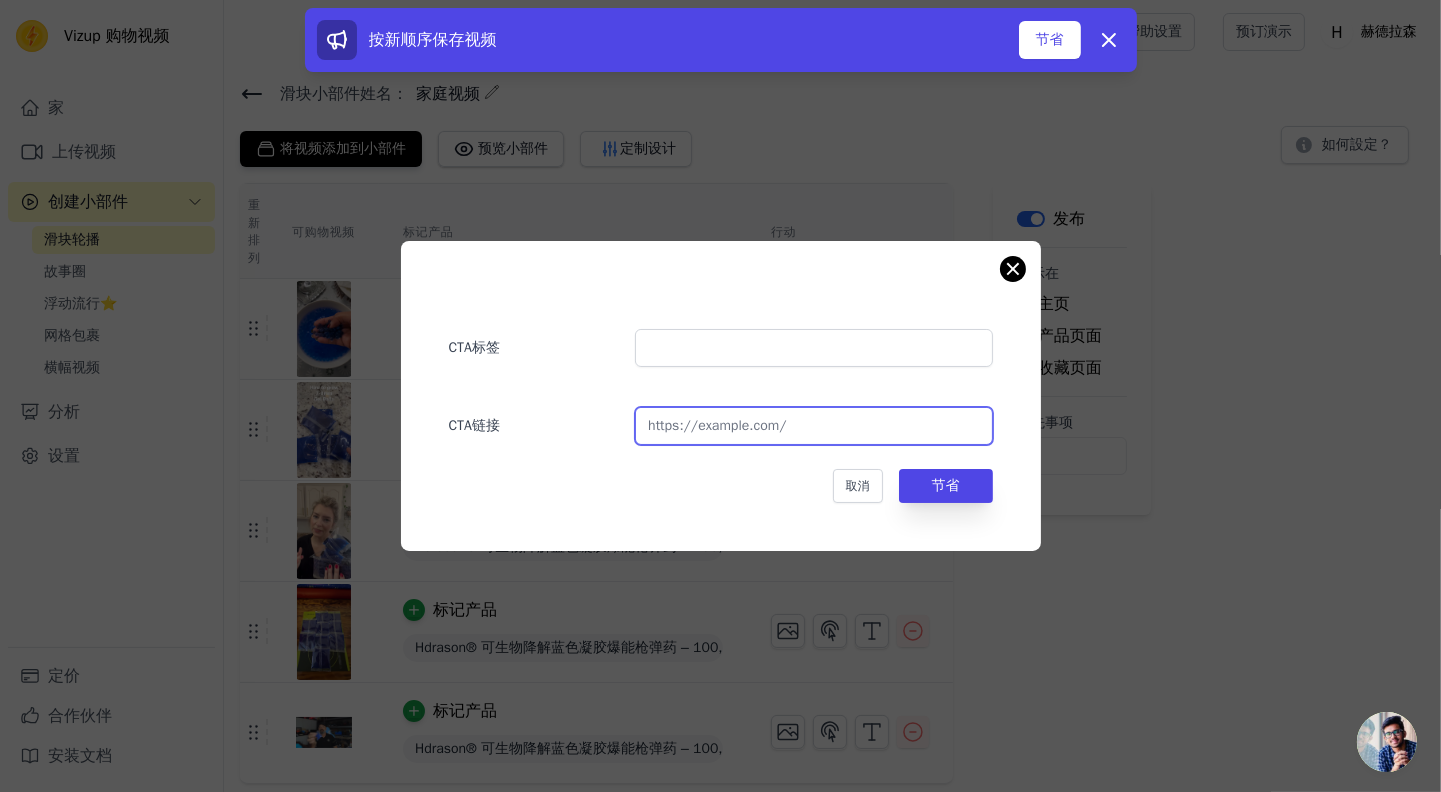 type 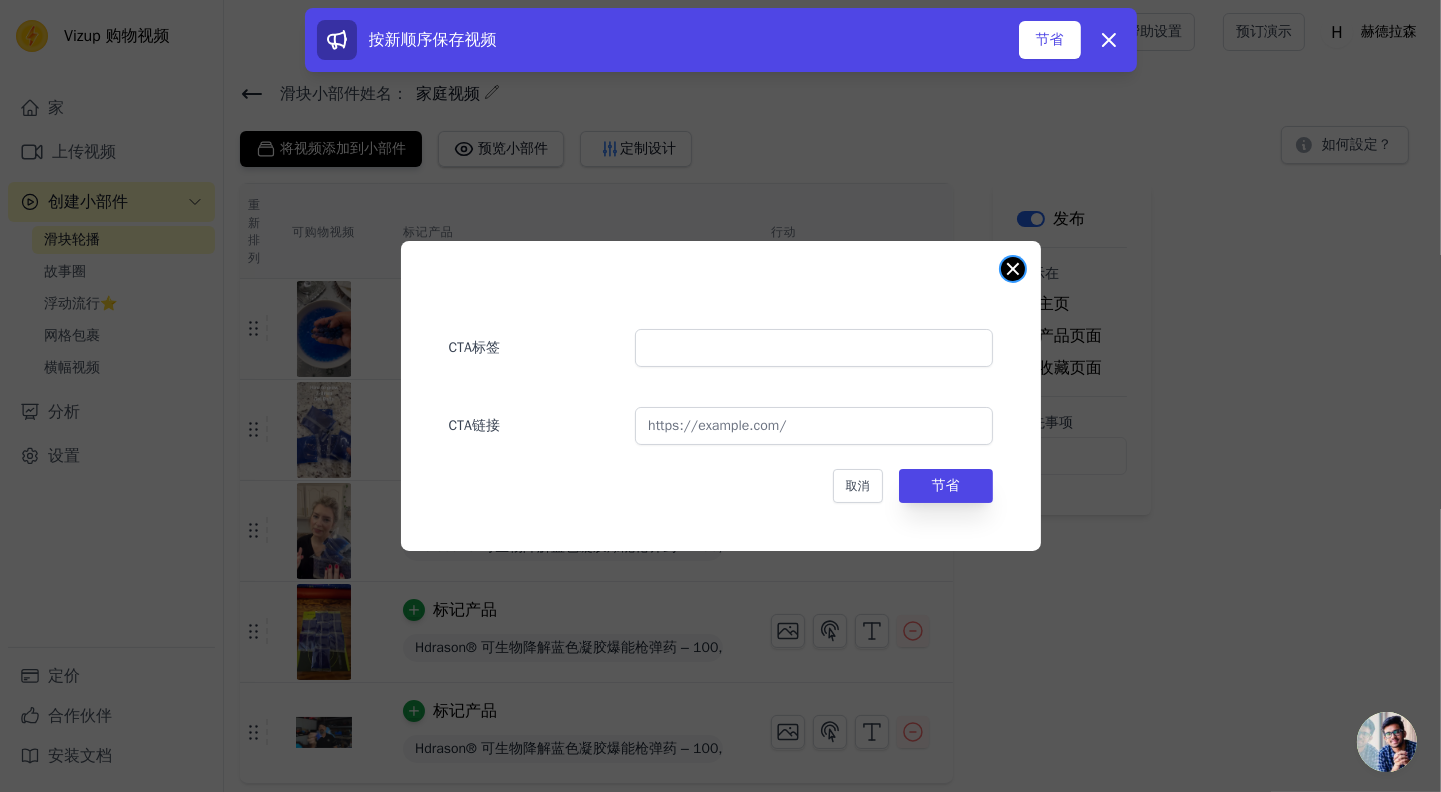 click at bounding box center [1013, 269] 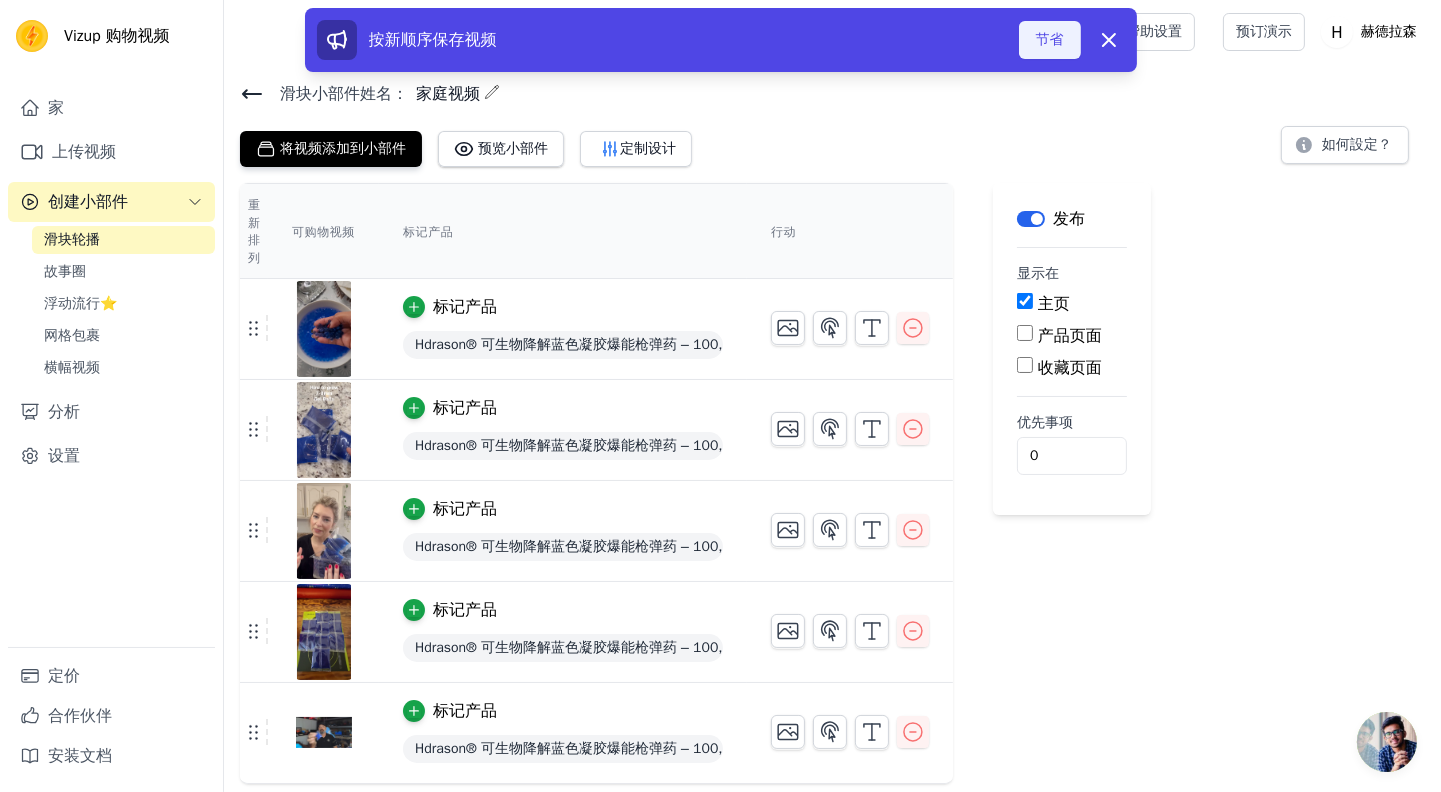 click on "节省" at bounding box center [1050, 39] 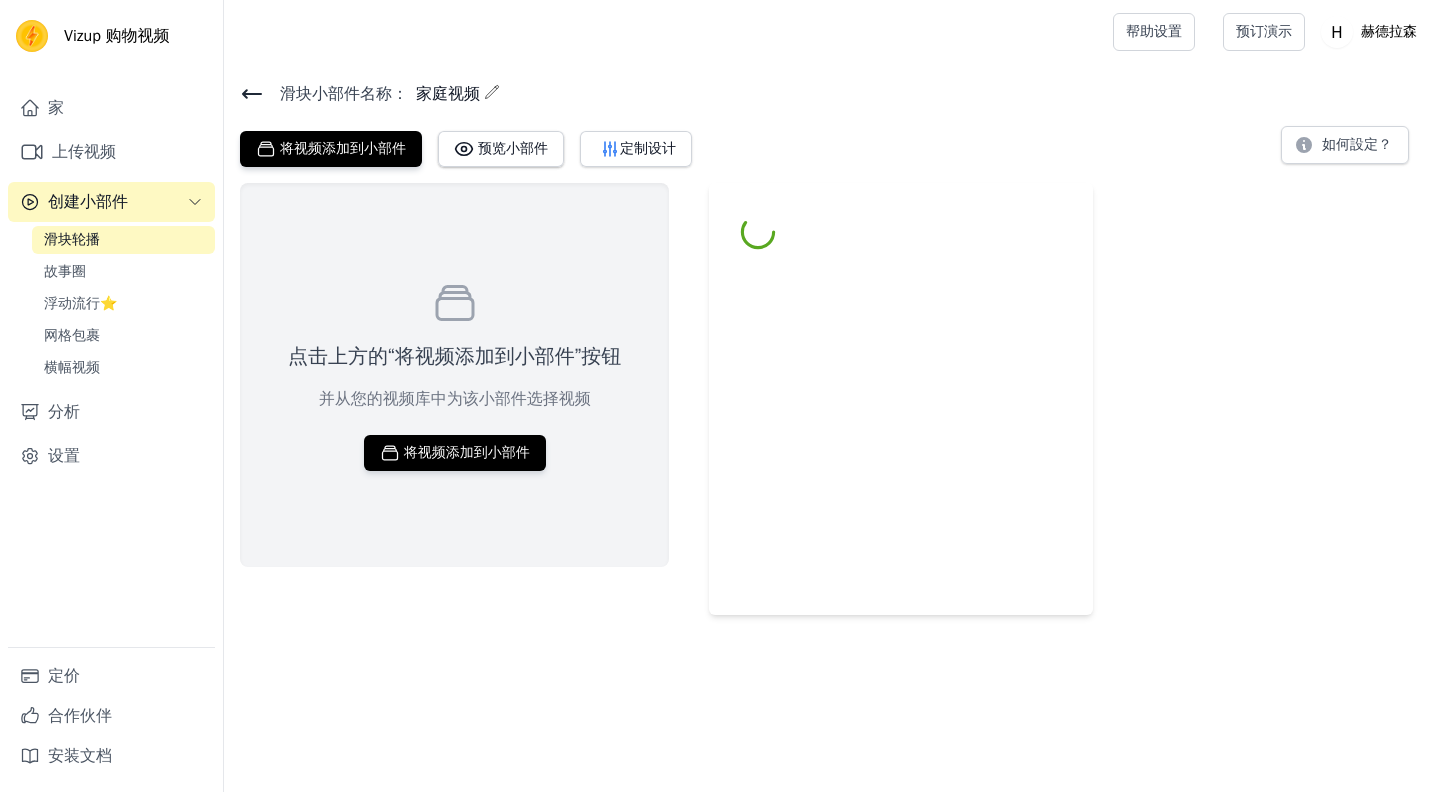scroll, scrollTop: 0, scrollLeft: 0, axis: both 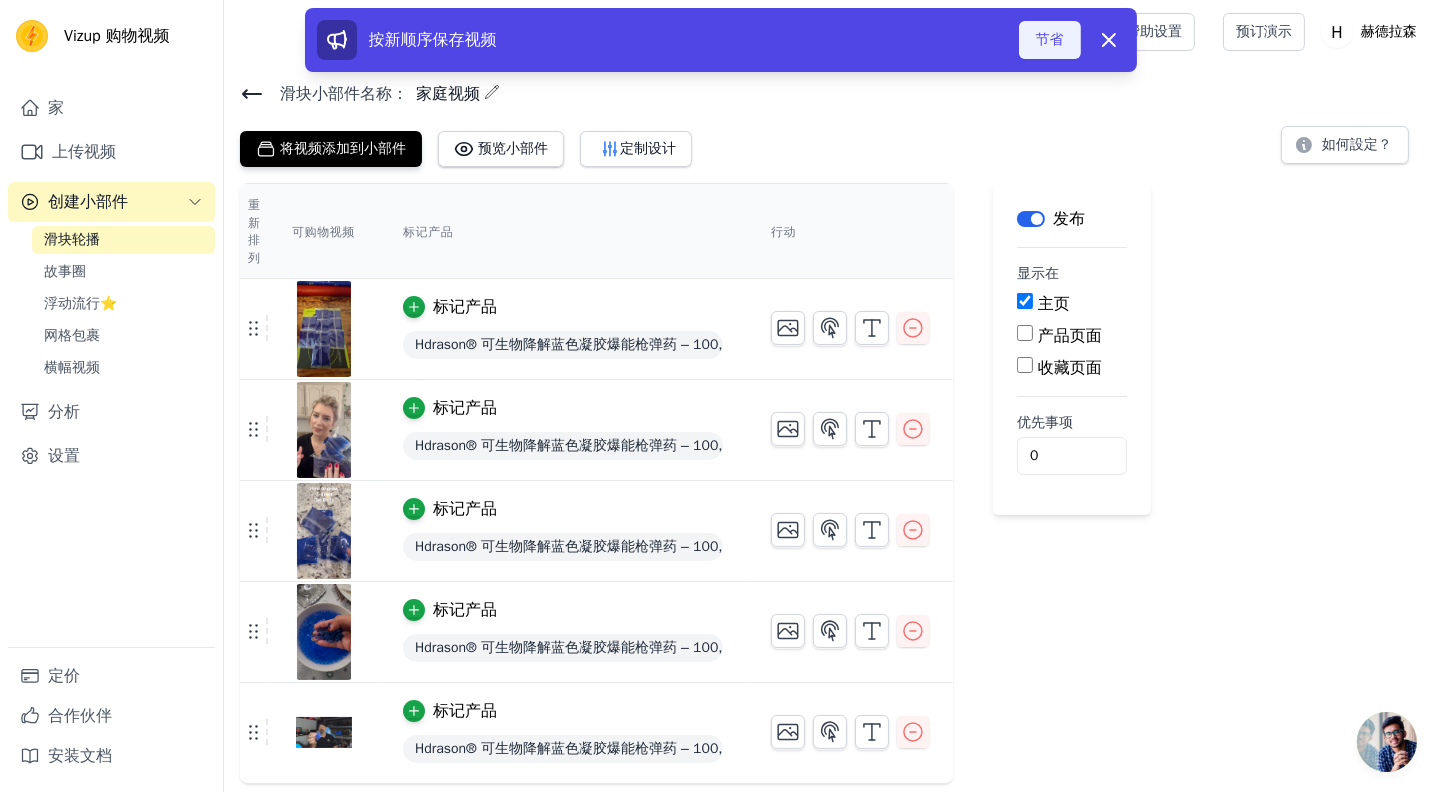 click on "节省" at bounding box center [1050, 40] 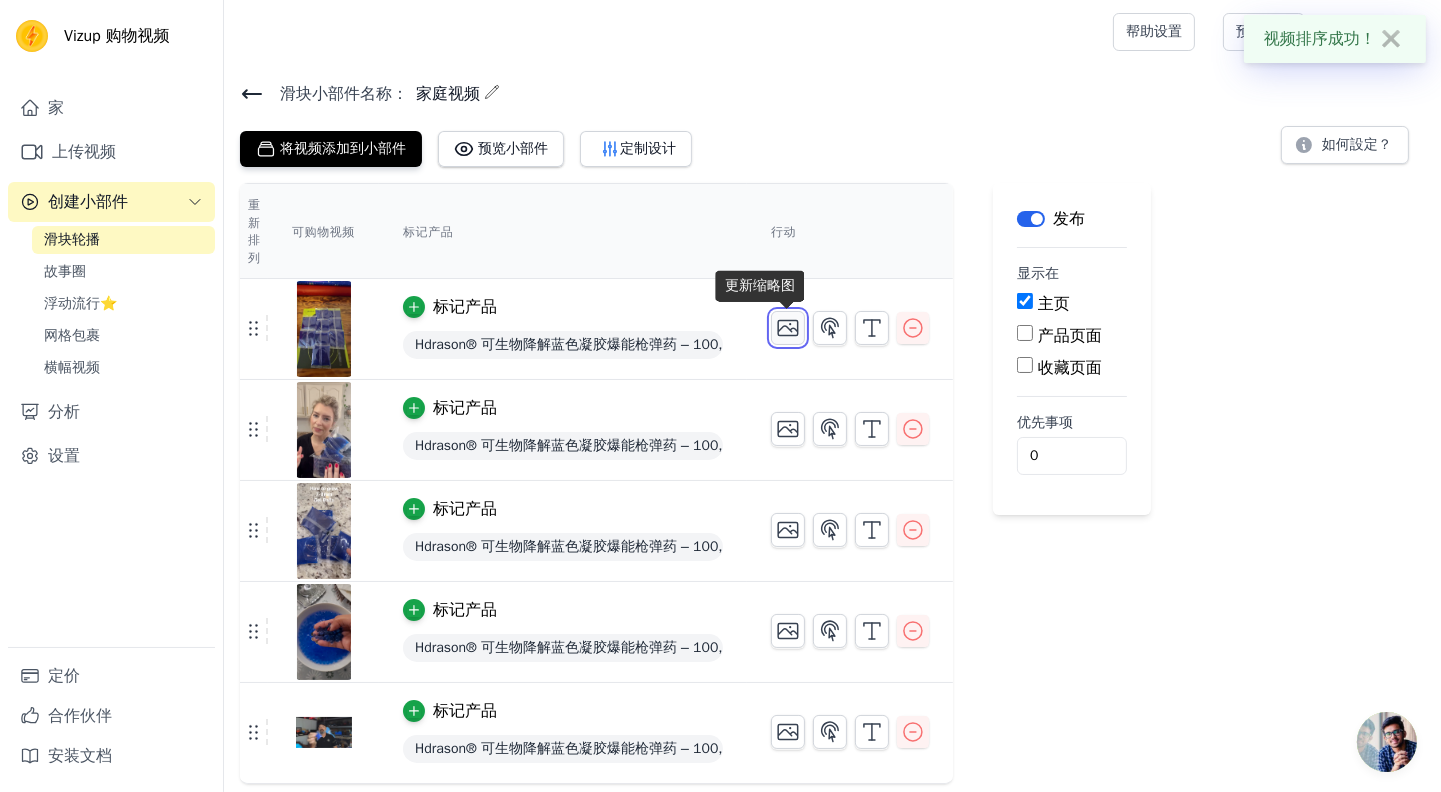 click 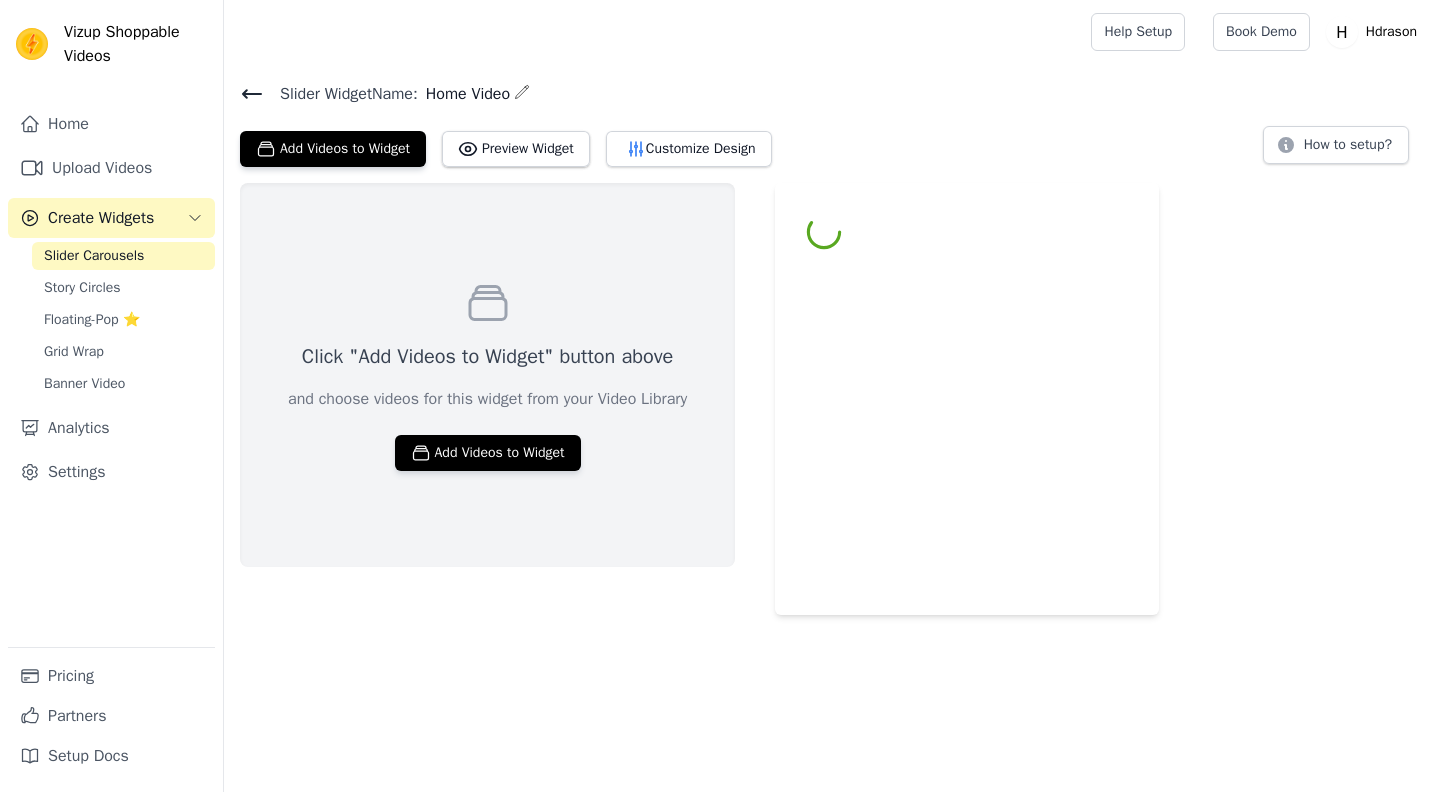 scroll, scrollTop: 0, scrollLeft: 0, axis: both 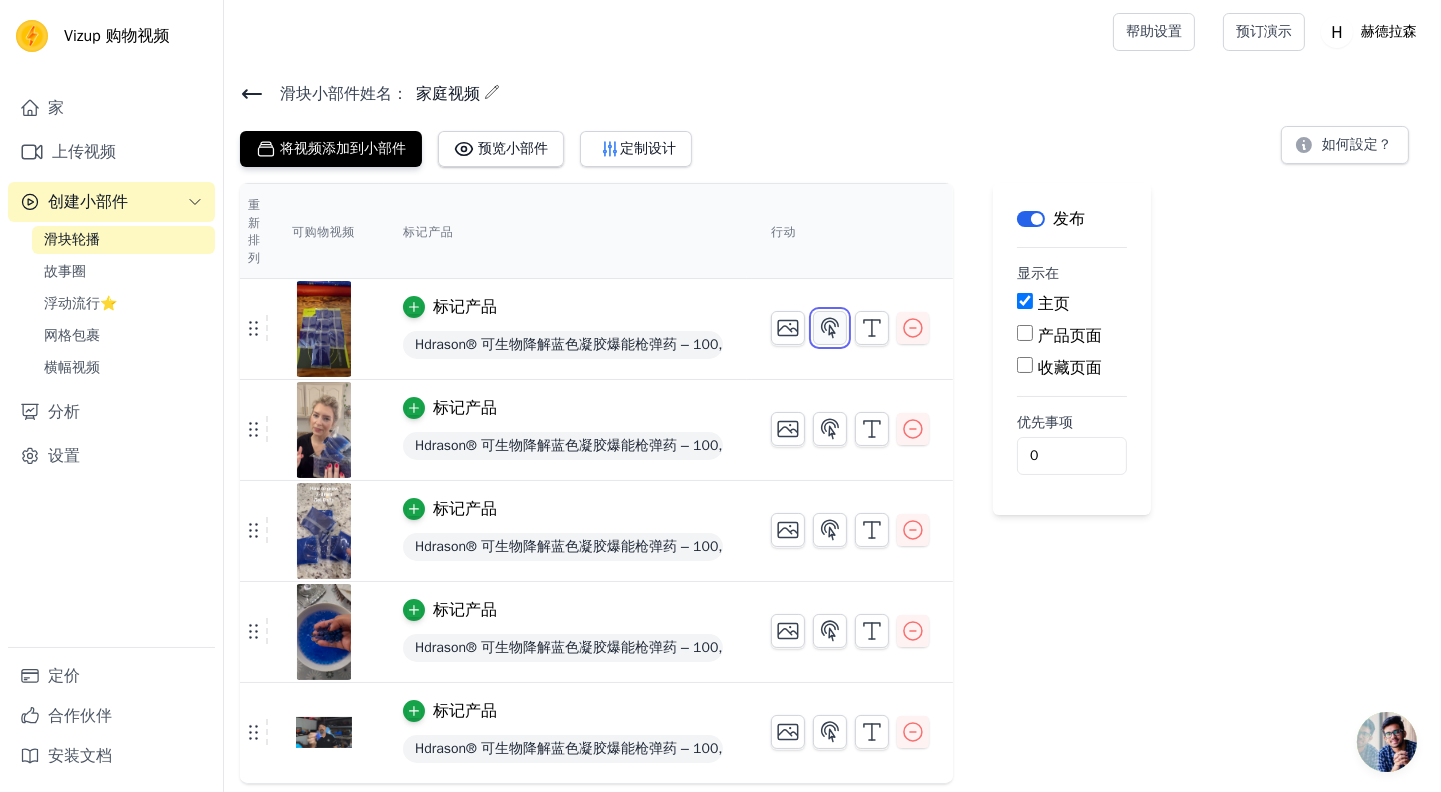 click 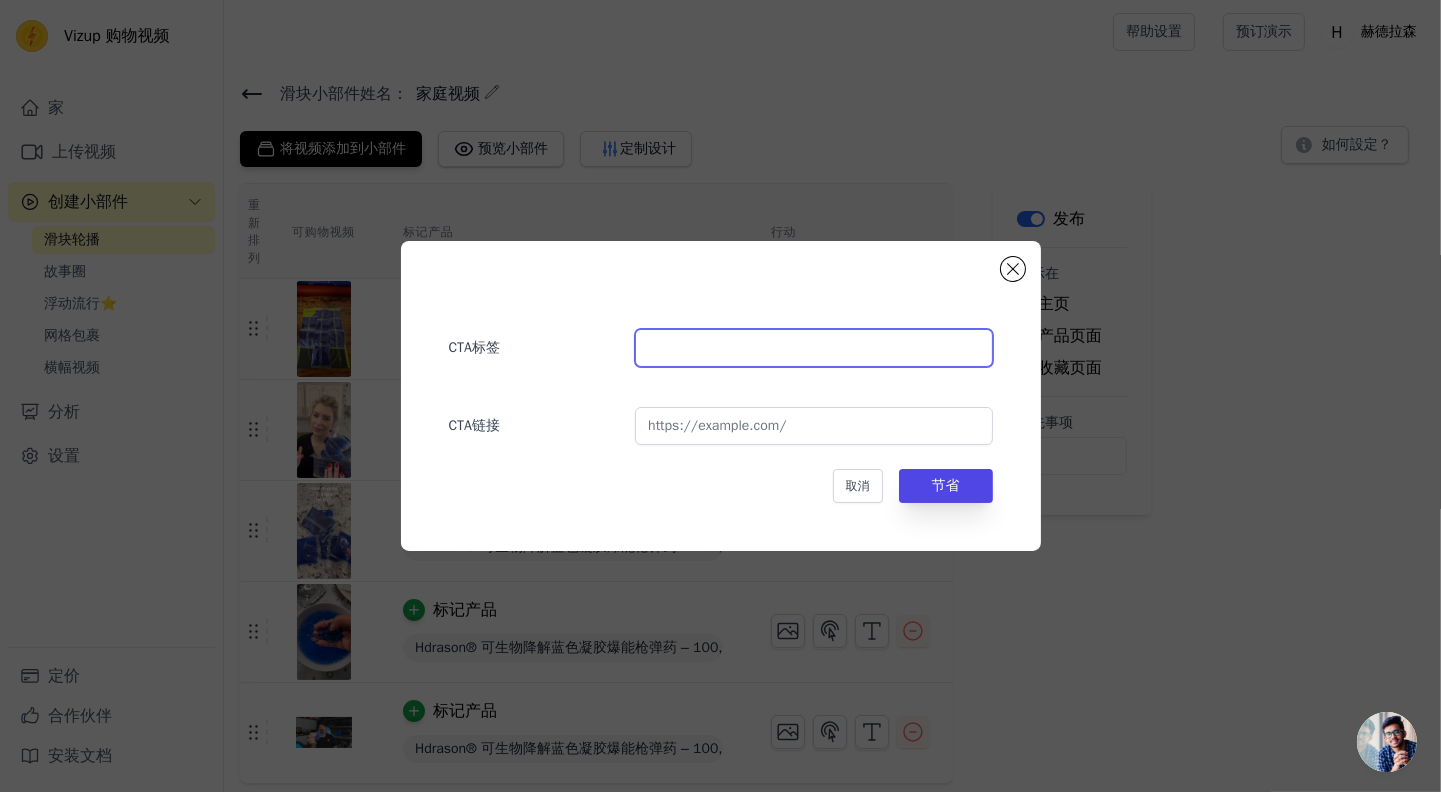 click at bounding box center (813, 348) 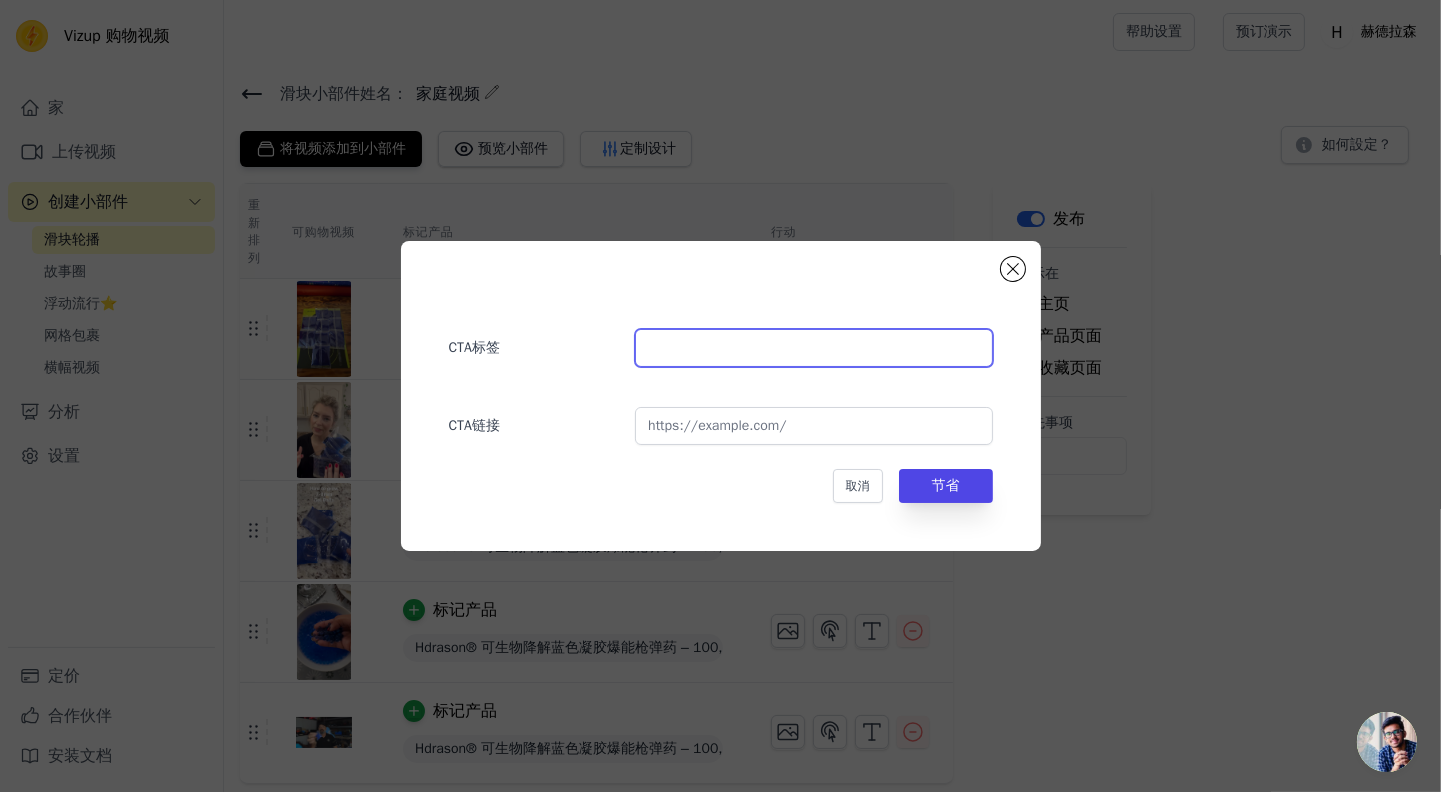 click at bounding box center [813, 348] 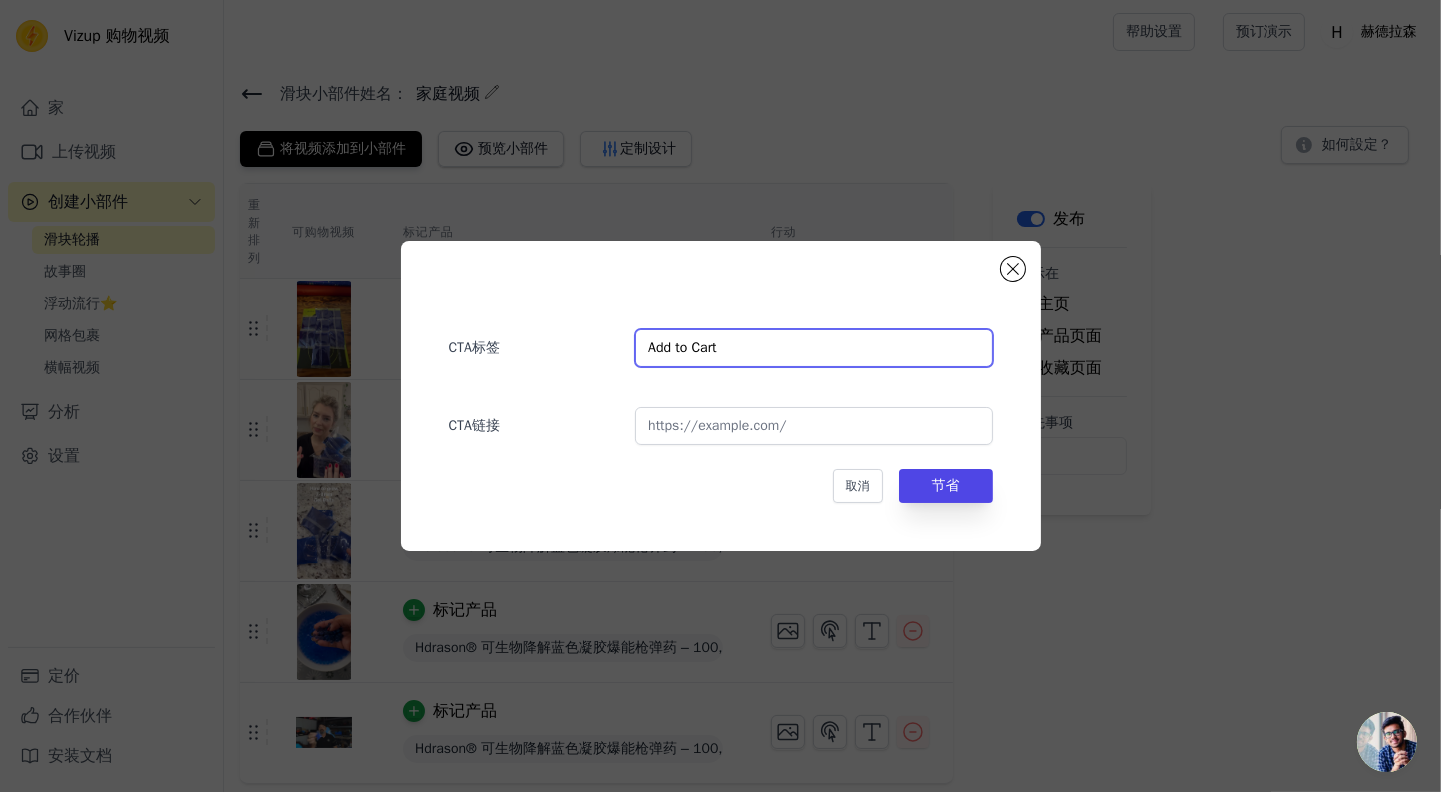 type on "Add to Cart" 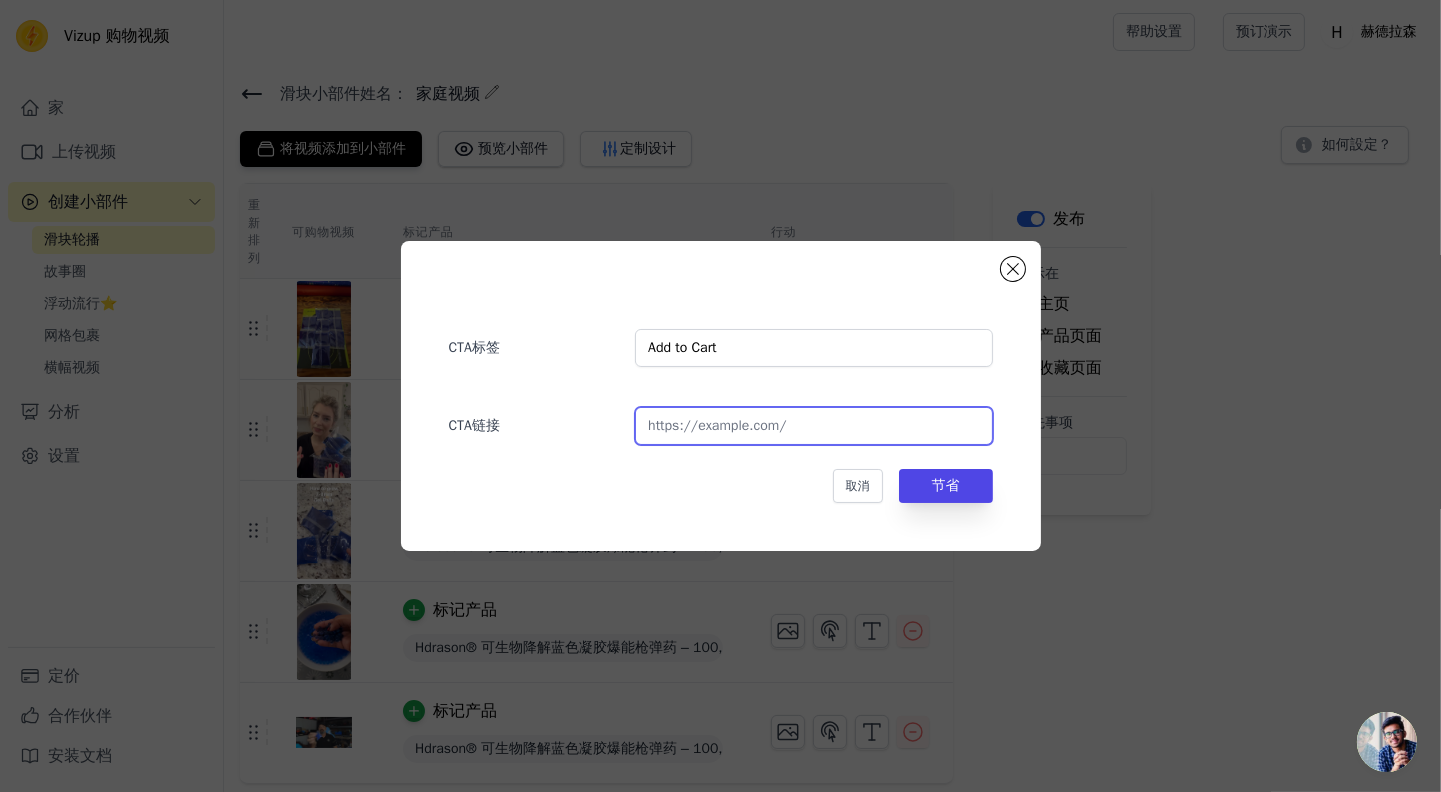 paste on "https://nfb2v0-iw.myshopify.com/products/hdrason-gel-blaster-ammo" 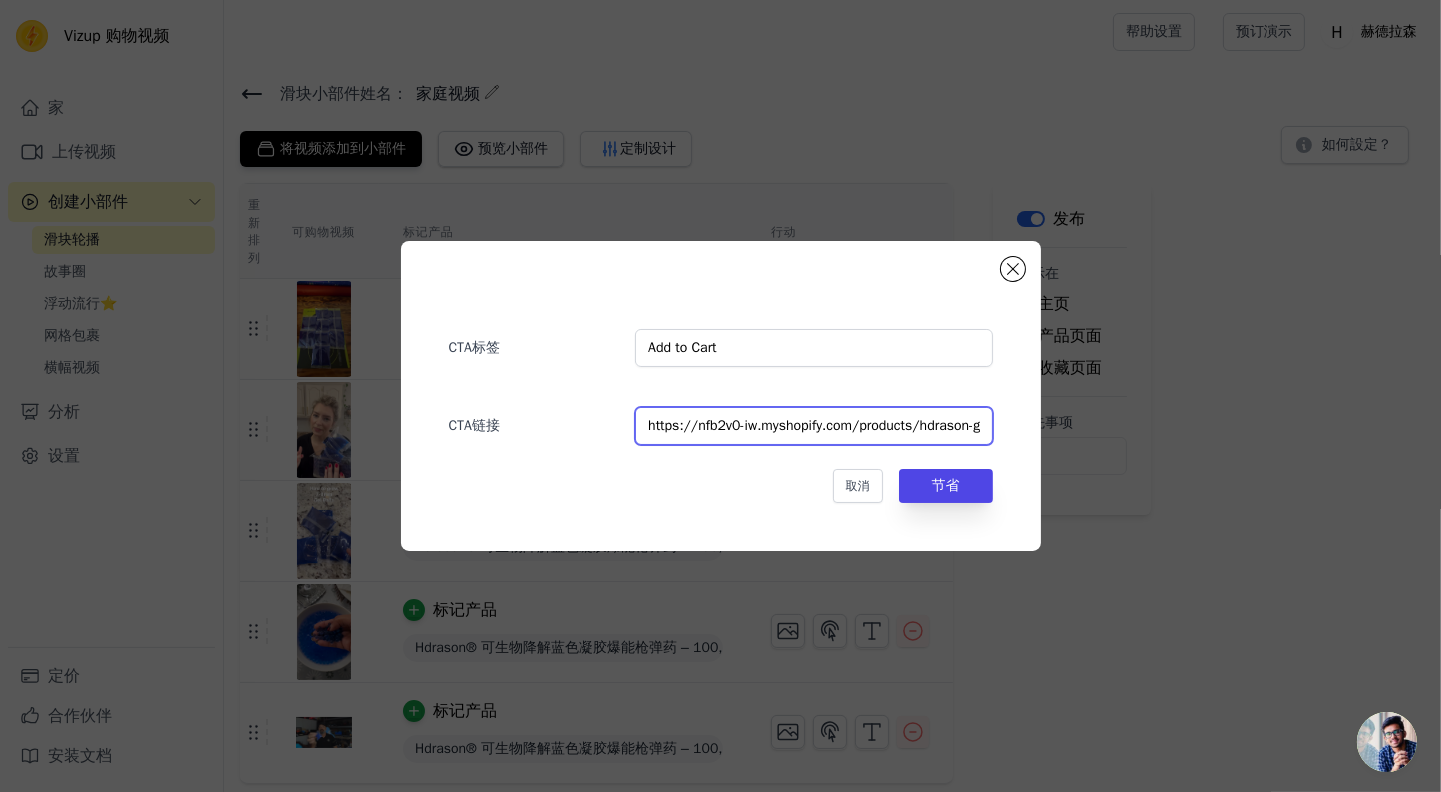 scroll, scrollTop: 0, scrollLeft: 140, axis: horizontal 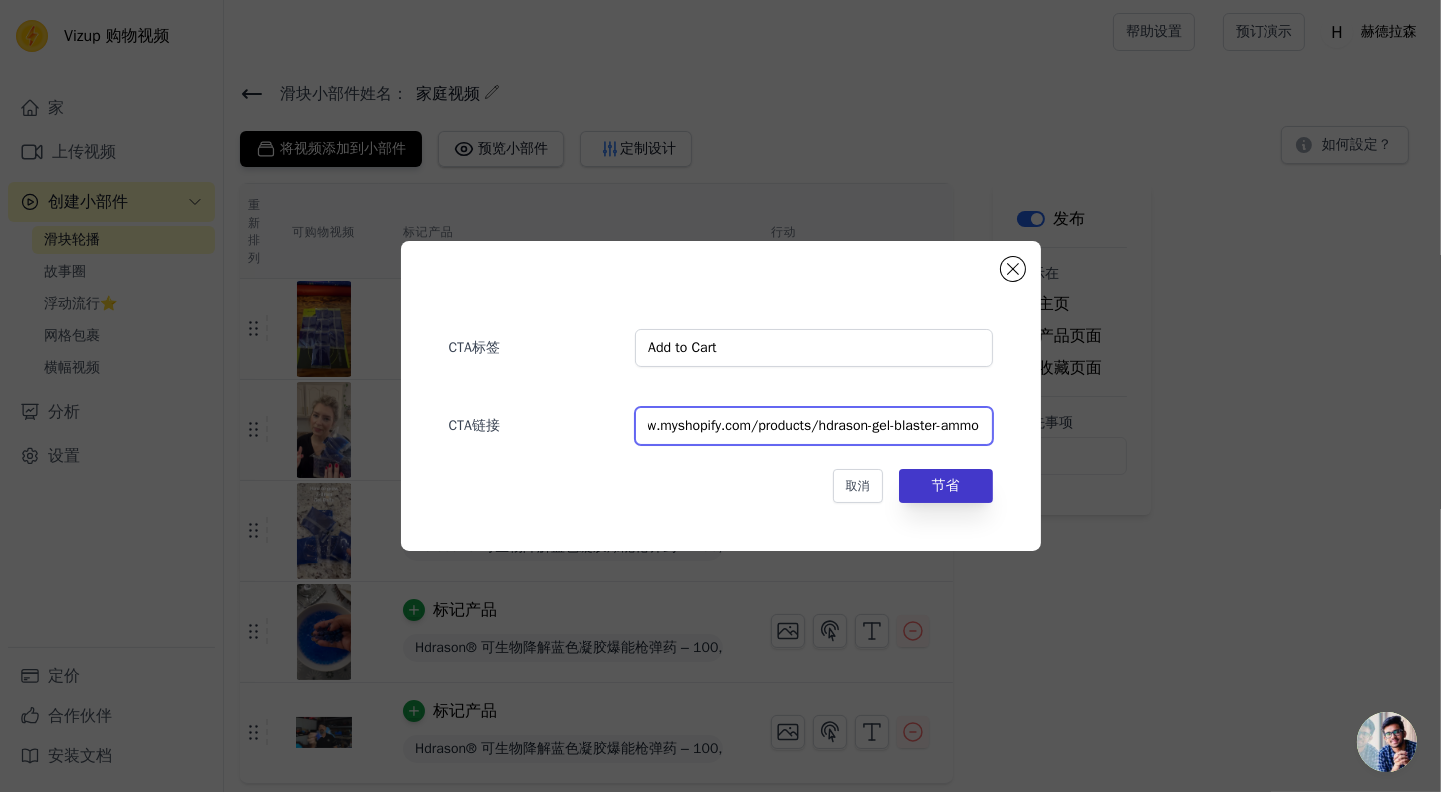 type on "https://nfb2v0-iw.myshopify.com/products/hdrason-gel-blaster-ammo" 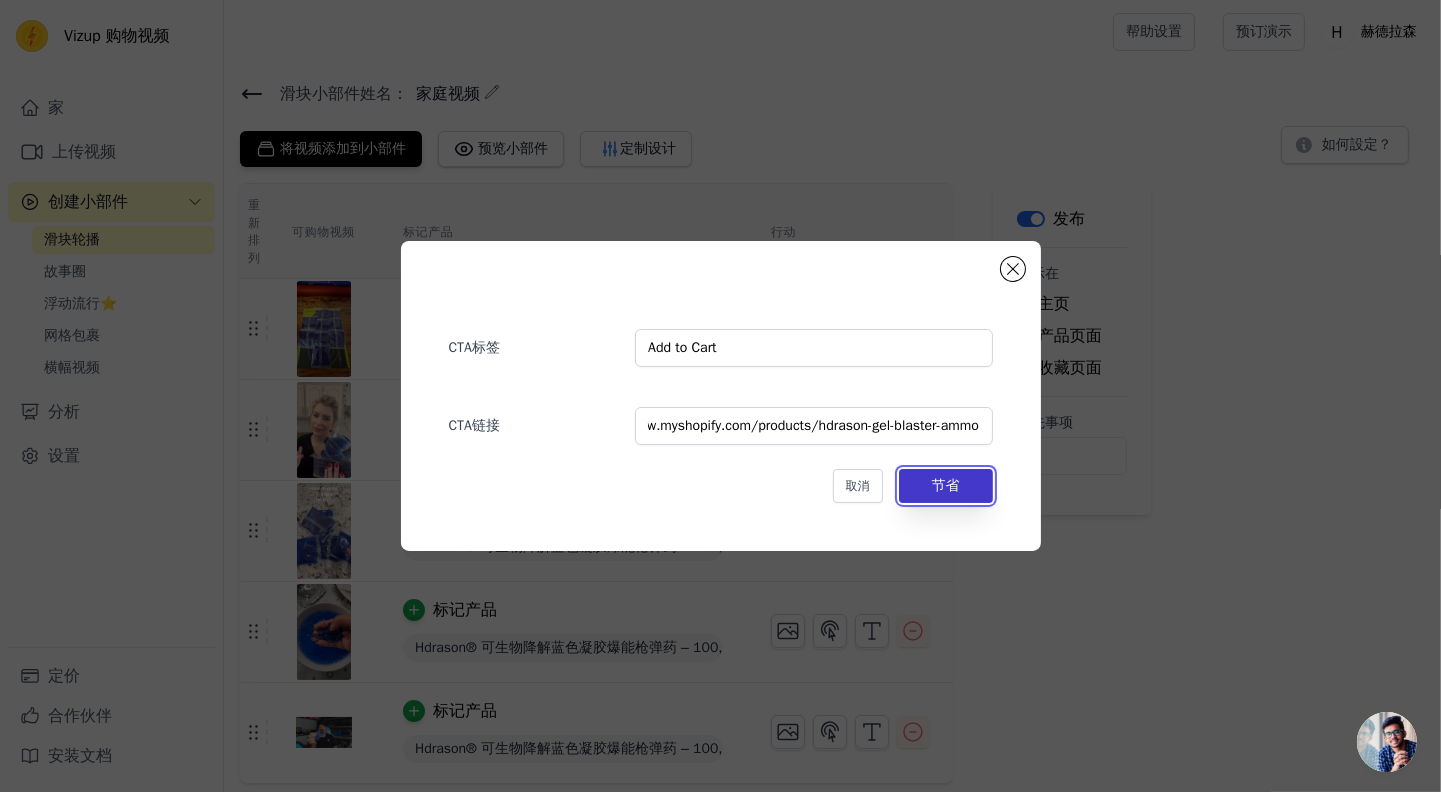 scroll, scrollTop: 0, scrollLeft: 0, axis: both 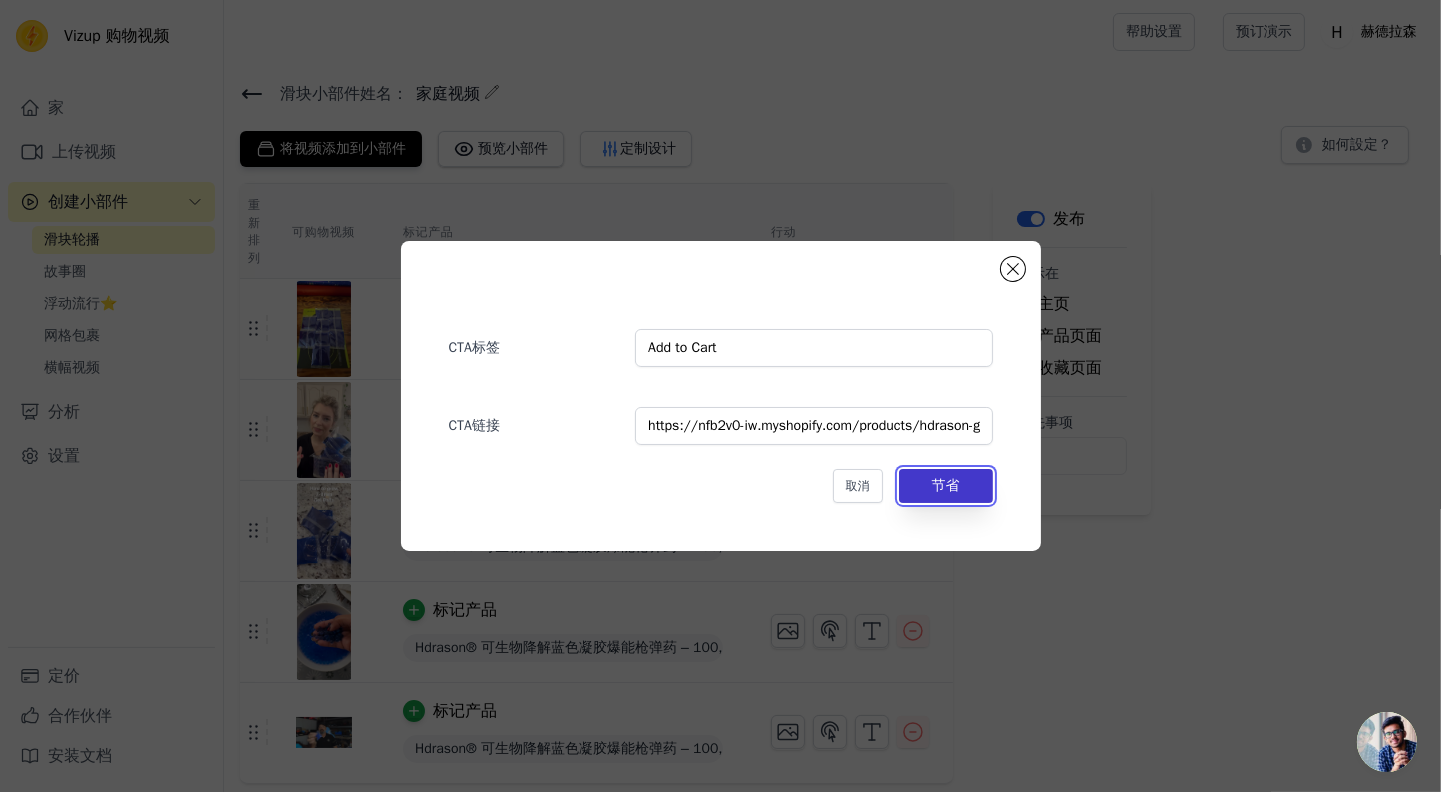 click on "节省" at bounding box center [946, 485] 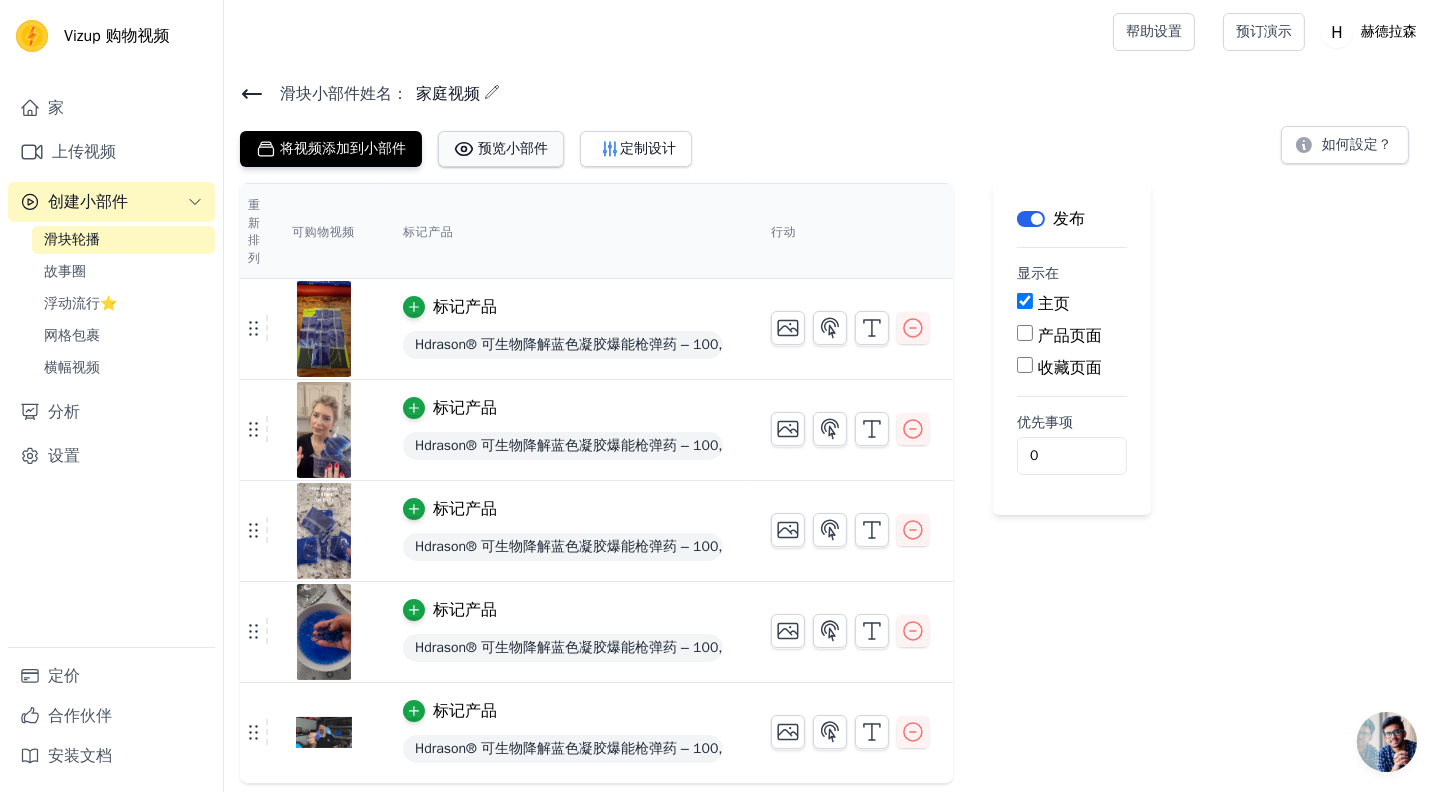 click on "预览小部件" at bounding box center [513, 148] 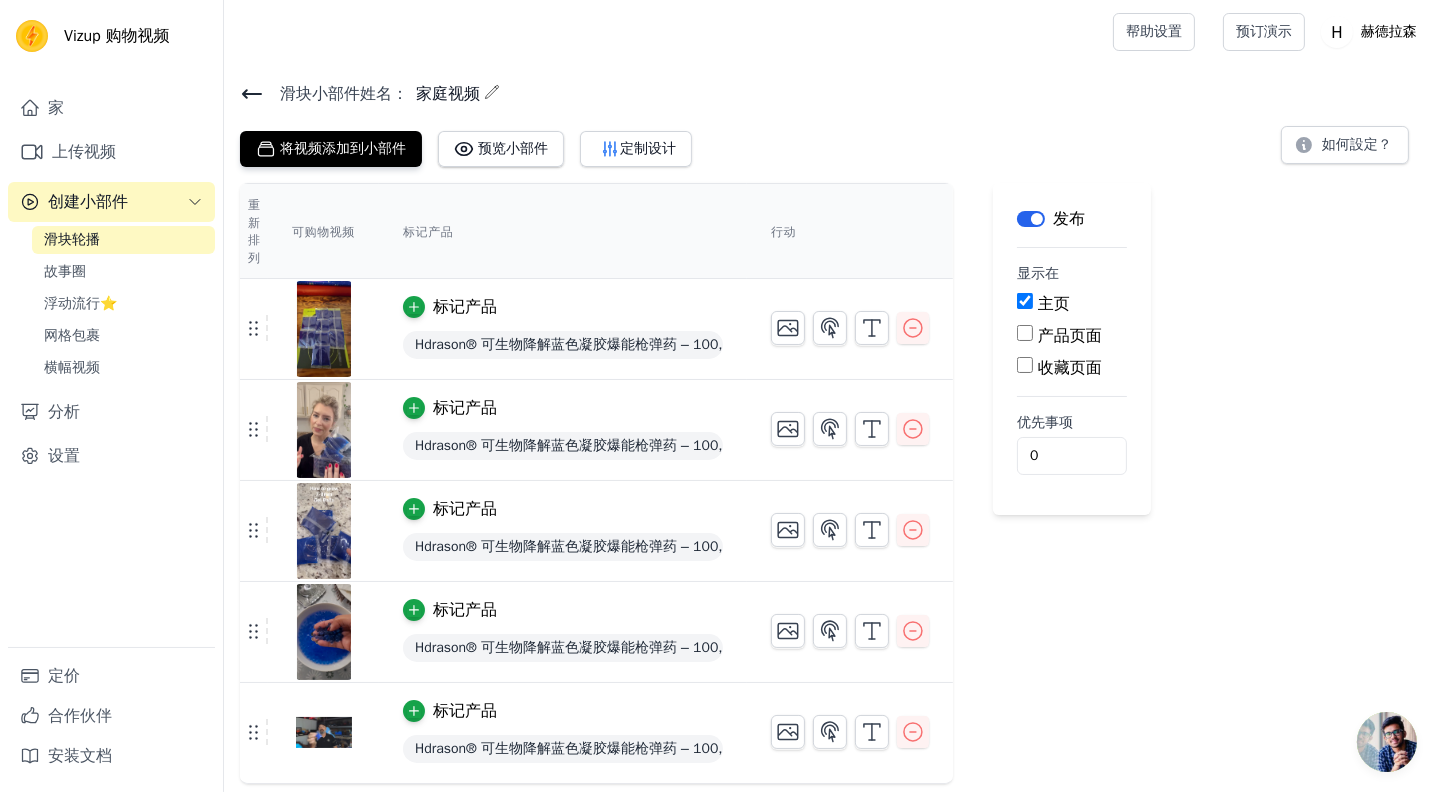 click on "标记产品   Hdrason® 可生物降解蓝色凝胶爆能枪弹药 – 100,000 发" at bounding box center (563, 328) 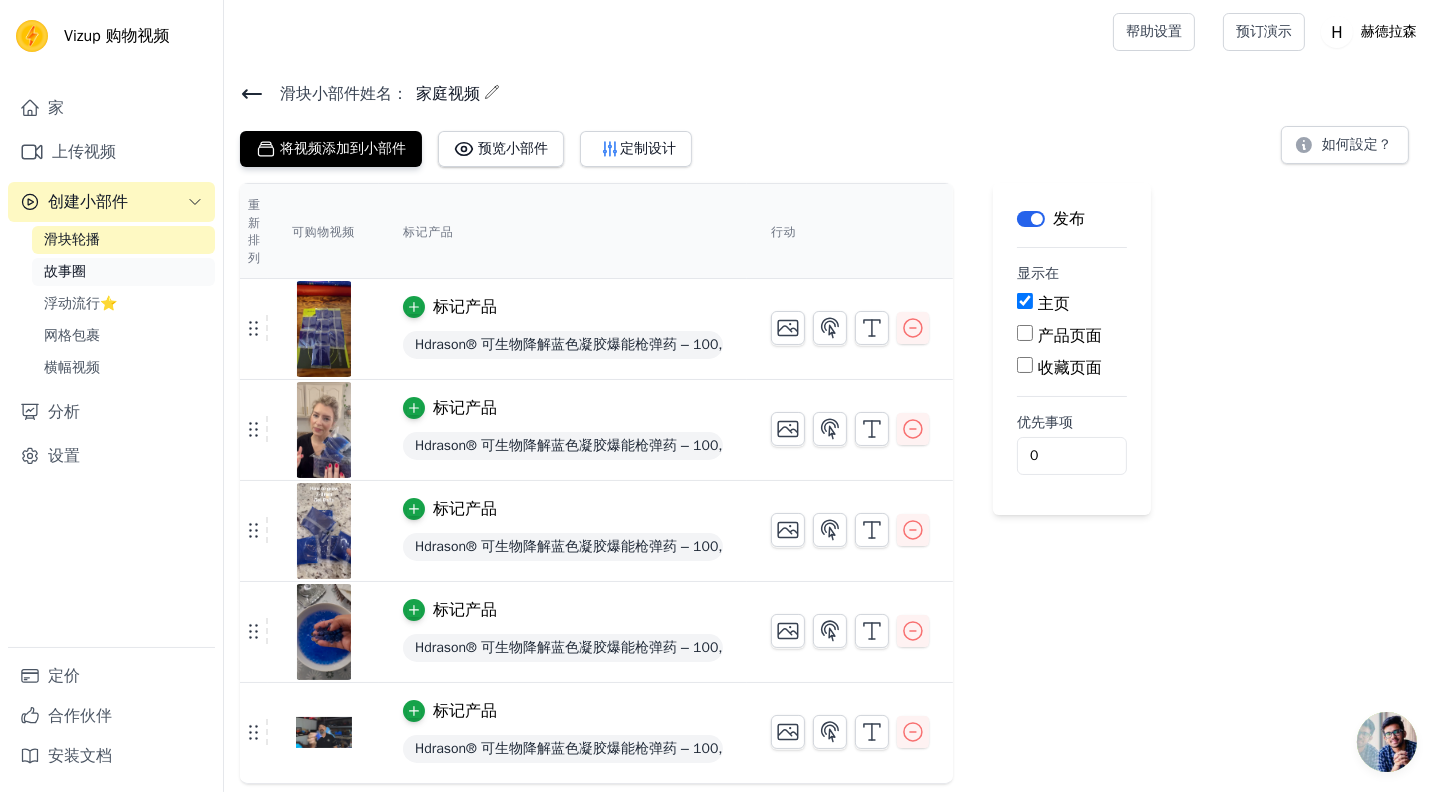 click on "故事圈" at bounding box center [65, 271] 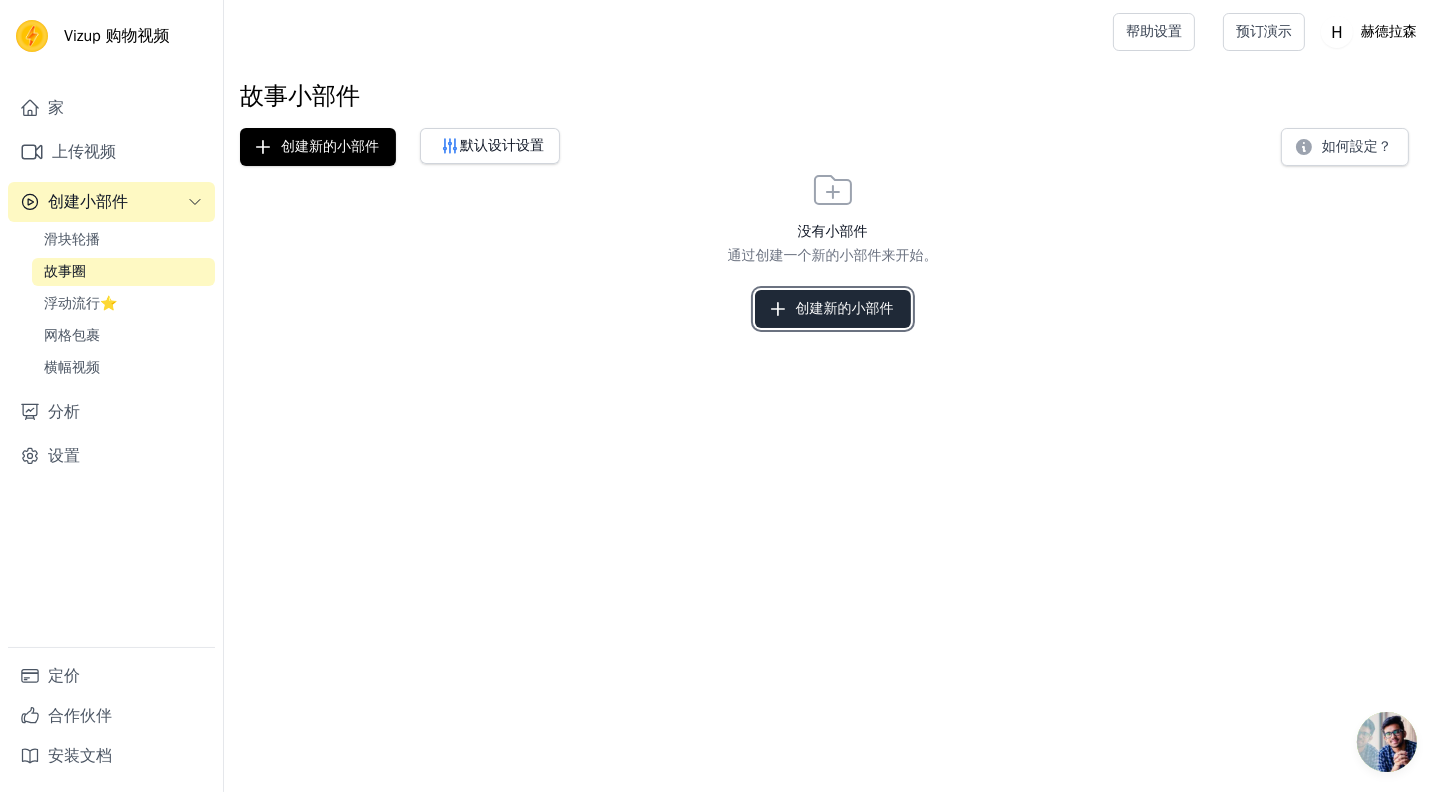 click on "创建新的小部件" at bounding box center [845, 308] 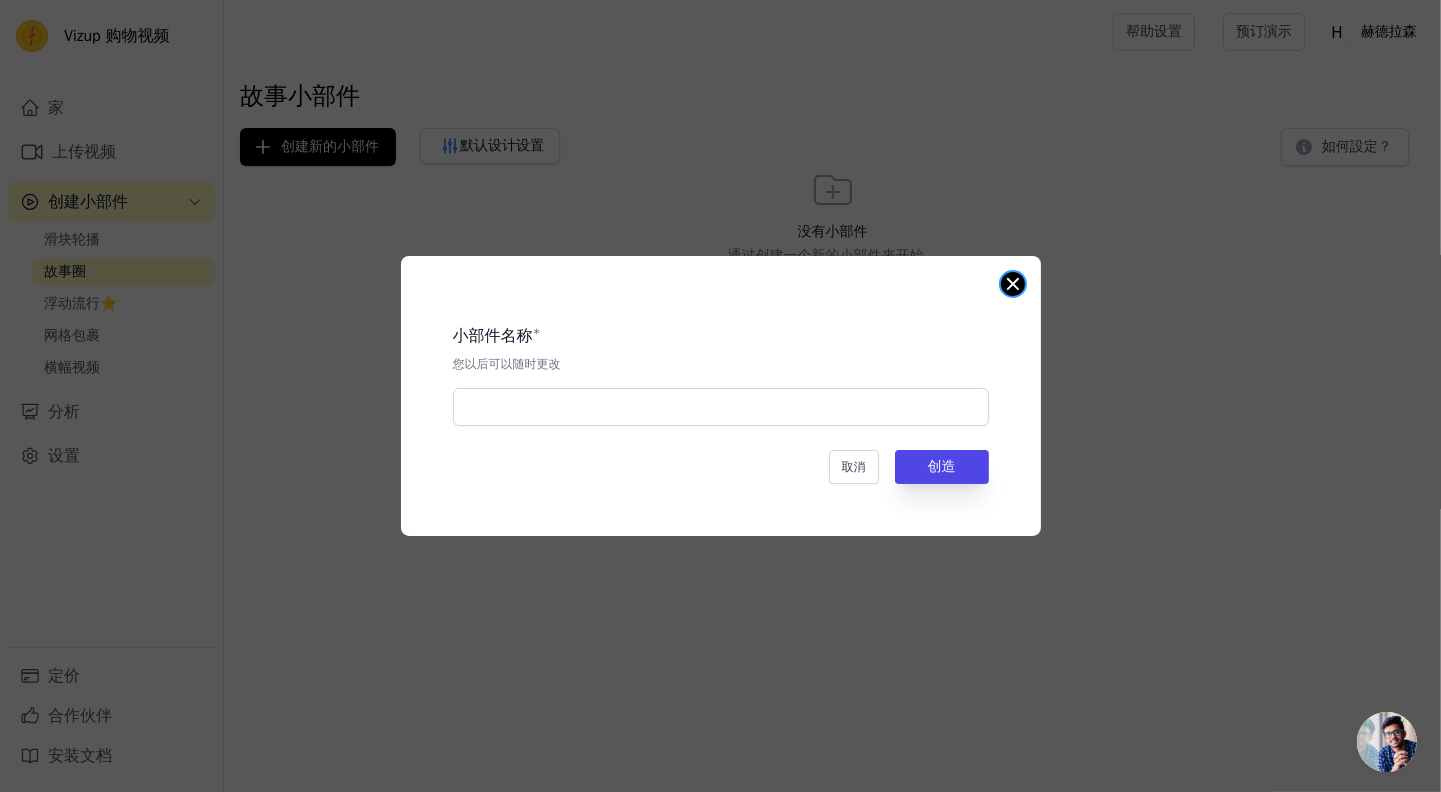 click at bounding box center [1013, 284] 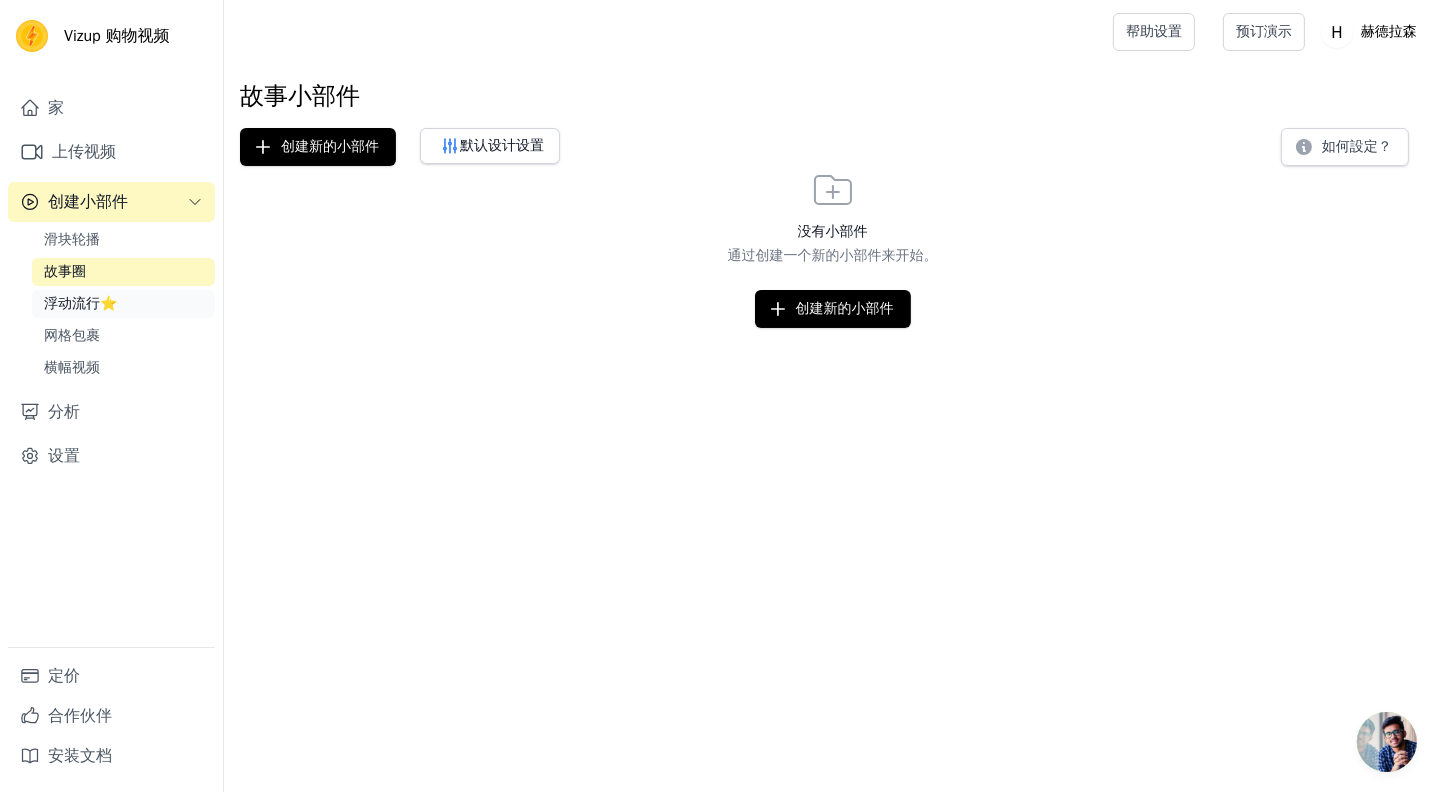 click on "浮动流行⭐" at bounding box center (80, 303) 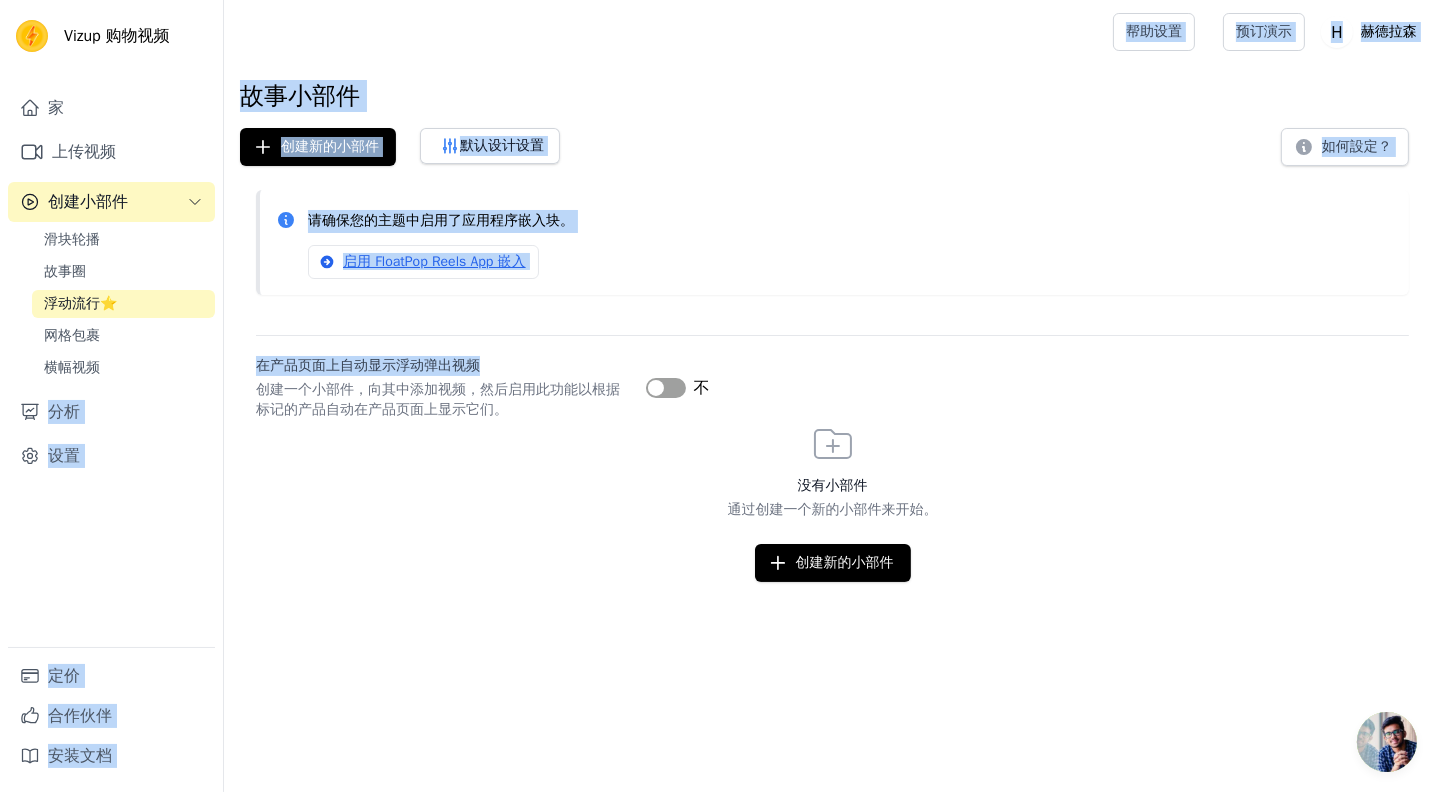 drag, startPoint x: 502, startPoint y: 364, endPoint x: 222, endPoint y: 367, distance: 280.01608 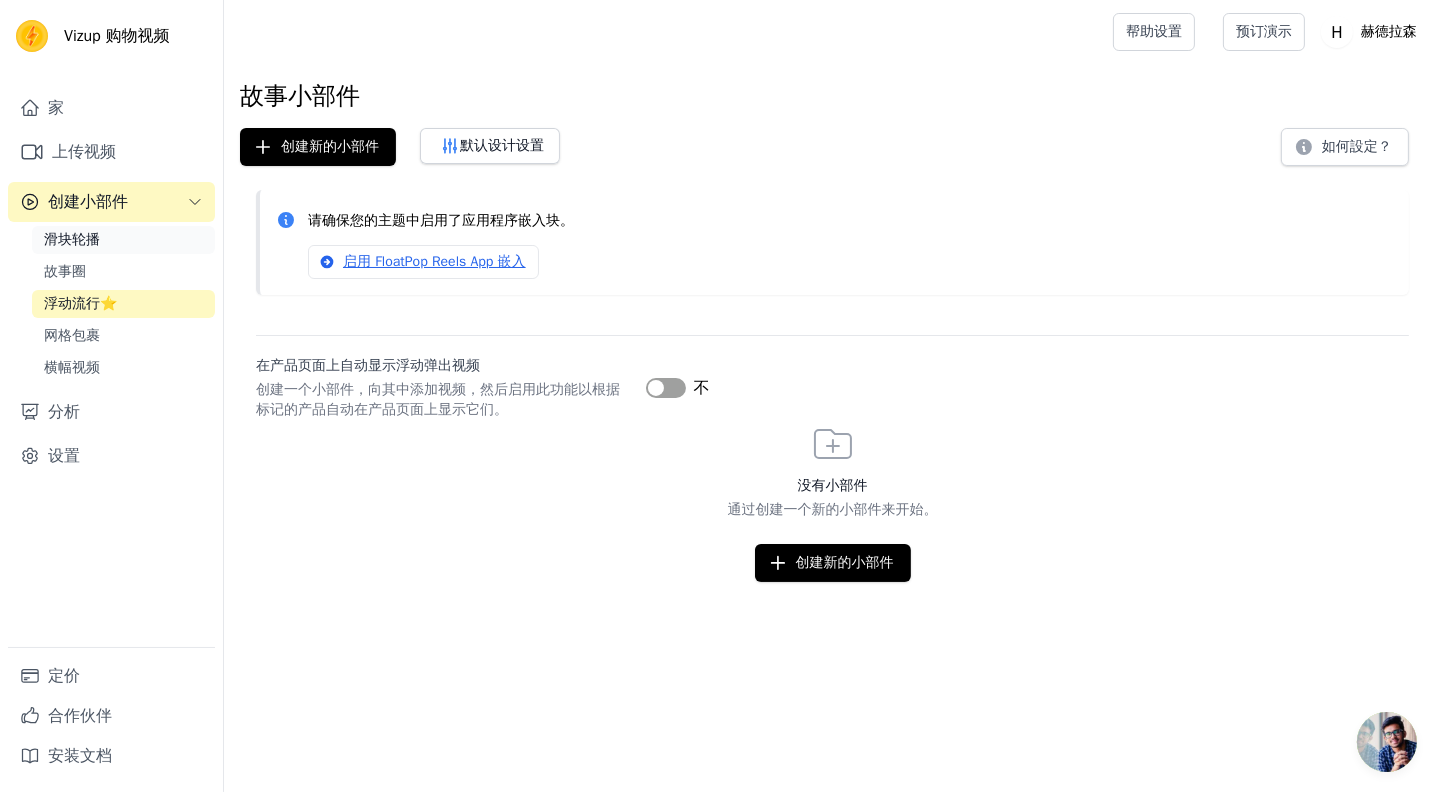 click on "滑块轮播" at bounding box center [72, 239] 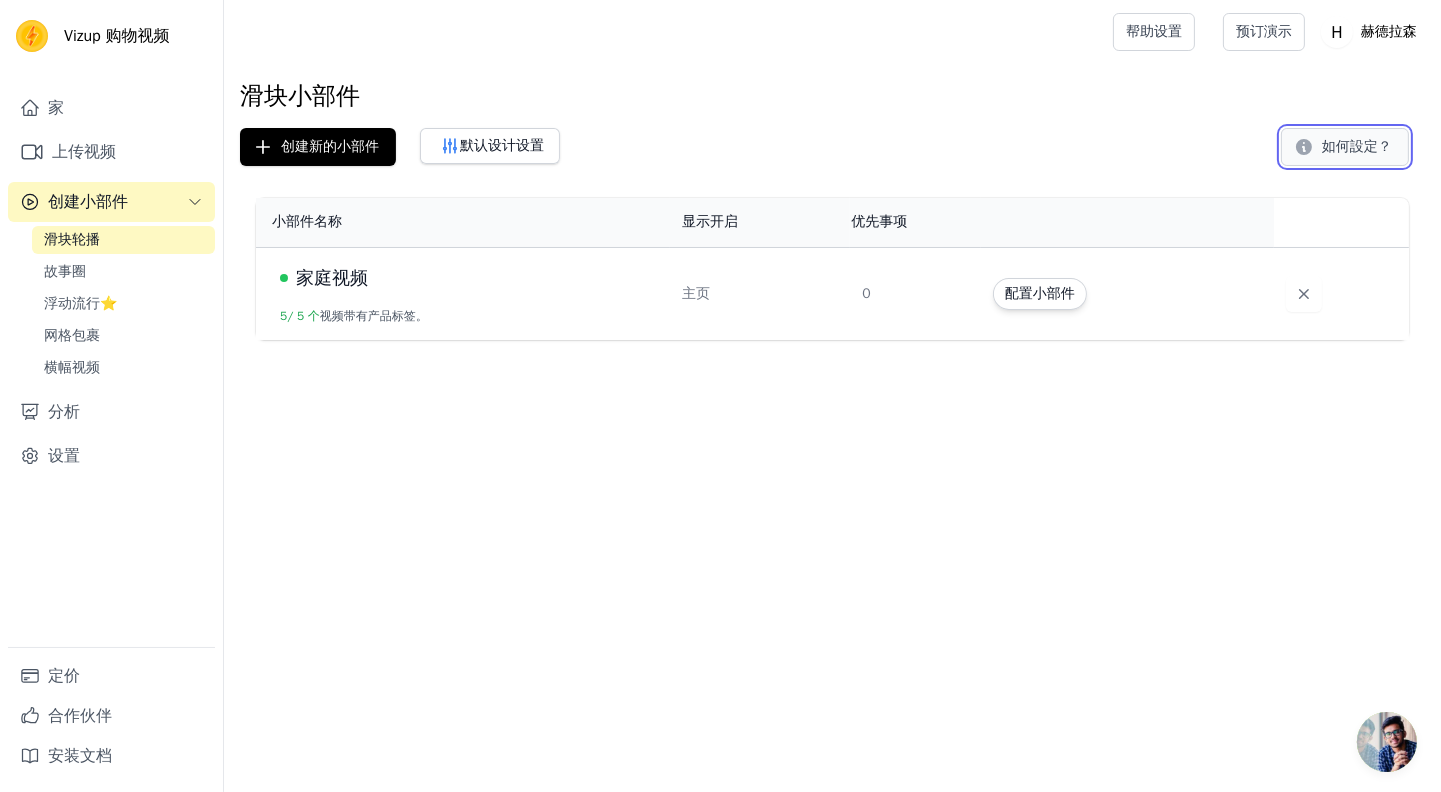 click on "如何設定？" at bounding box center (1357, 146) 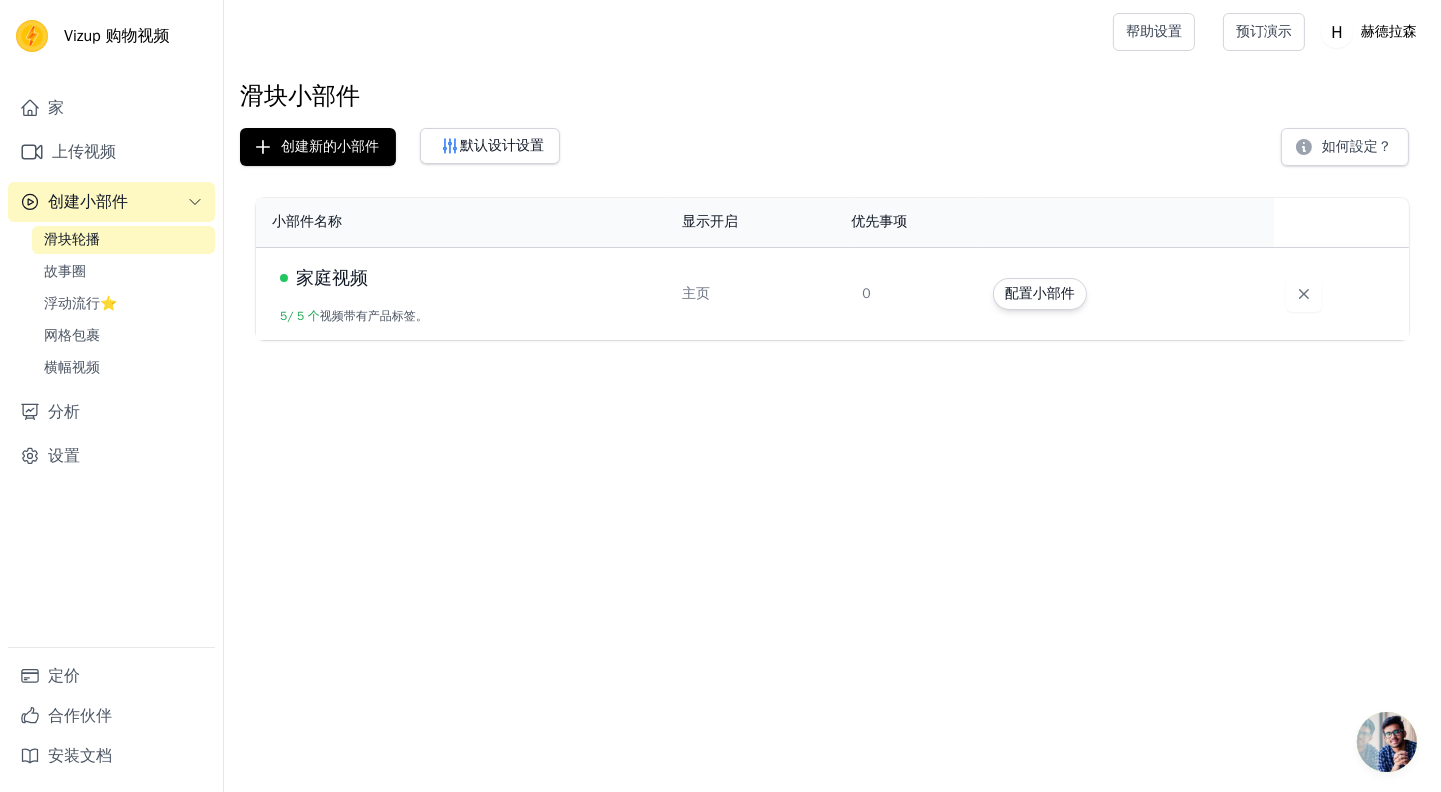click on "滑块轮播" at bounding box center (72, 239) 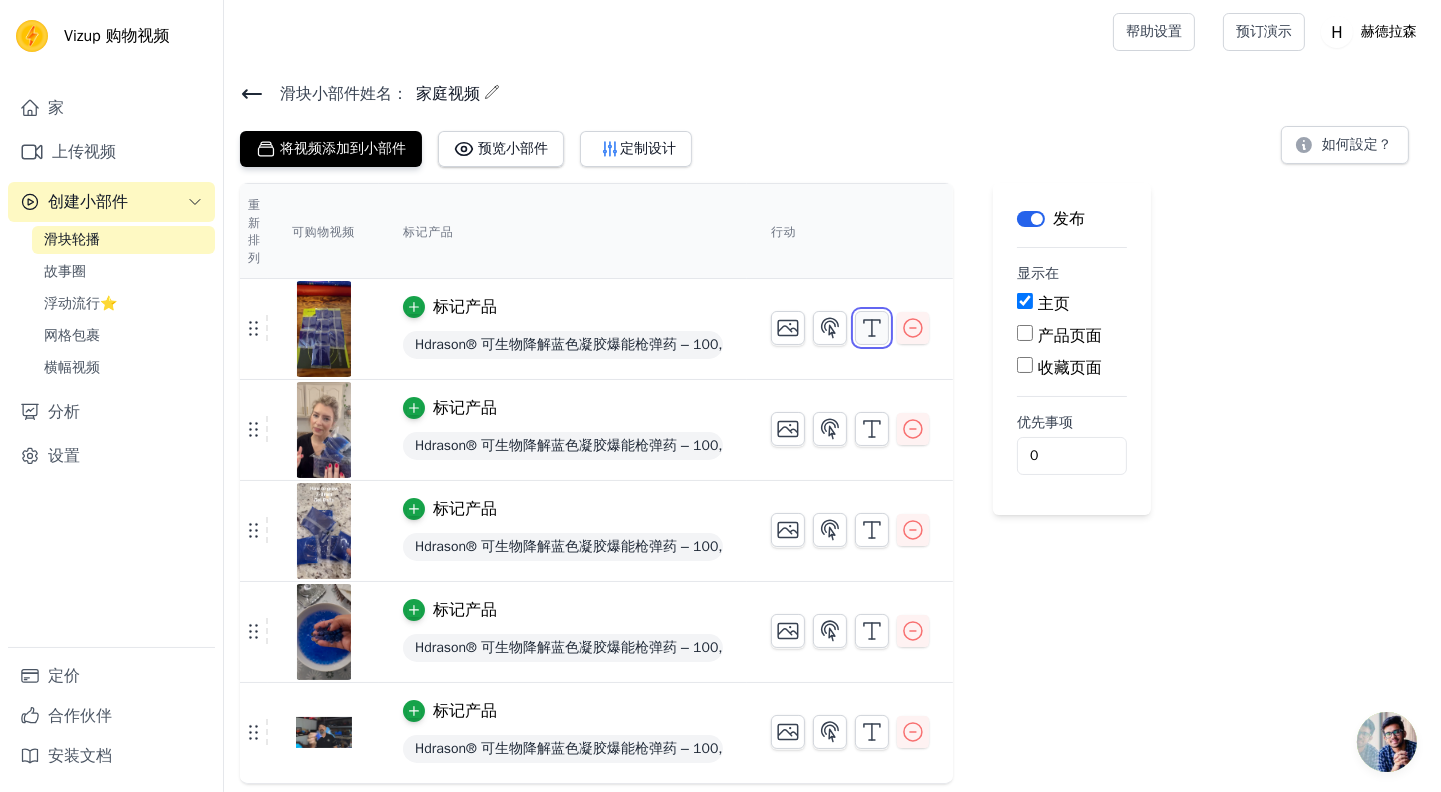 click 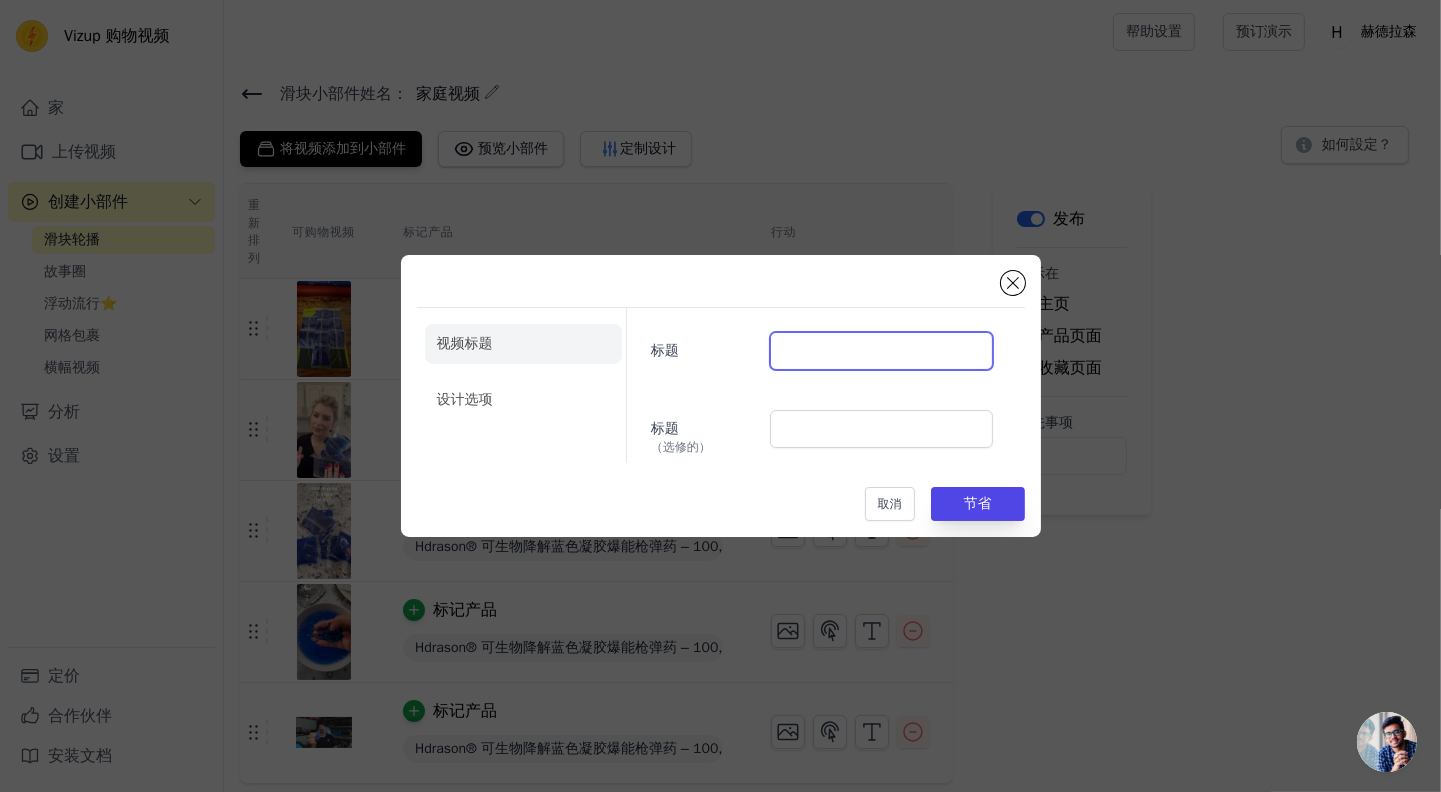 click on "标题" at bounding box center (881, 351) 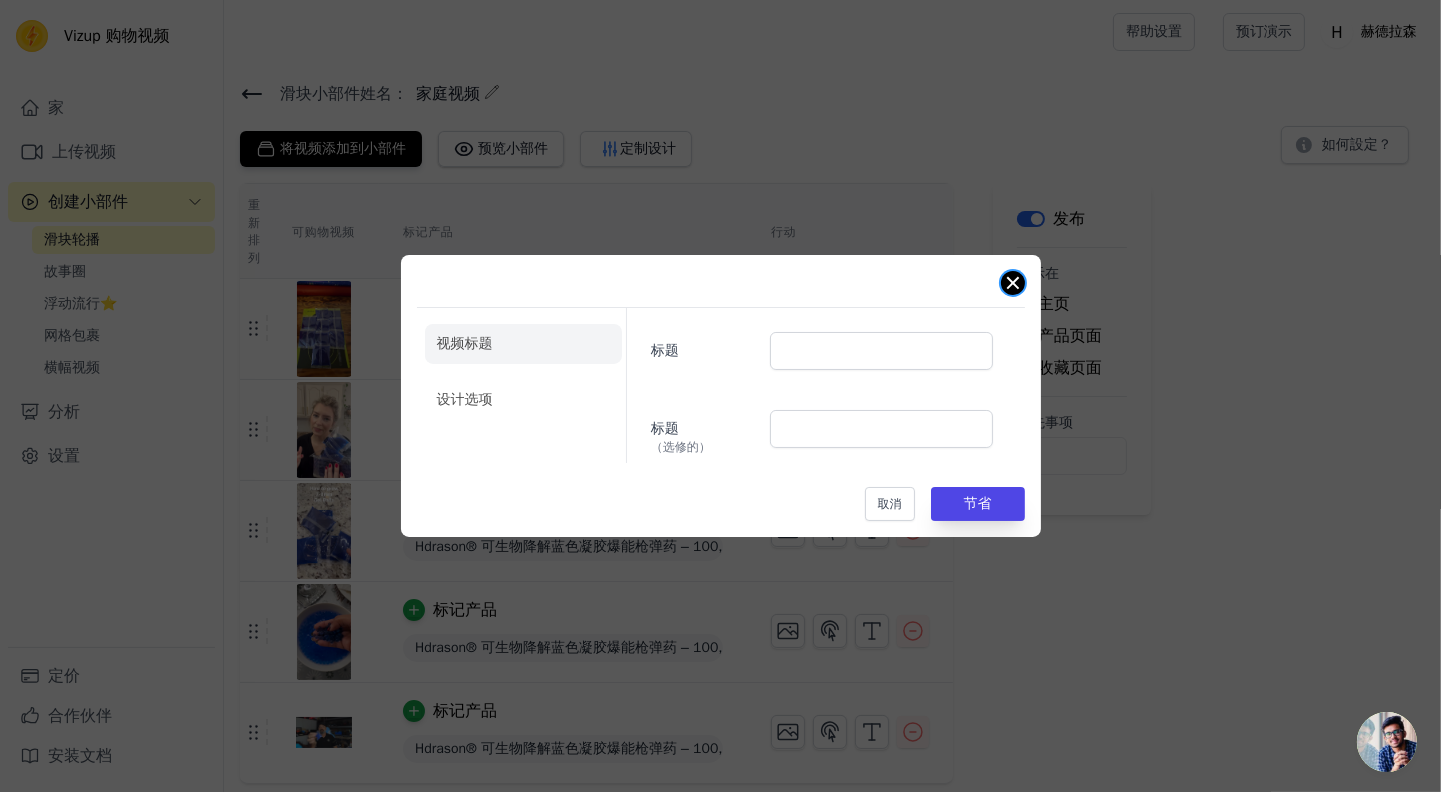 click at bounding box center [1013, 283] 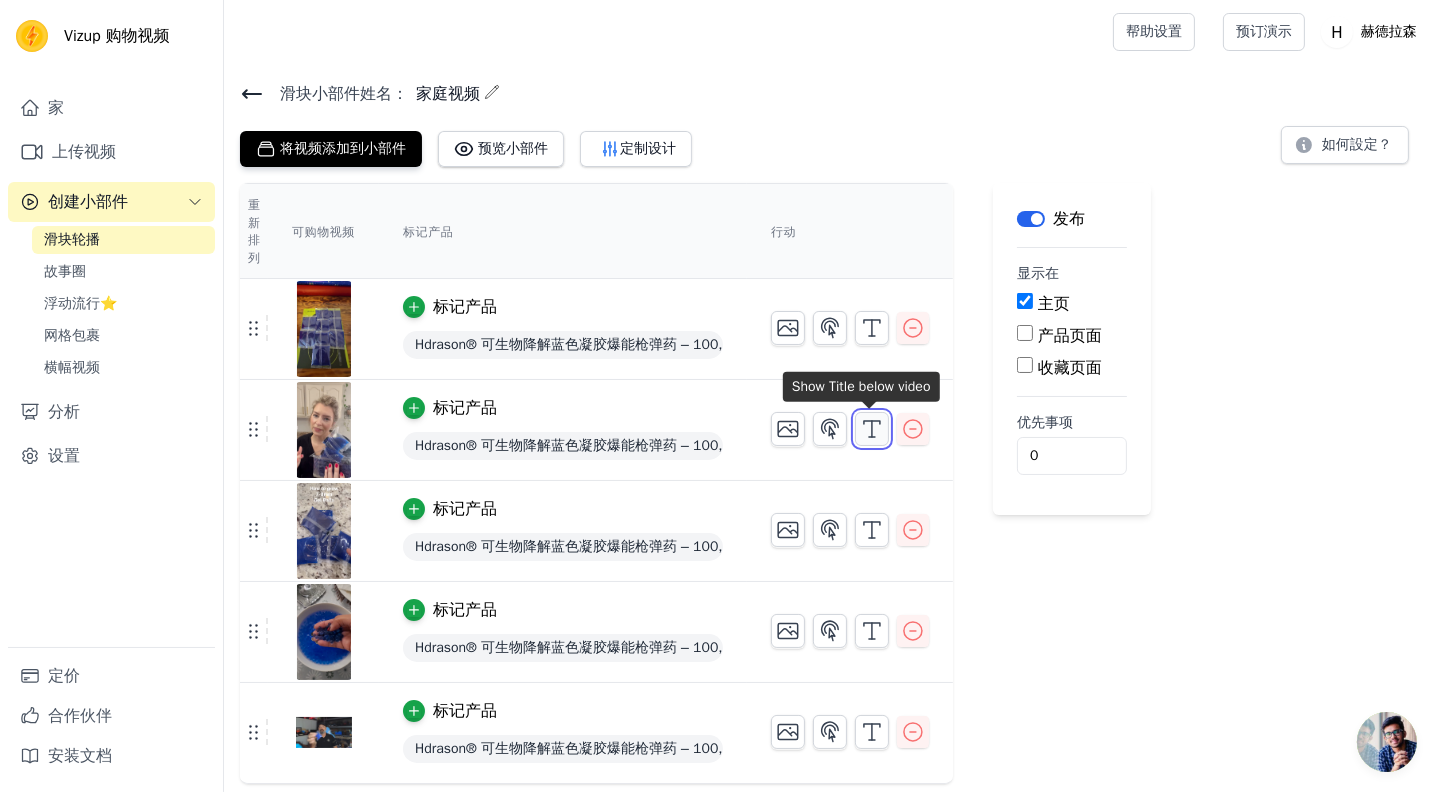 click 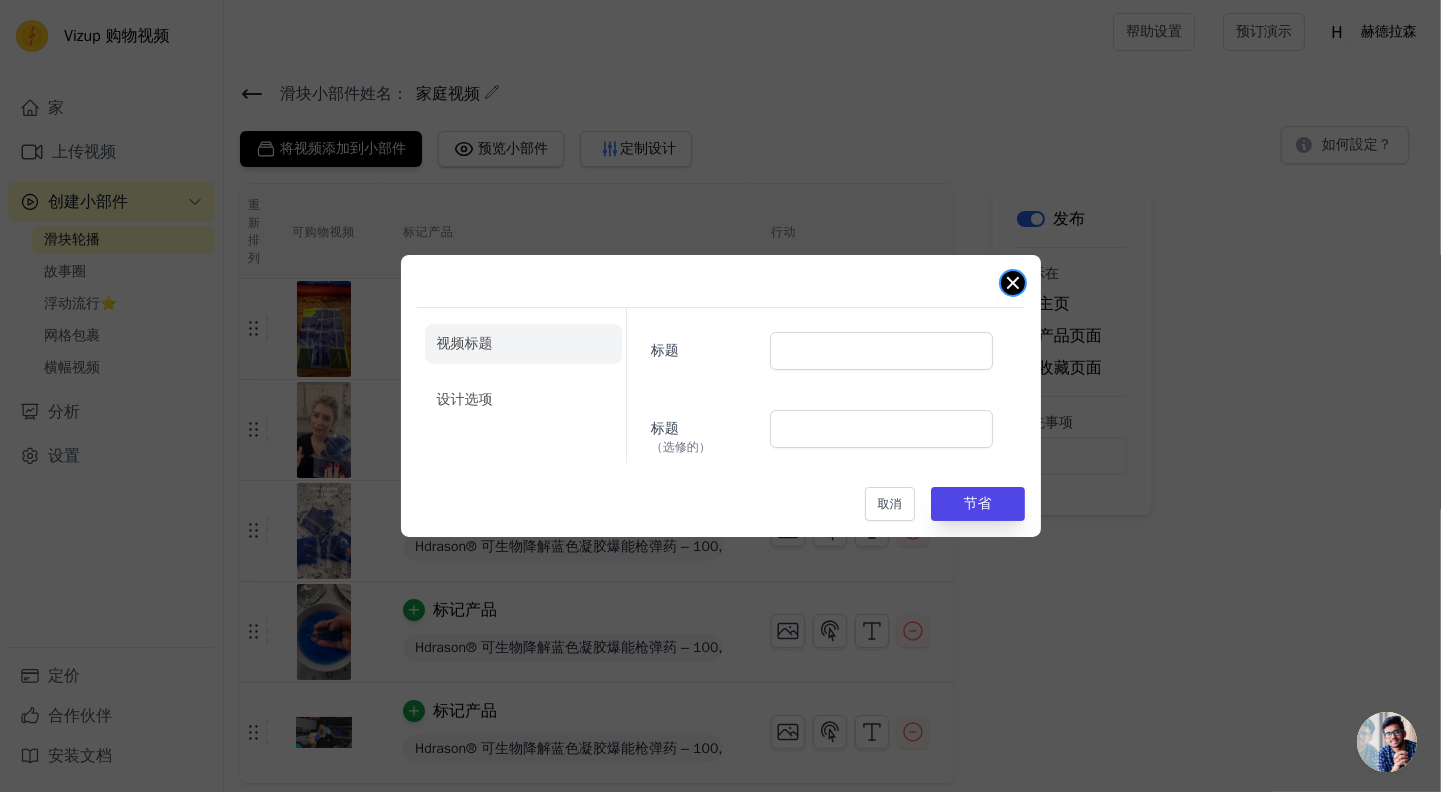 click at bounding box center [1013, 283] 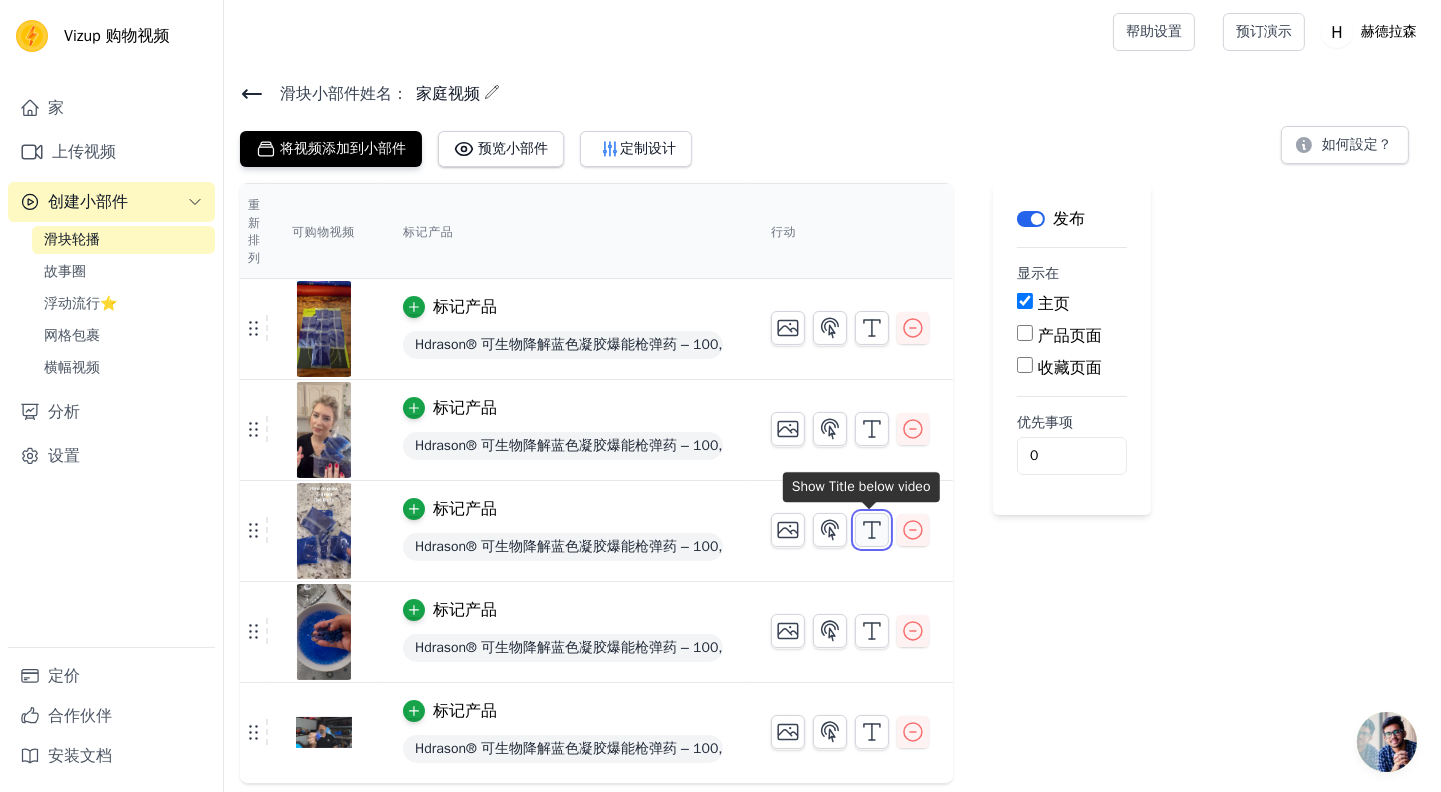 click 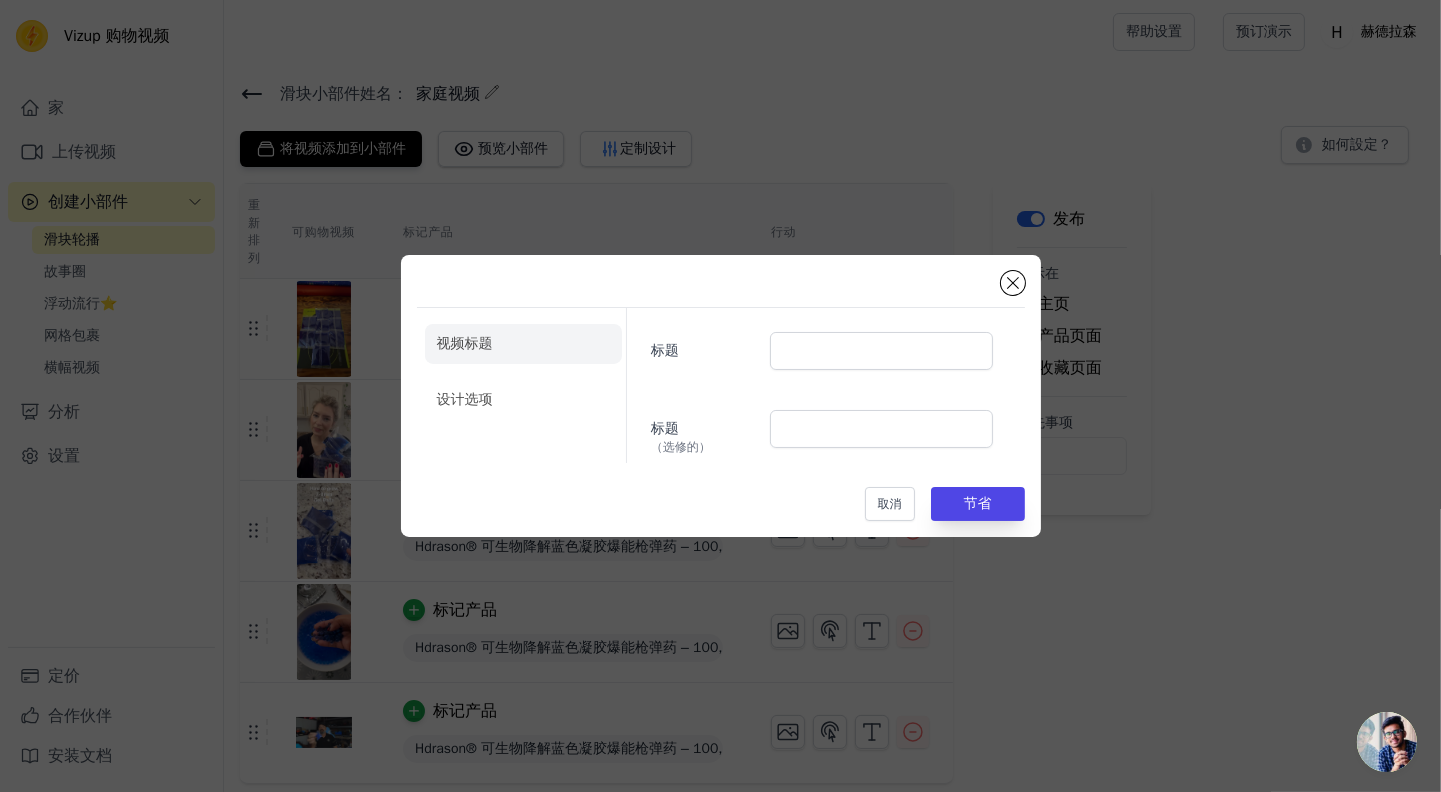 click on "视频标题 设计选项   标题     标题 （选修的）     取消   节省" 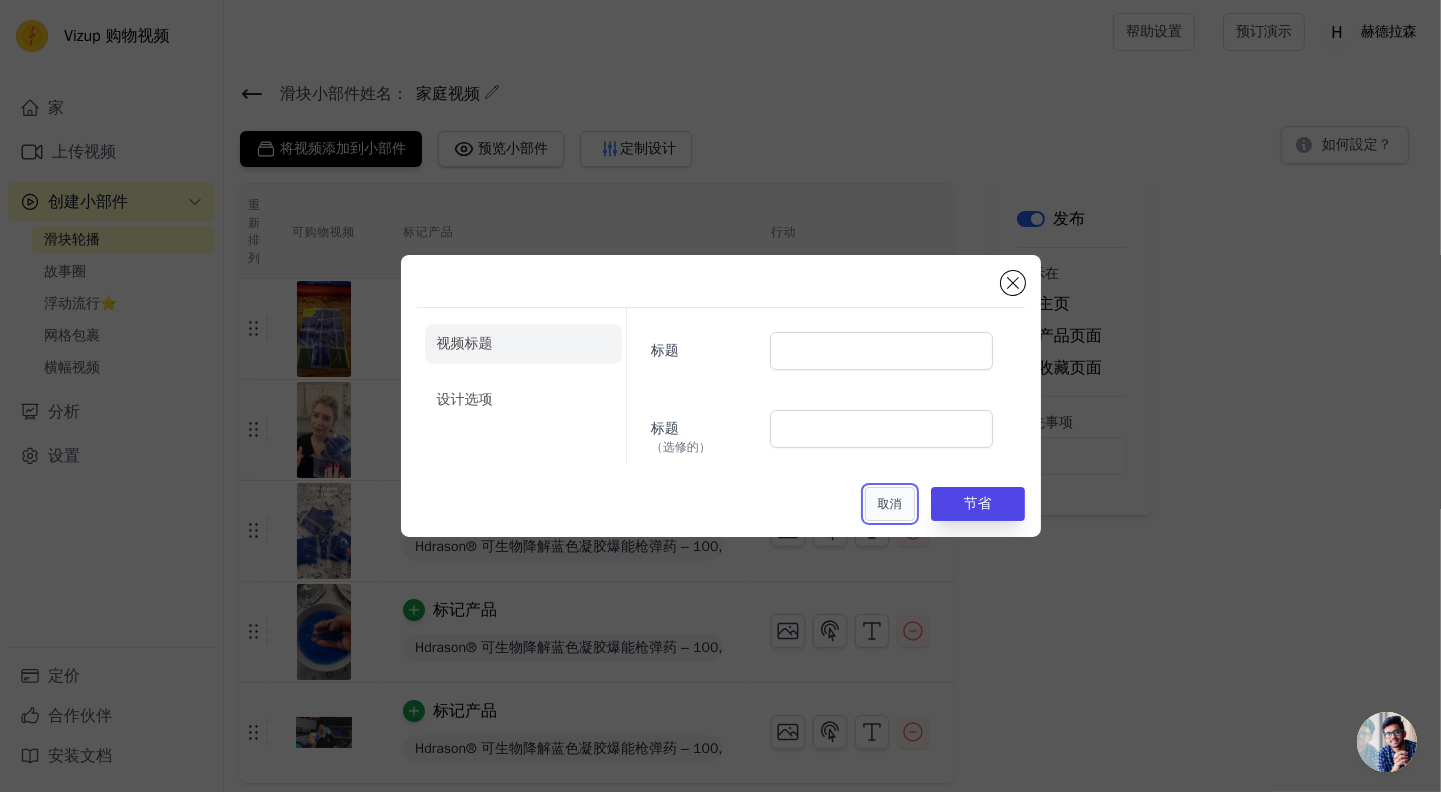 click on "取消" at bounding box center (890, 504) 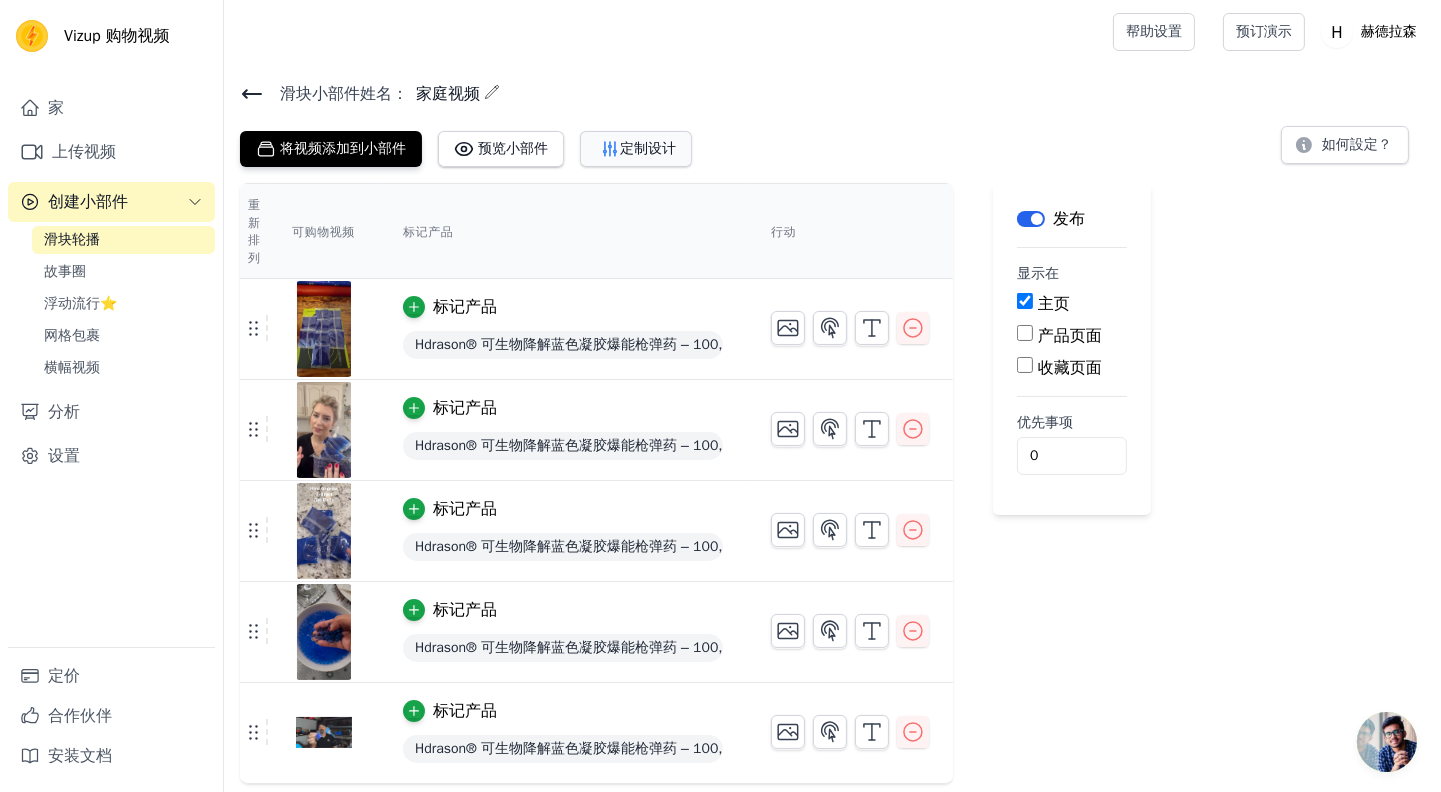 click on "定制设计" at bounding box center [648, 148] 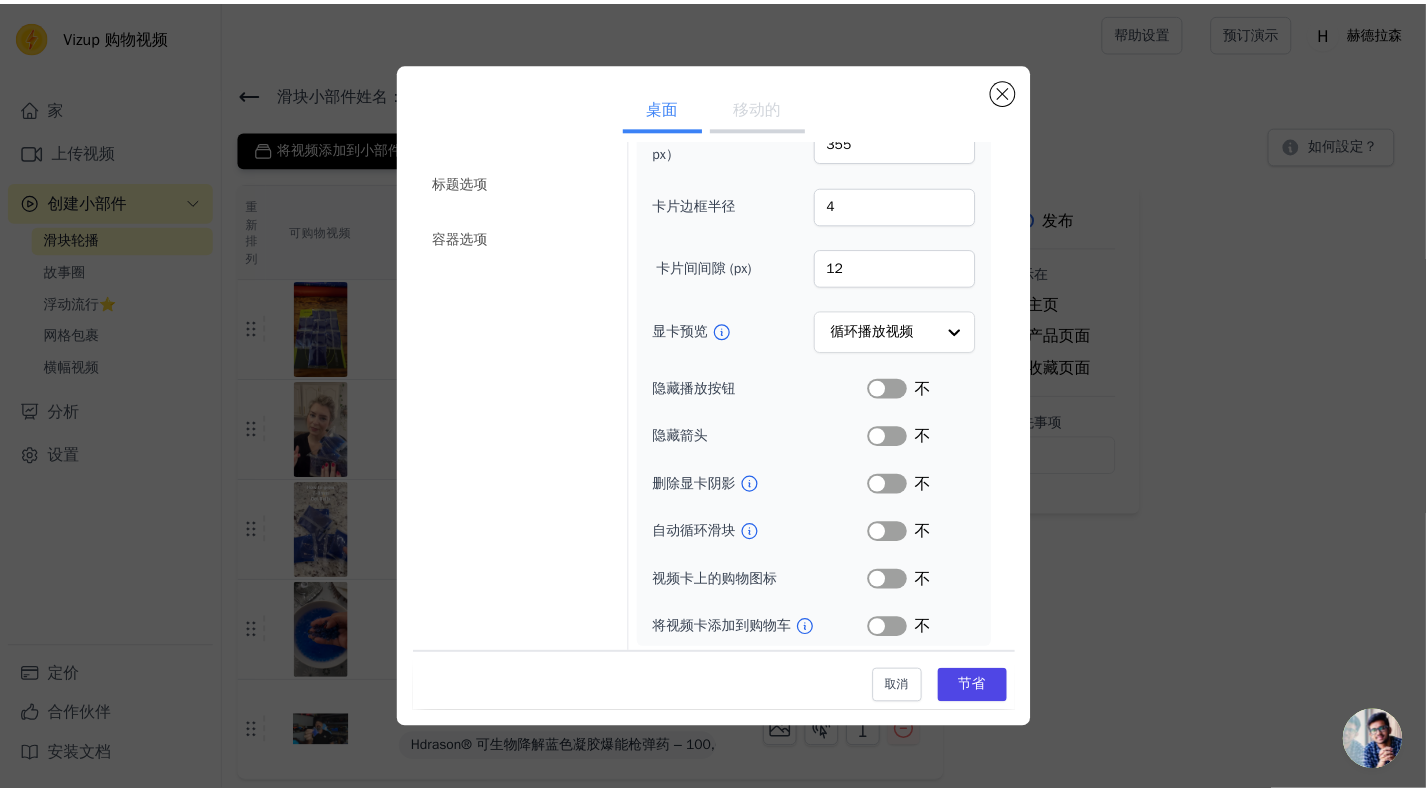 scroll, scrollTop: 110, scrollLeft: 0, axis: vertical 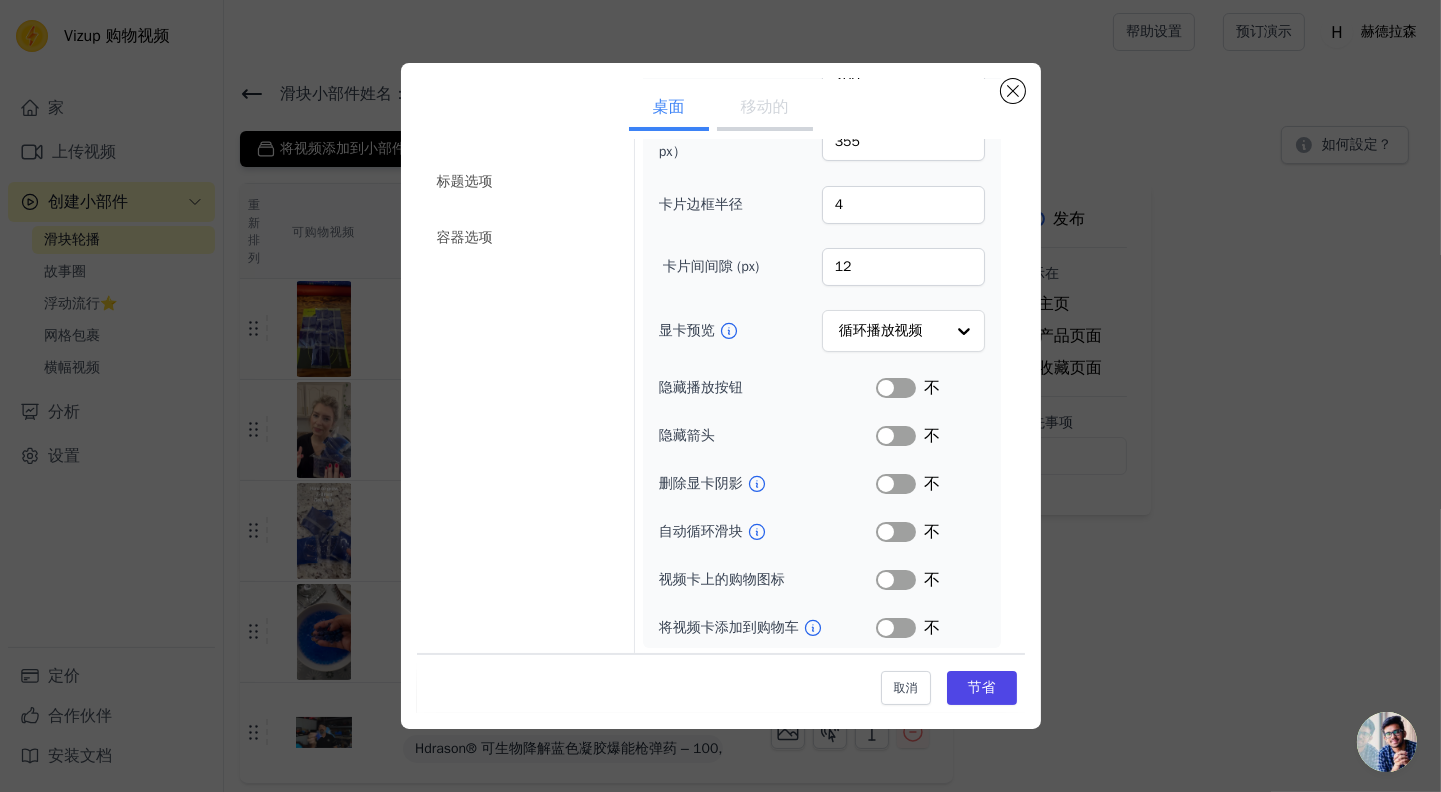 click on "移动的" at bounding box center (765, 107) 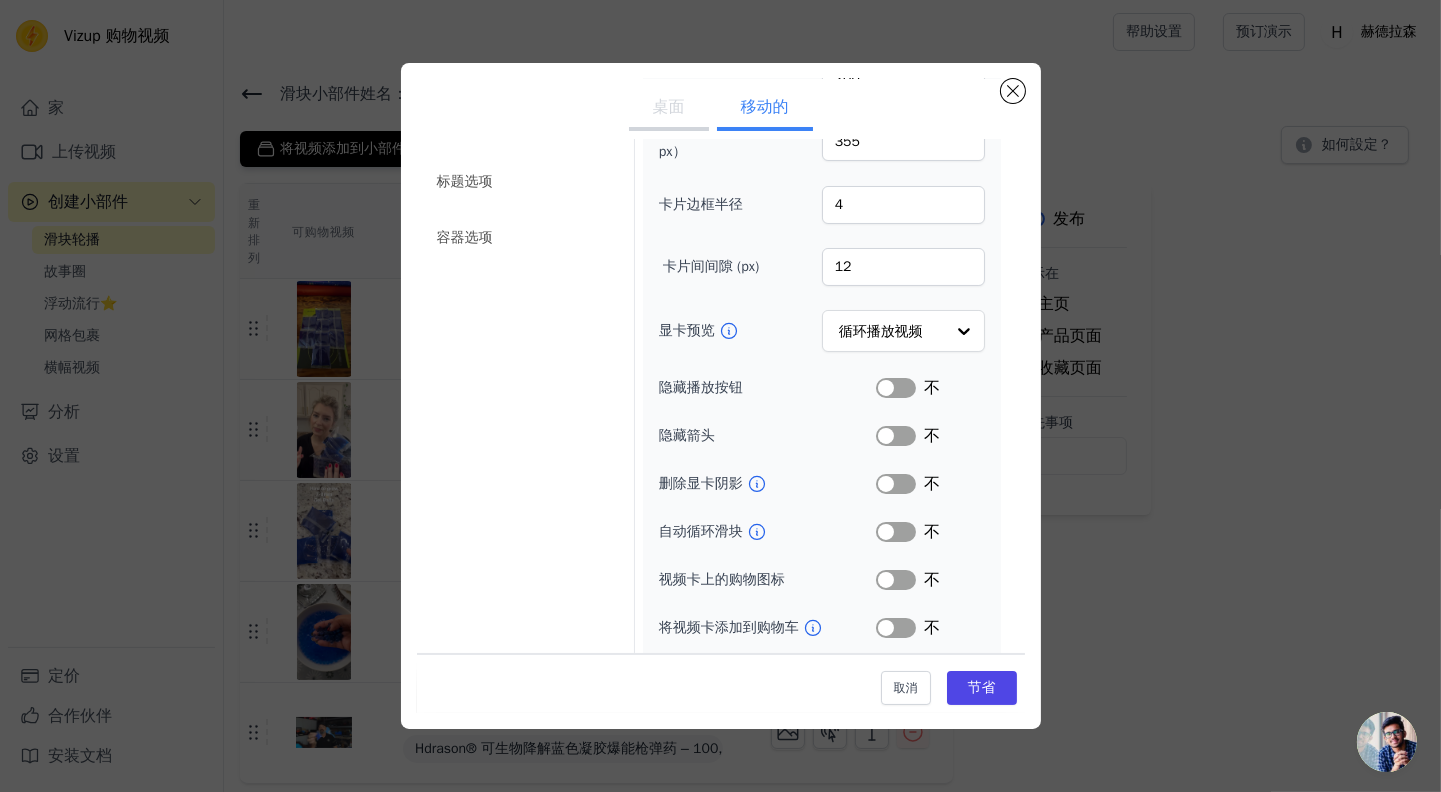 click on "桌面" at bounding box center (669, 107) 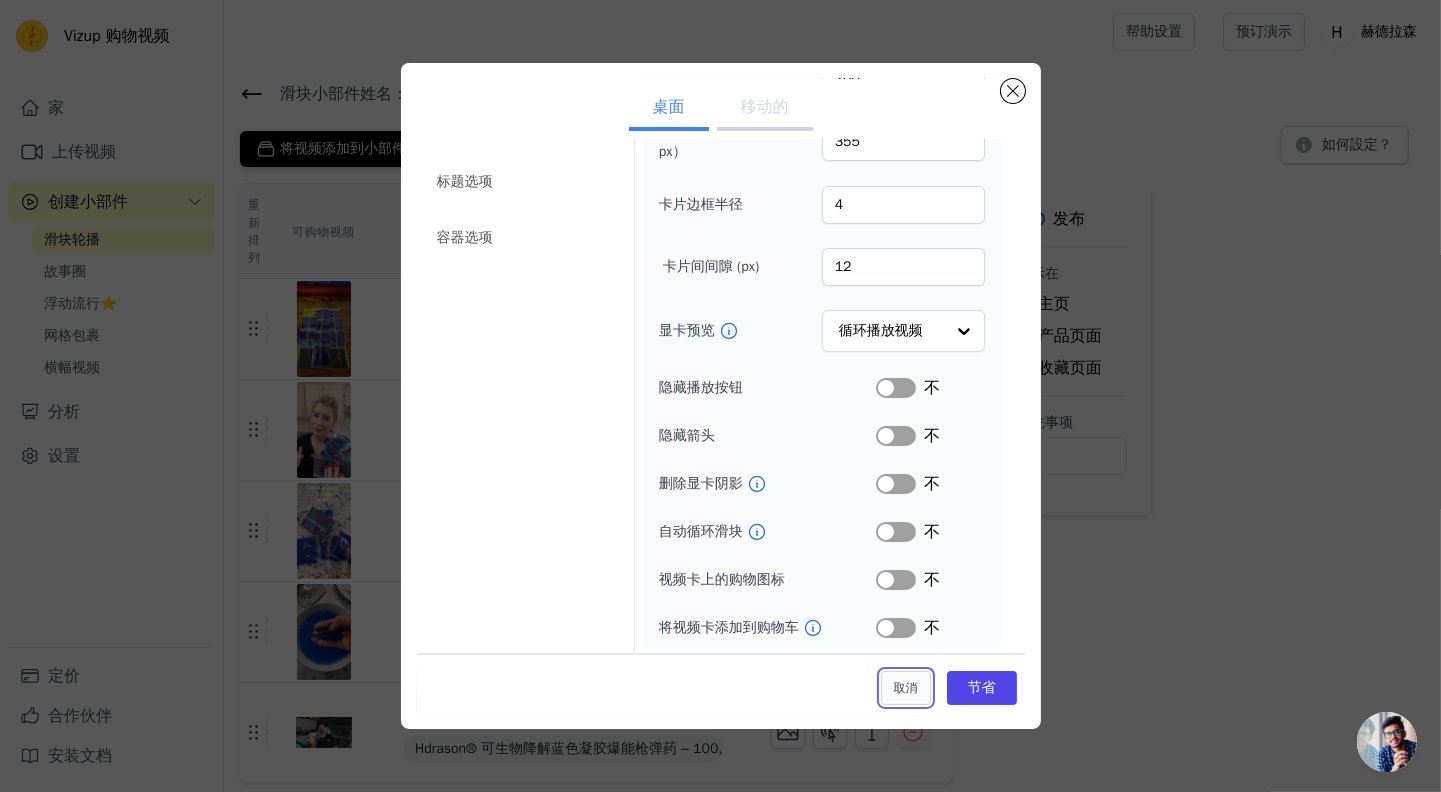 click on "取消" at bounding box center [906, 688] 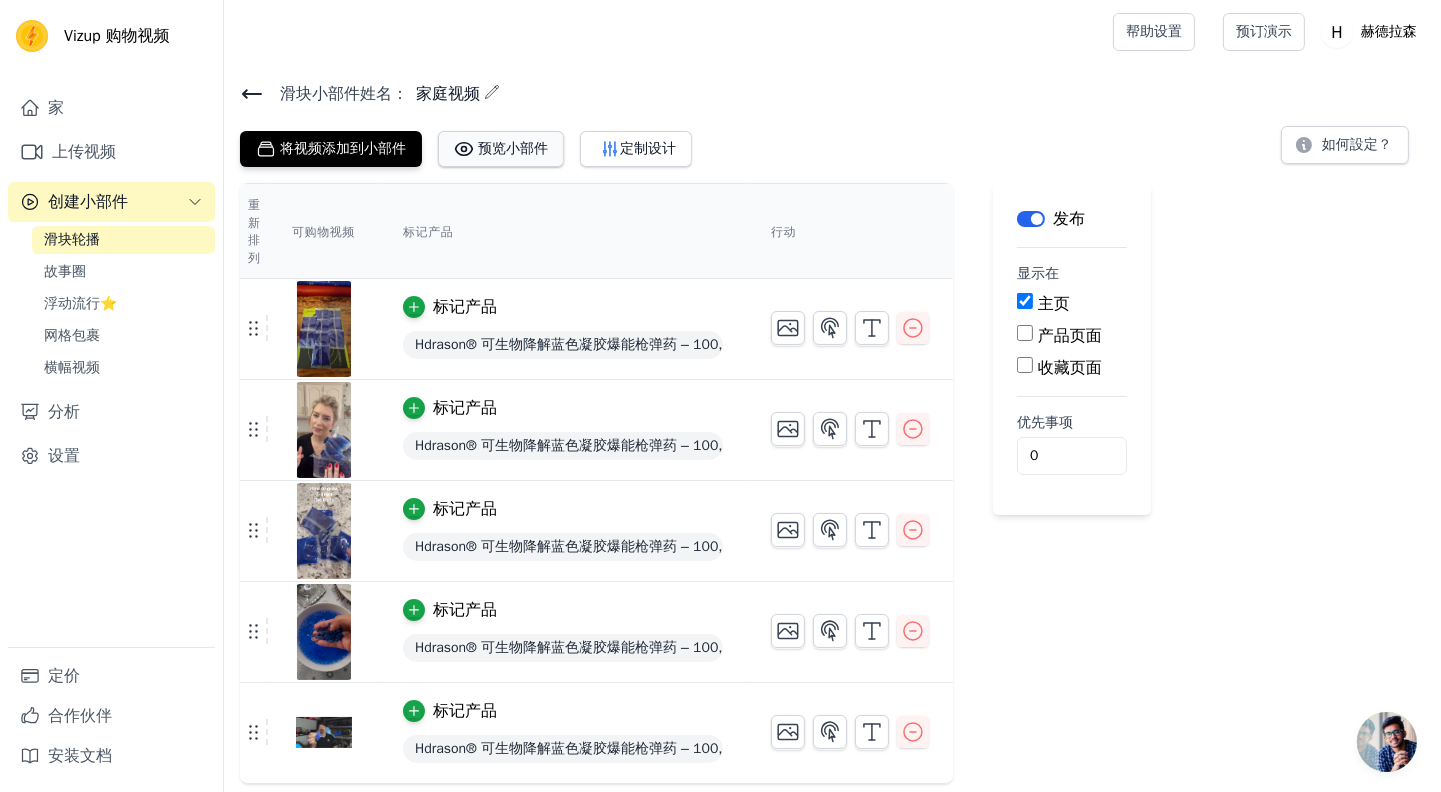 click on "预览小部件" at bounding box center [513, 148] 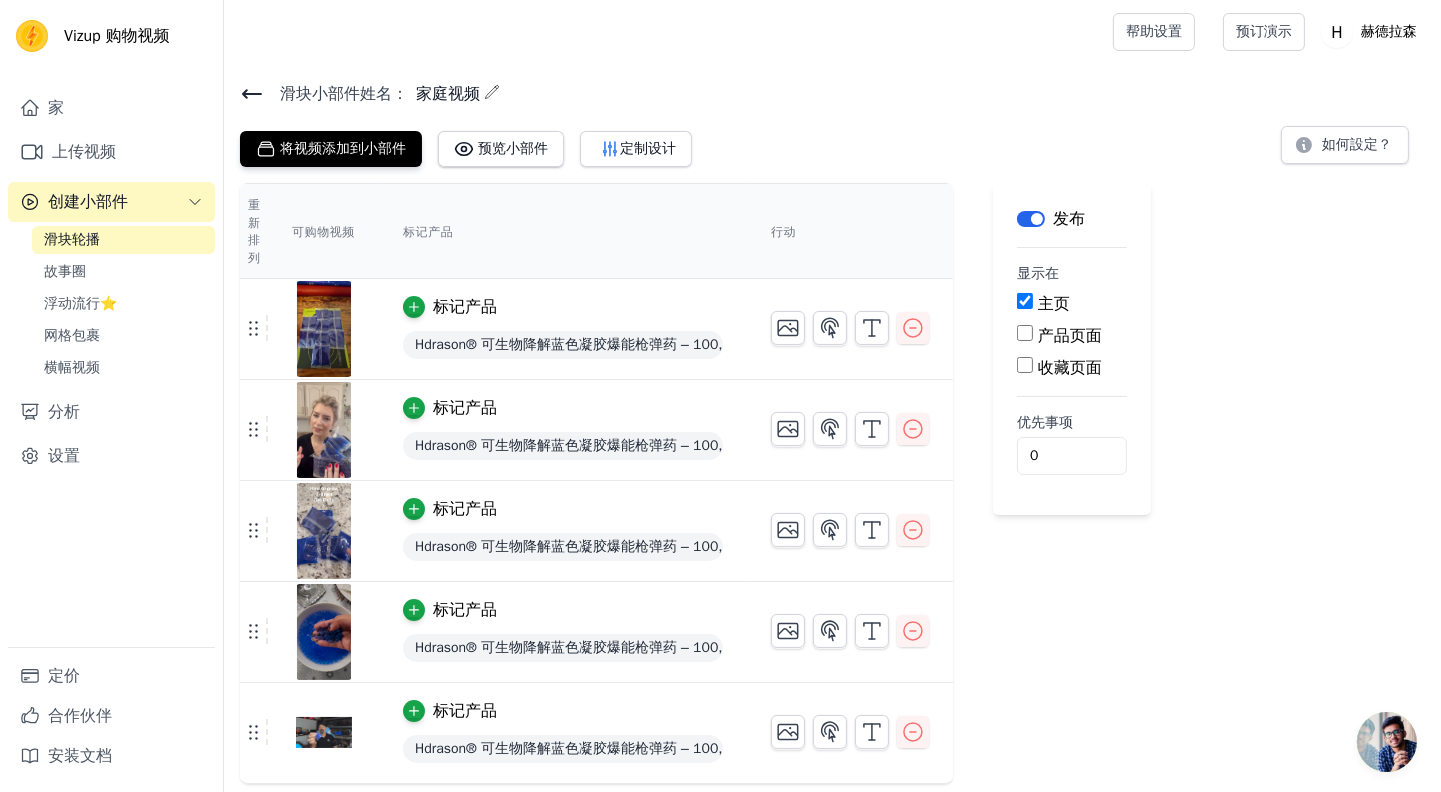click at bounding box center (324, 329) 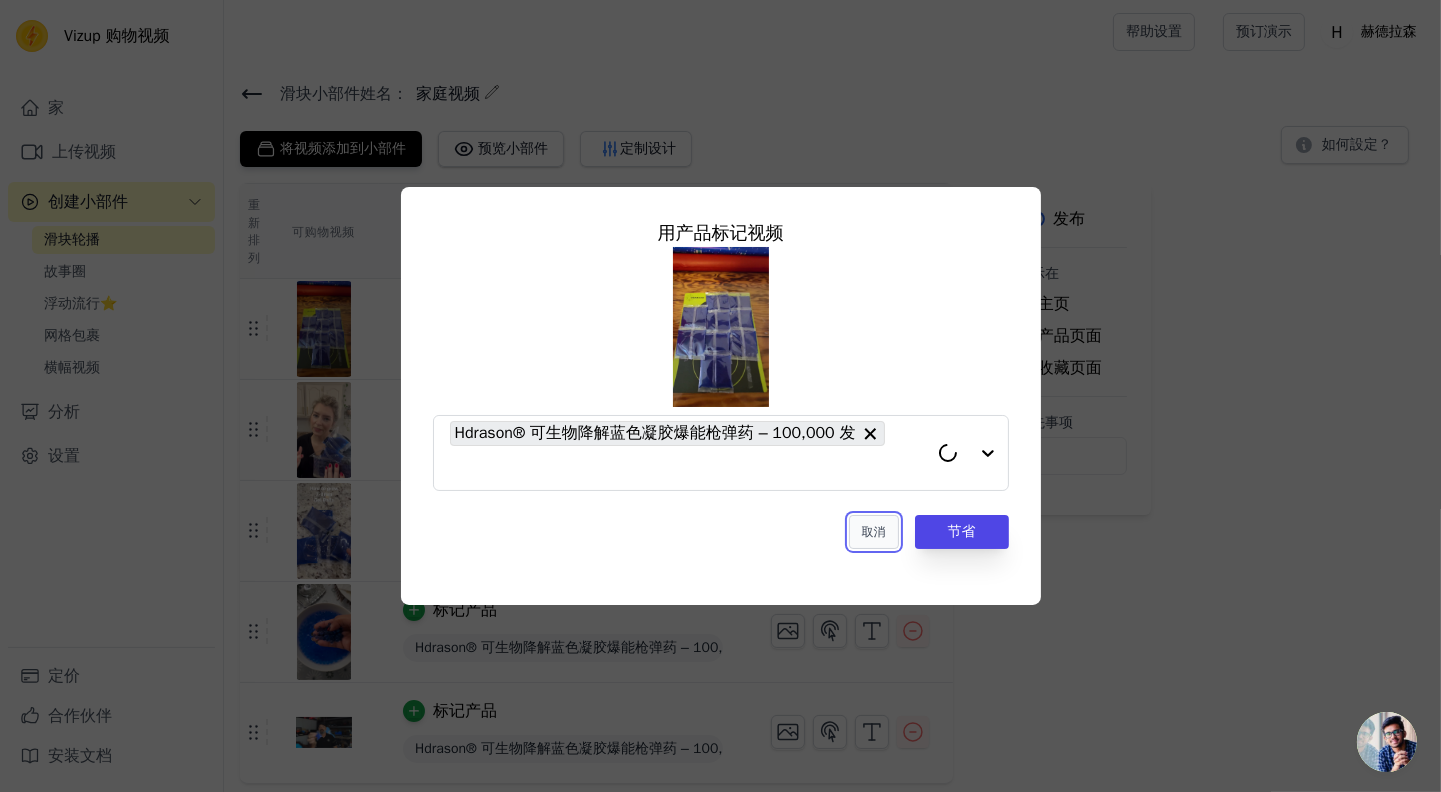 click on "取消" at bounding box center (874, 532) 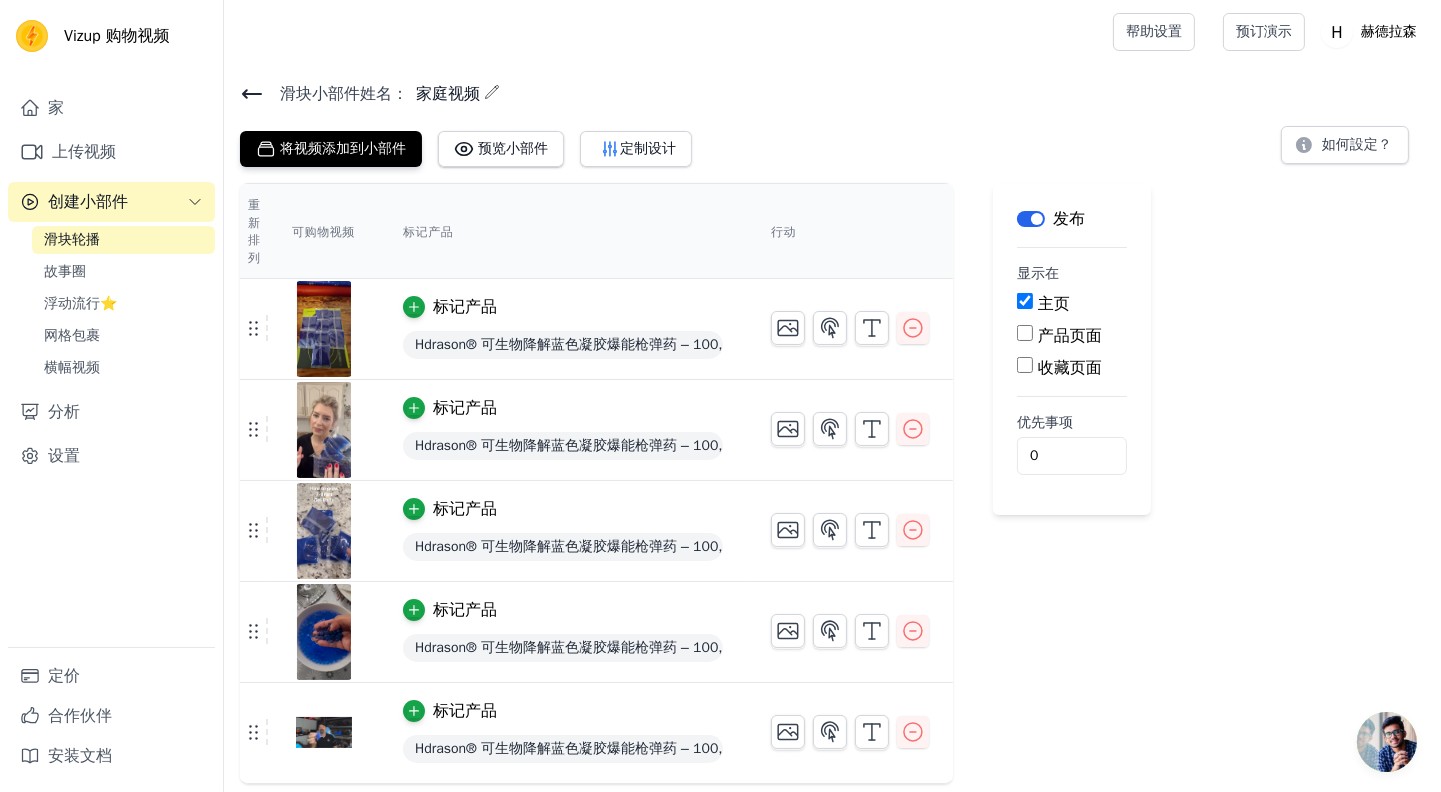 click on "Hdrason® 可生物降解蓝色凝胶爆能枪弹药 – 100,000 发" at bounding box center (590, 344) 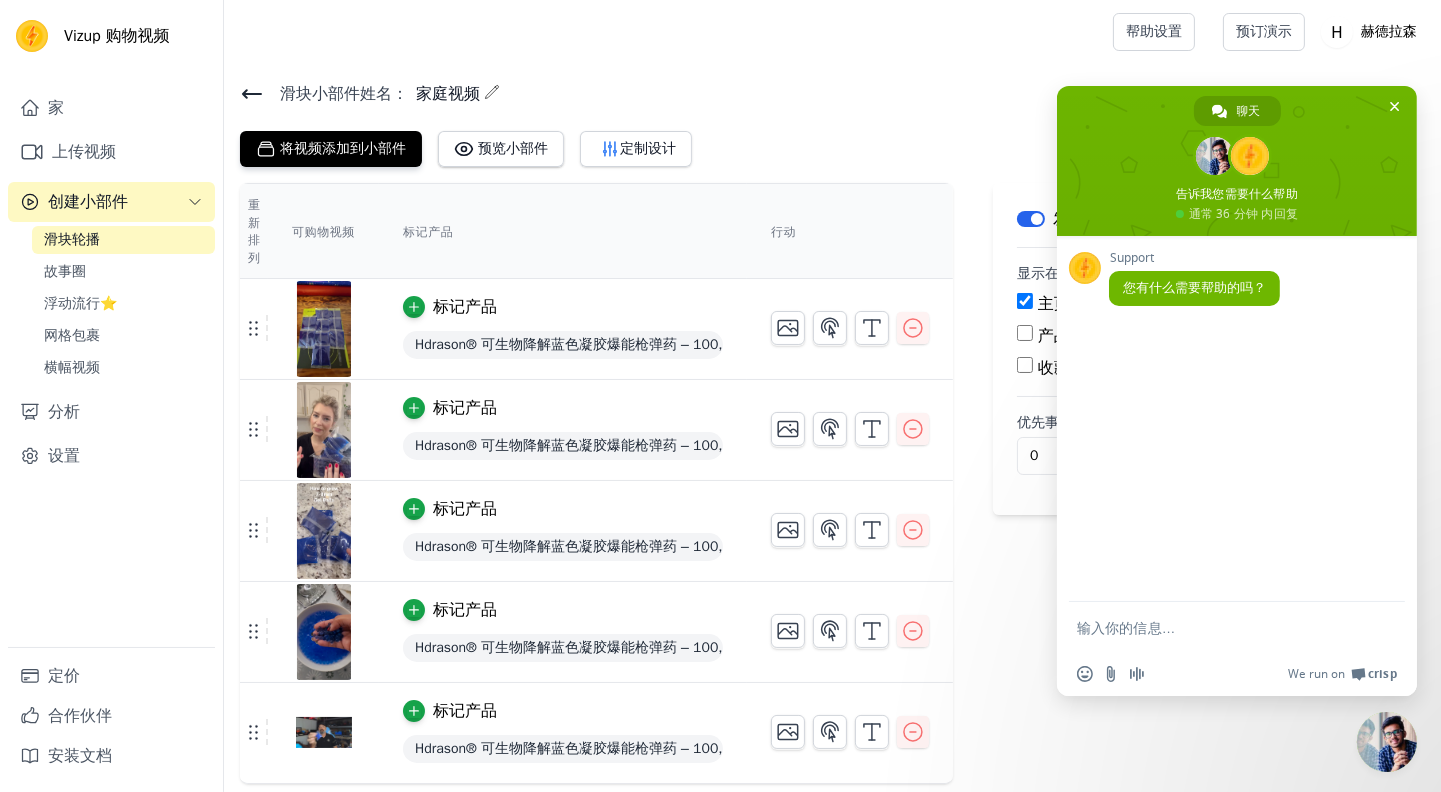 click at bounding box center (1217, 627) 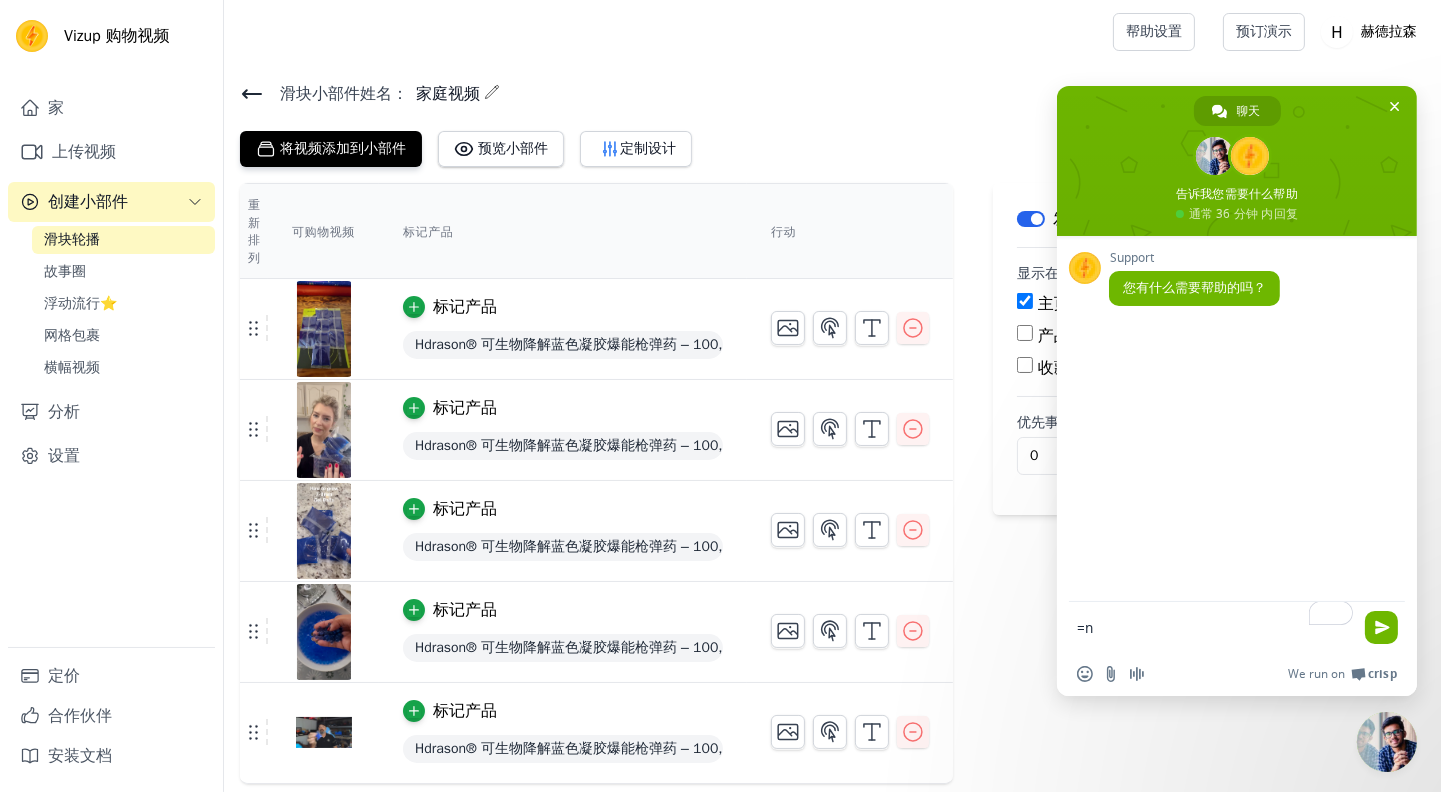type on "=" 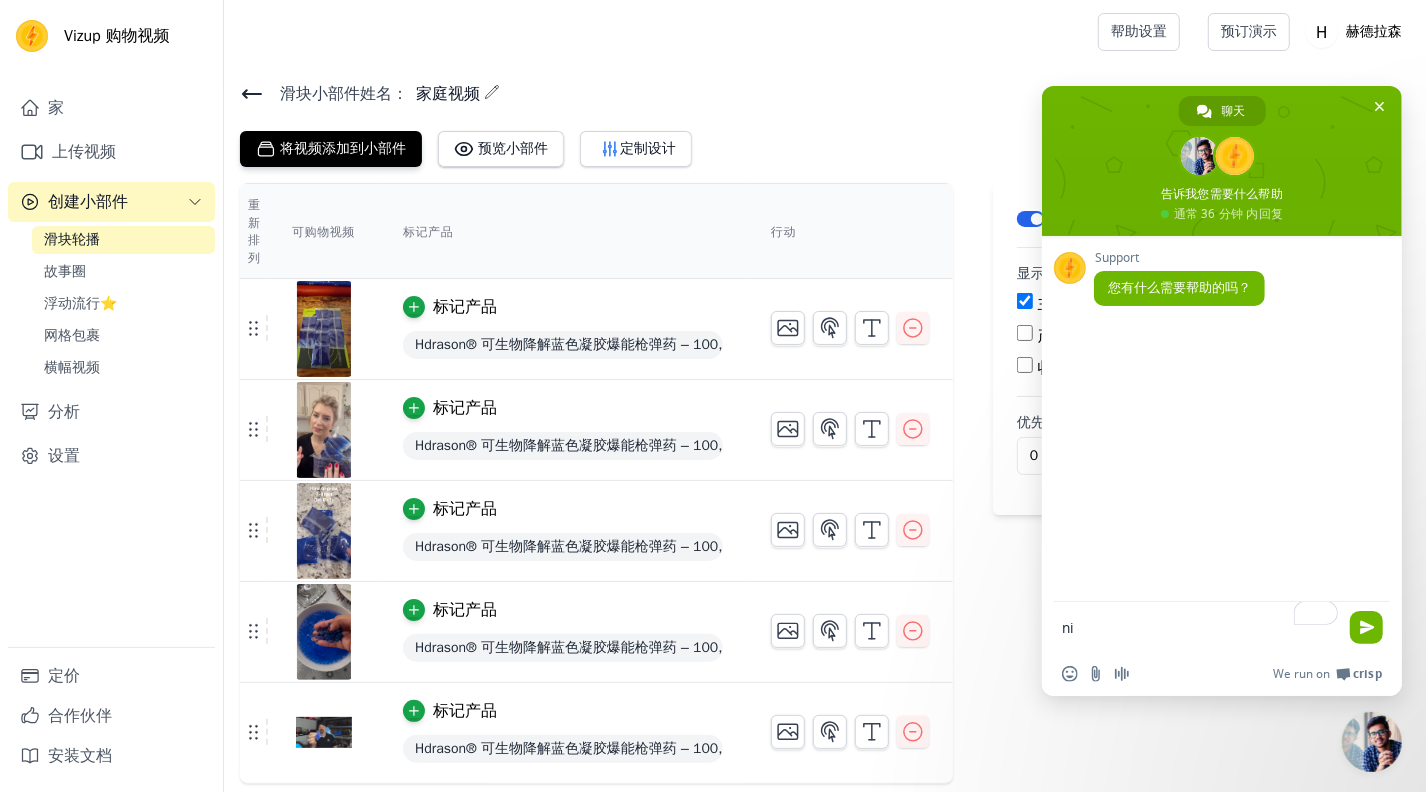 type on "n" 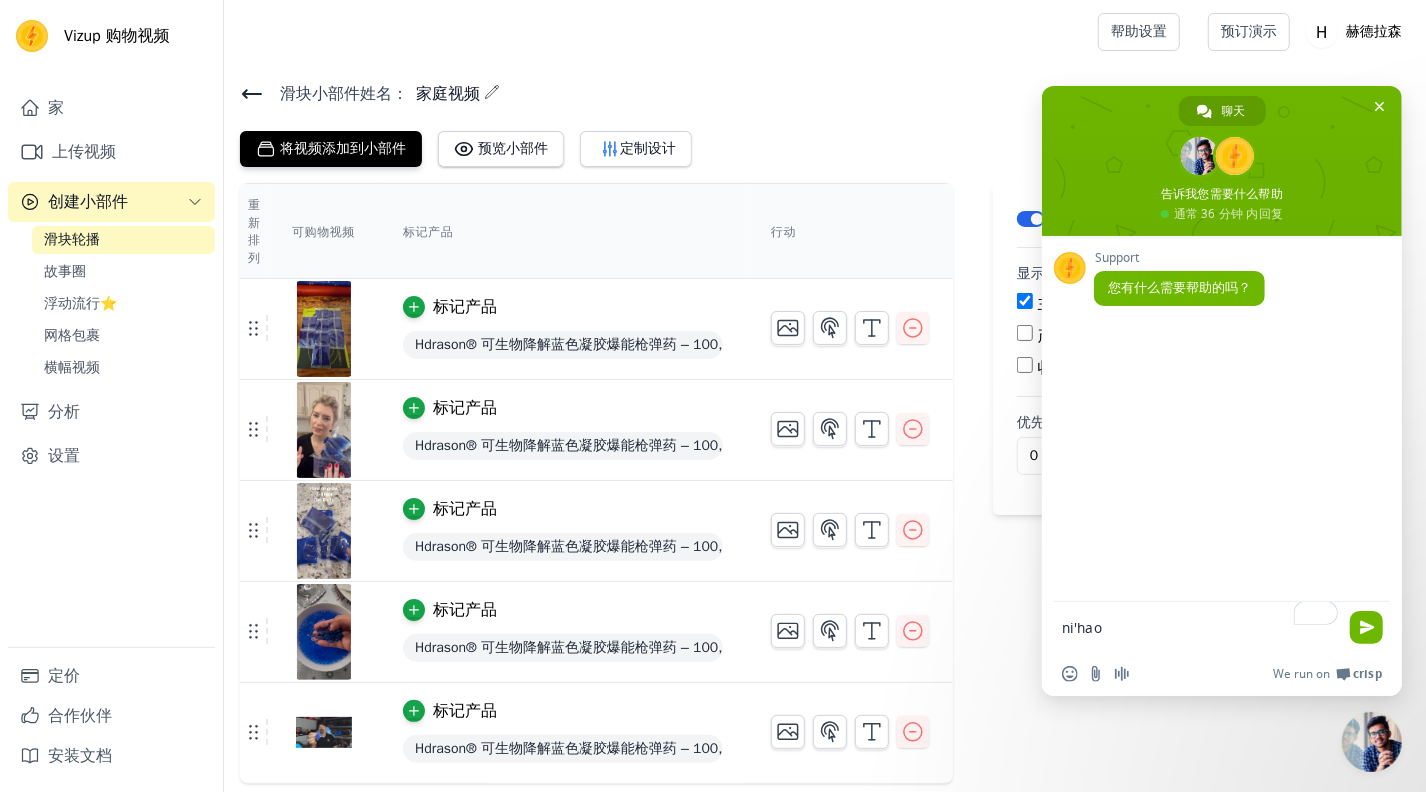 type on "你好" 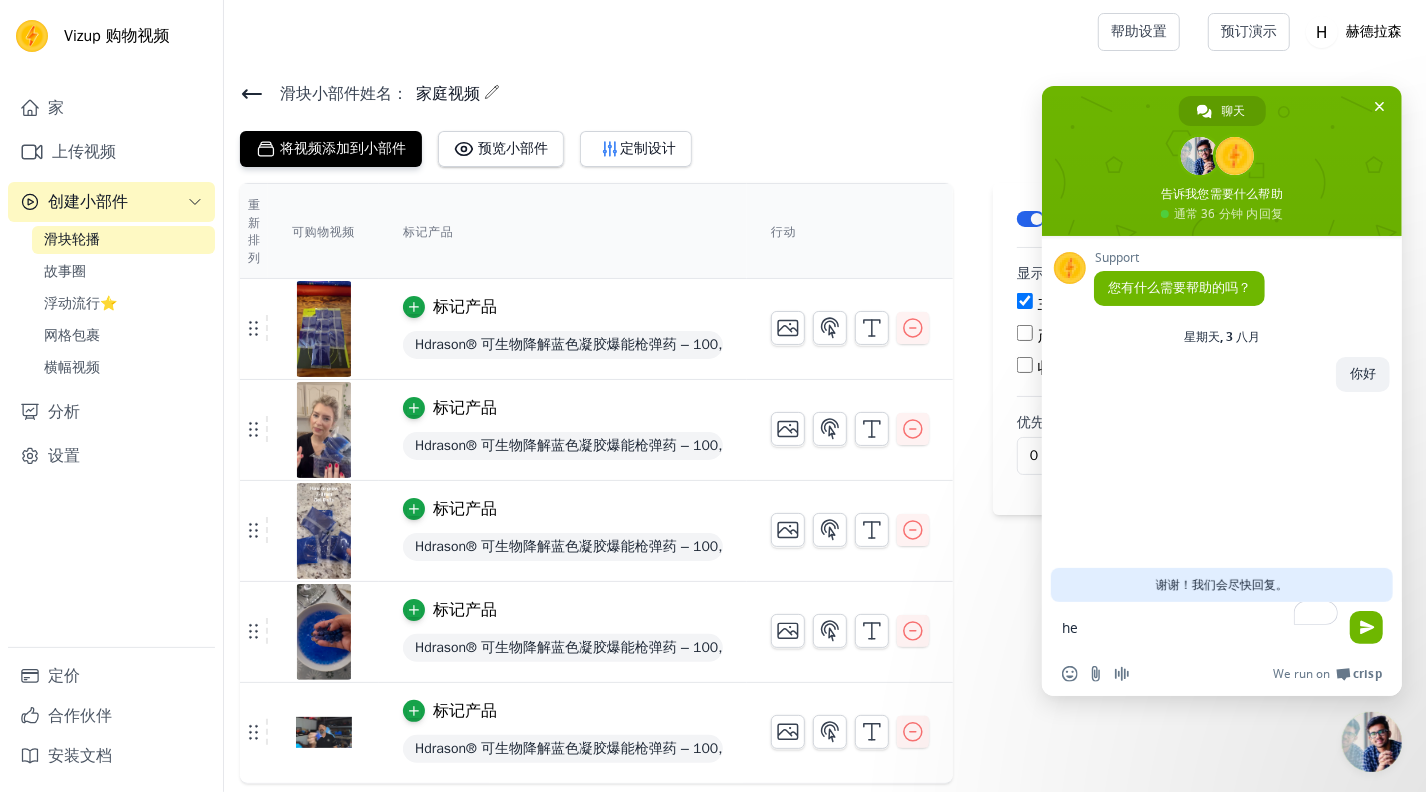 type on "h" 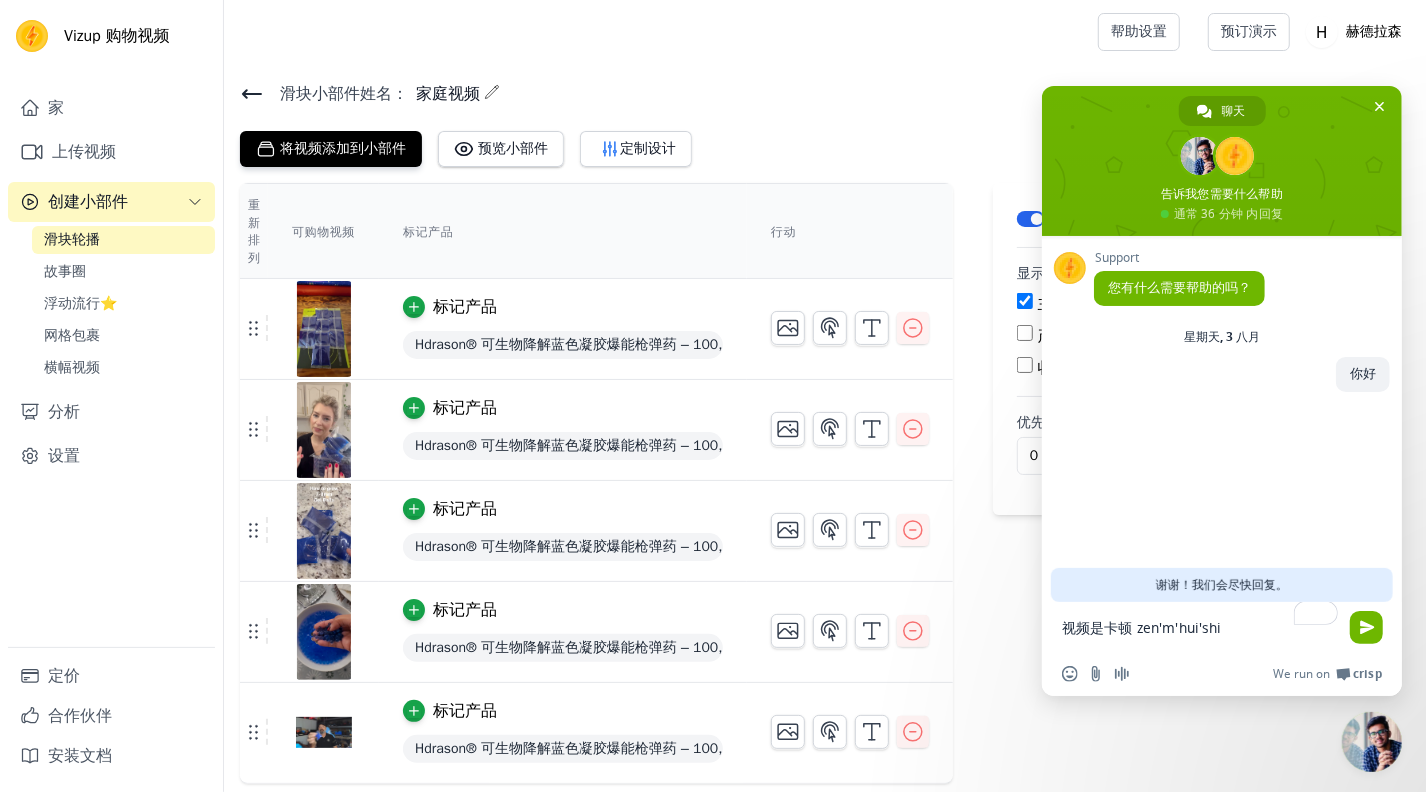 type on "视频是卡顿 怎么回事" 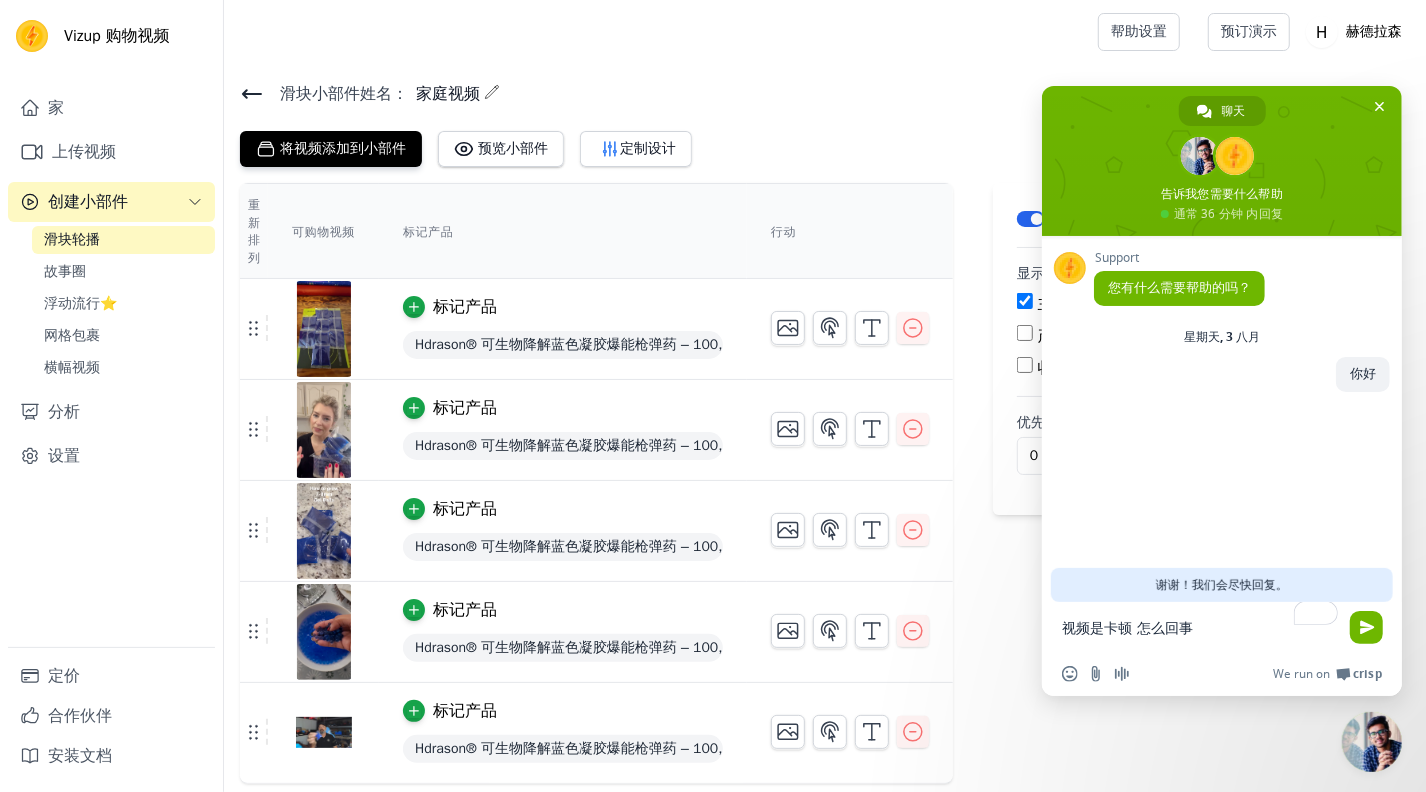 type 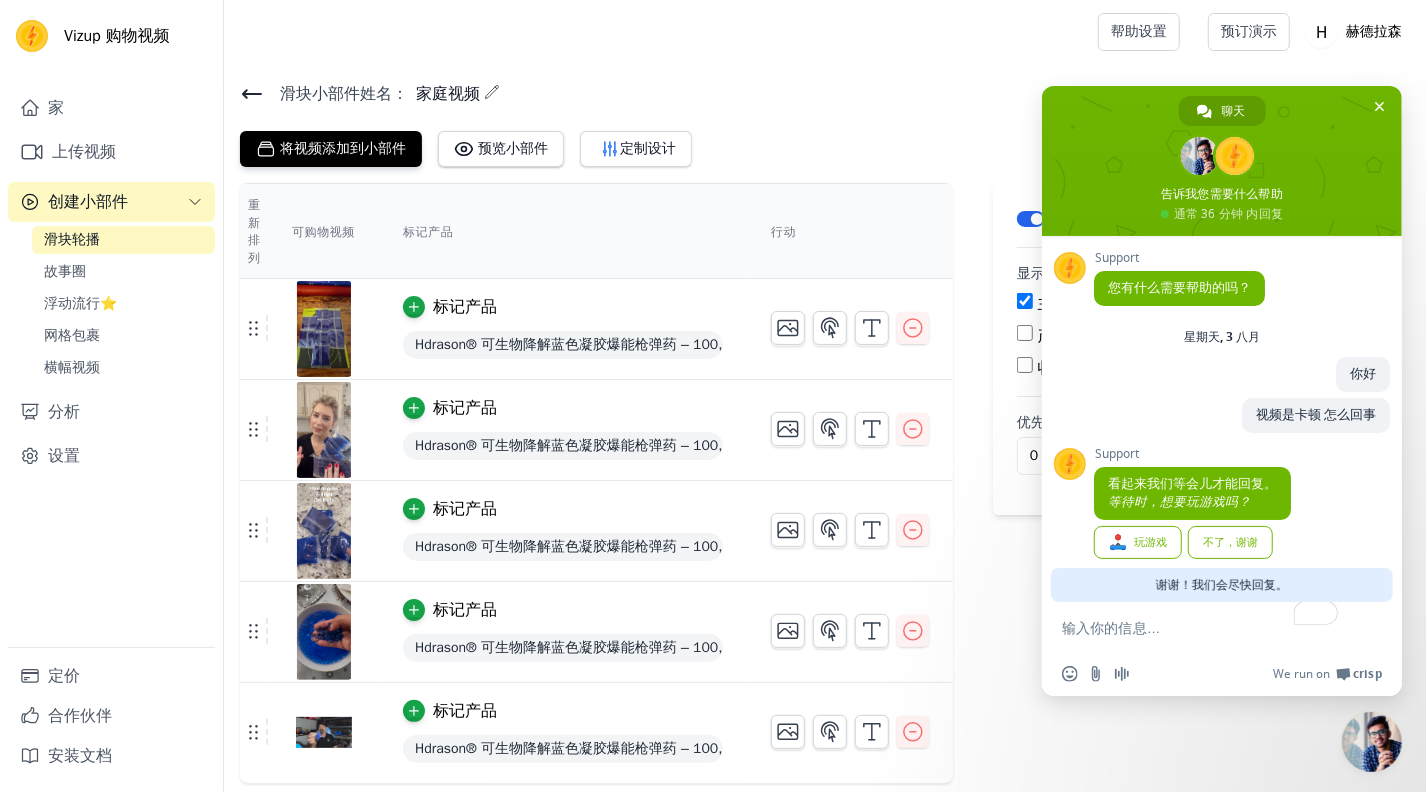 scroll, scrollTop: 21, scrollLeft: 0, axis: vertical 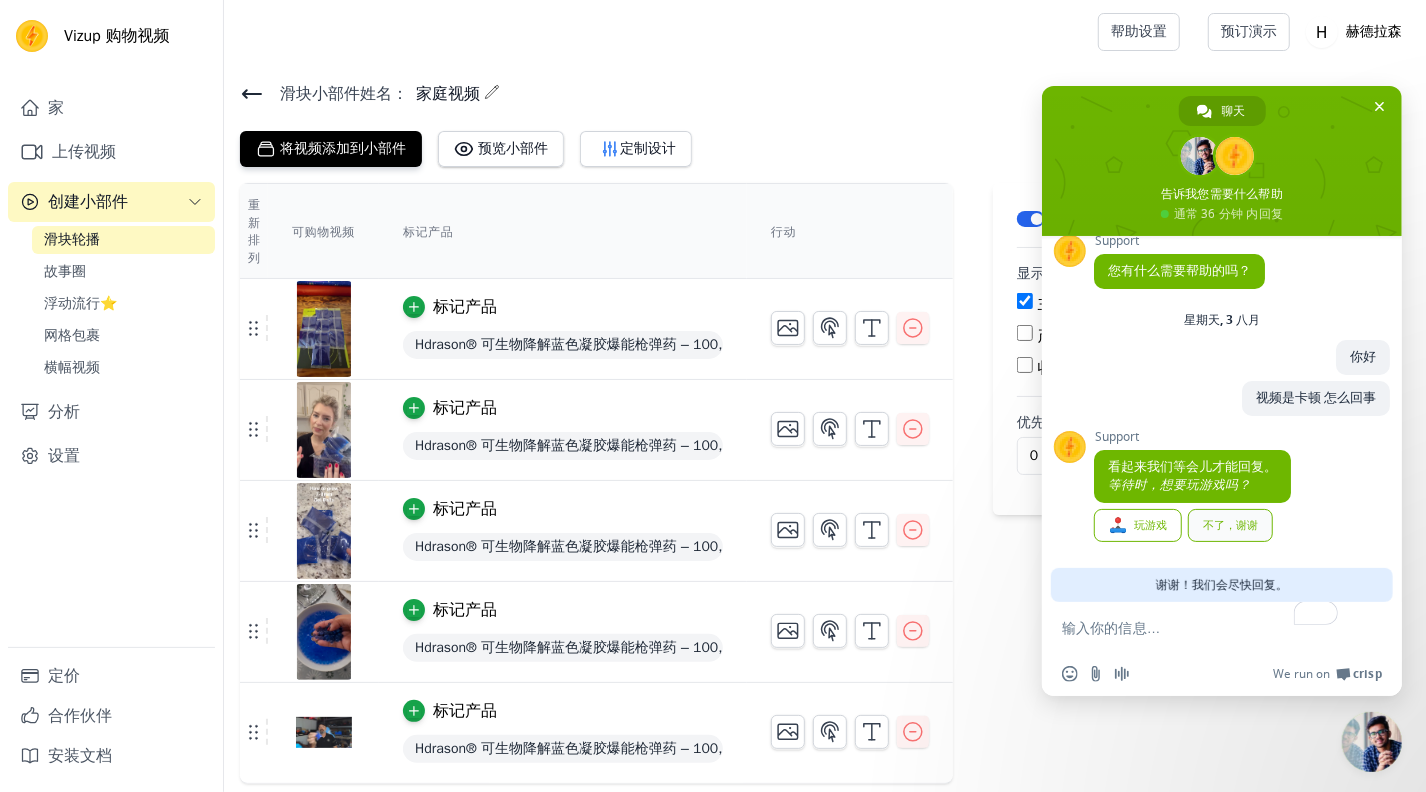 click on "不了，谢谢" at bounding box center [1230, 525] 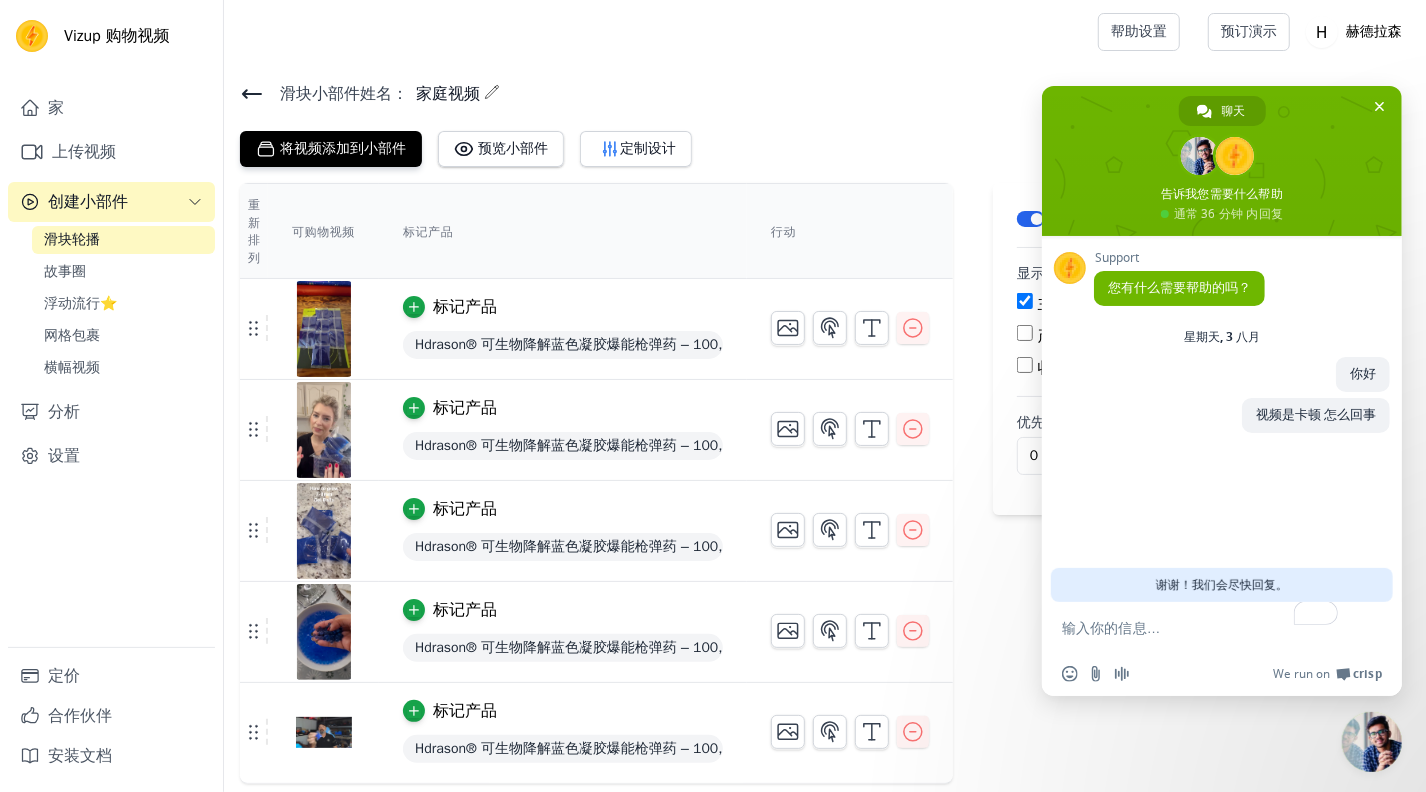 click at bounding box center (1202, 627) 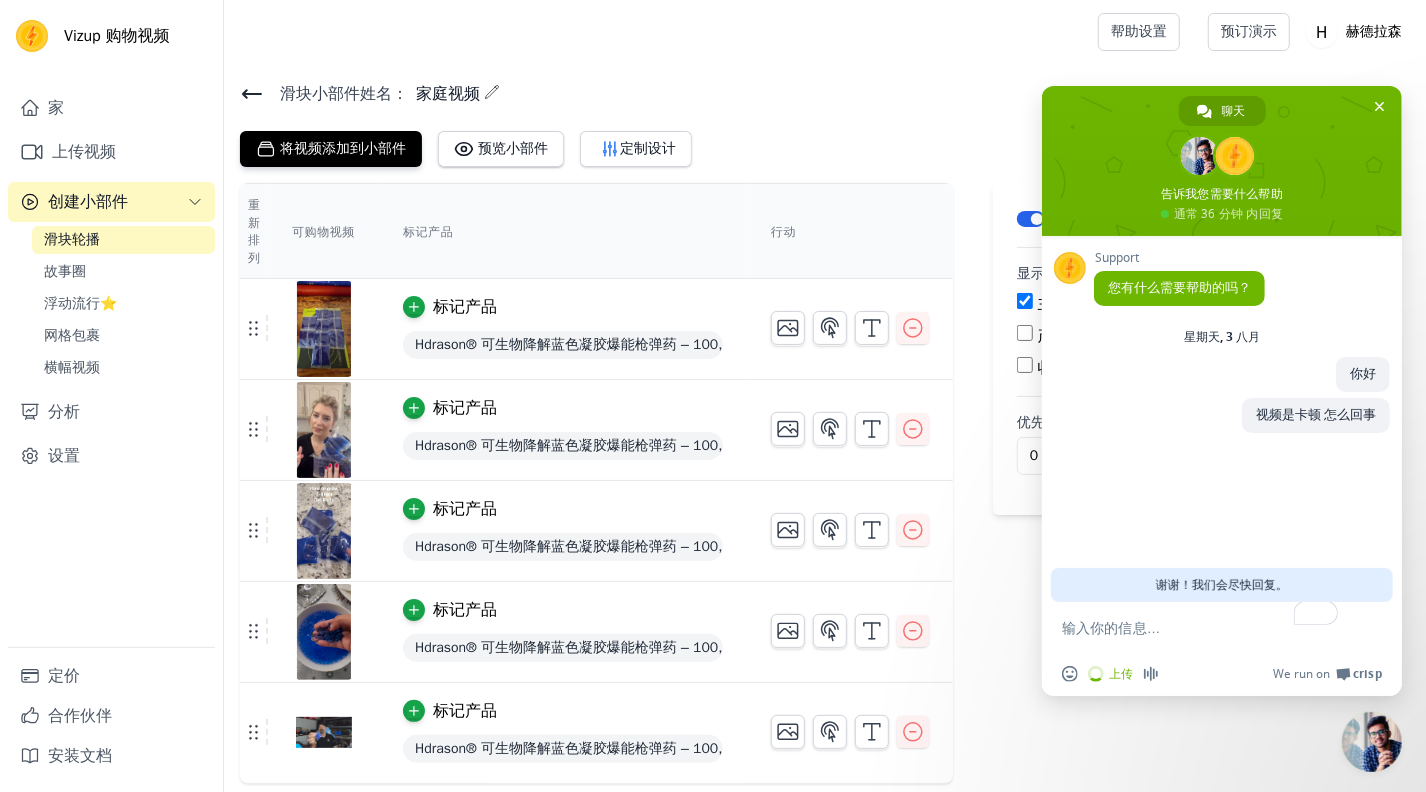 type 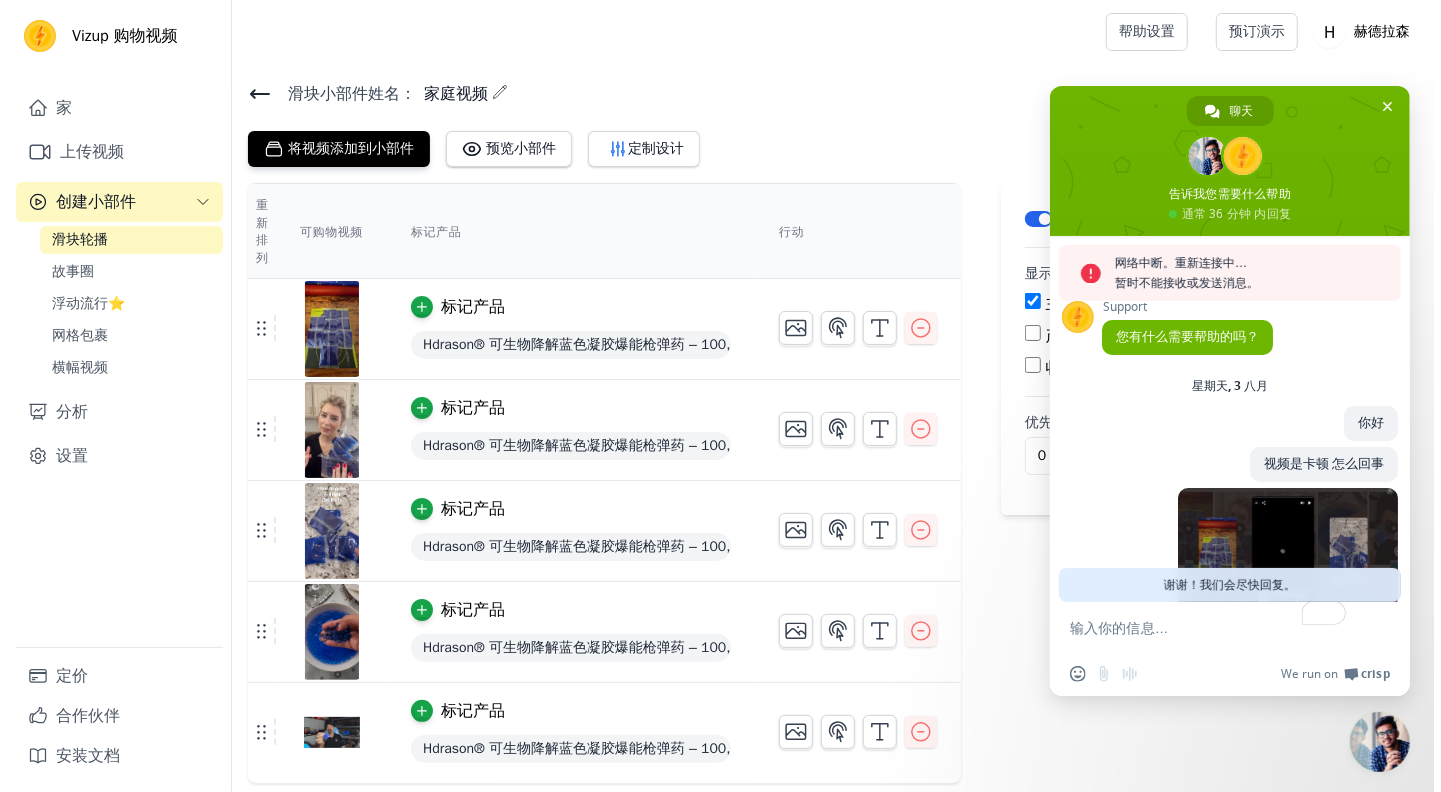 scroll, scrollTop: 81, scrollLeft: 0, axis: vertical 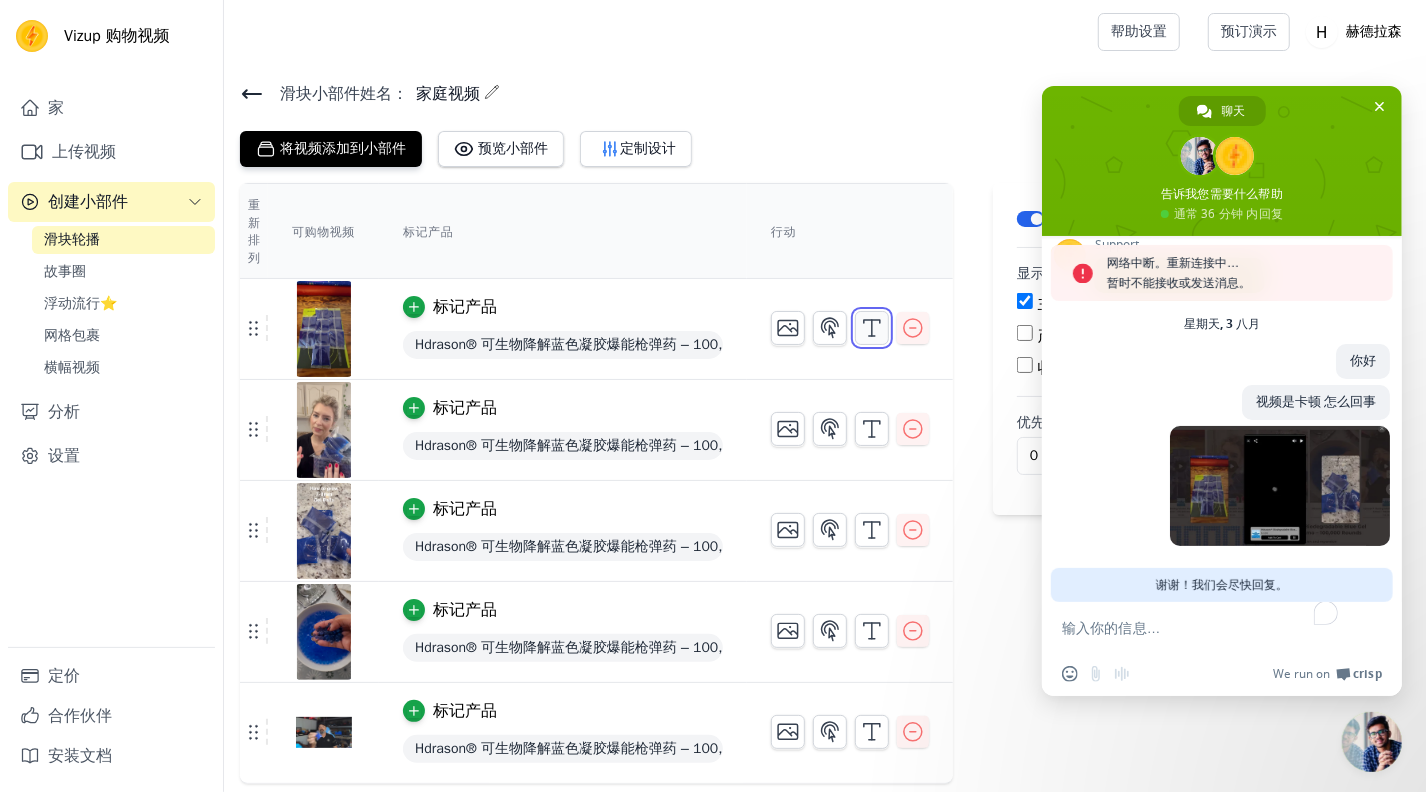 click 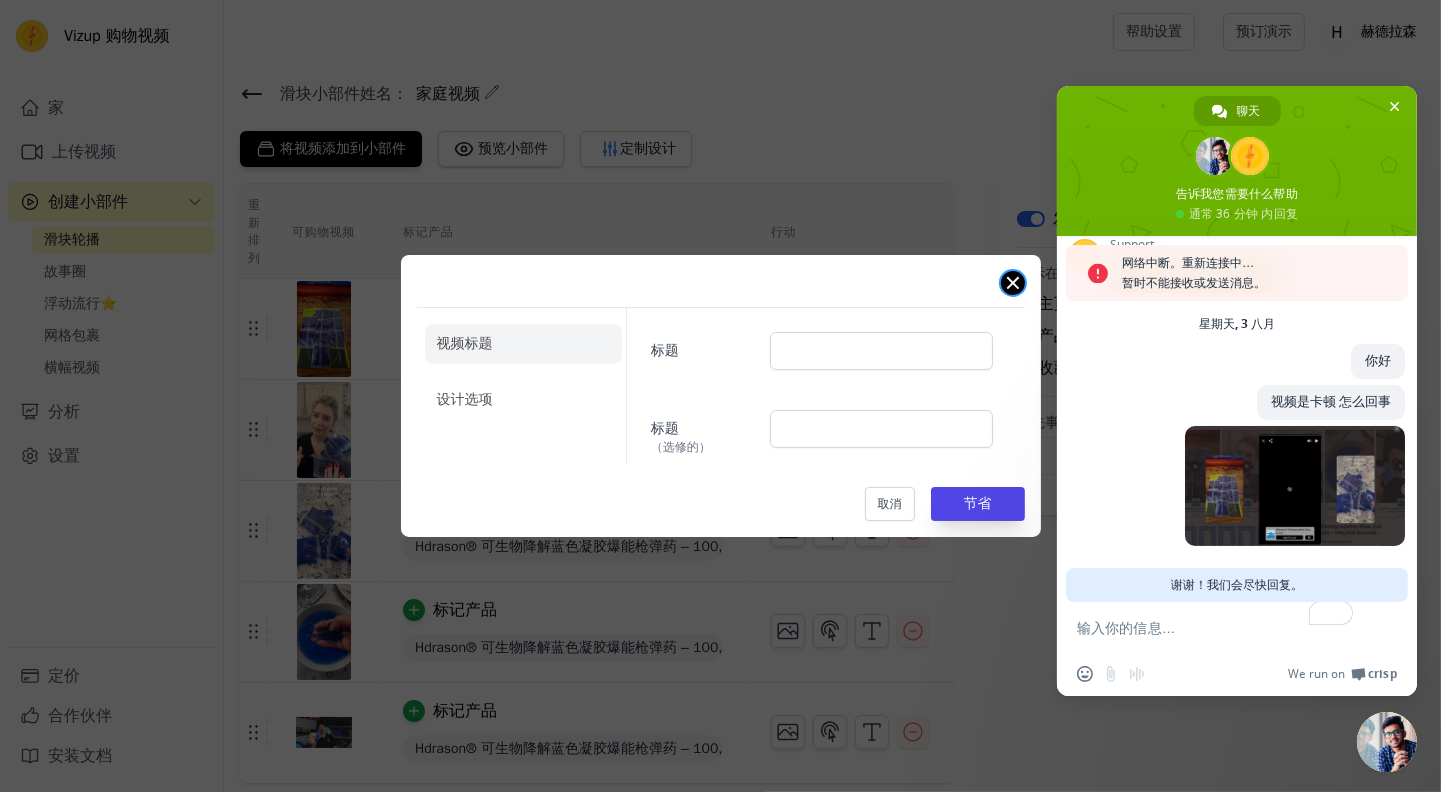 click at bounding box center (1013, 283) 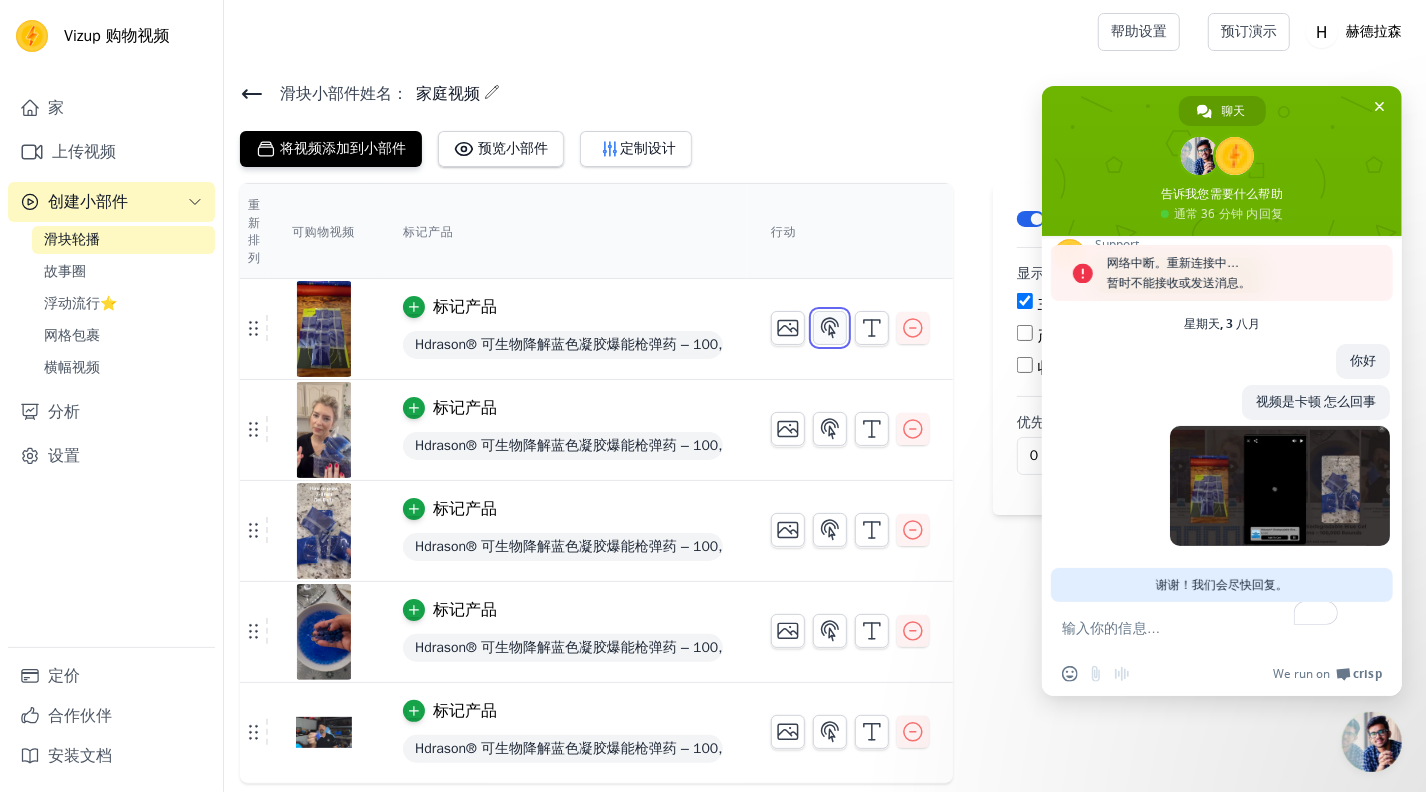 click 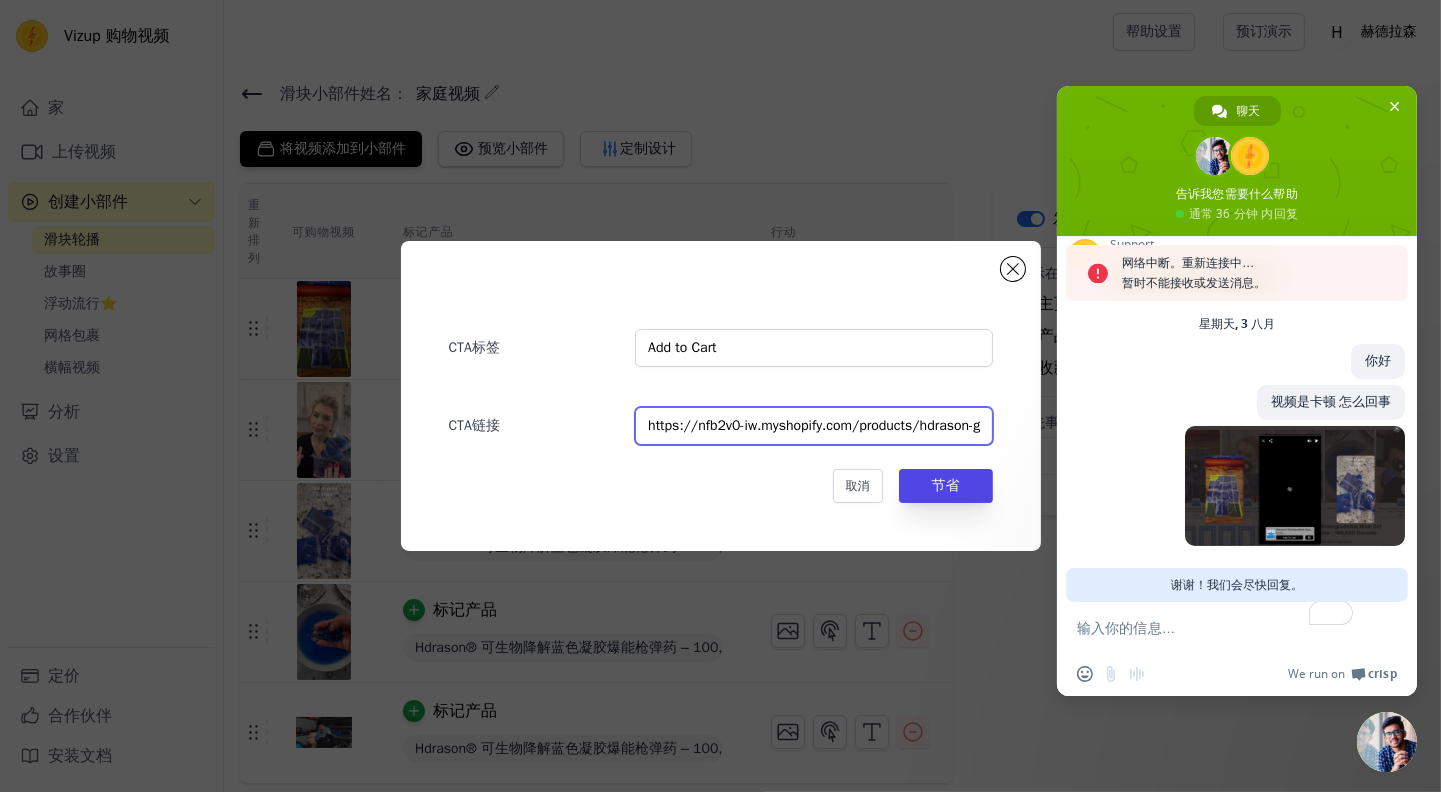 click on "https://nfb2v0-iw.myshopify.com/products/hdrason-gel-blaster-ammo" at bounding box center [813, 426] 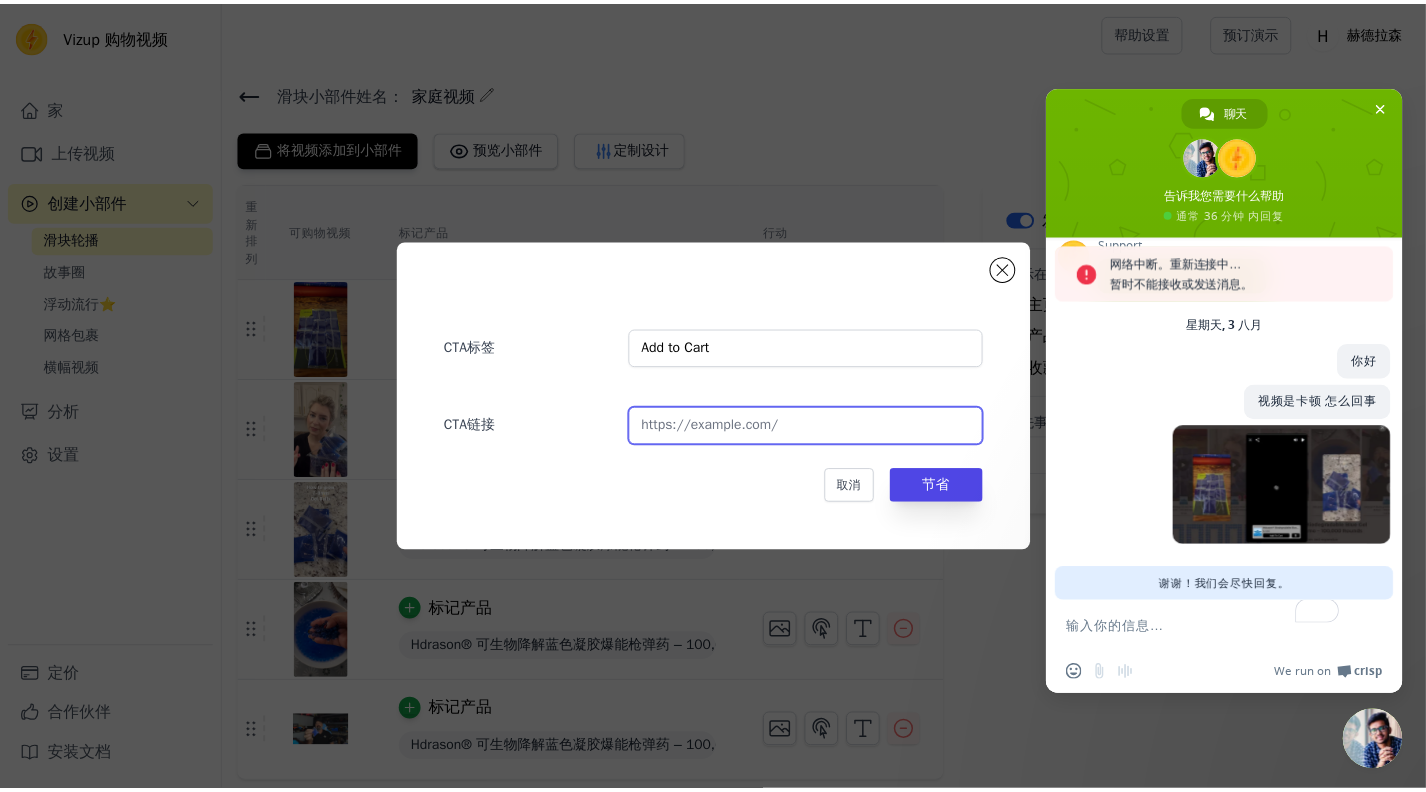 scroll, scrollTop: 16, scrollLeft: 0, axis: vertical 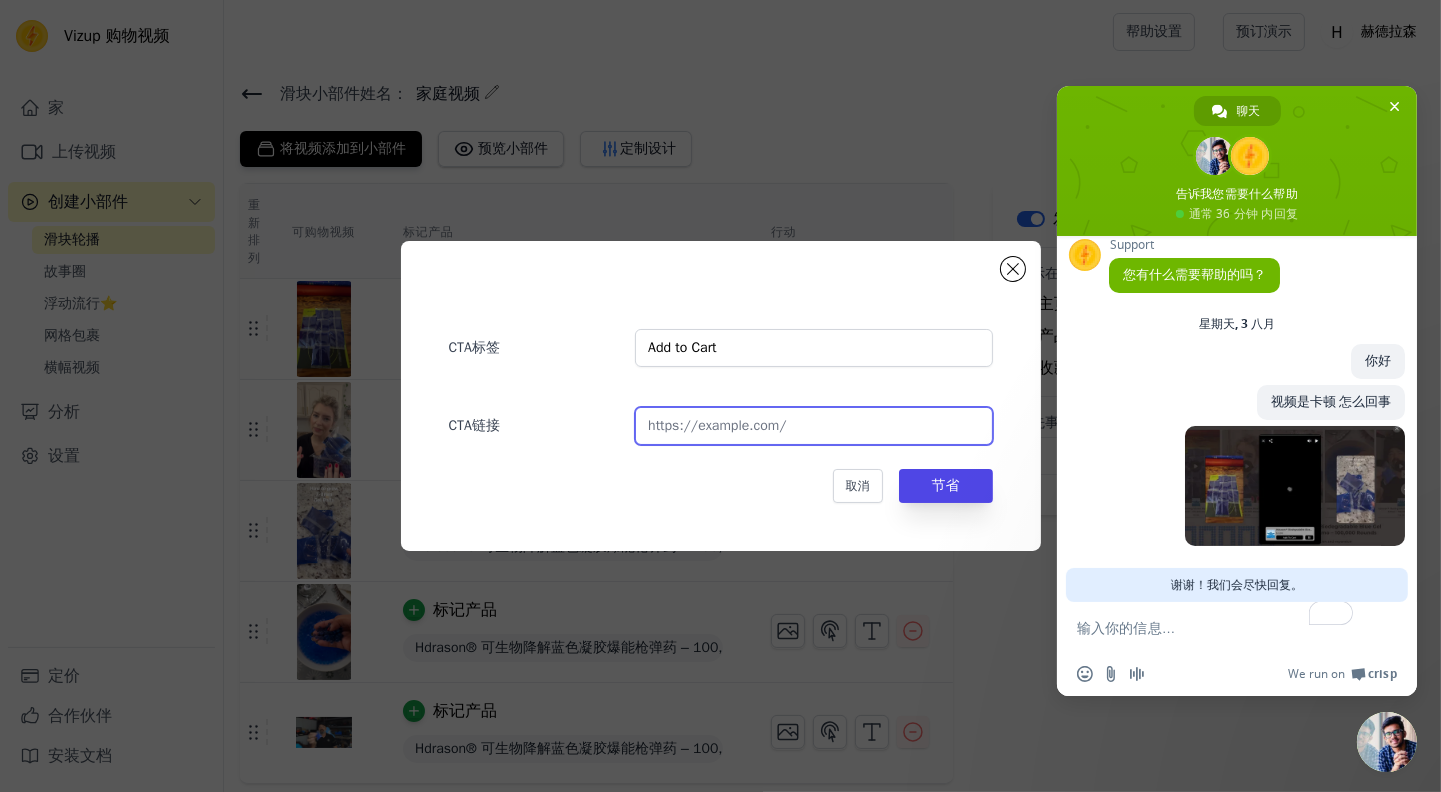 type 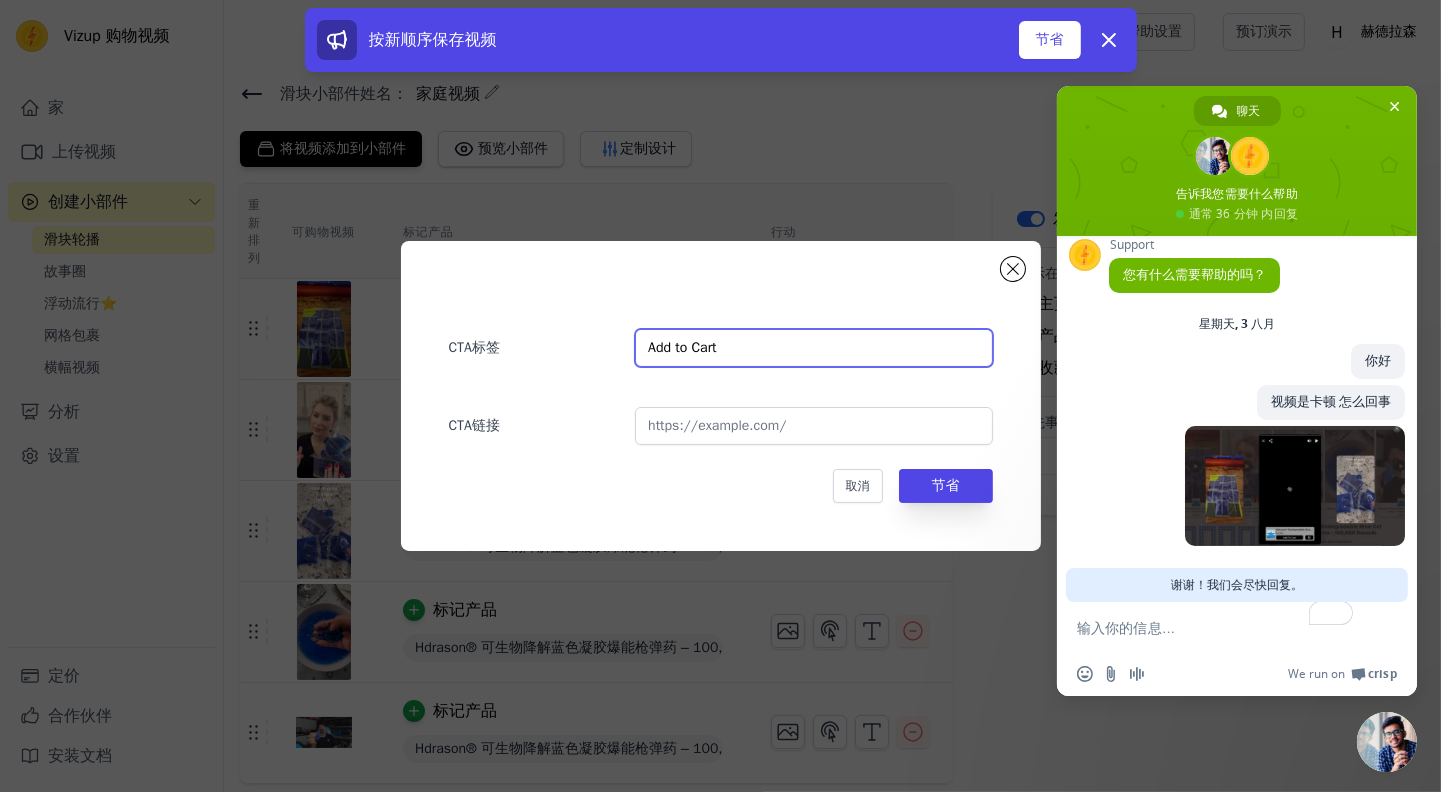 click on "Add to Cart" at bounding box center (813, 348) 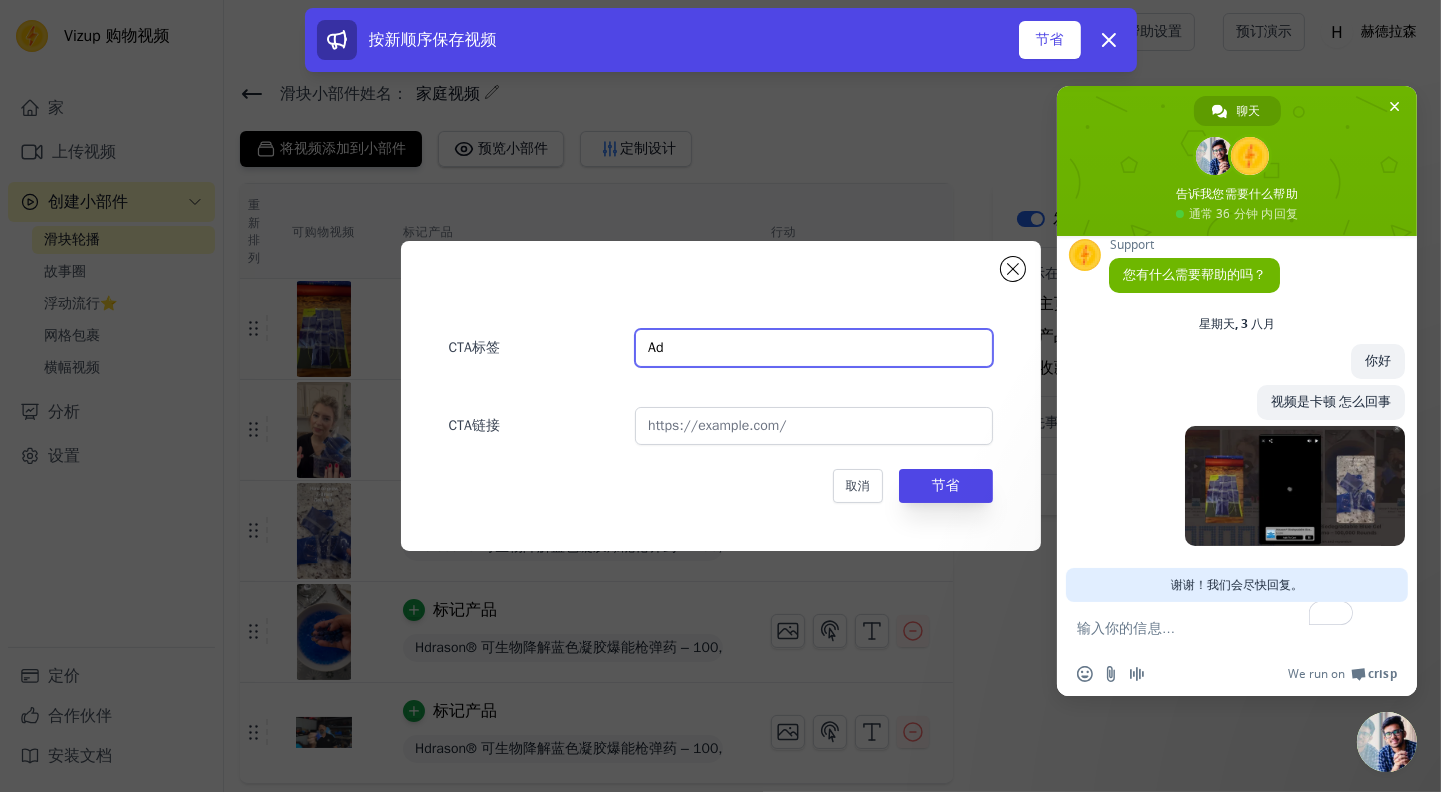 type on "A" 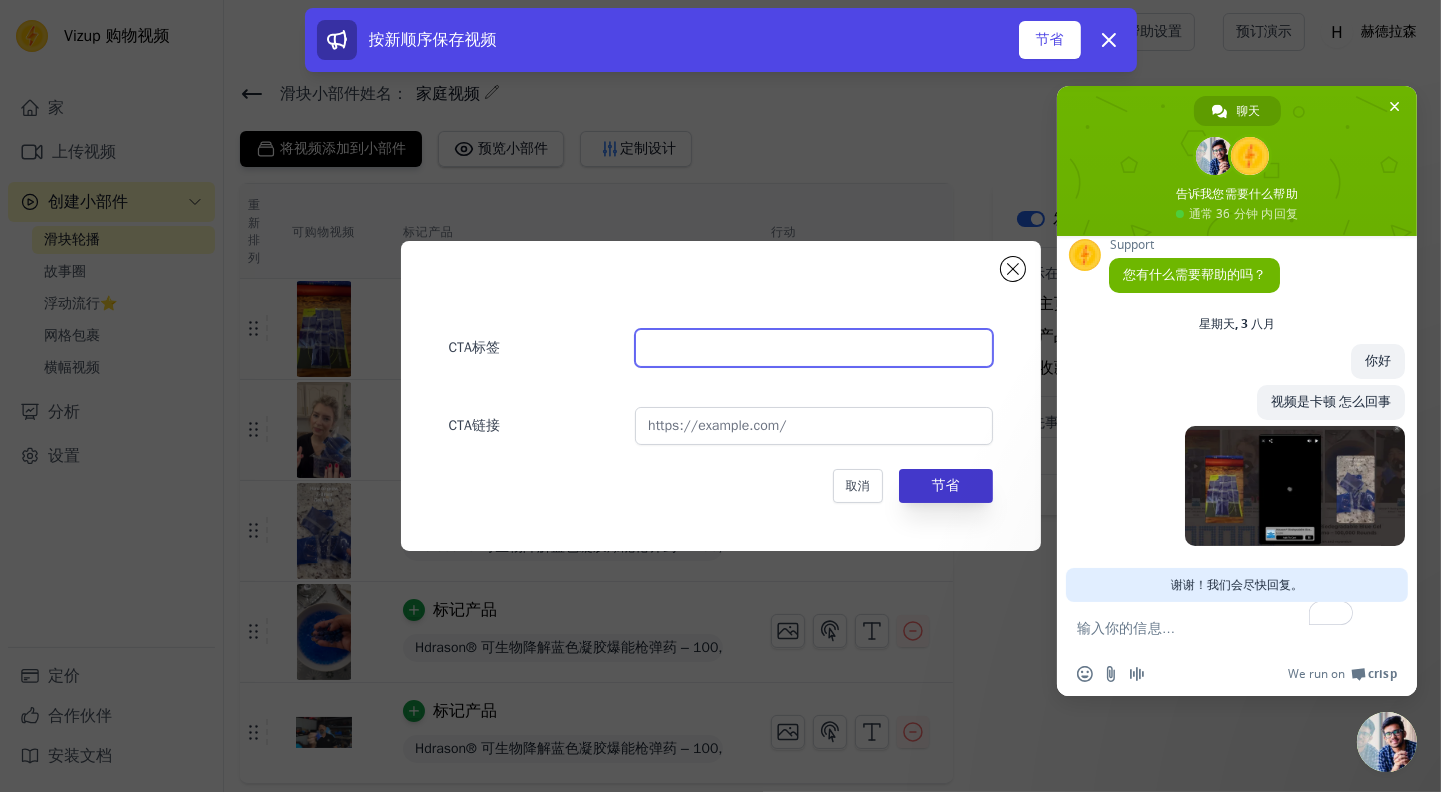 type 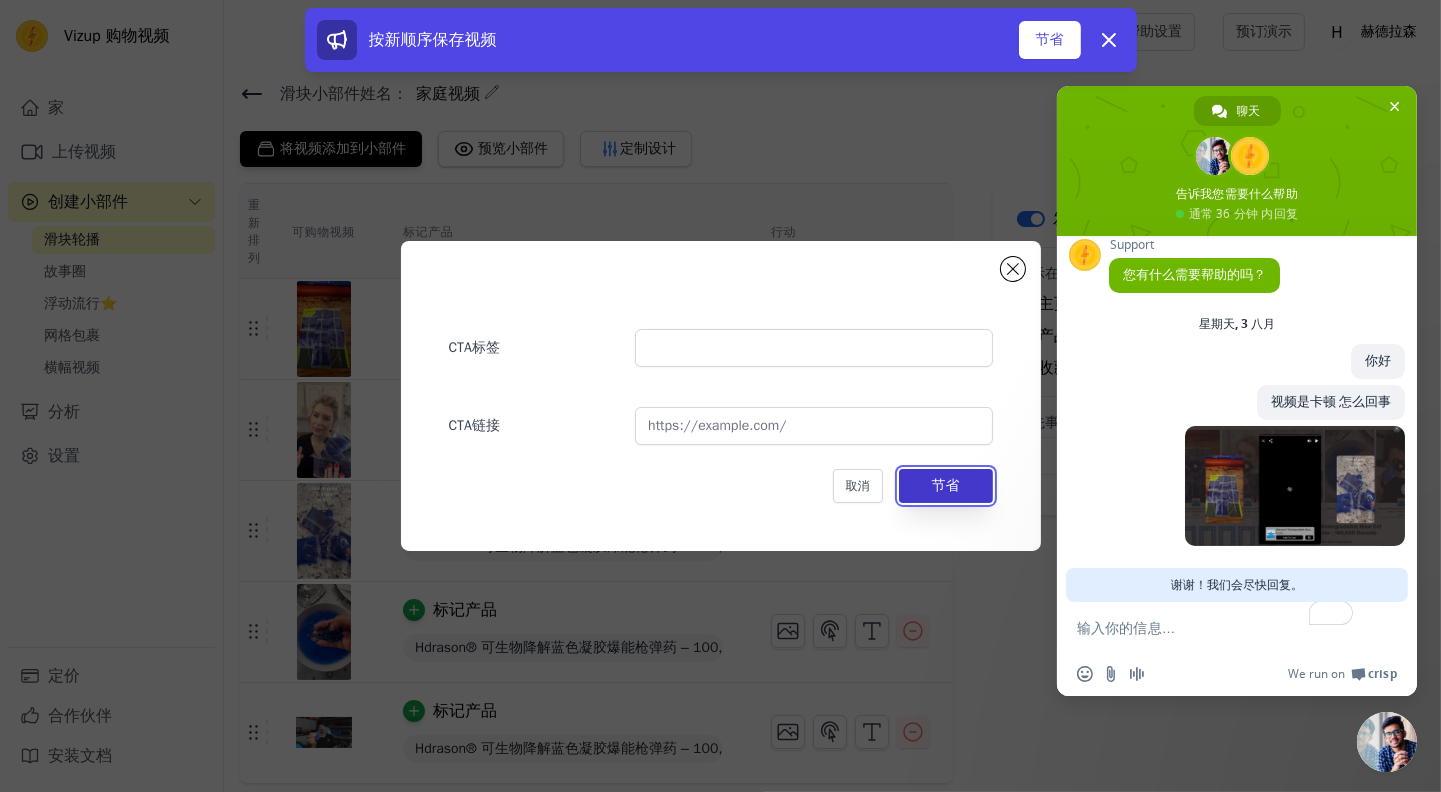 click on "节省" at bounding box center [946, 485] 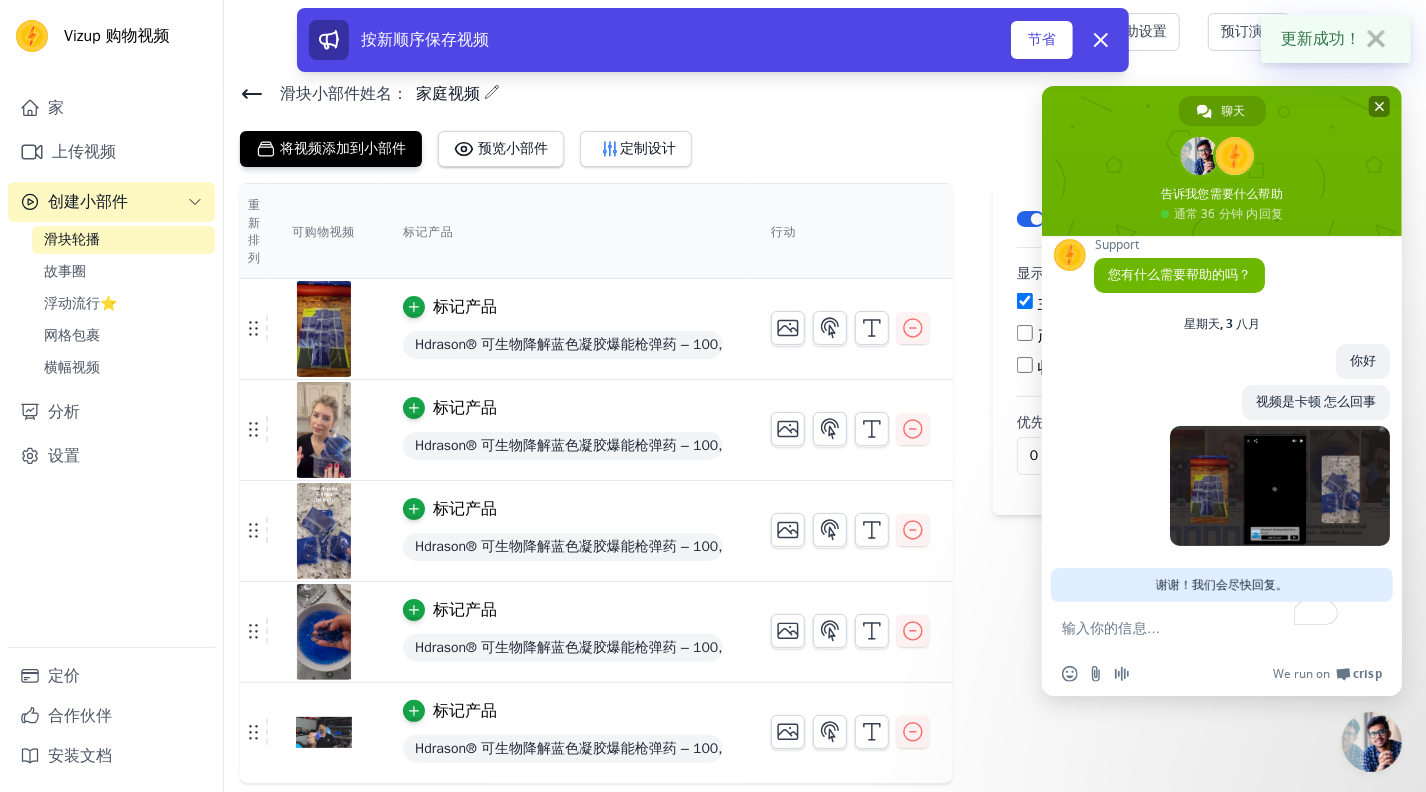 click at bounding box center (1222, 161) 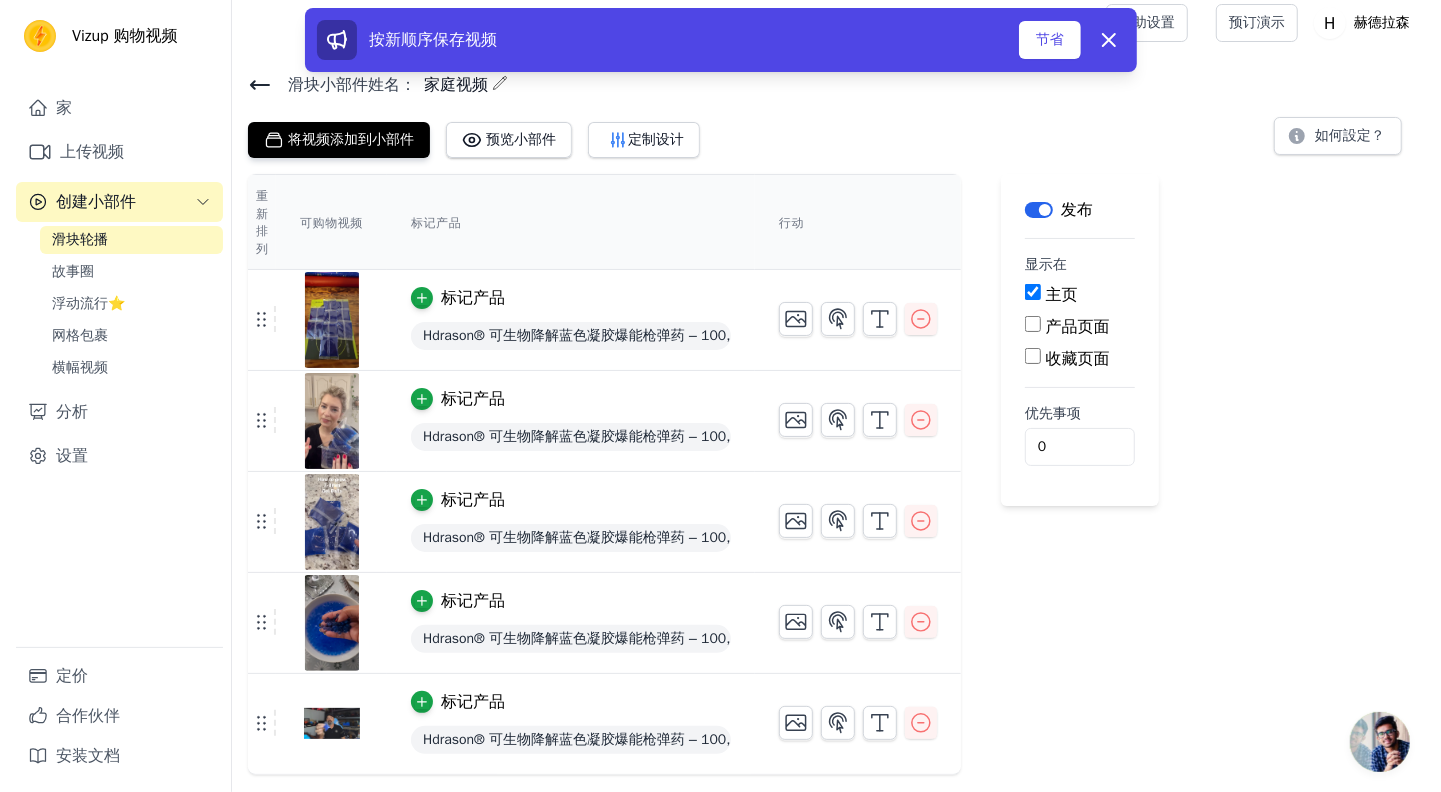 scroll, scrollTop: 0, scrollLeft: 0, axis: both 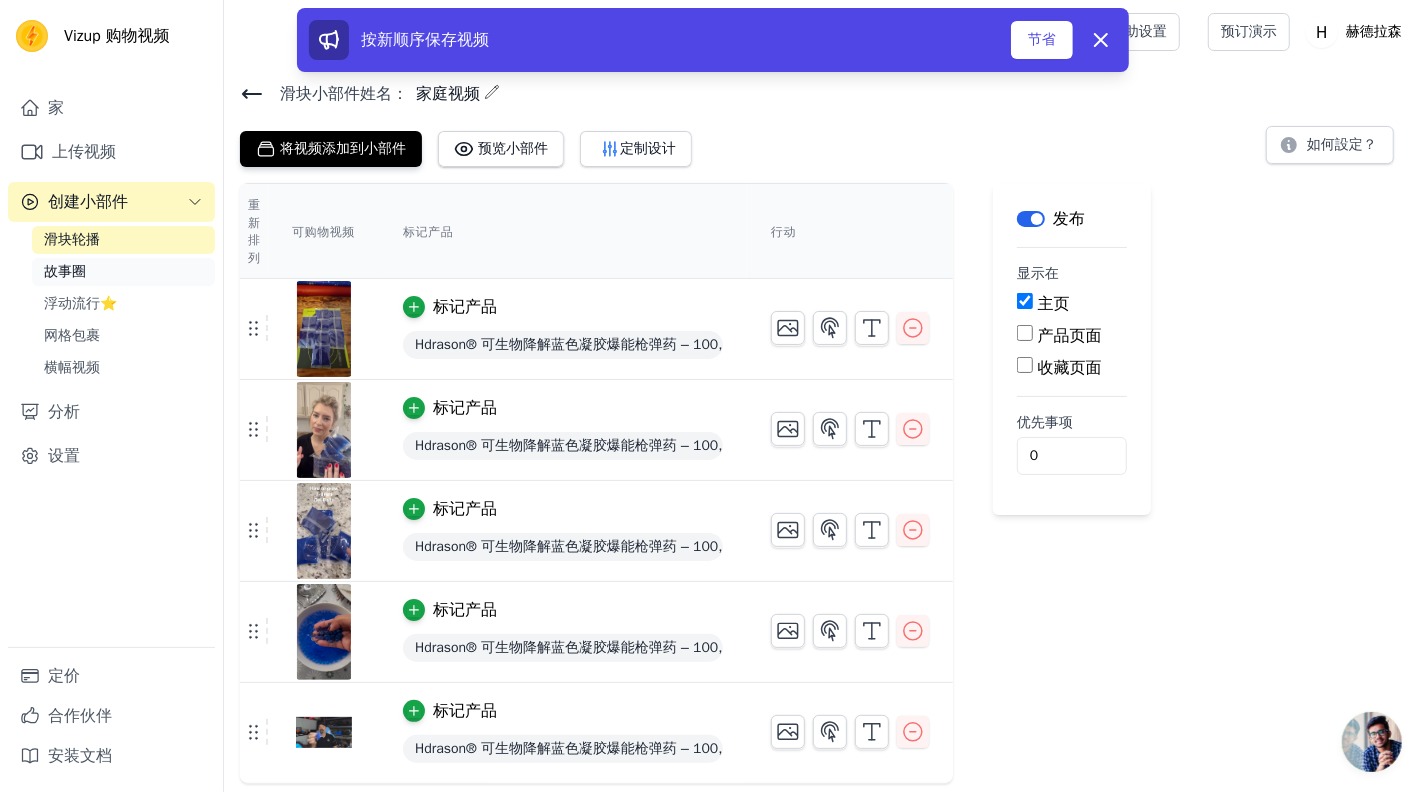 click on "故事圈" at bounding box center (65, 271) 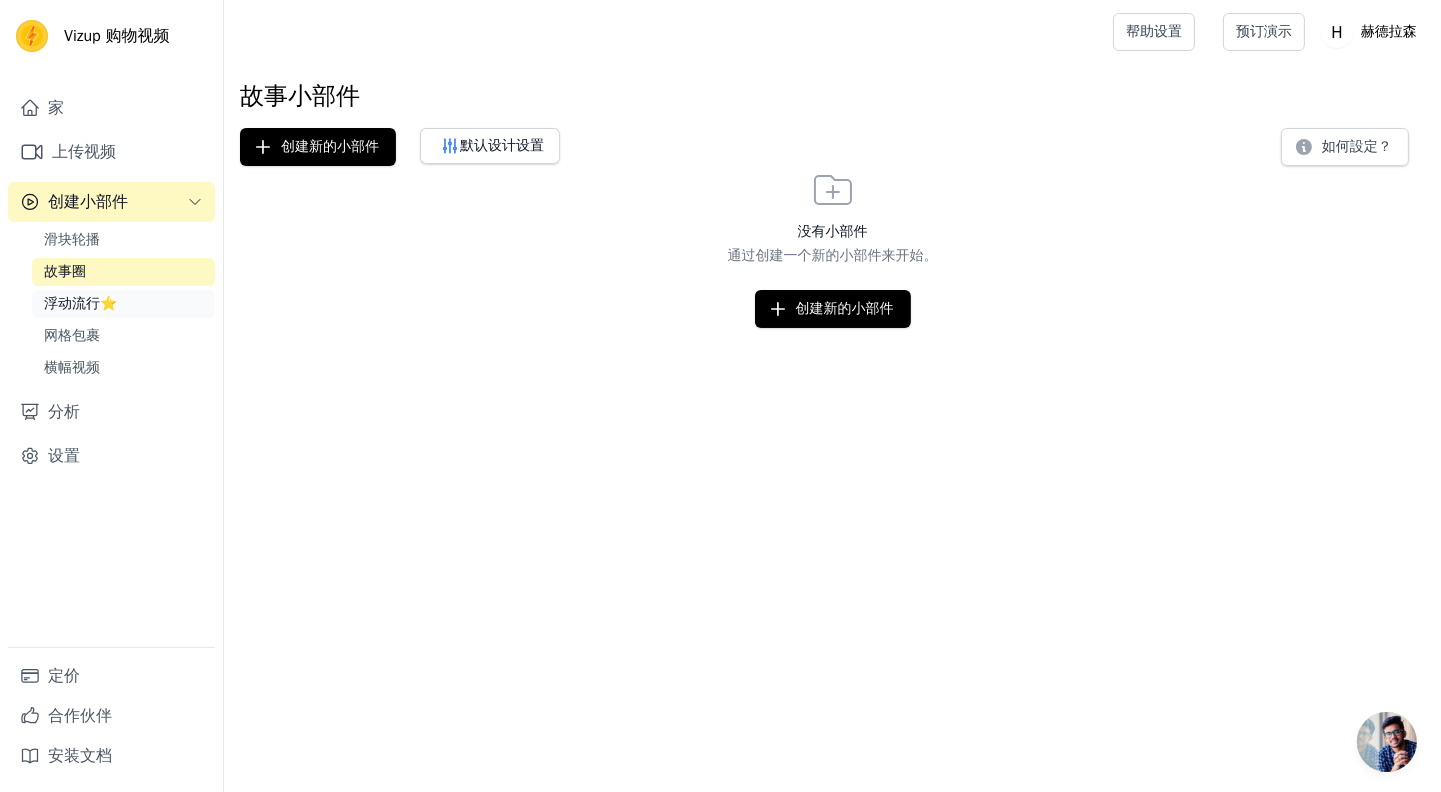 click on "浮动流行⭐" at bounding box center (80, 303) 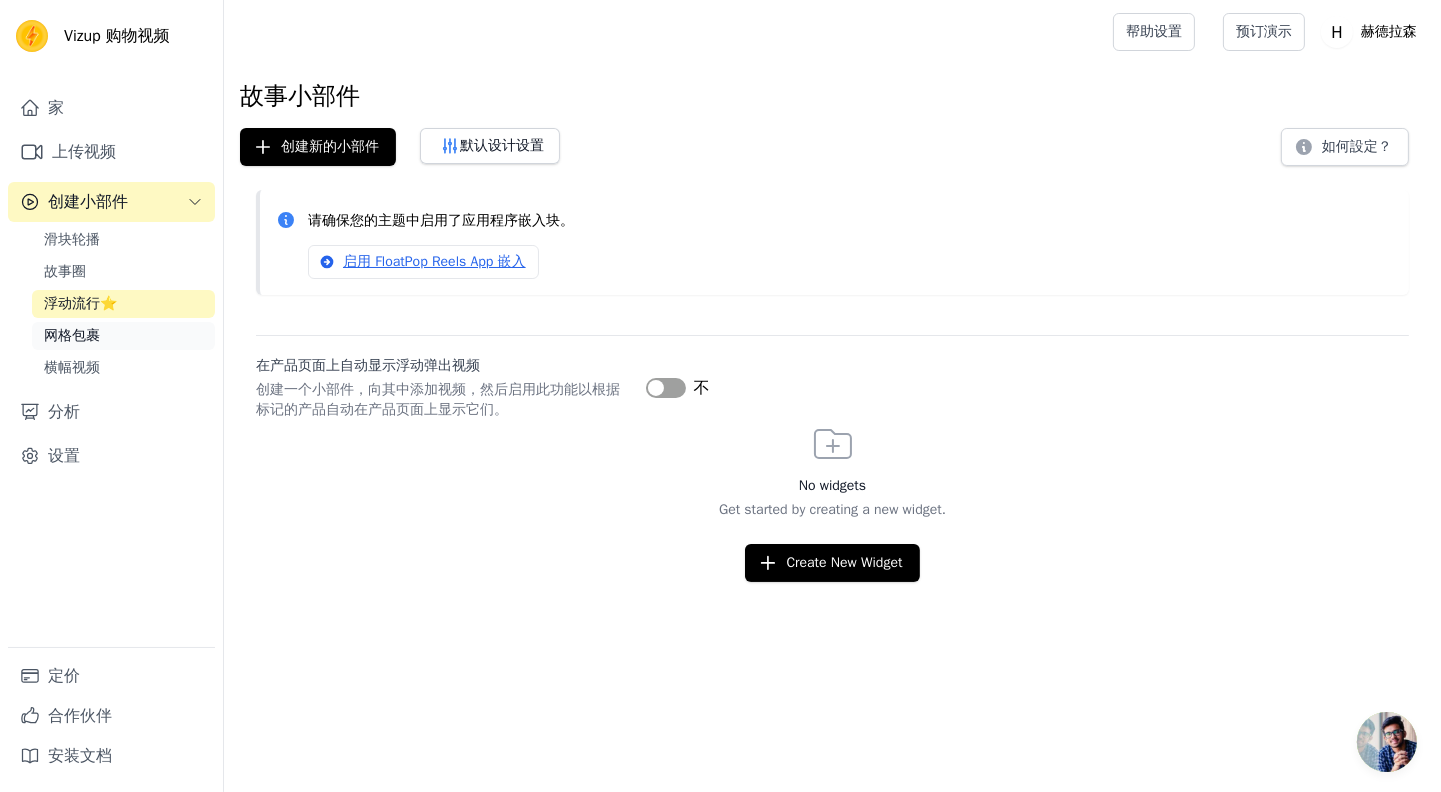 click on "网格包裹" at bounding box center [72, 335] 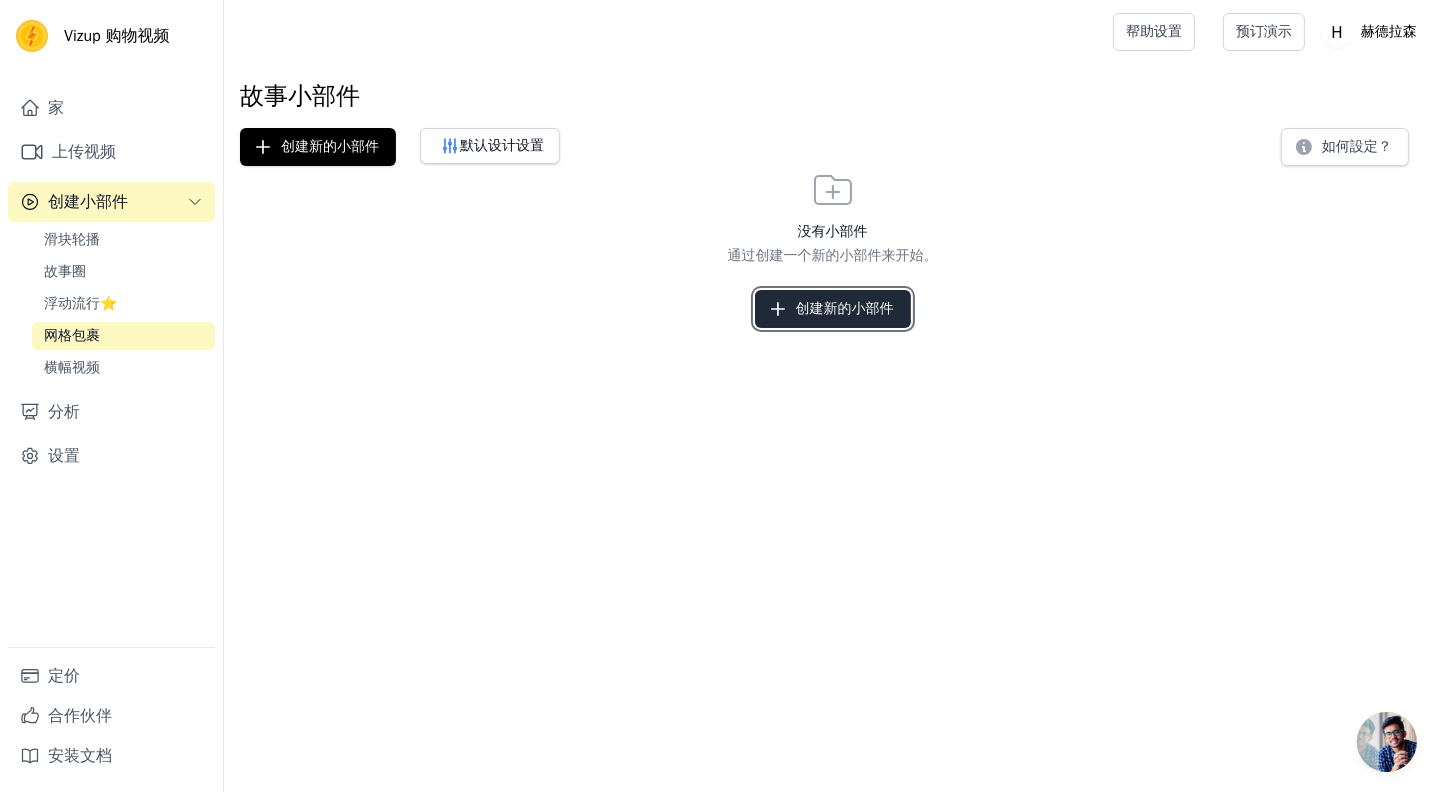 click on "创建新的小部件" at bounding box center (845, 309) 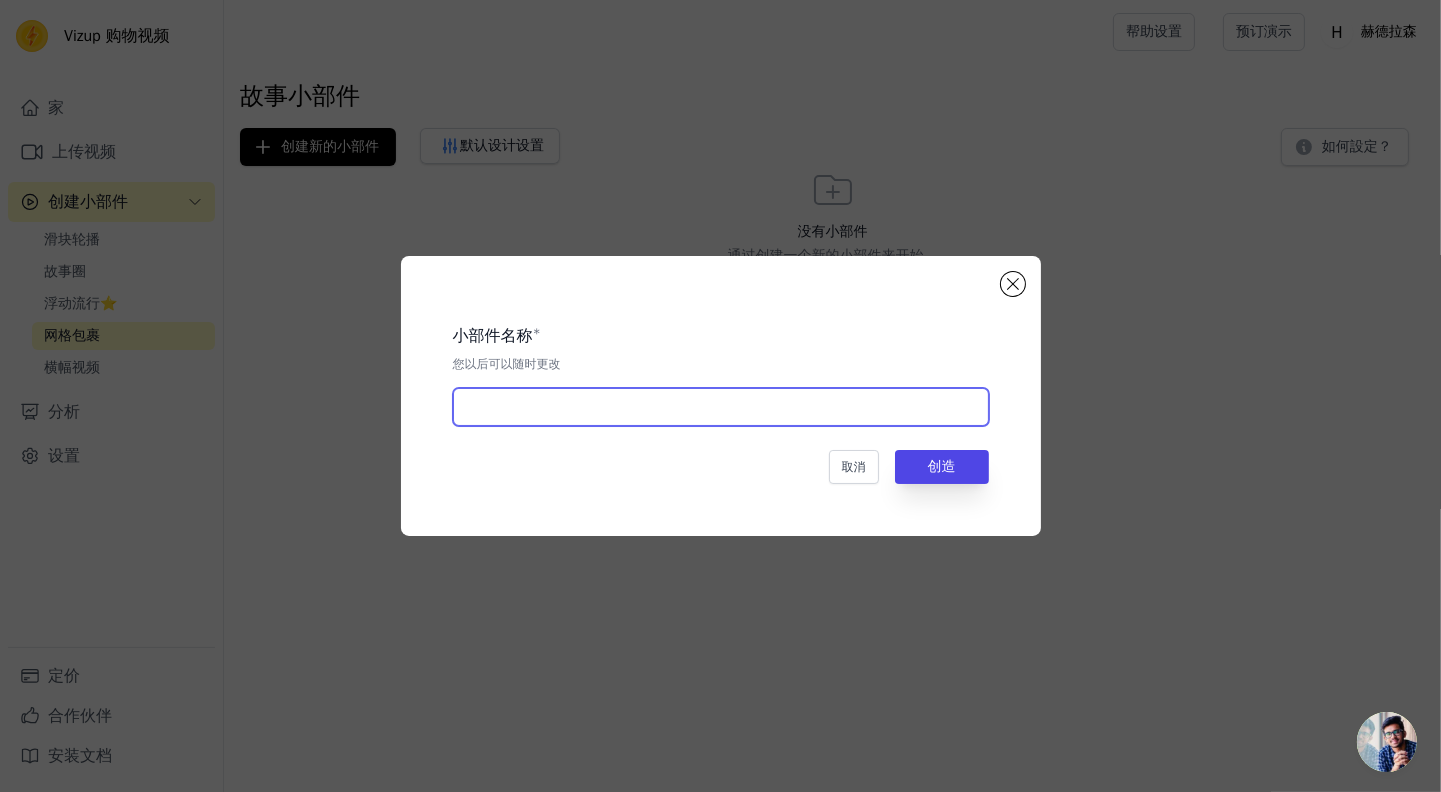 click at bounding box center [721, 407] 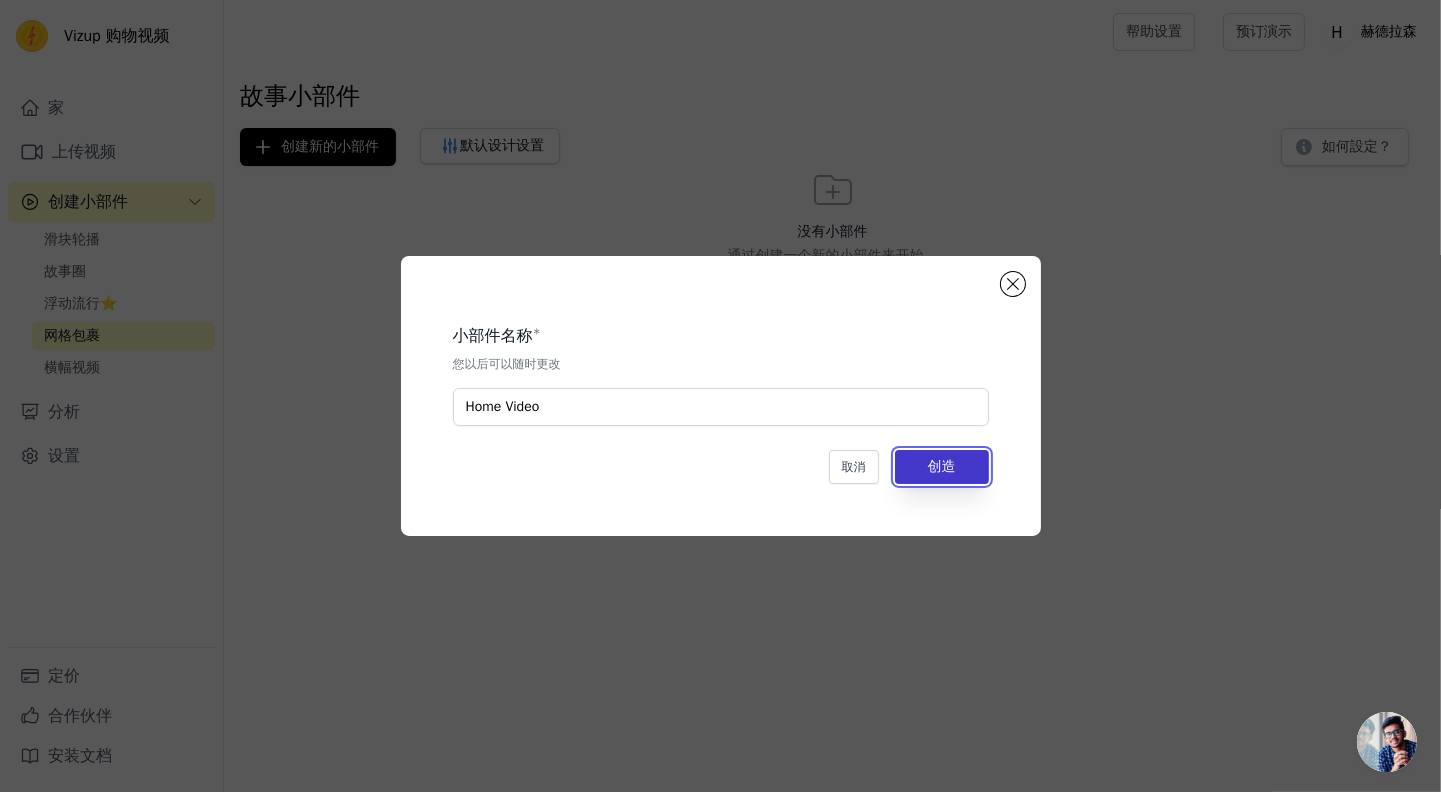 click on "创造" at bounding box center (942, 466) 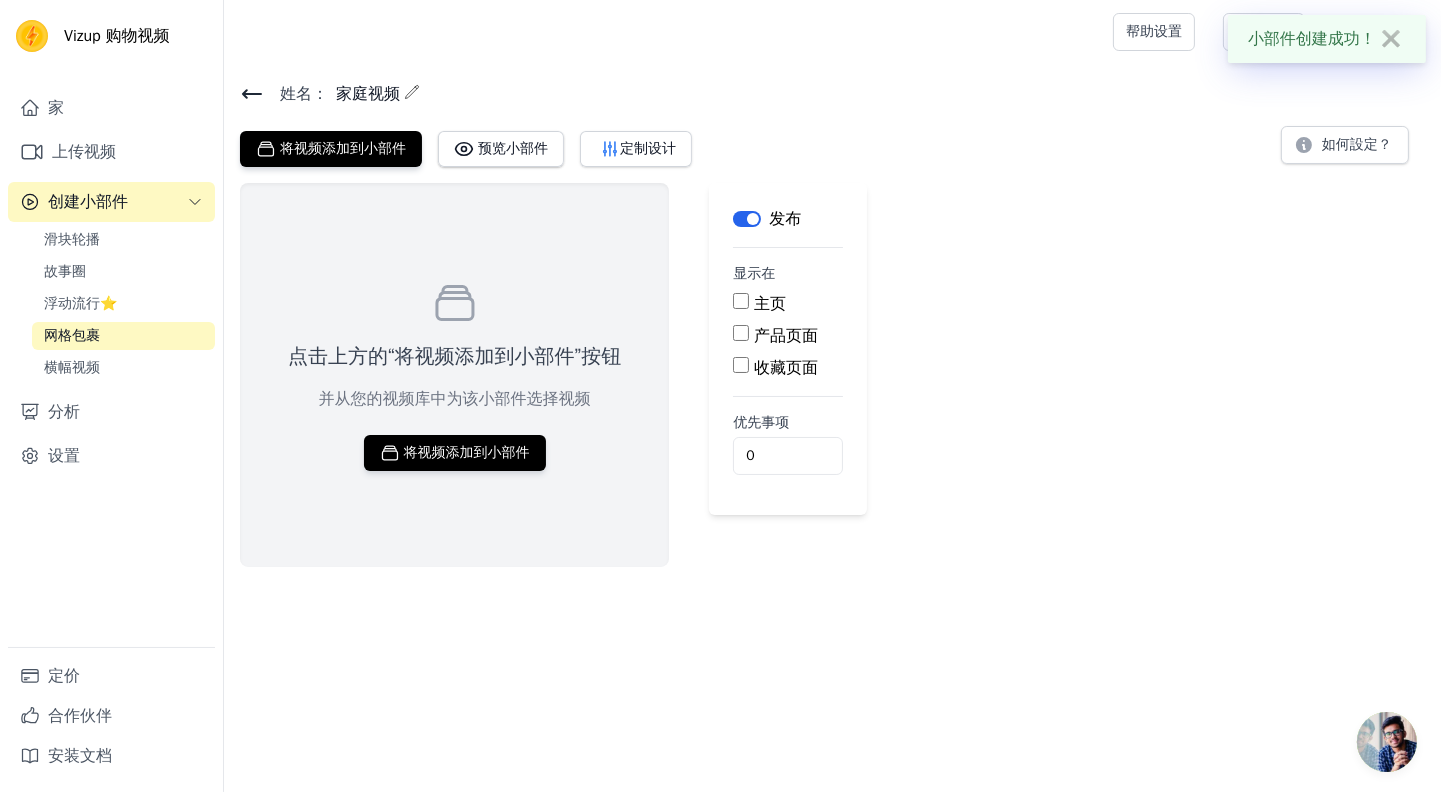 click on "主页" at bounding box center [788, 304] 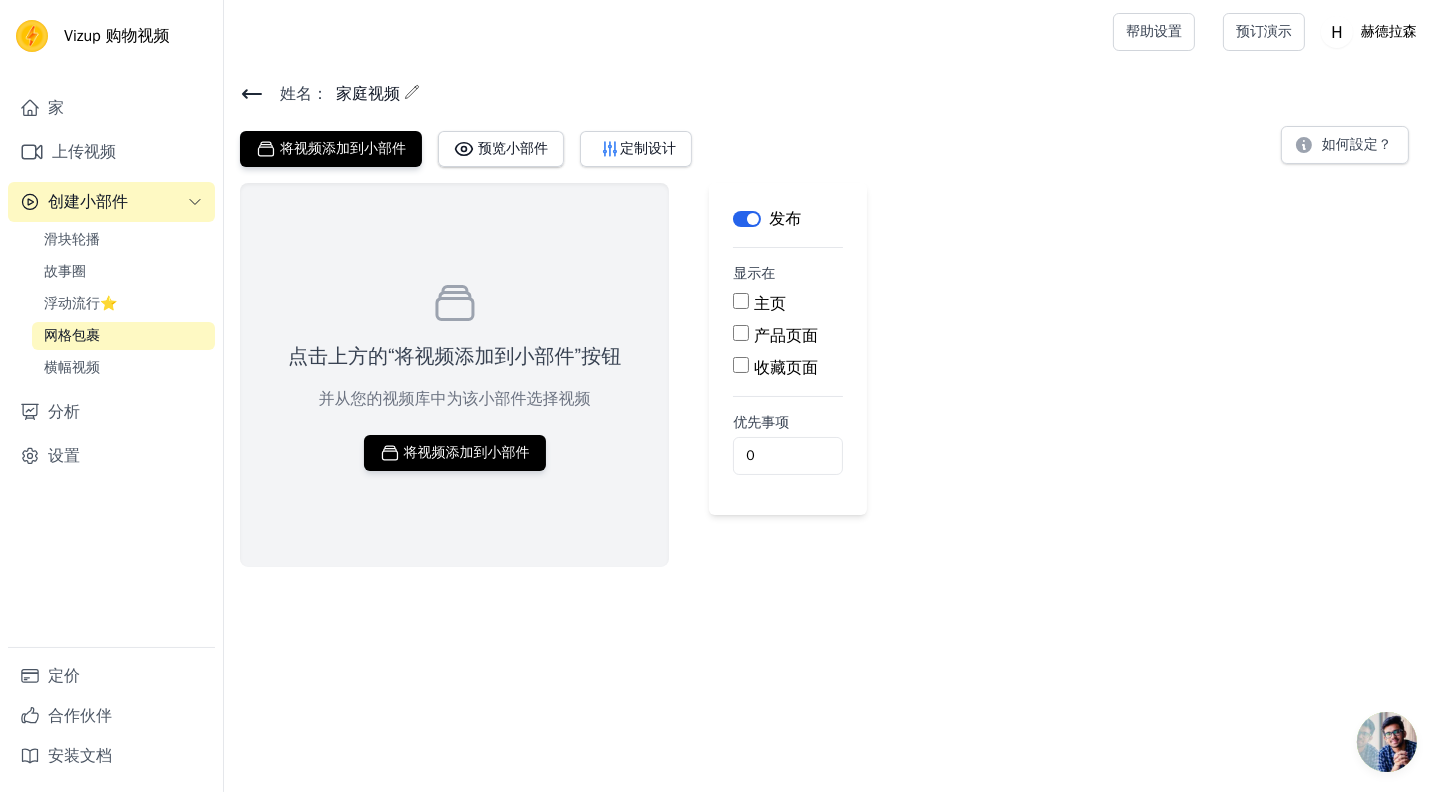 click on "主页" at bounding box center (741, 301) 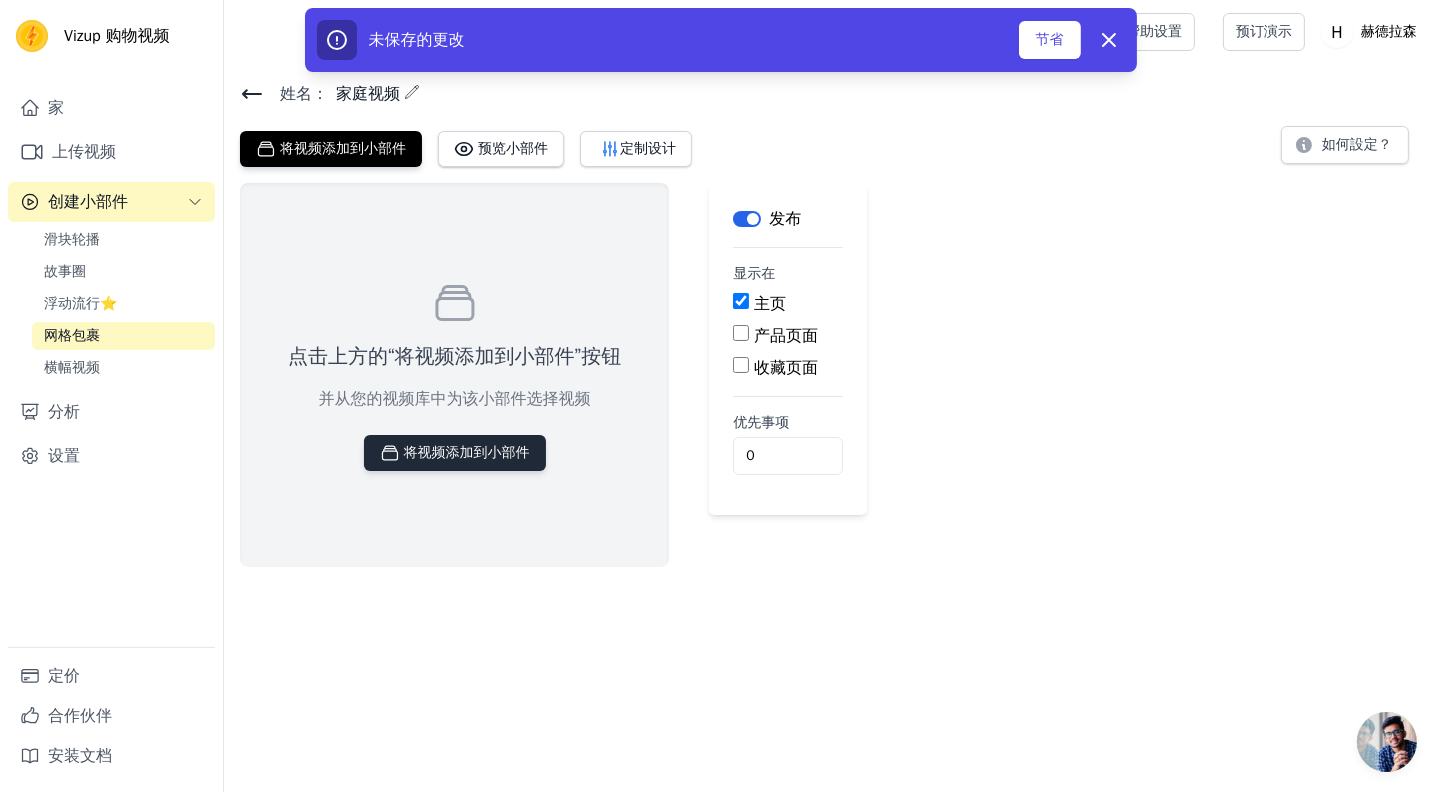 click on "将视频添加到小部件" at bounding box center [467, 452] 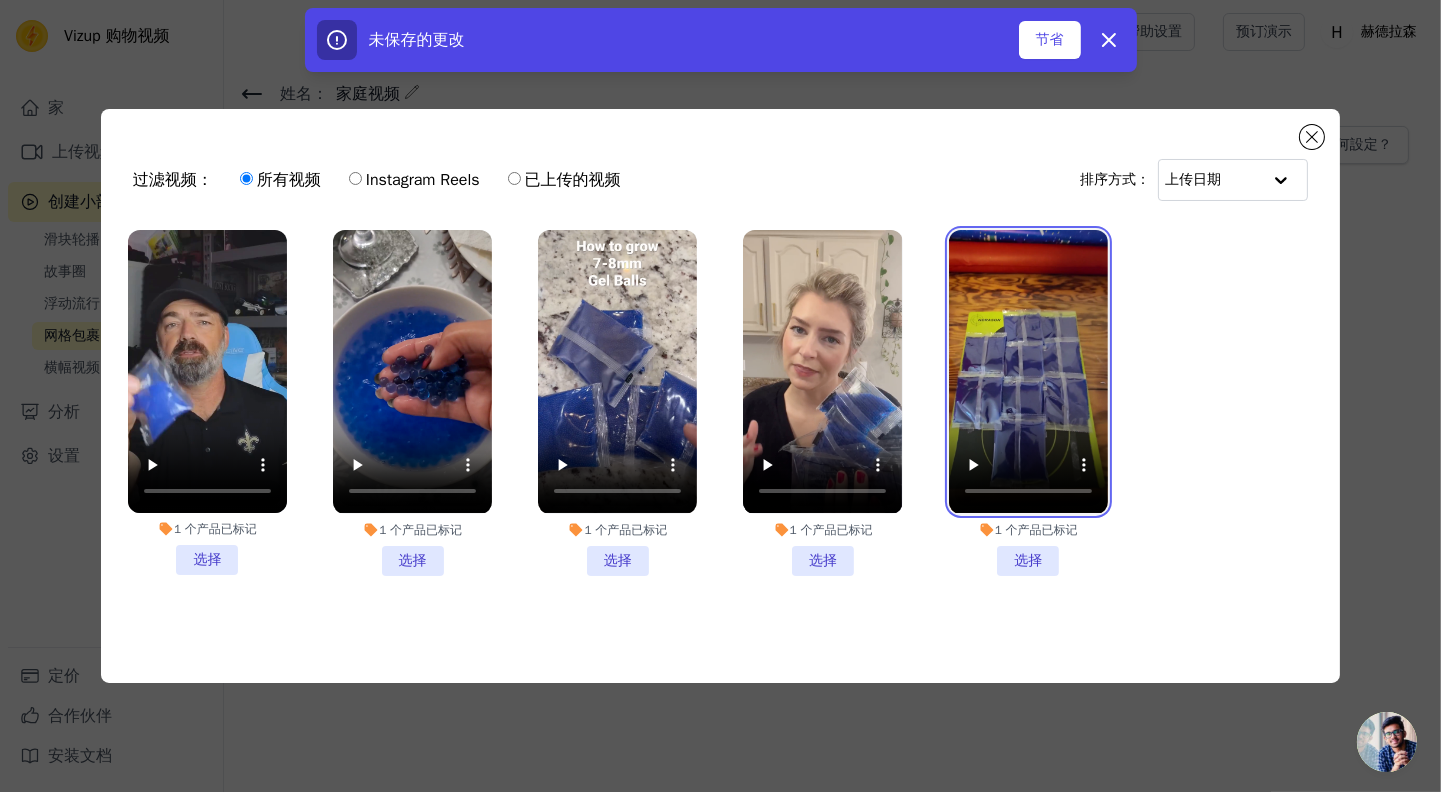 click at bounding box center [1028, 371] 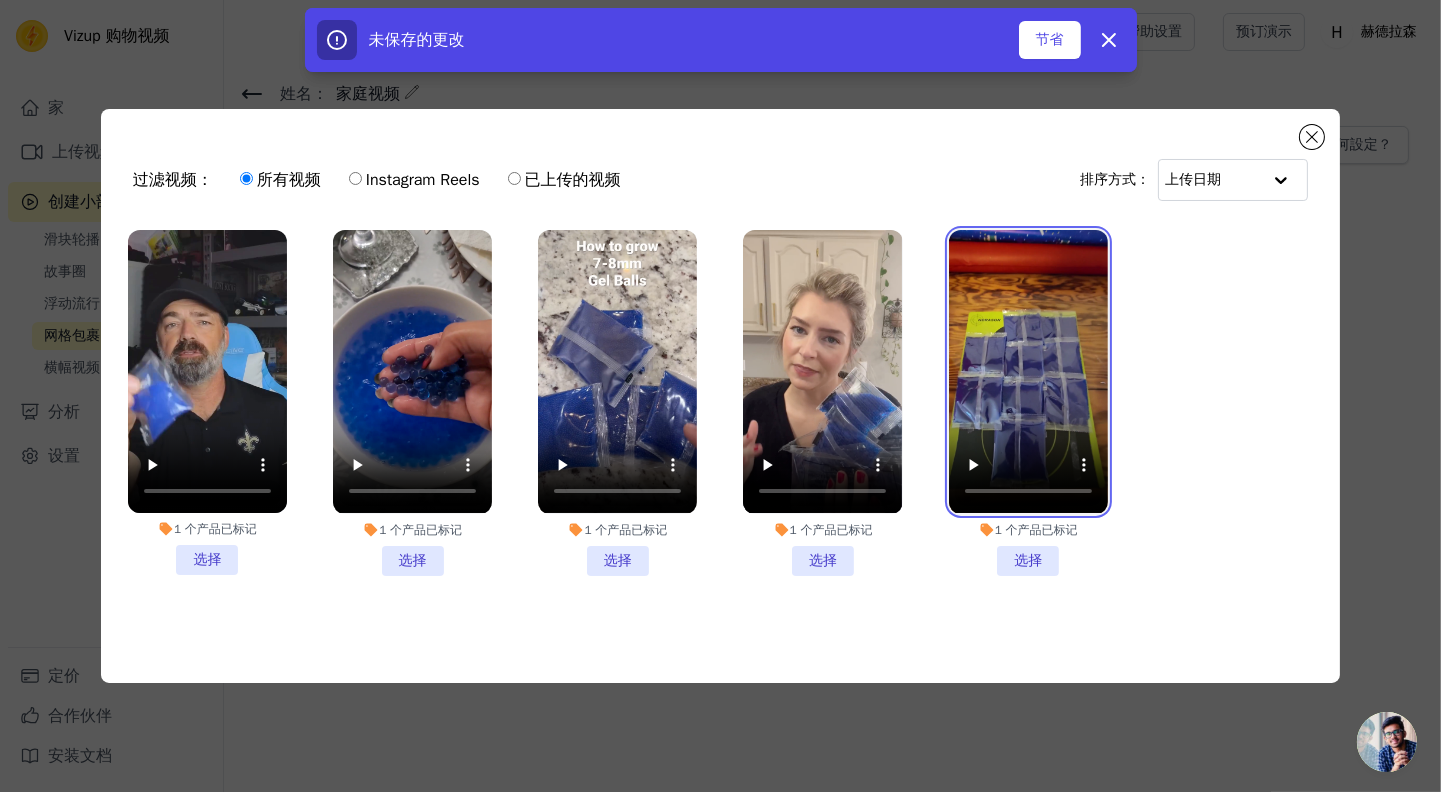 click at bounding box center (1028, 371) 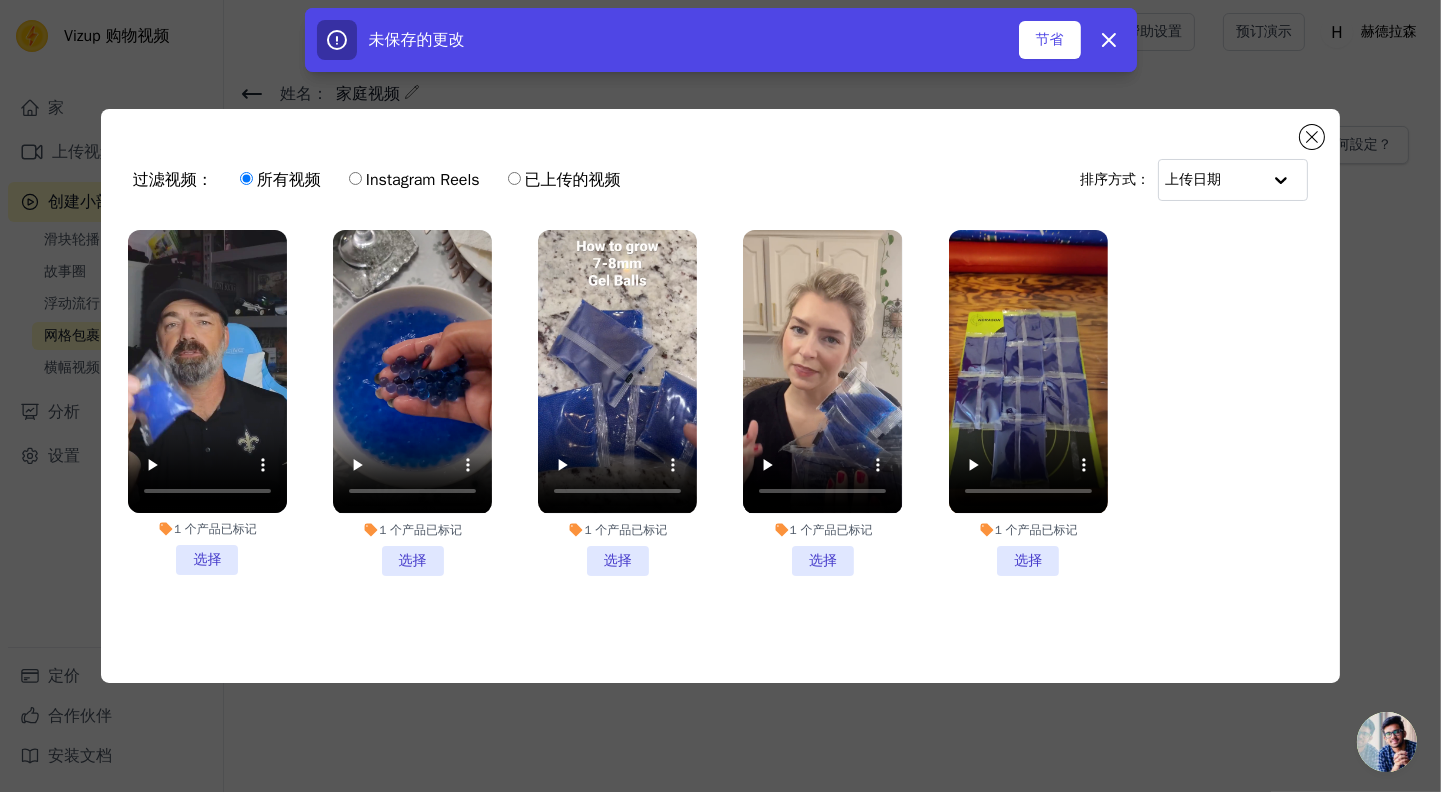 click on "1 个   产品 已标记     选择" at bounding box center [1028, 402] 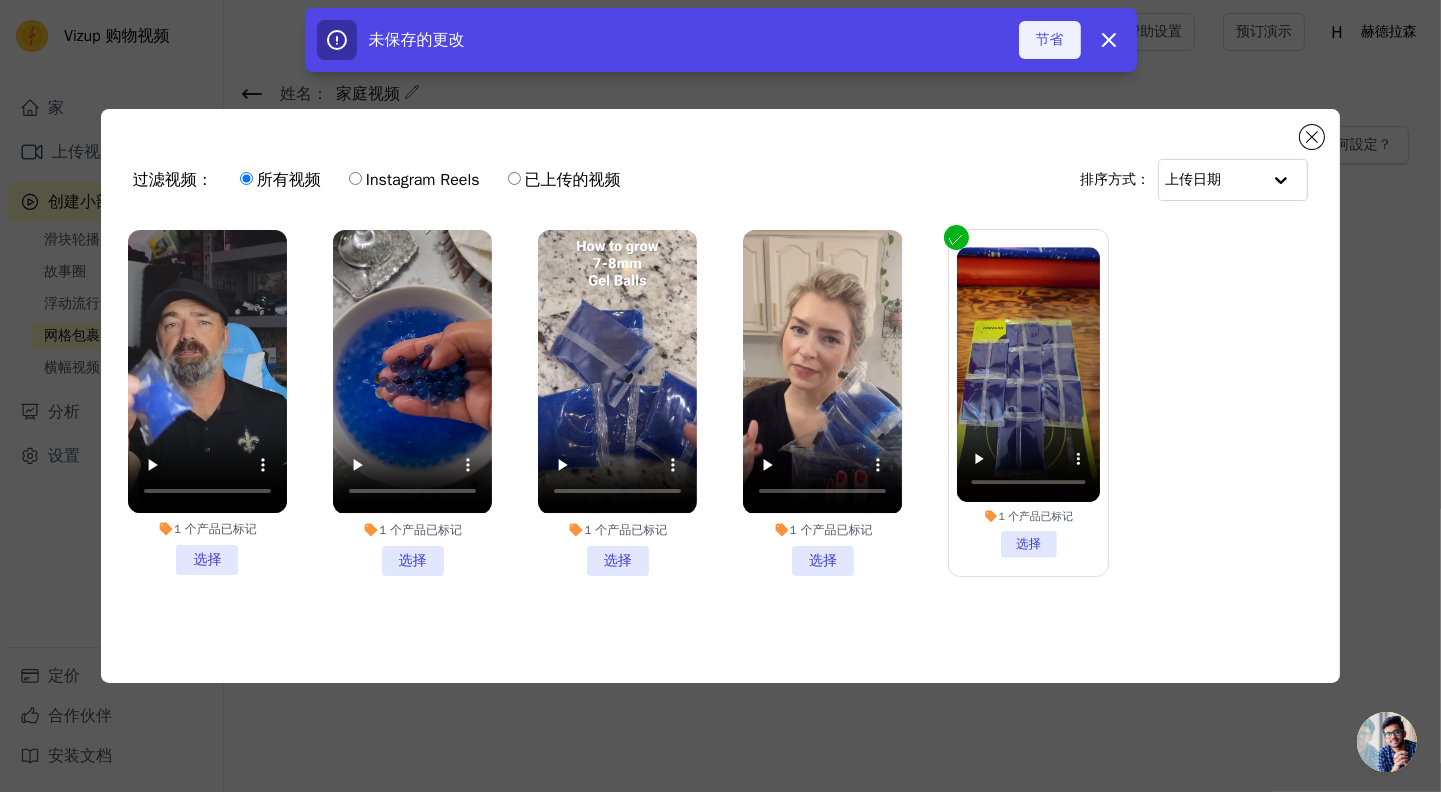 click on "节省" at bounding box center (1050, 39) 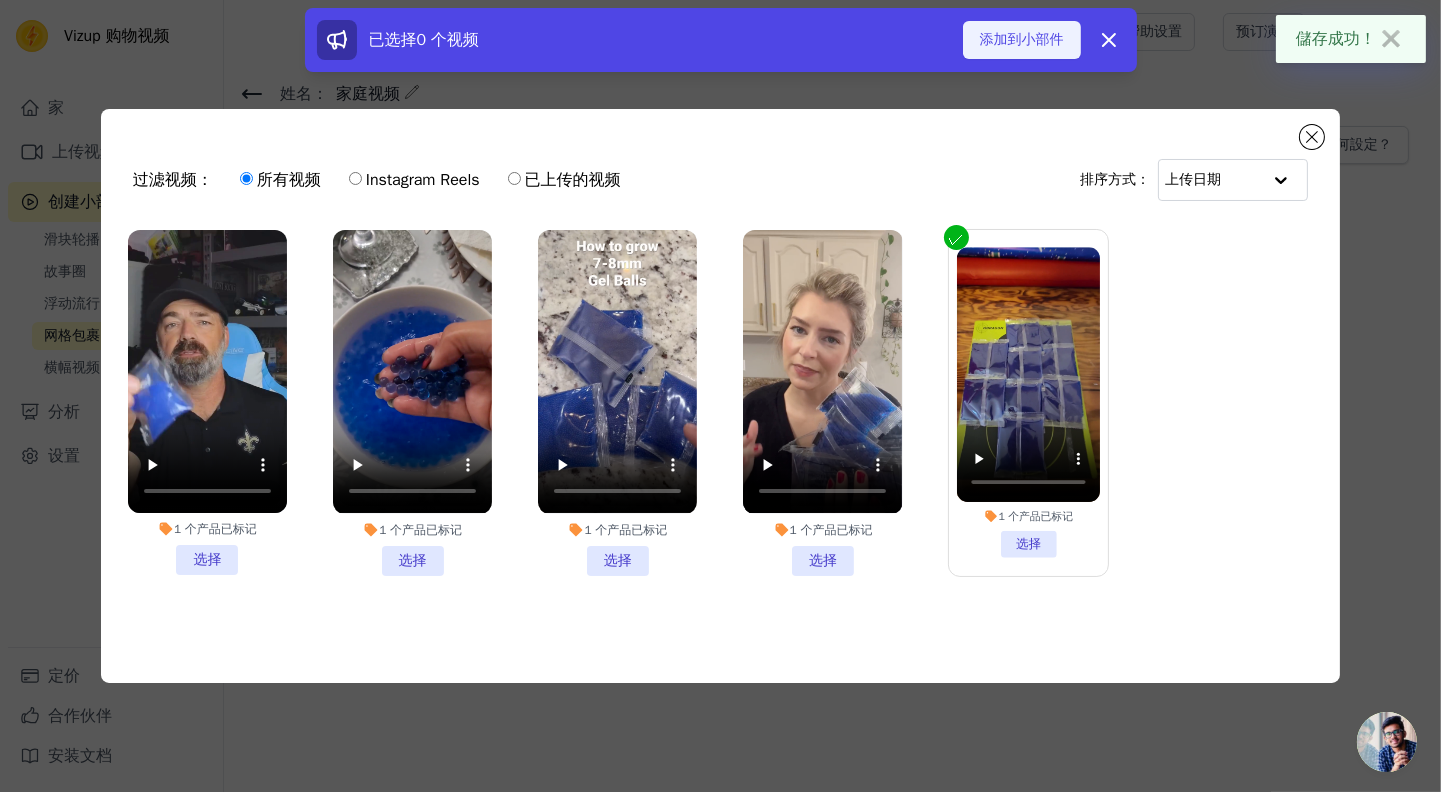 click on "添加到小部件" at bounding box center [1022, 39] 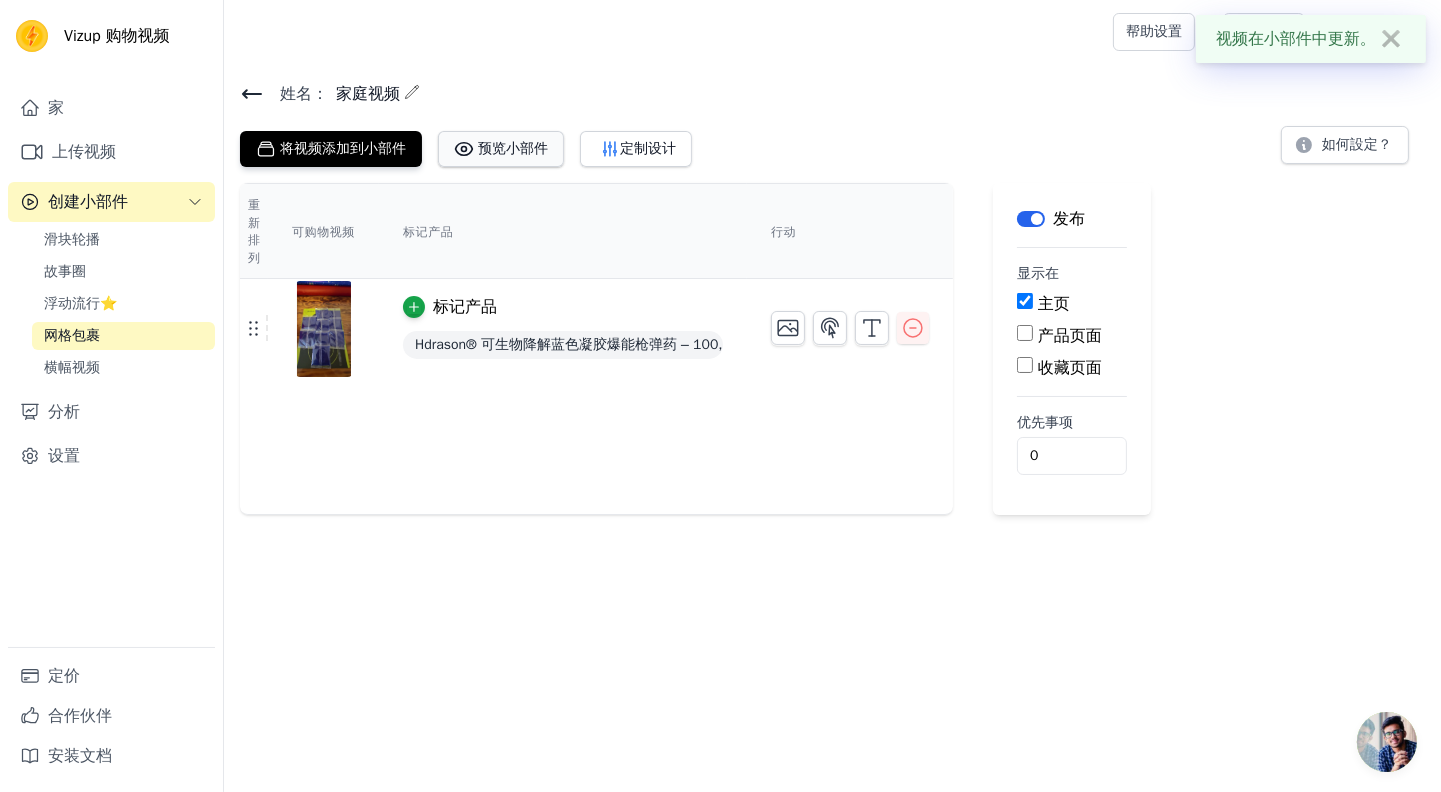 click on "预览小部件" at bounding box center (513, 148) 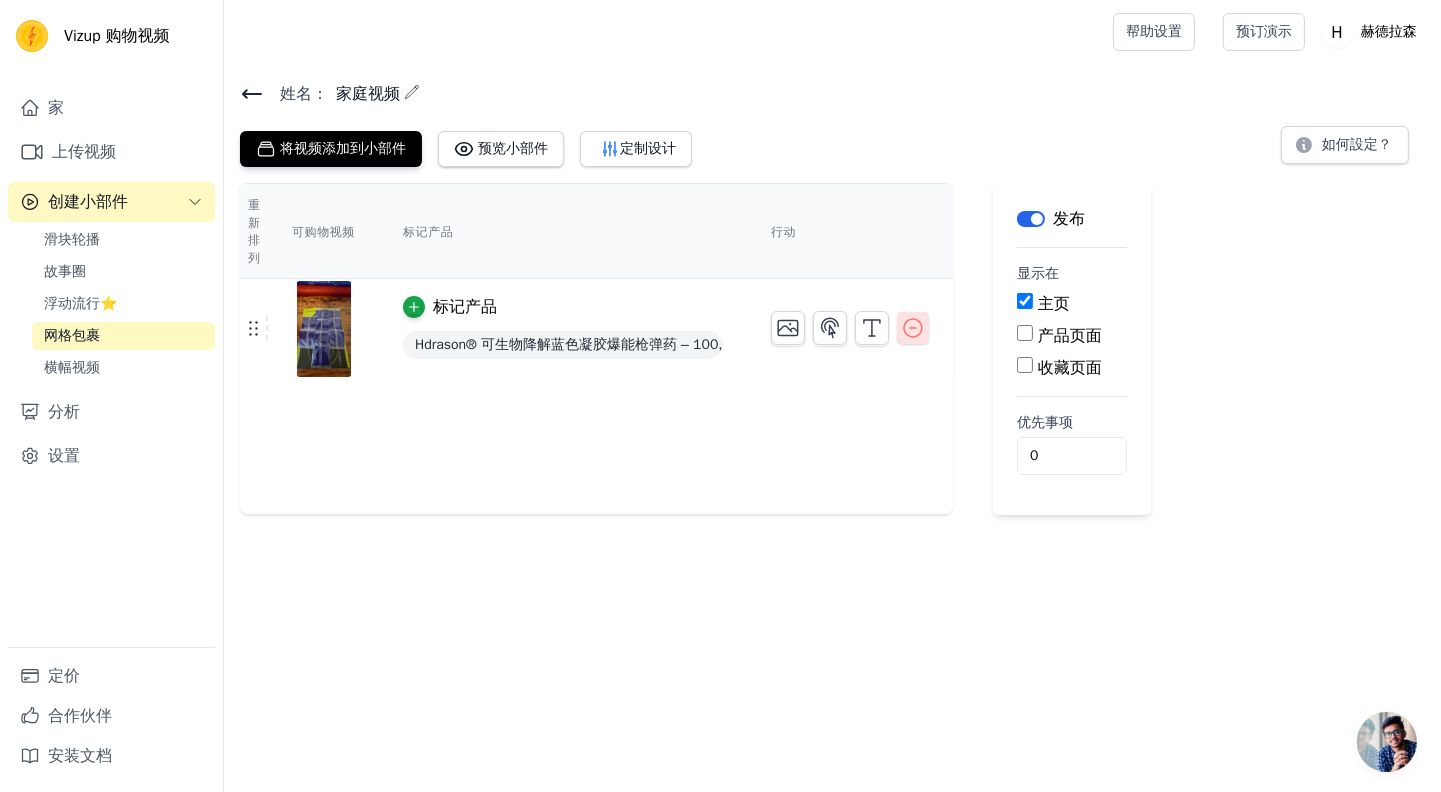 click 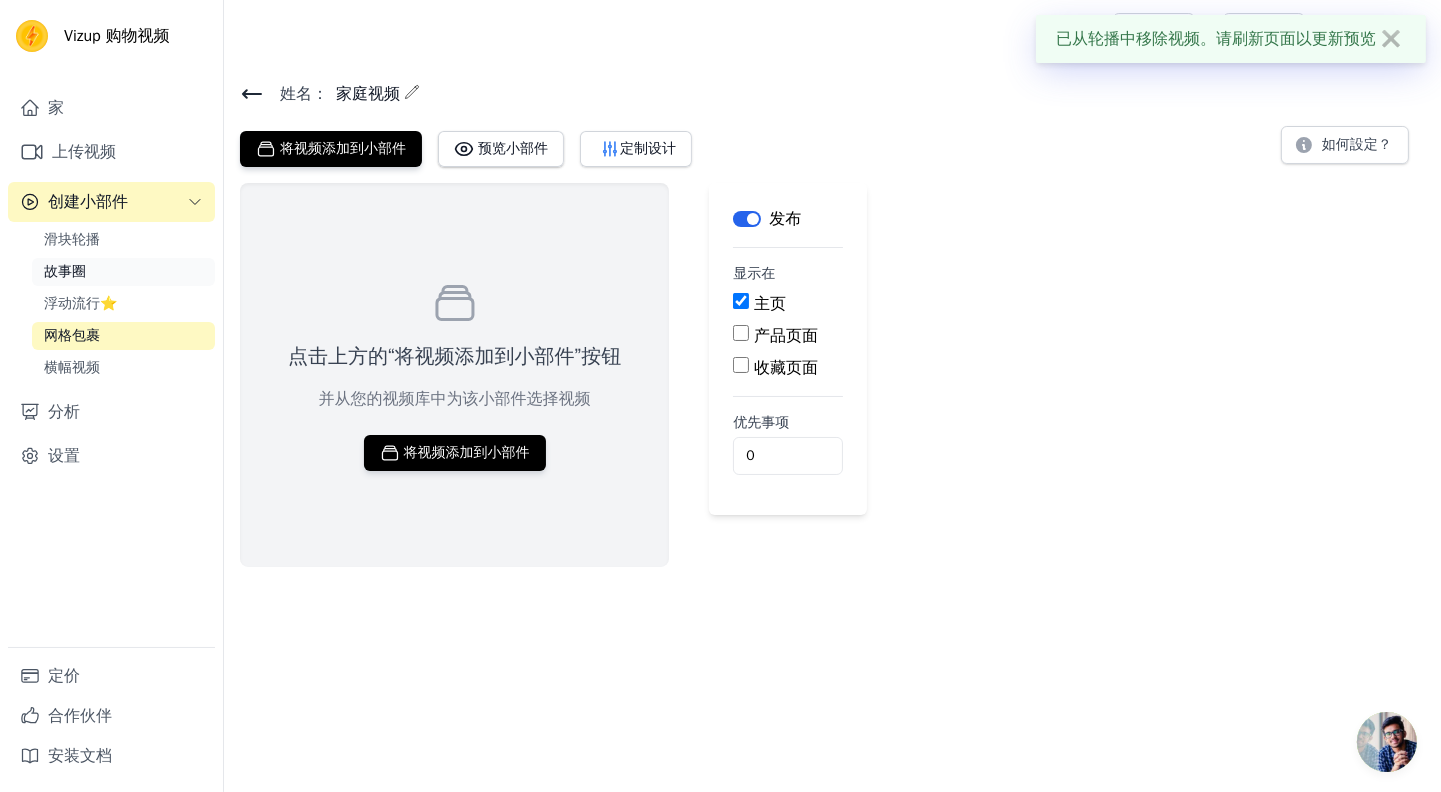 click on "故事圈" at bounding box center (65, 271) 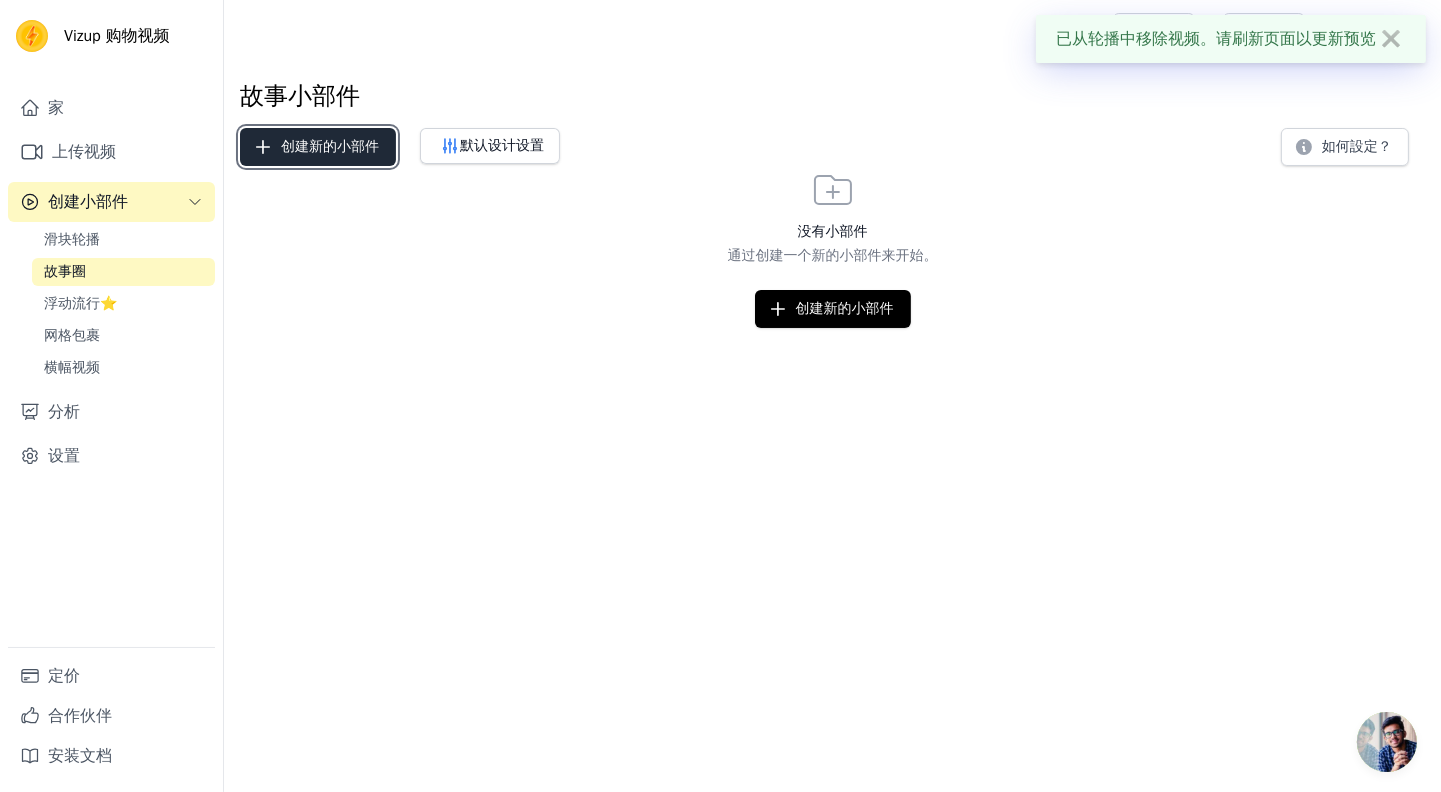 click on "创建新的小部件" at bounding box center (330, 146) 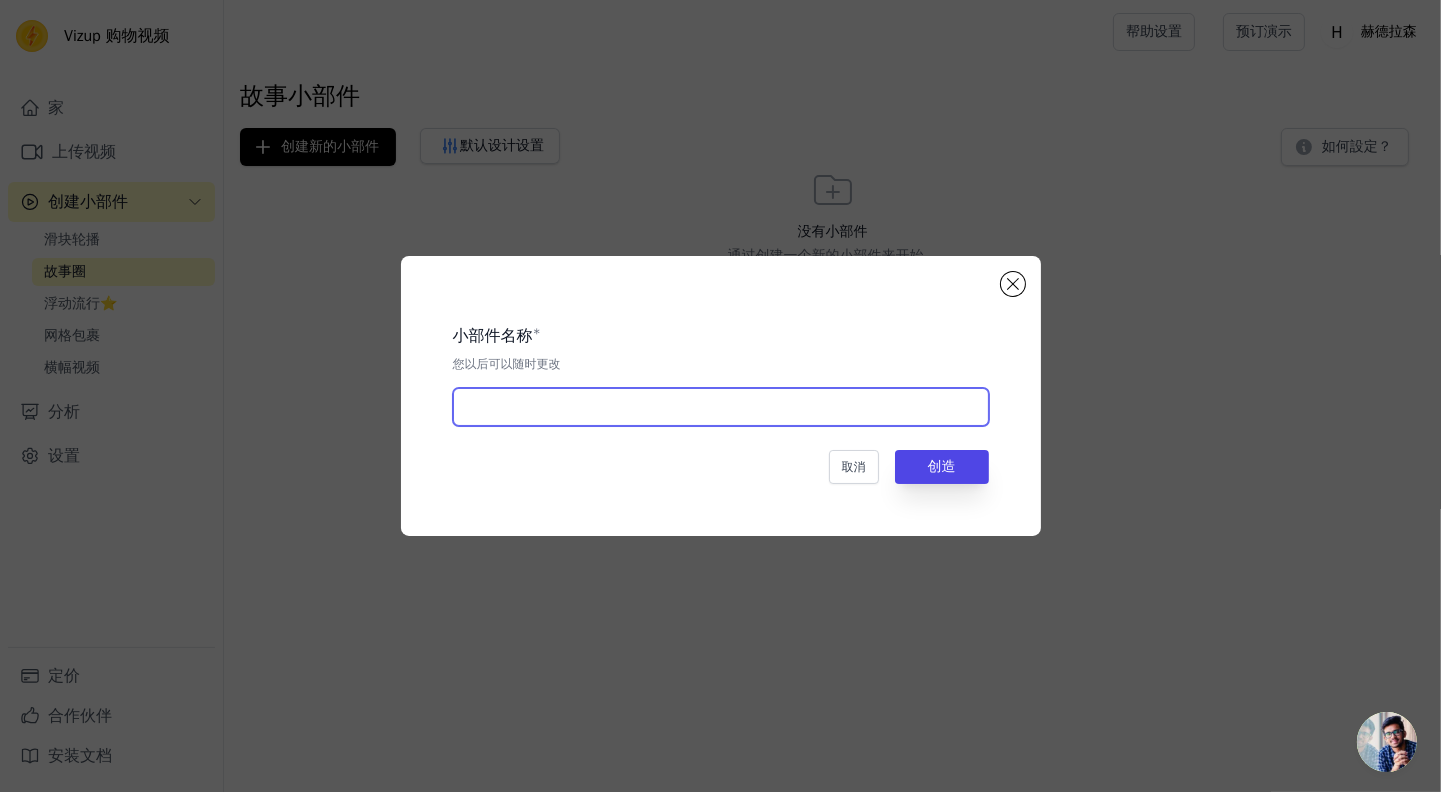 click at bounding box center [721, 407] 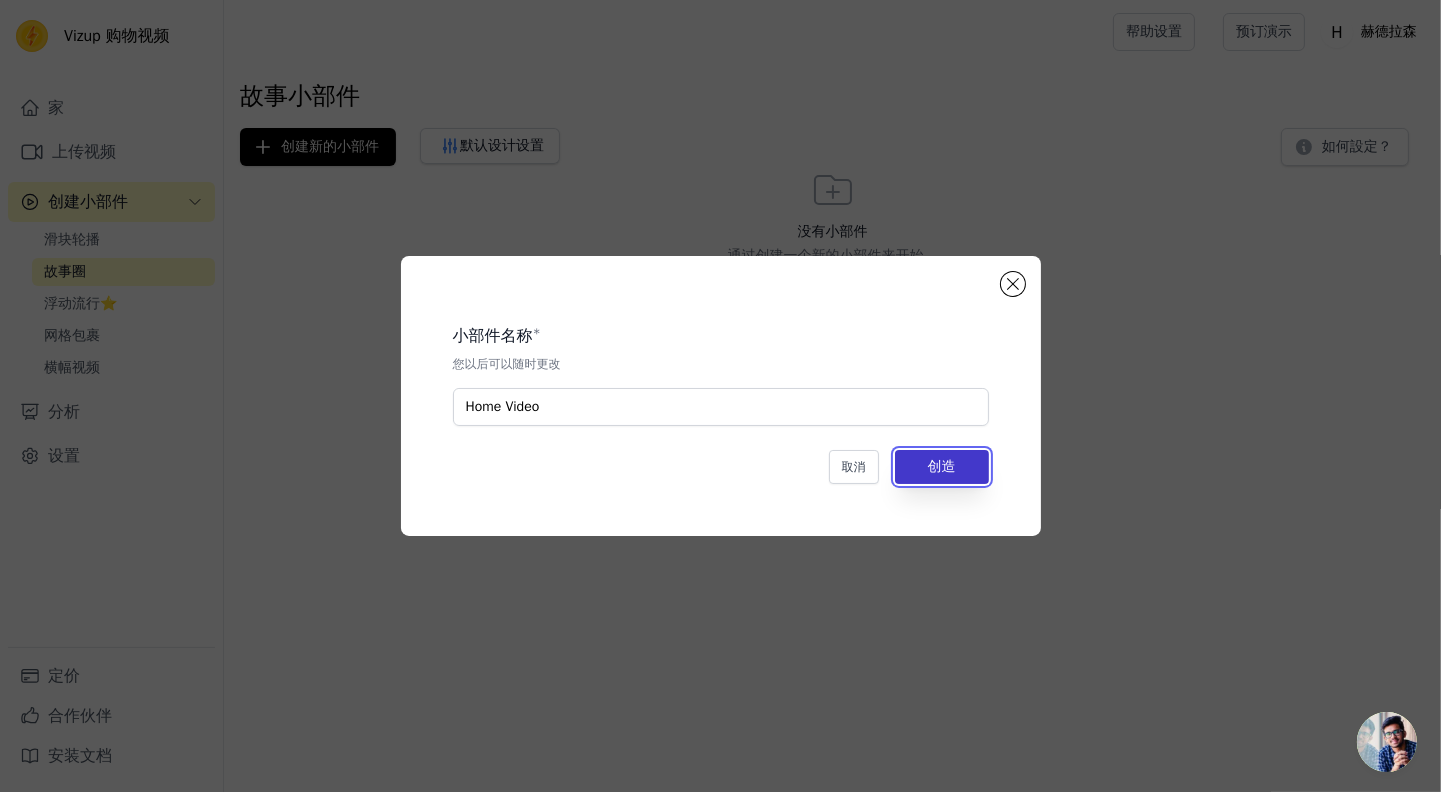 click on "创造" at bounding box center (942, 466) 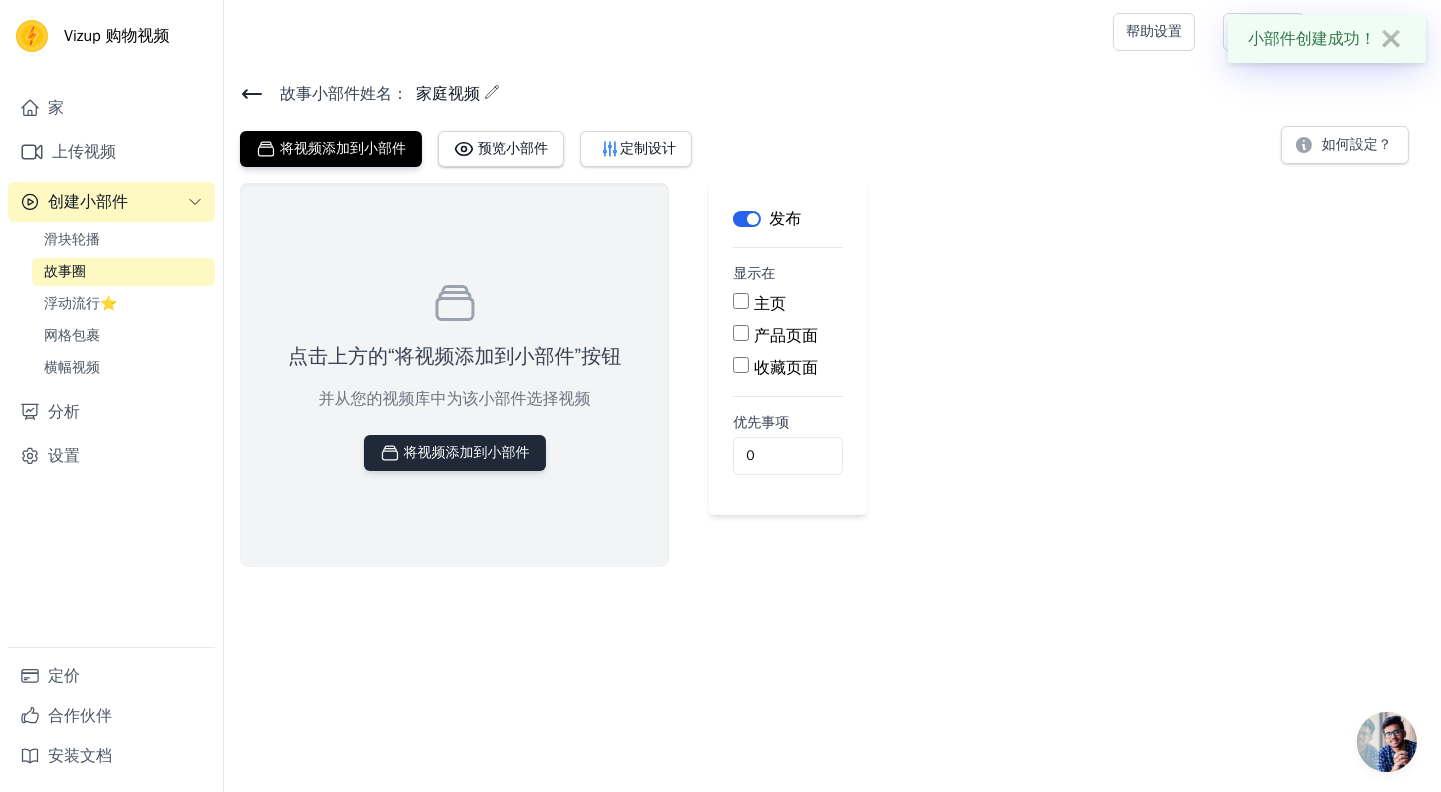 click on "将视频添加到小部件" at bounding box center [467, 452] 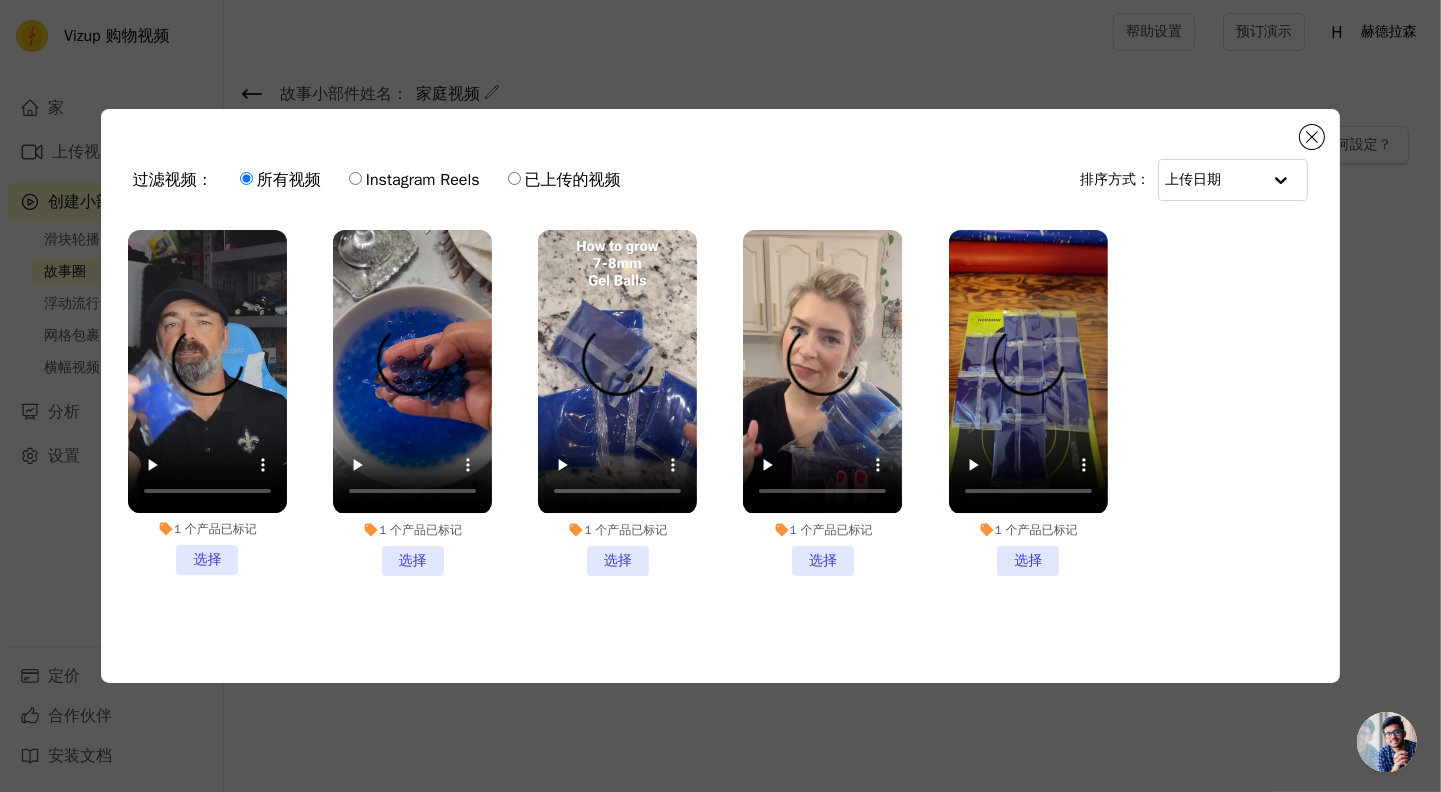 click on "1 个   产品 已标记     选择" at bounding box center (822, 402) 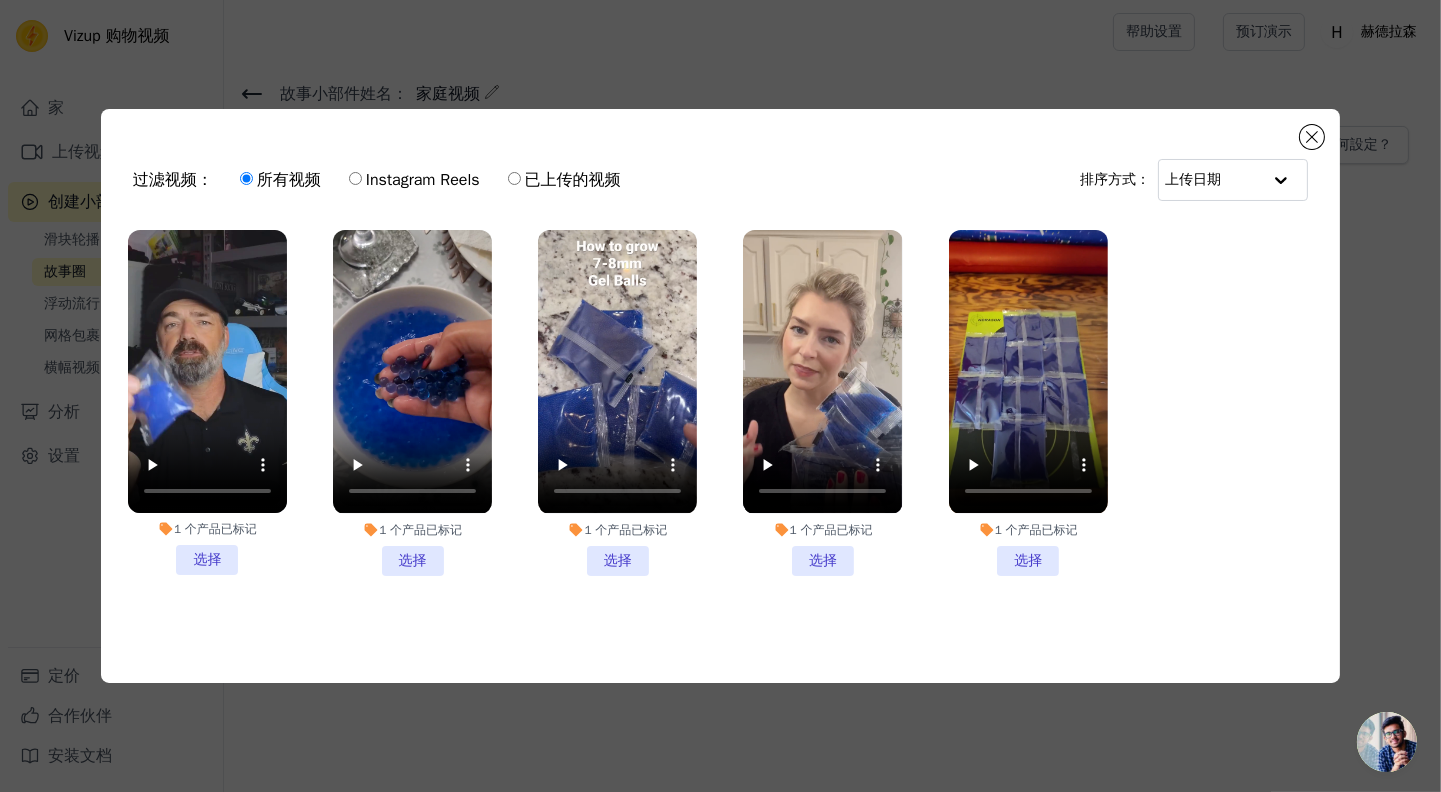 click on "1 个   产品 已标记     选择" at bounding box center (0, 0) 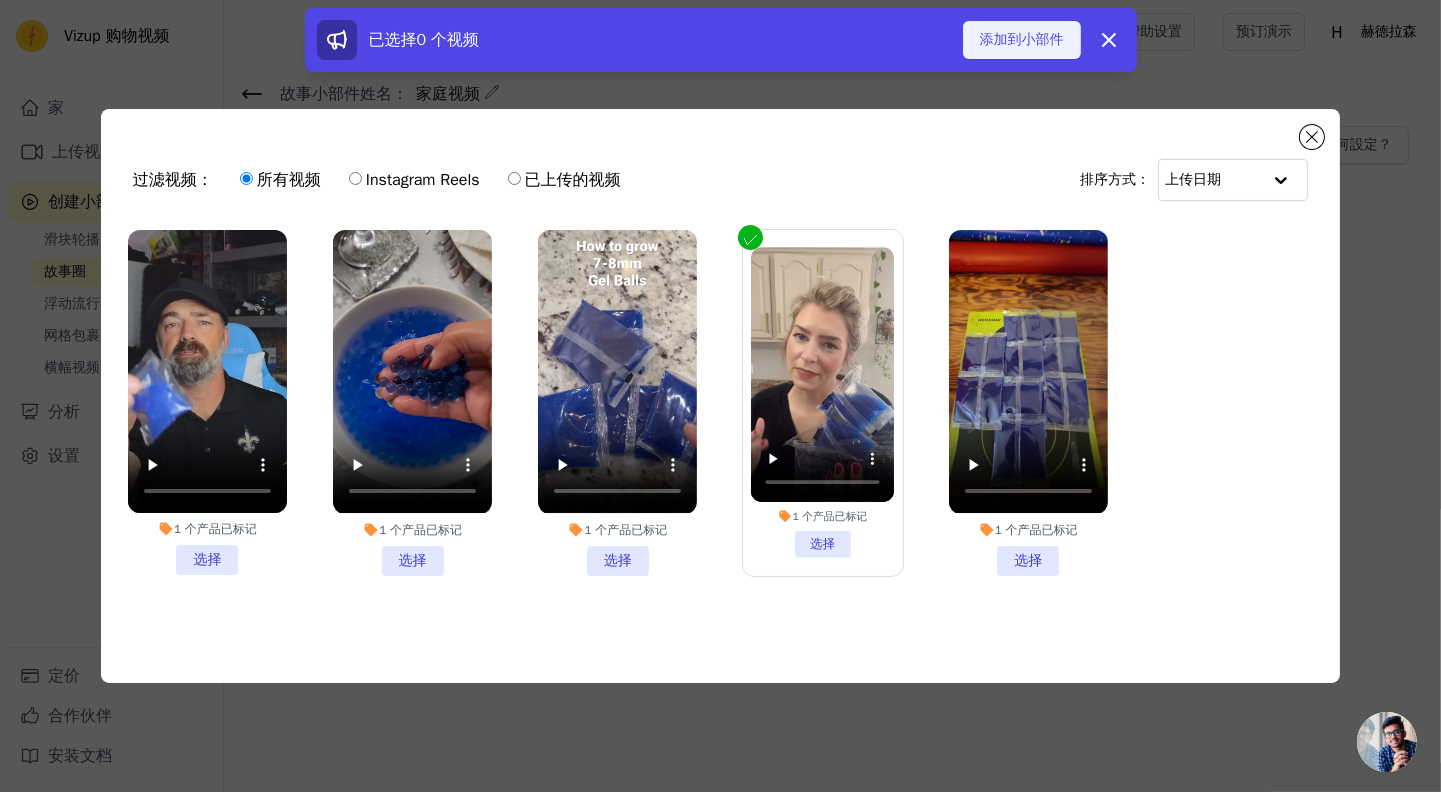 click on "添加到小部件" at bounding box center [1022, 39] 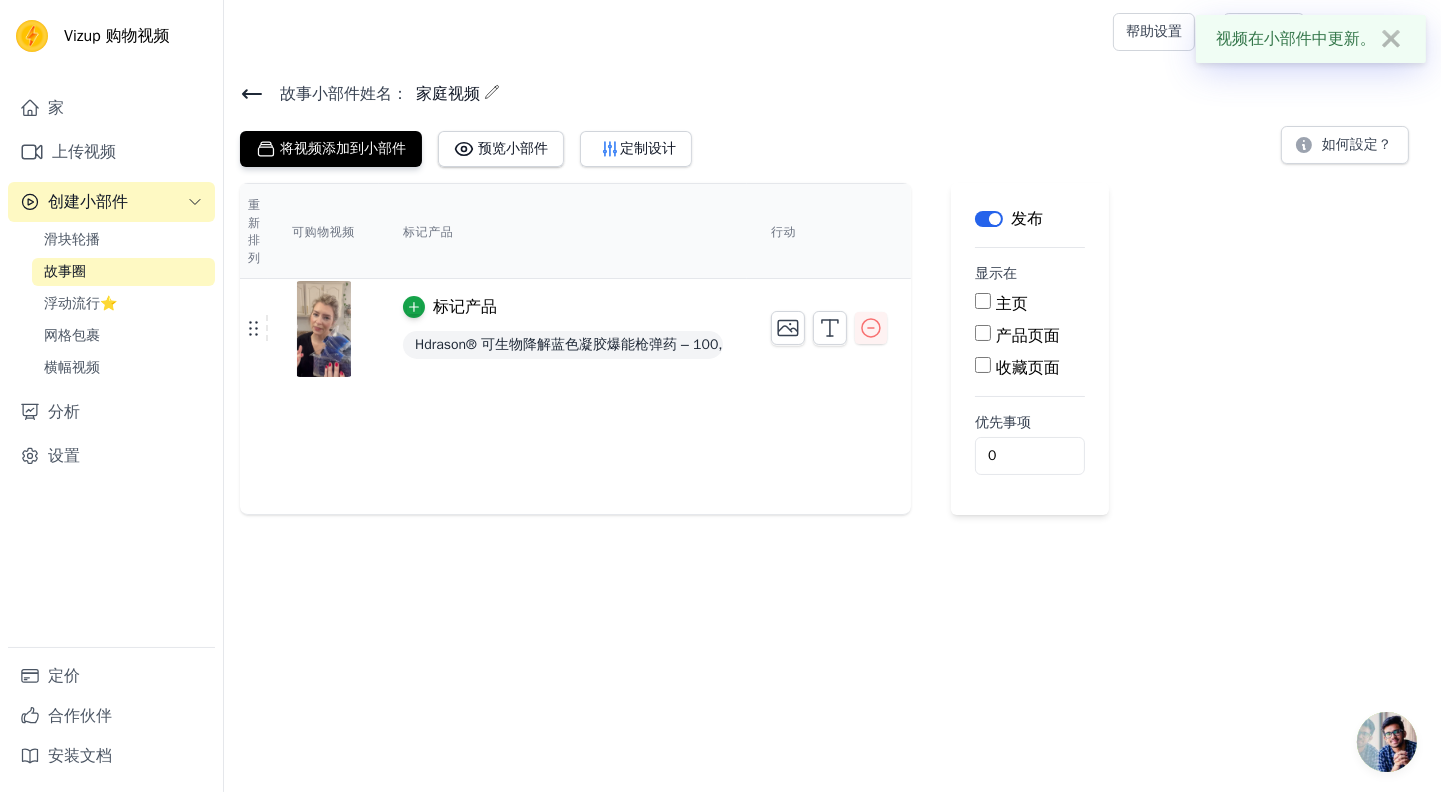 click on "主页" at bounding box center [983, 301] 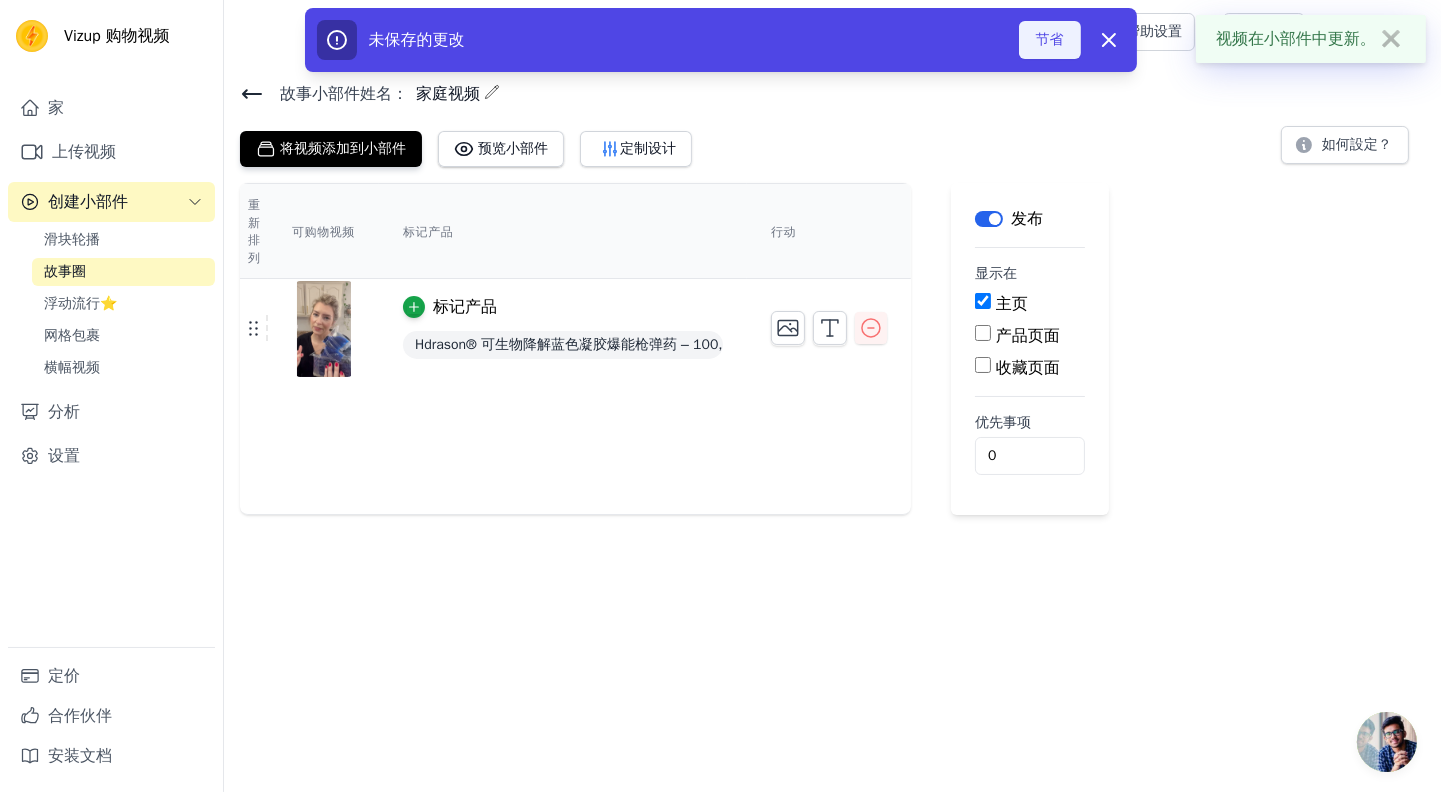 click on "节省" at bounding box center (1050, 40) 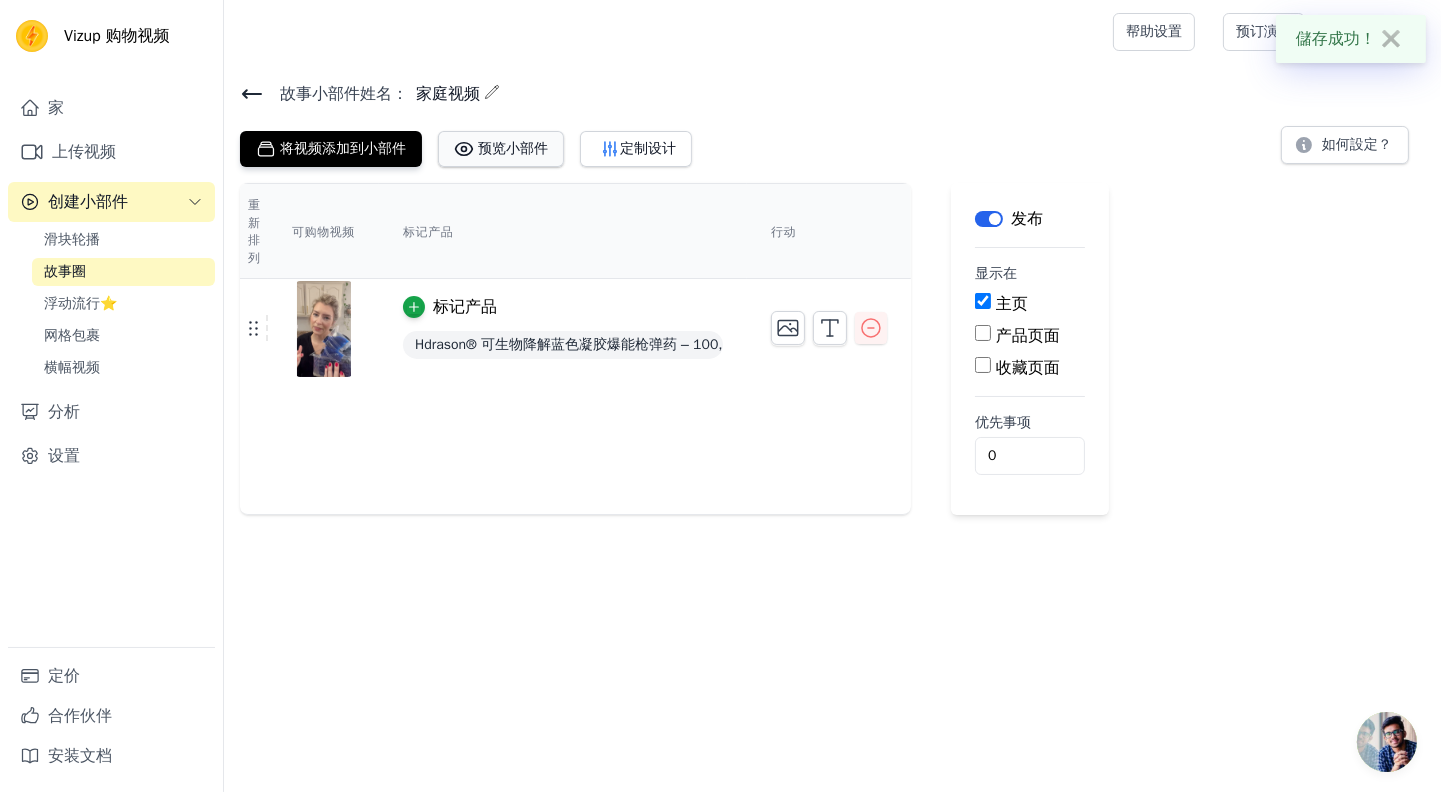 click on "预览小部件" at bounding box center [513, 148] 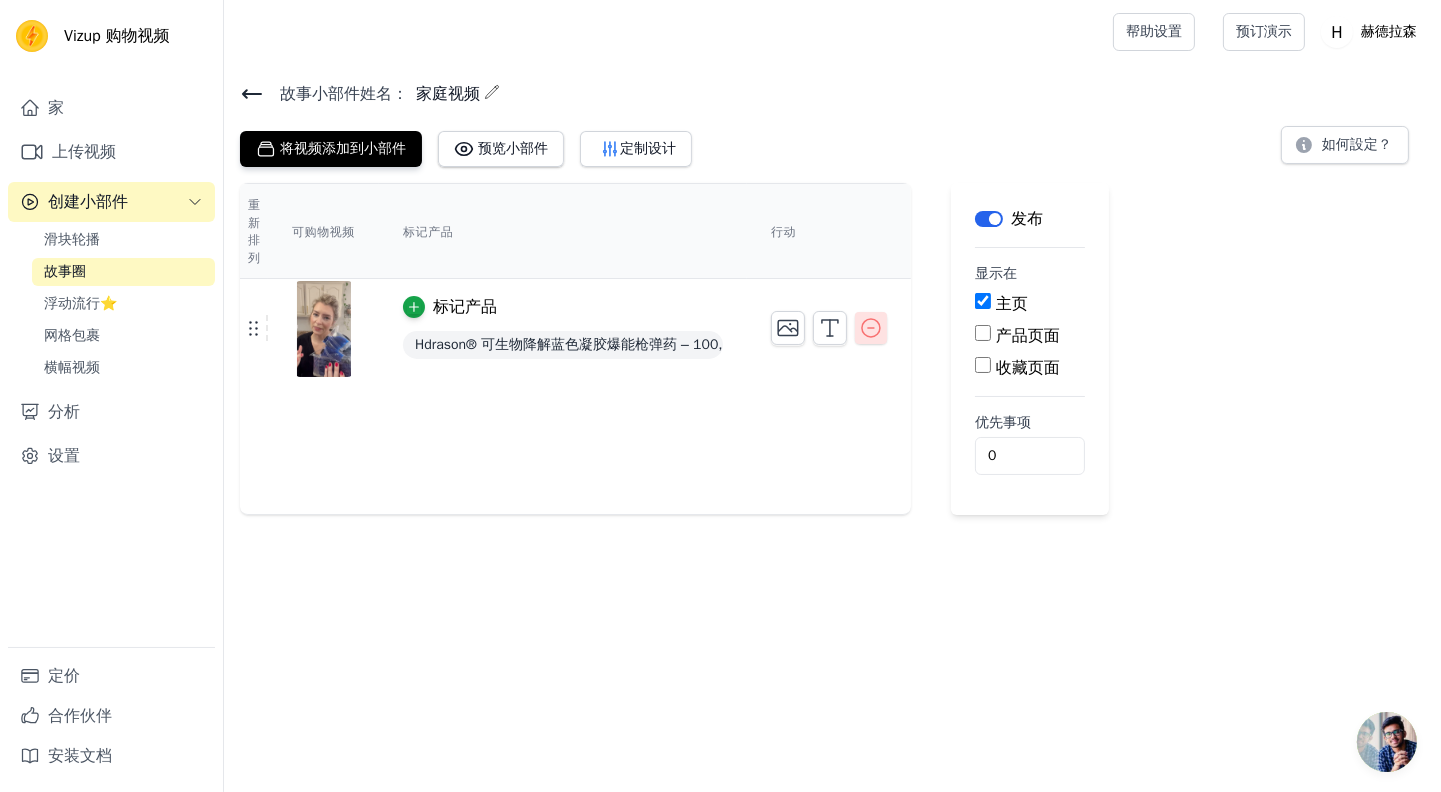 click 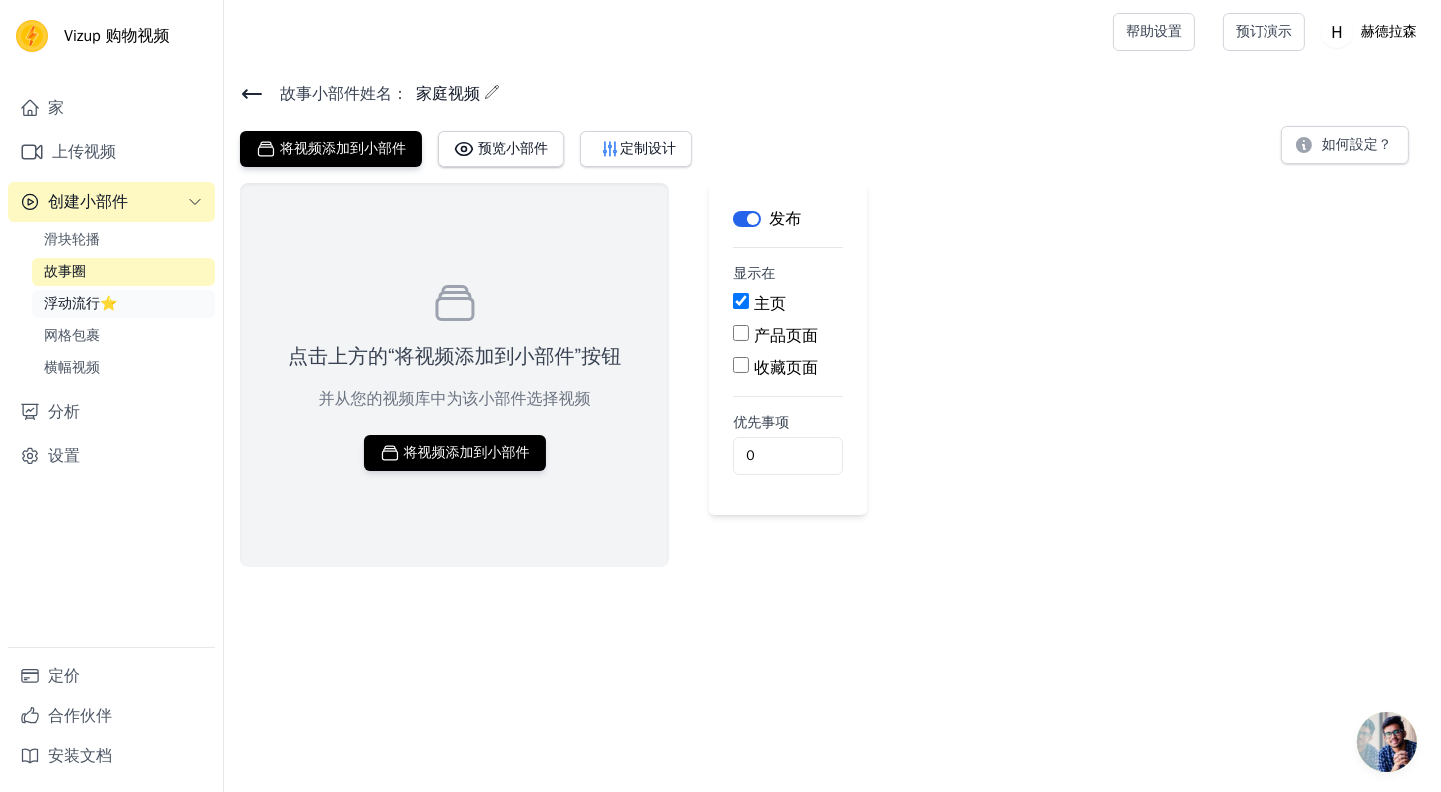 click on "浮动流行⭐" at bounding box center [80, 303] 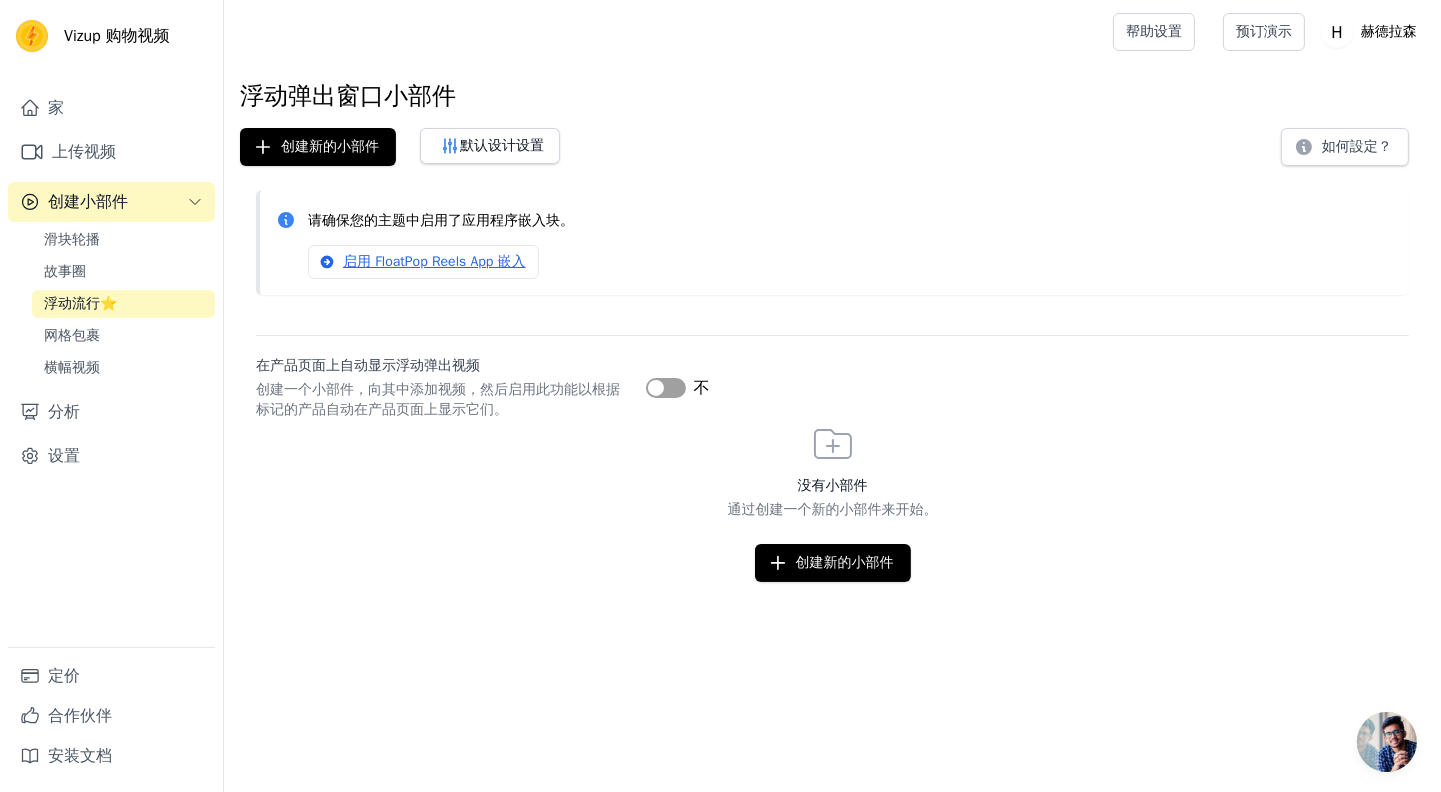 click on "标签" at bounding box center [666, 388] 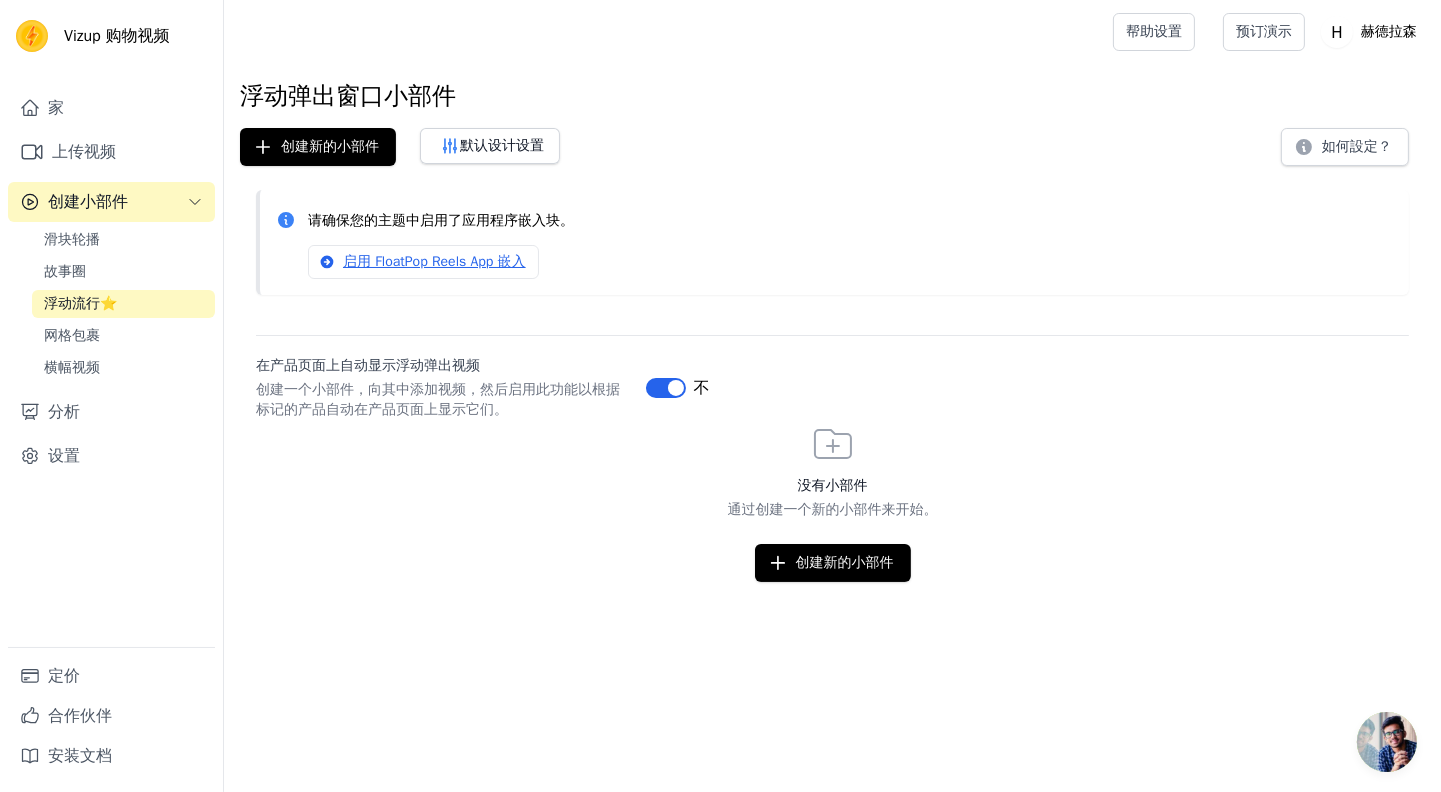 click on "在产品页面上自动显示浮动弹出视频   创建一个小部件，向其中添加视频，然后启用此功能以 根据标记的产品自动在产品页面上显示它们。   标签     不" at bounding box center [832, 377] 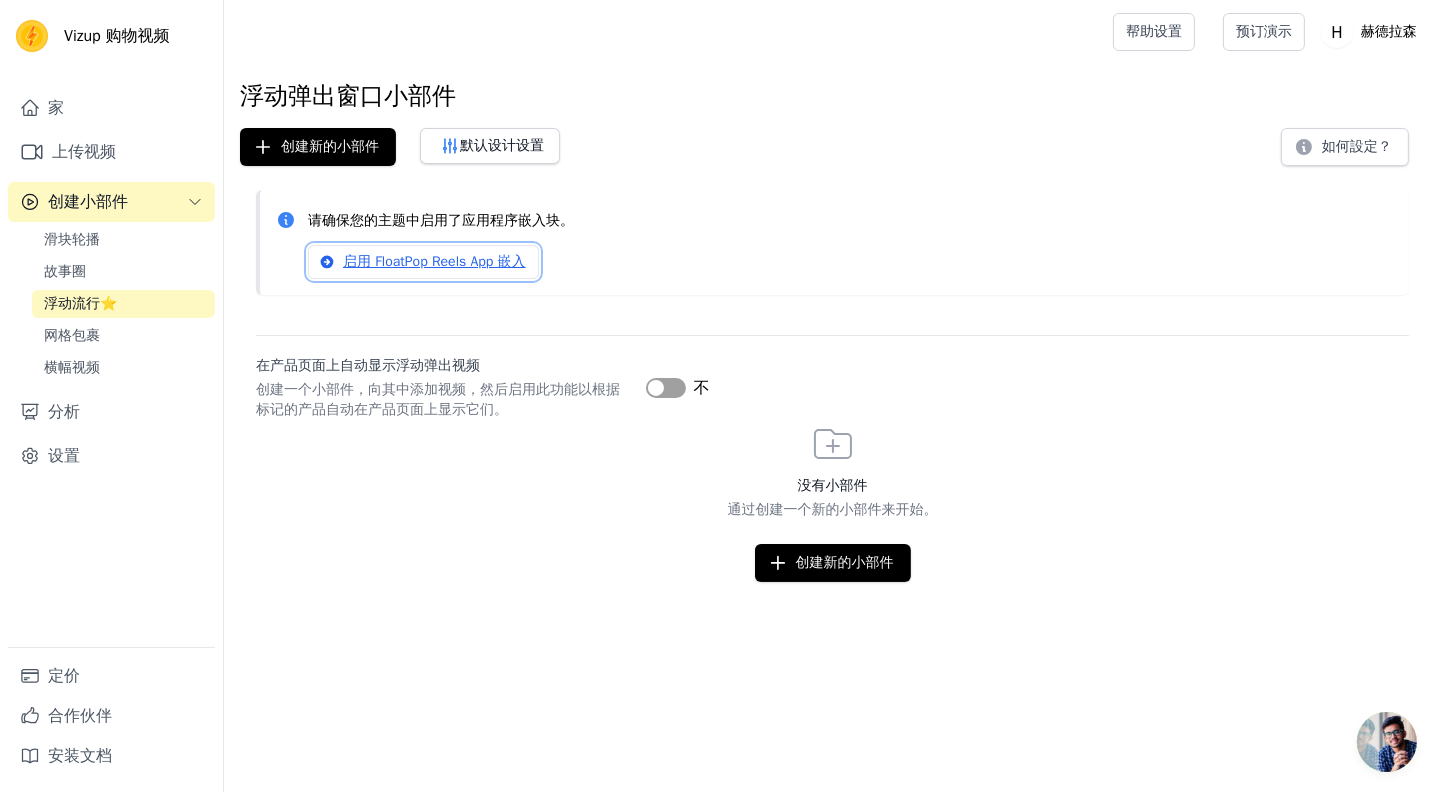 click on "启用 FloatPop Reels App 嵌入" at bounding box center (434, 261) 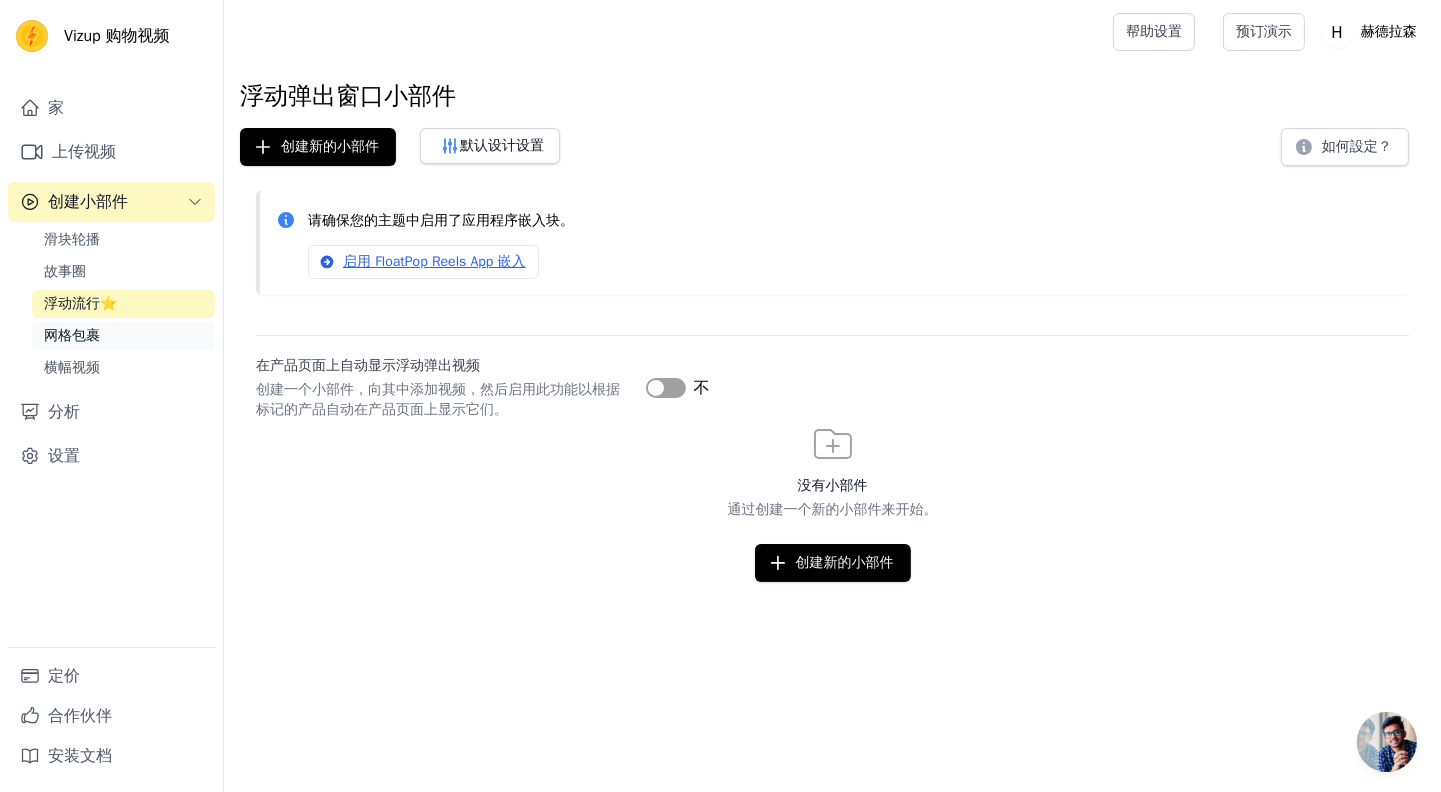 click on "网格包裹" at bounding box center (123, 336) 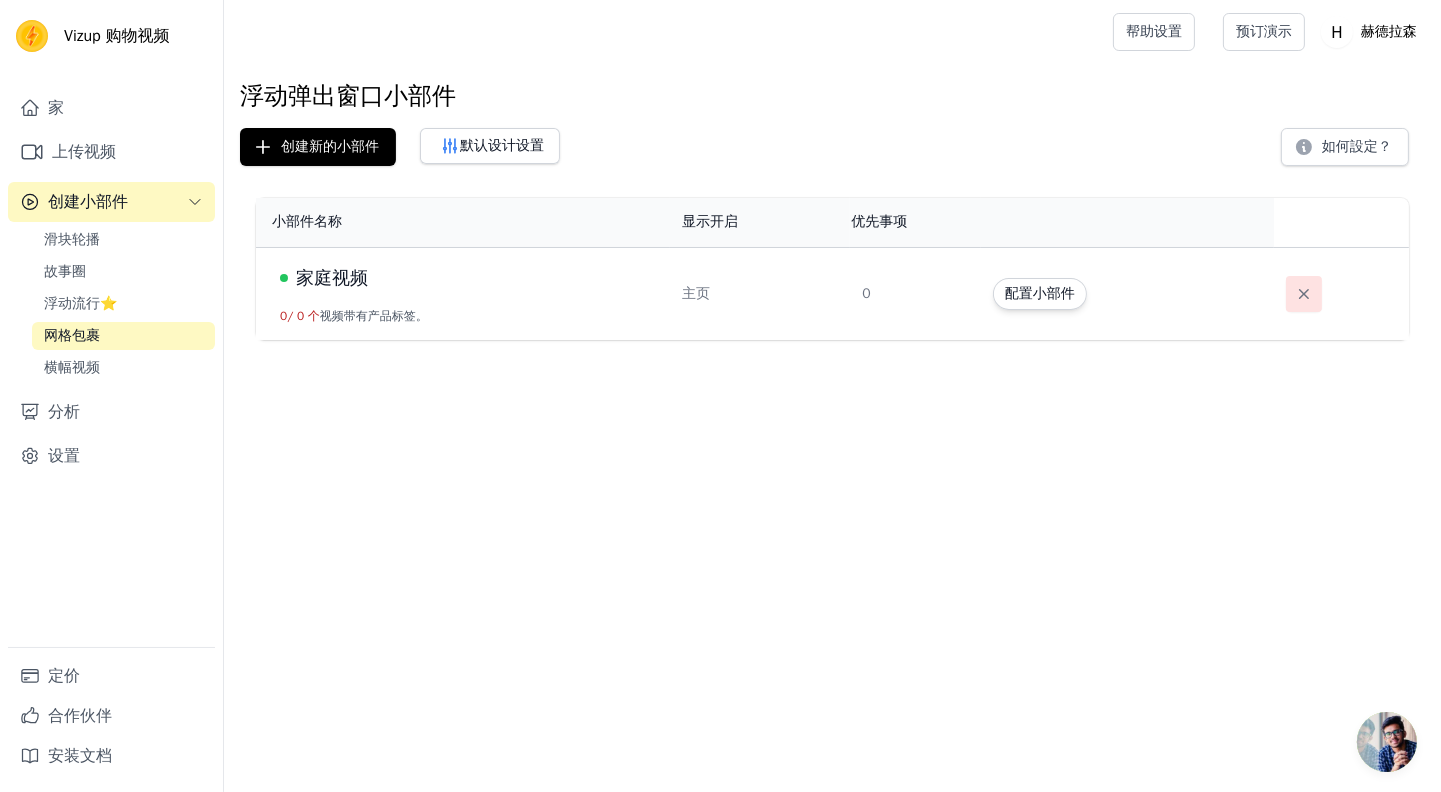 click 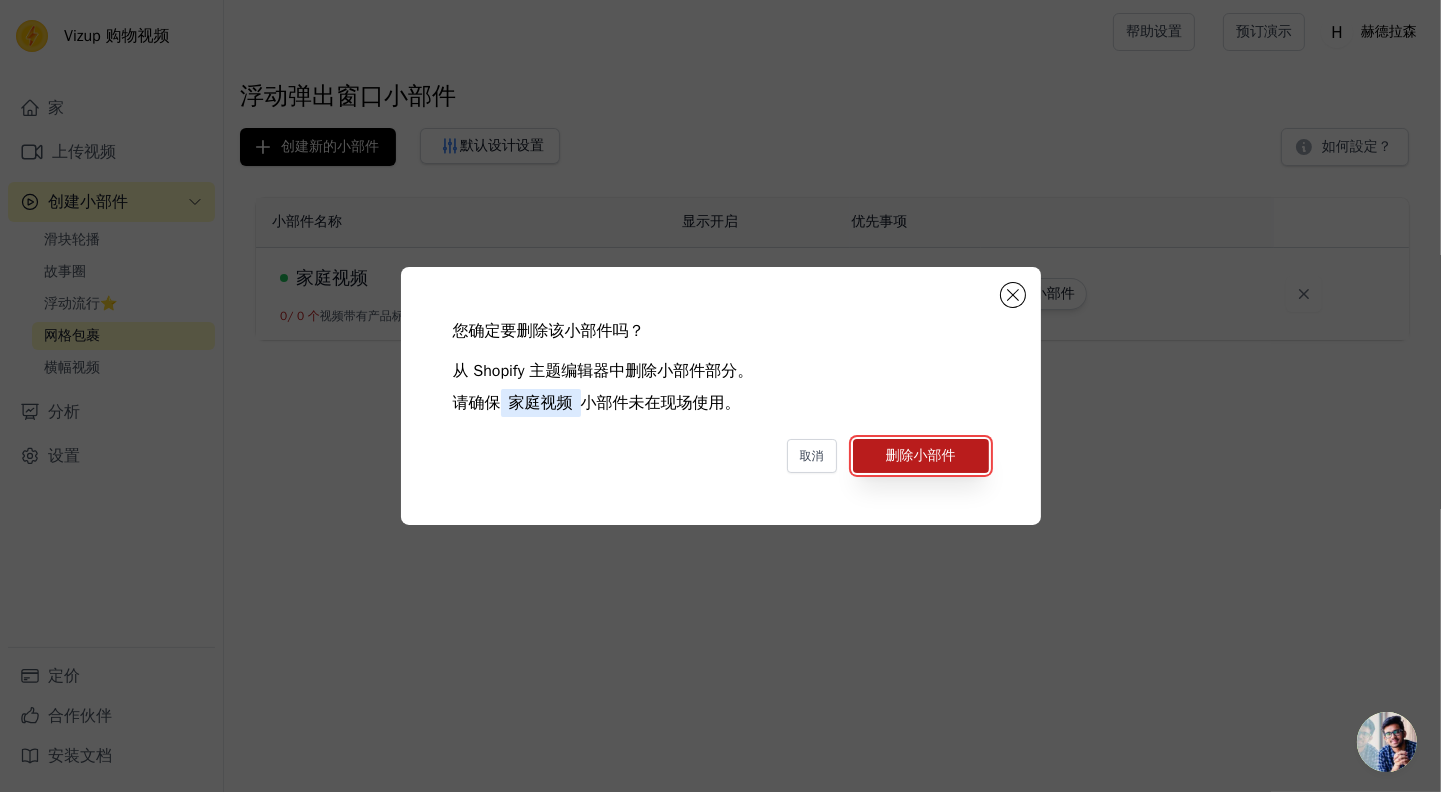 click on "删除小部件" at bounding box center (921, 455) 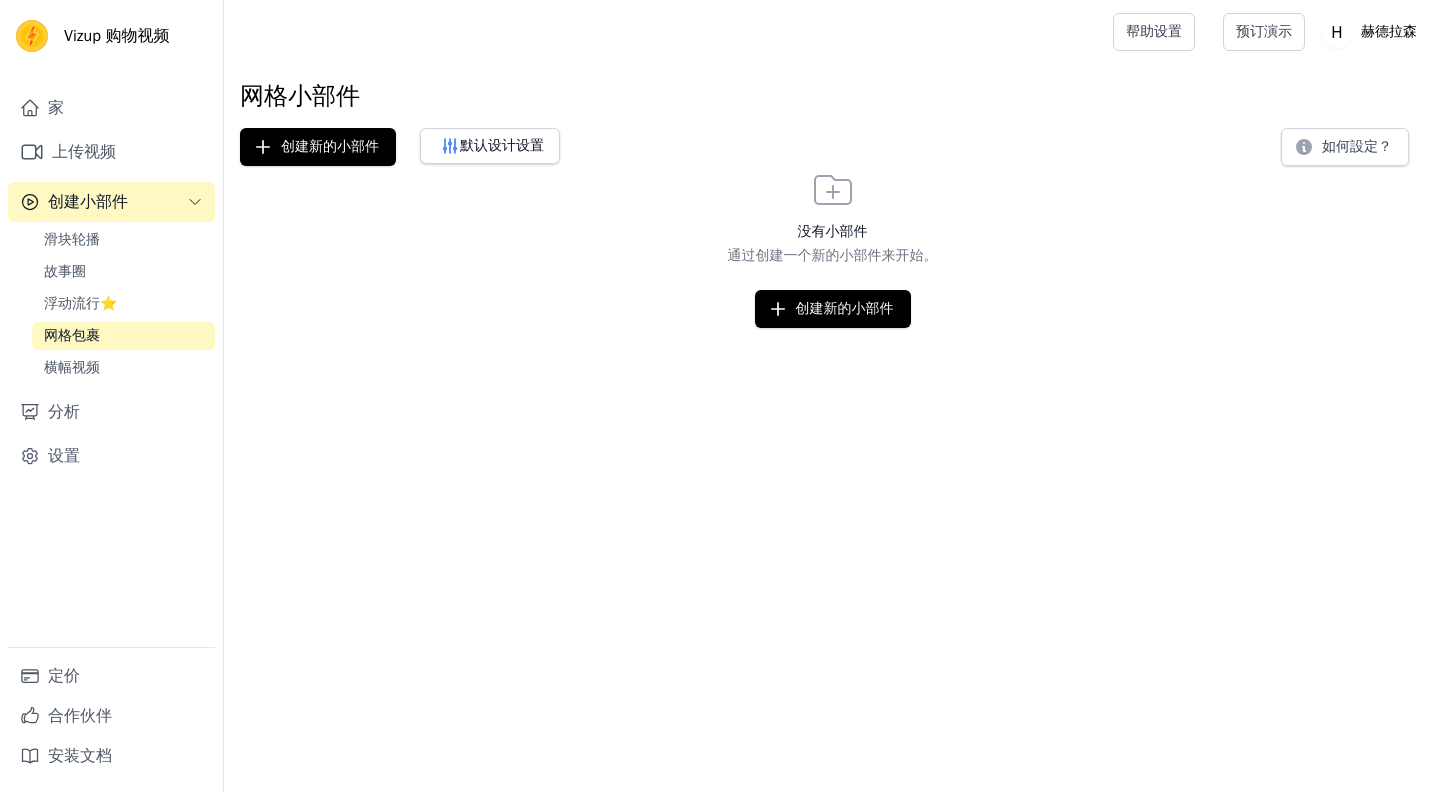 scroll, scrollTop: 0, scrollLeft: 0, axis: both 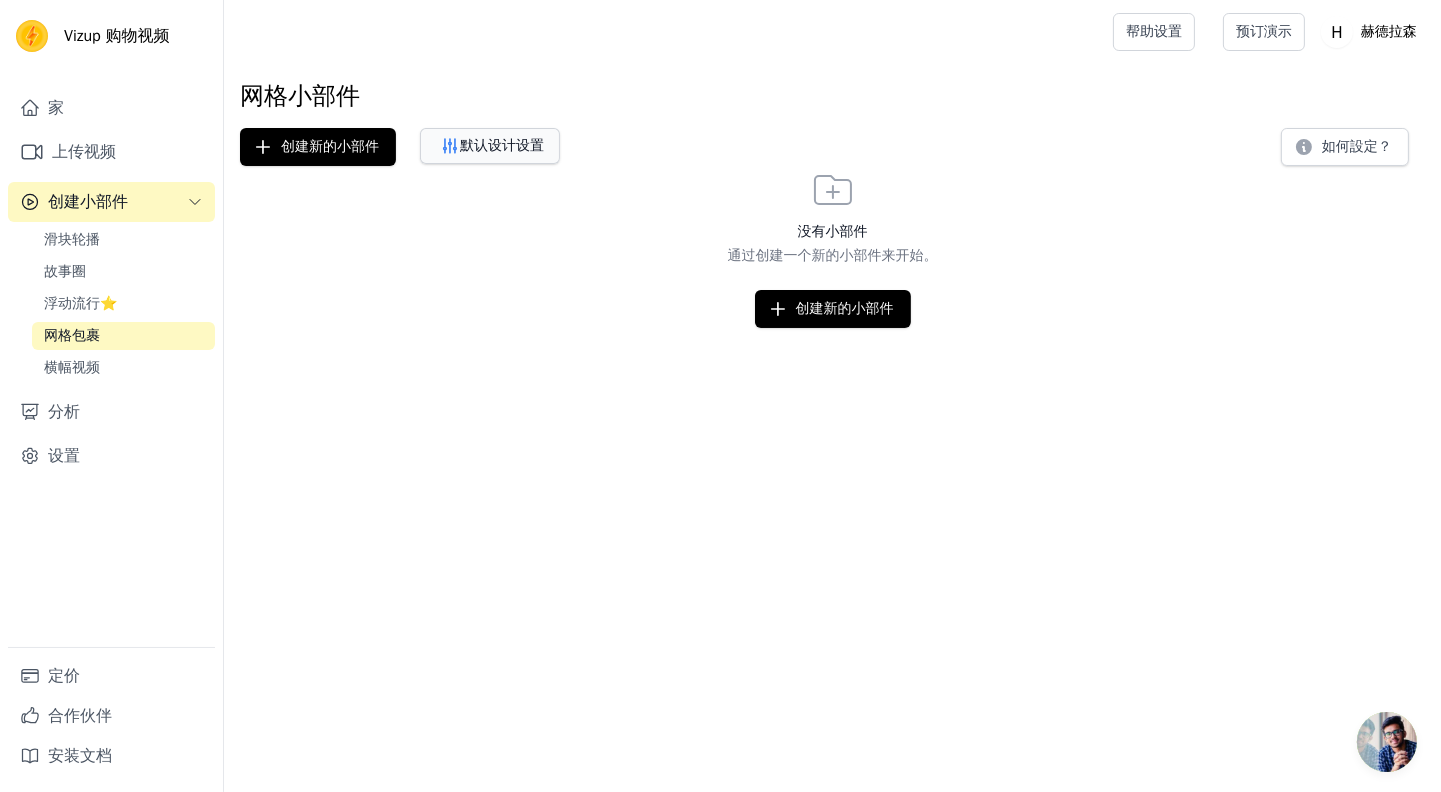 click on "默认设计设置" at bounding box center (502, 145) 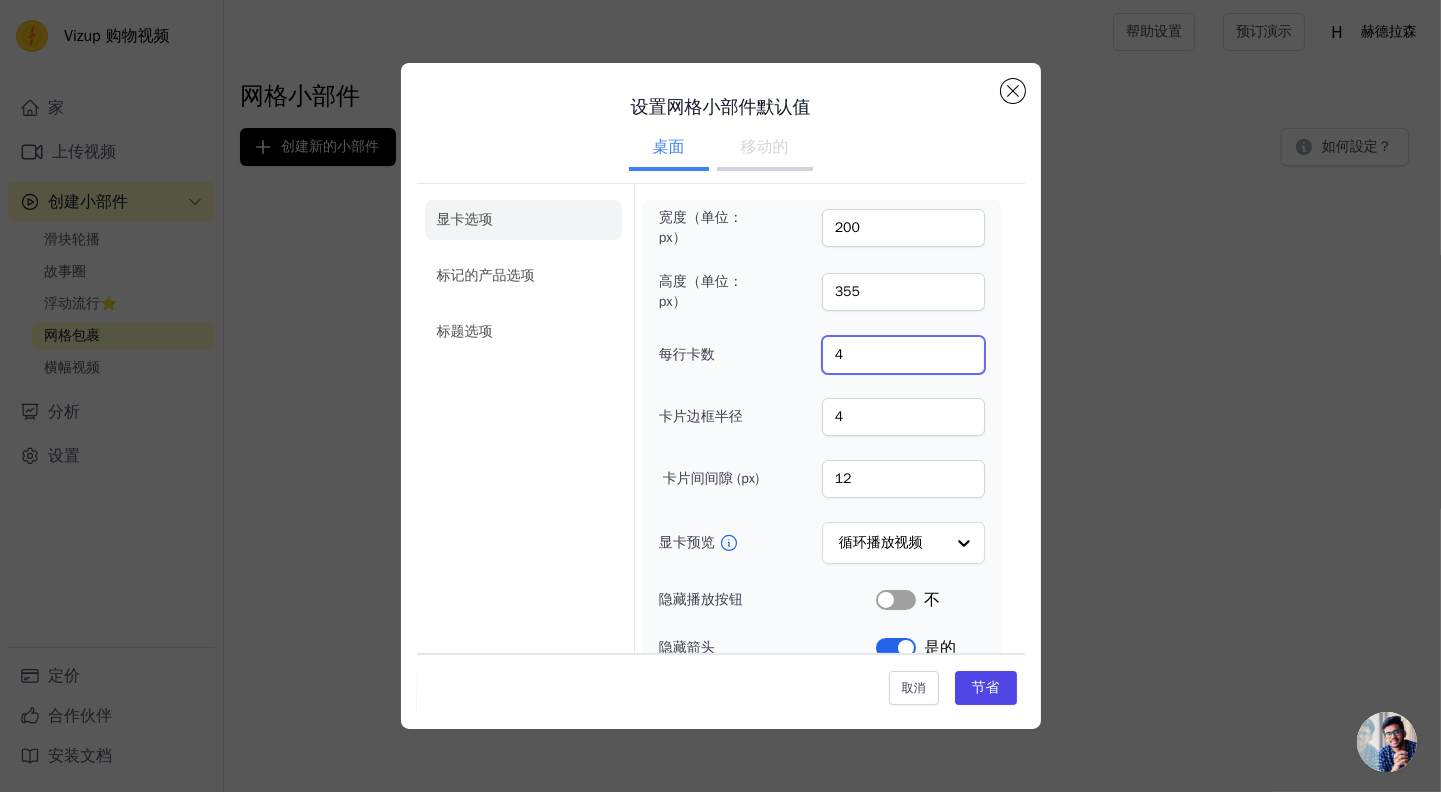 click on "4" at bounding box center (903, 355) 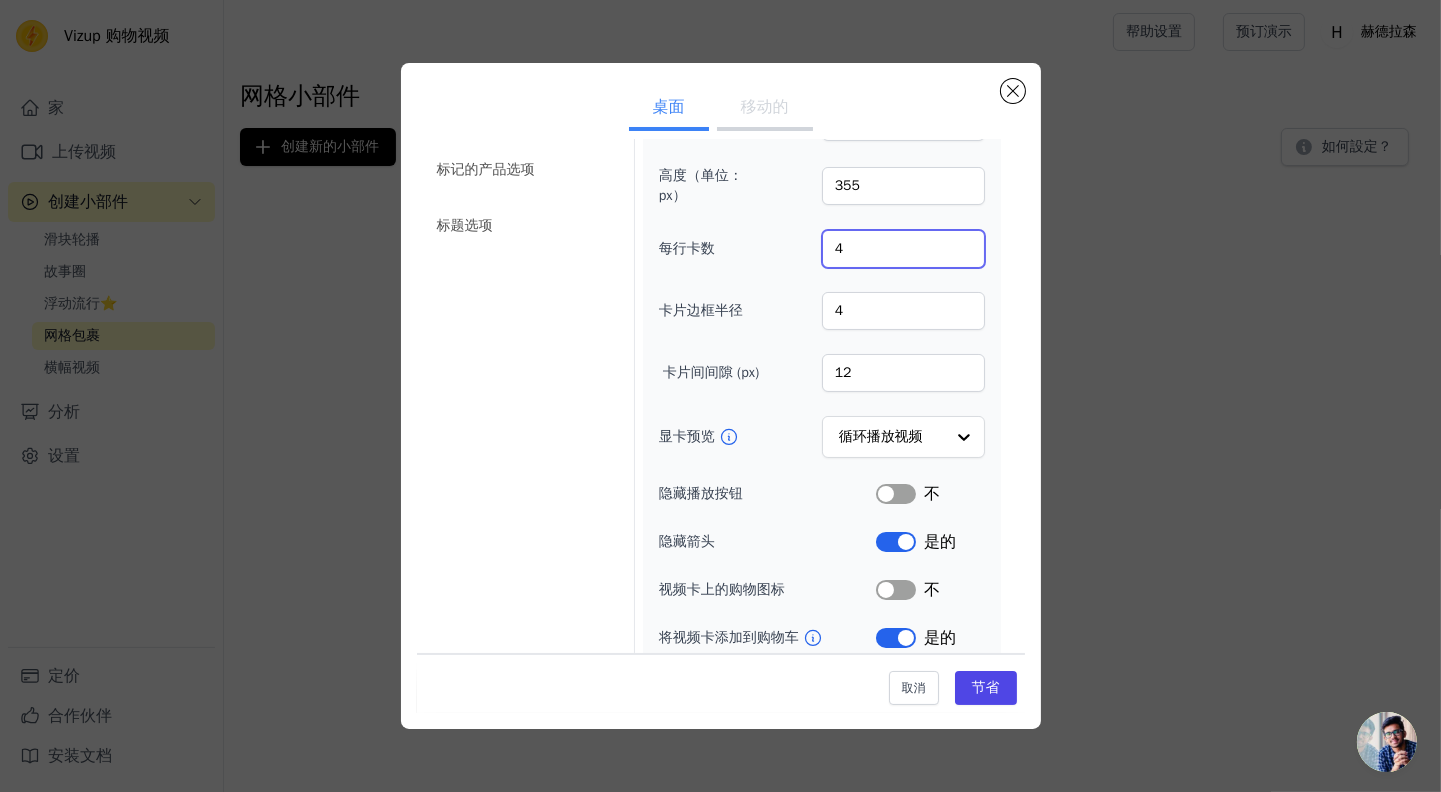 scroll, scrollTop: 115, scrollLeft: 0, axis: vertical 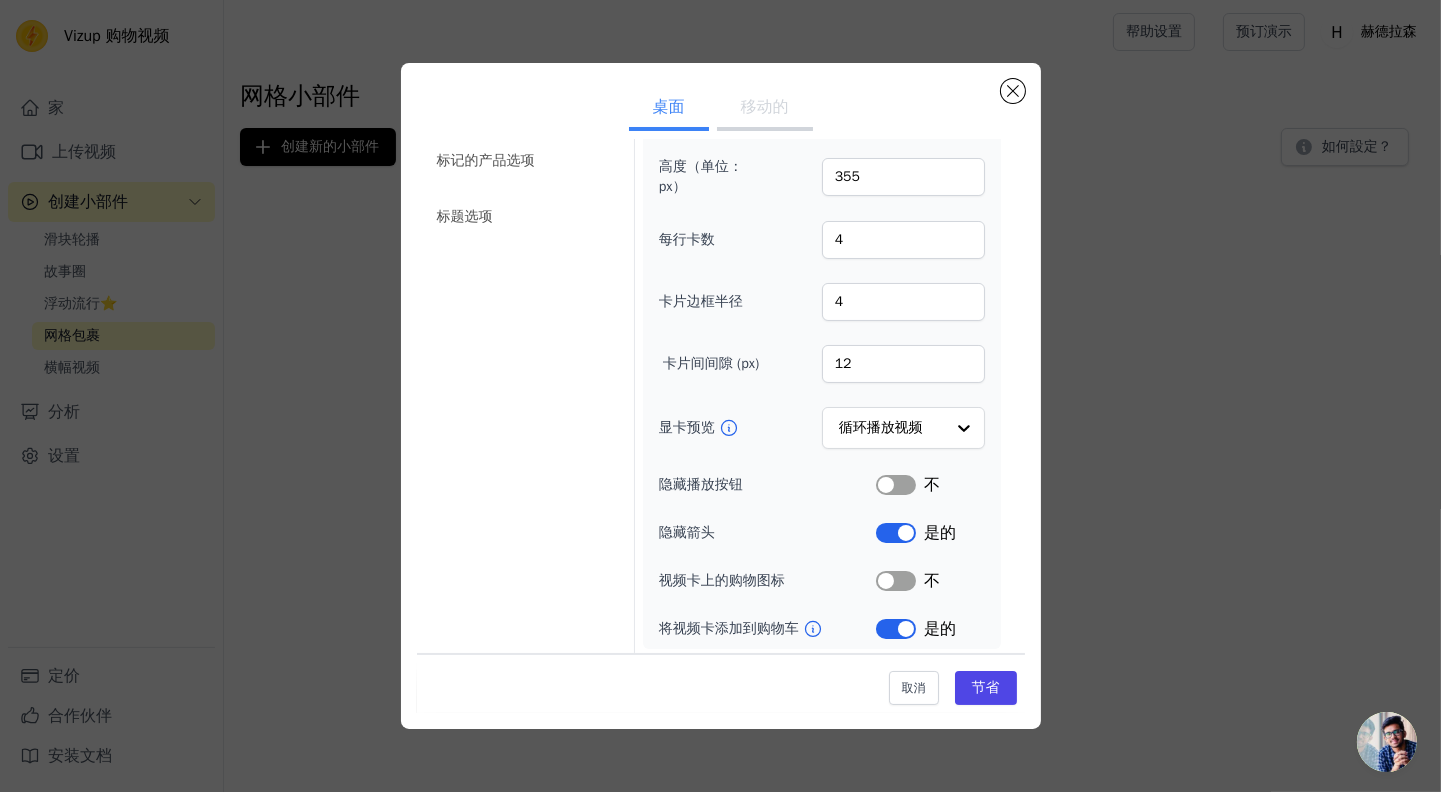 click on "移动的" at bounding box center [765, 107] 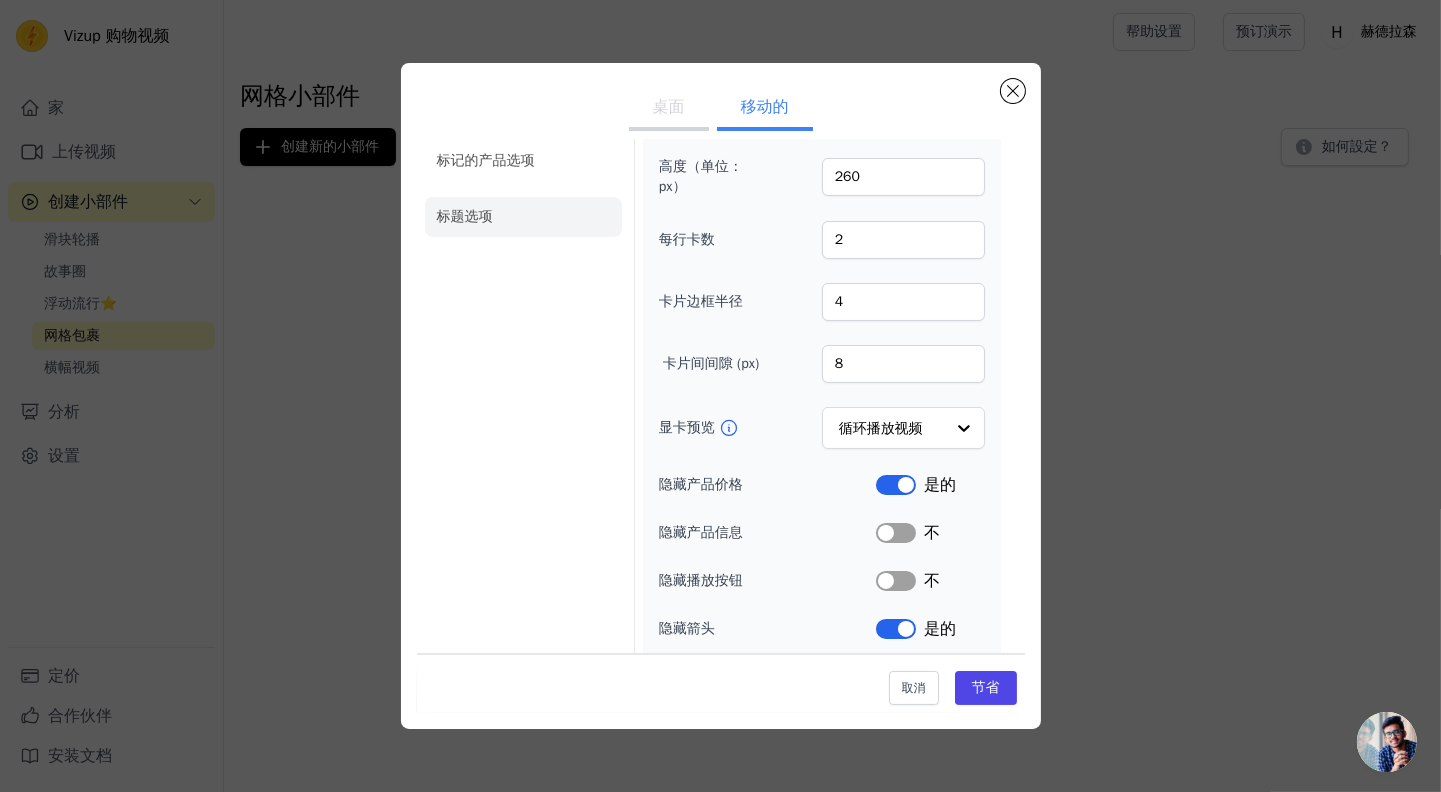 click on "标题选项" 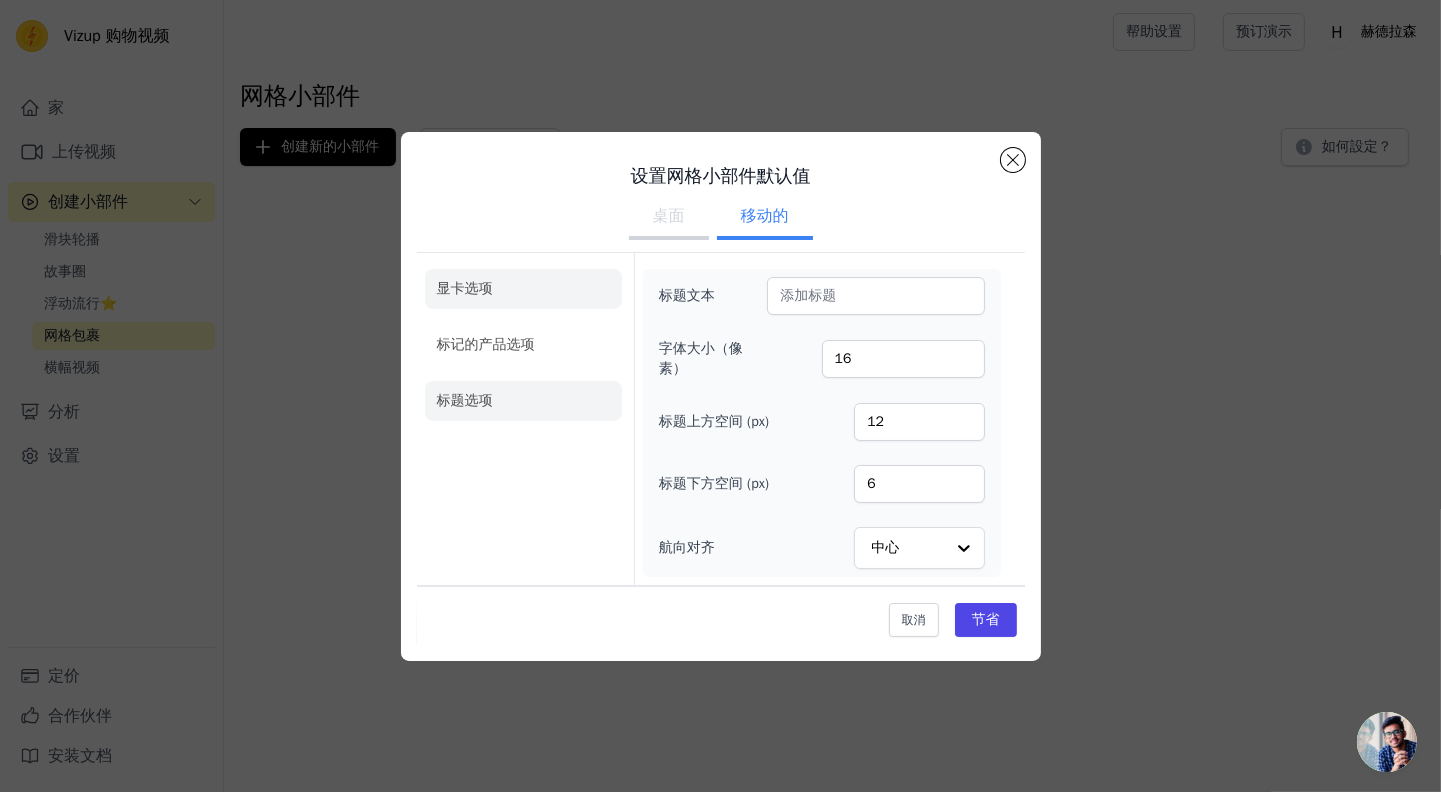 click on "显卡选项" 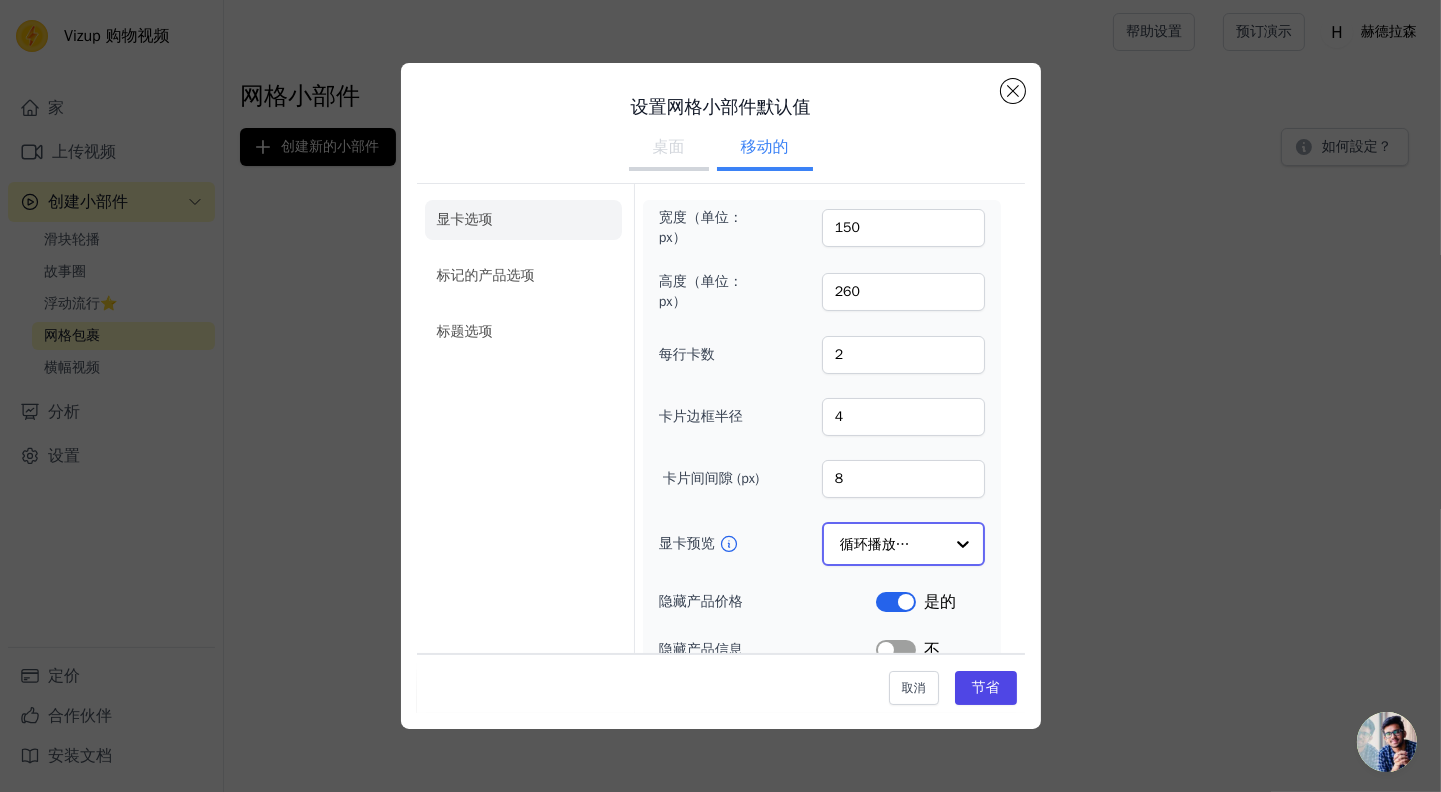click at bounding box center [963, 544] 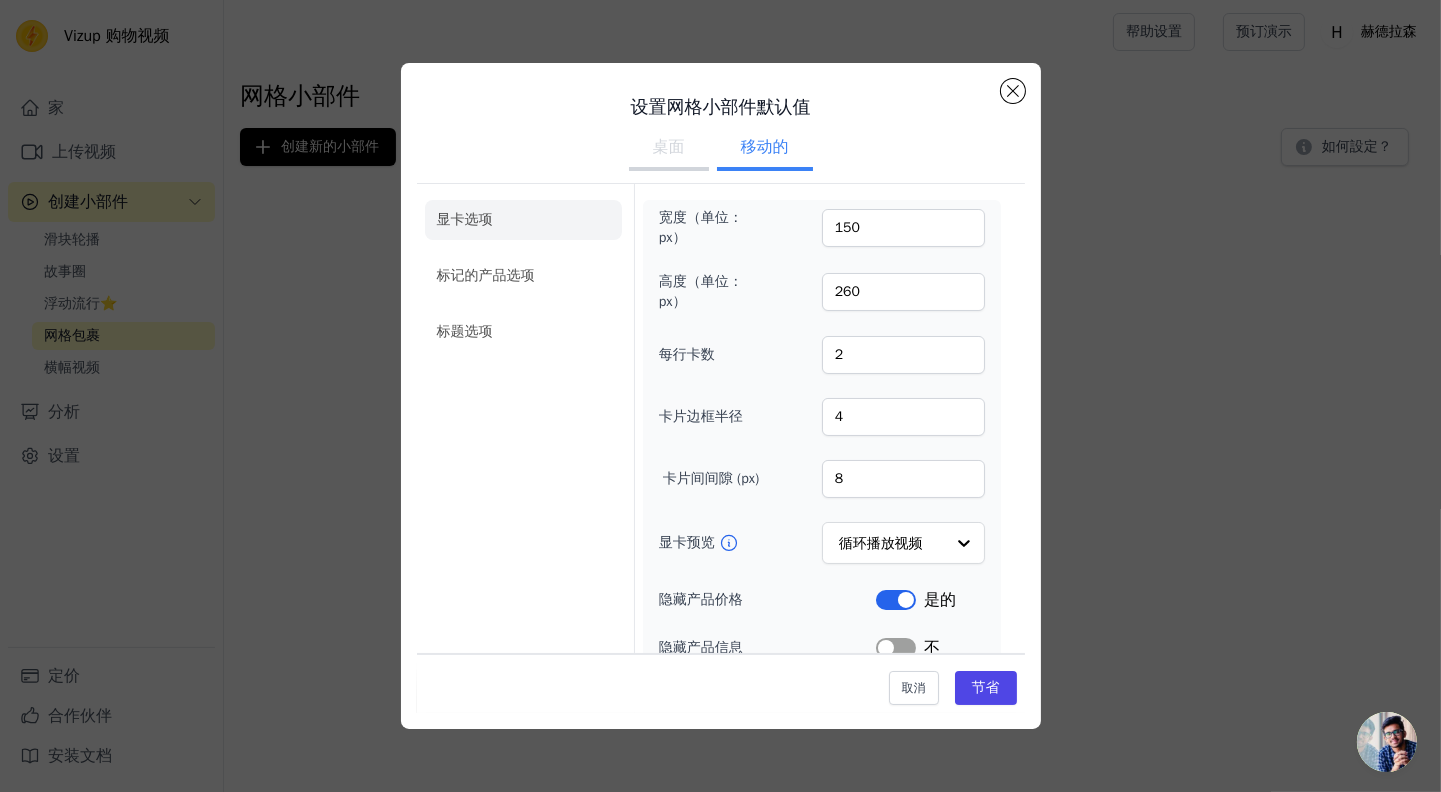 click on "宽度（单位：px）   150   高度（单位：px）   260   每行卡数   2   卡片边框半径   4   卡片间间隙 (px)   8   显卡预览           循环播放视频               隐藏产品价格   标签     是的   隐藏产品信息   标签     不   隐藏播放按钮   标签     不   隐藏箭头   标签     是的   视频卡上的购物图标   标签     不   将视频卡添加到购物车     标签     是的" at bounding box center (822, 530) 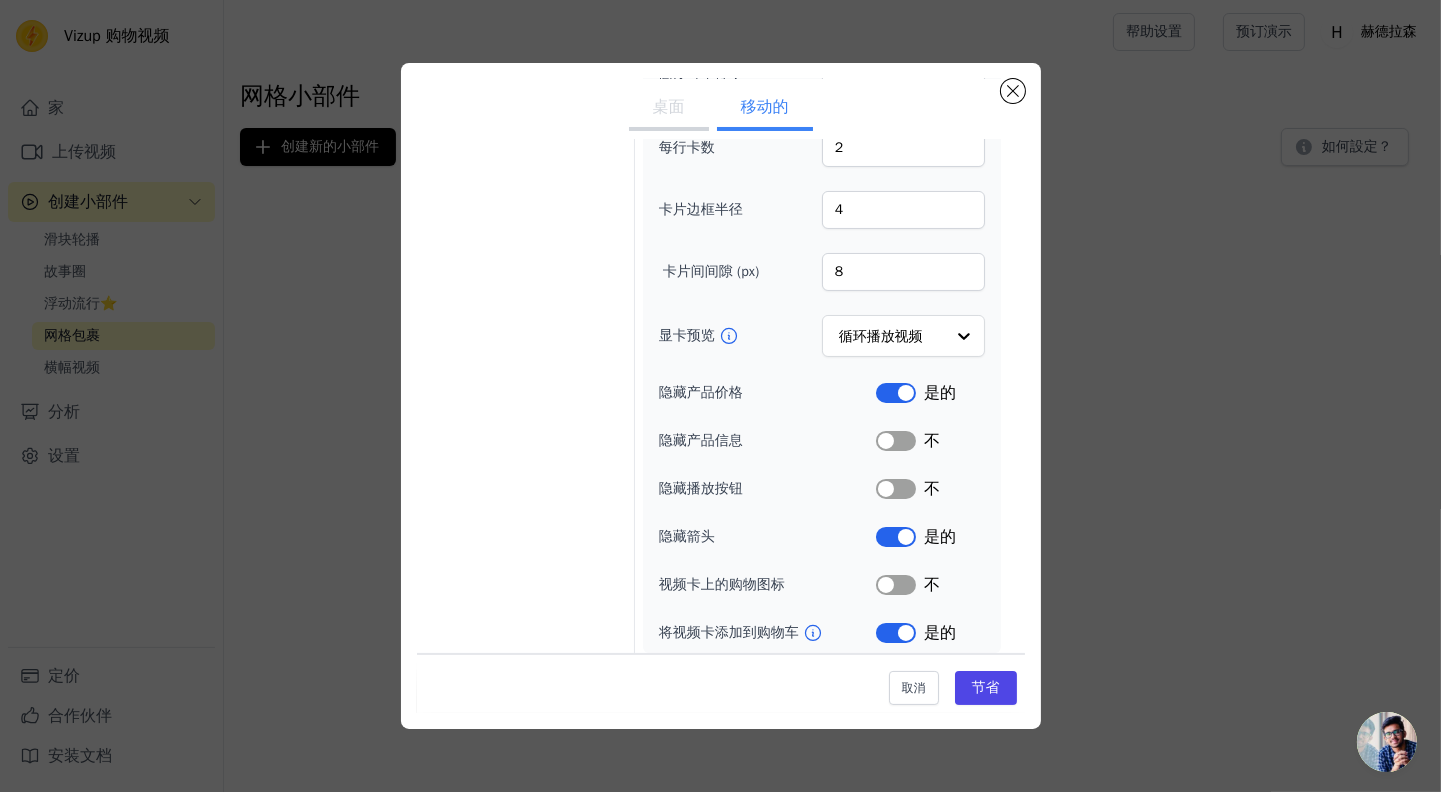 scroll, scrollTop: 211, scrollLeft: 0, axis: vertical 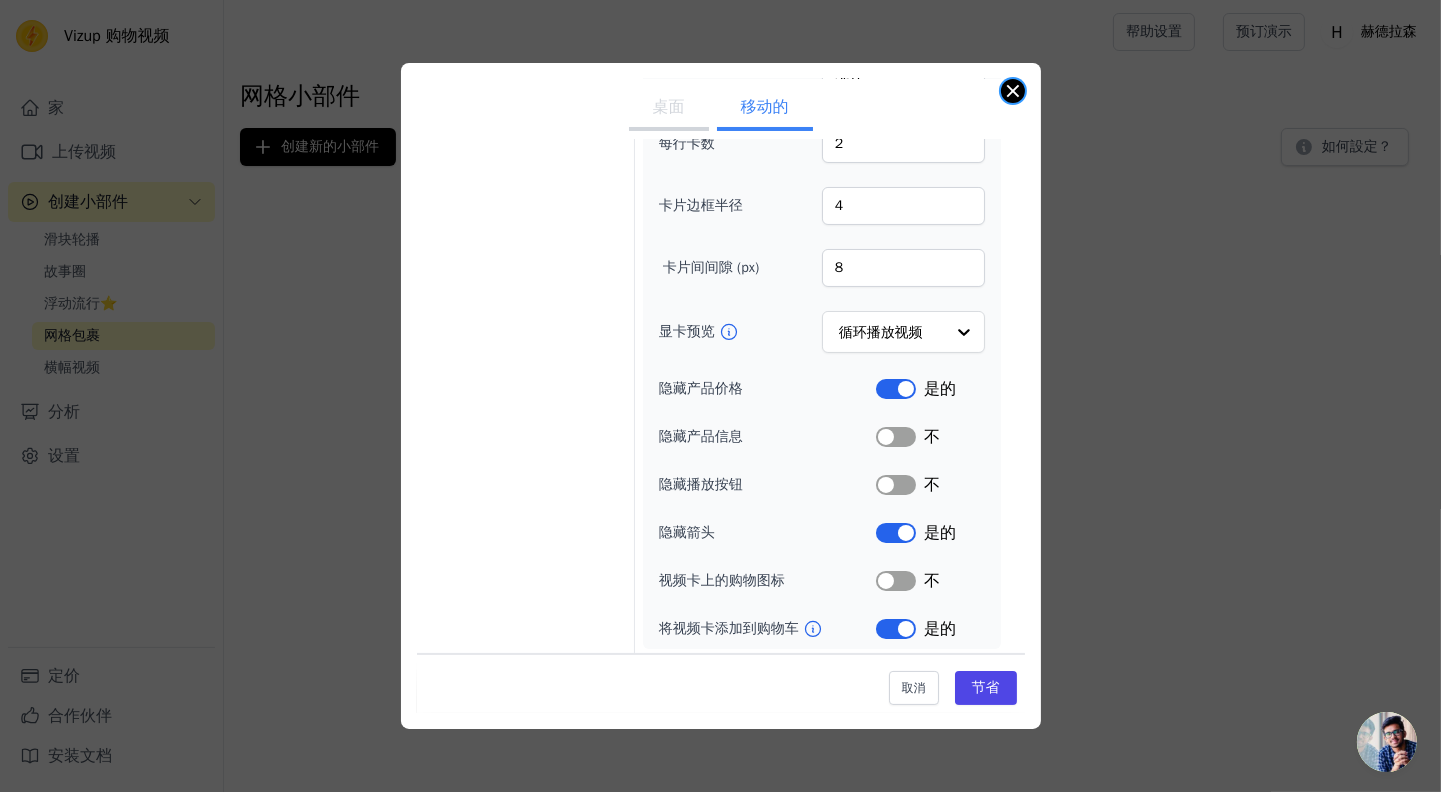 click at bounding box center [1013, 91] 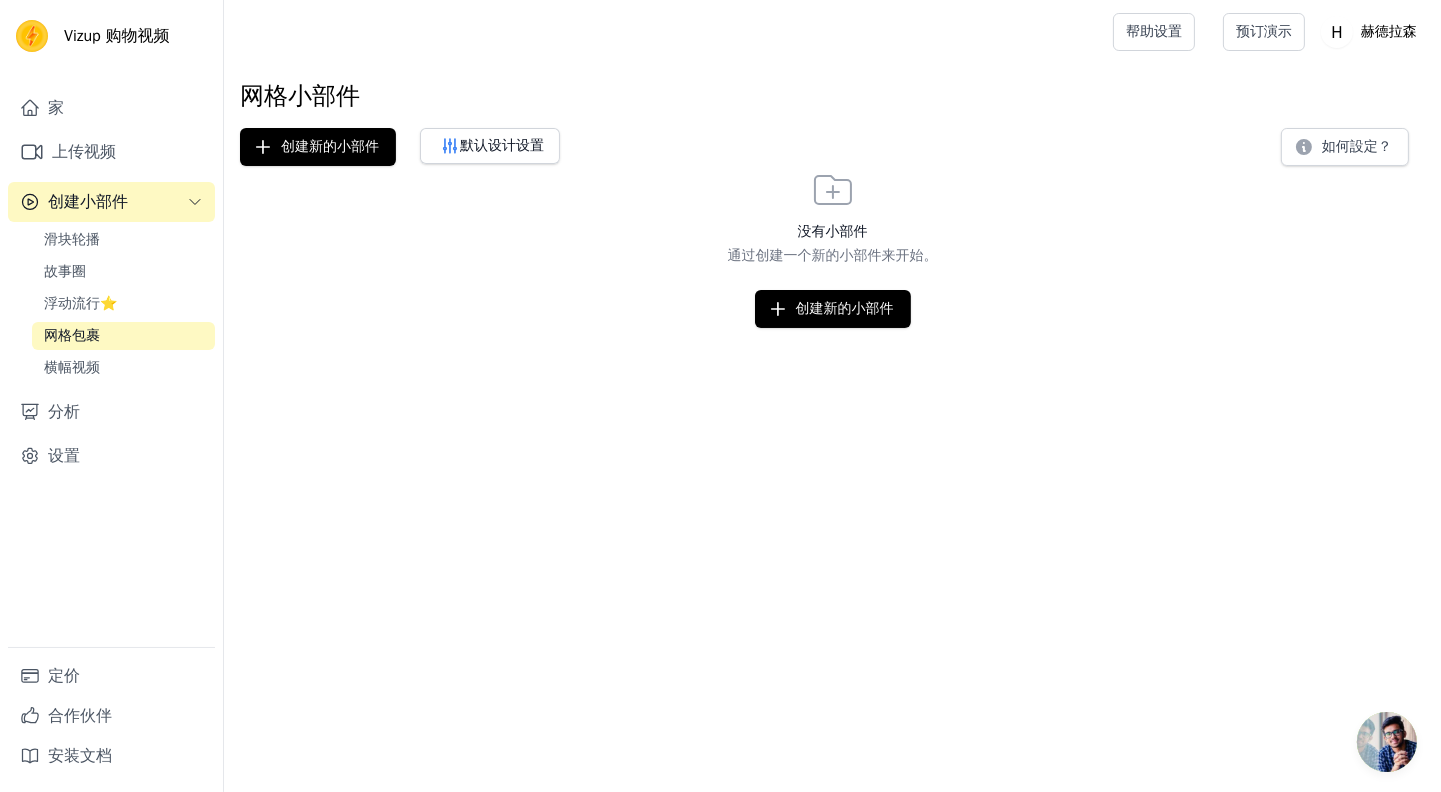 click on "创建小部件" at bounding box center (88, 202) 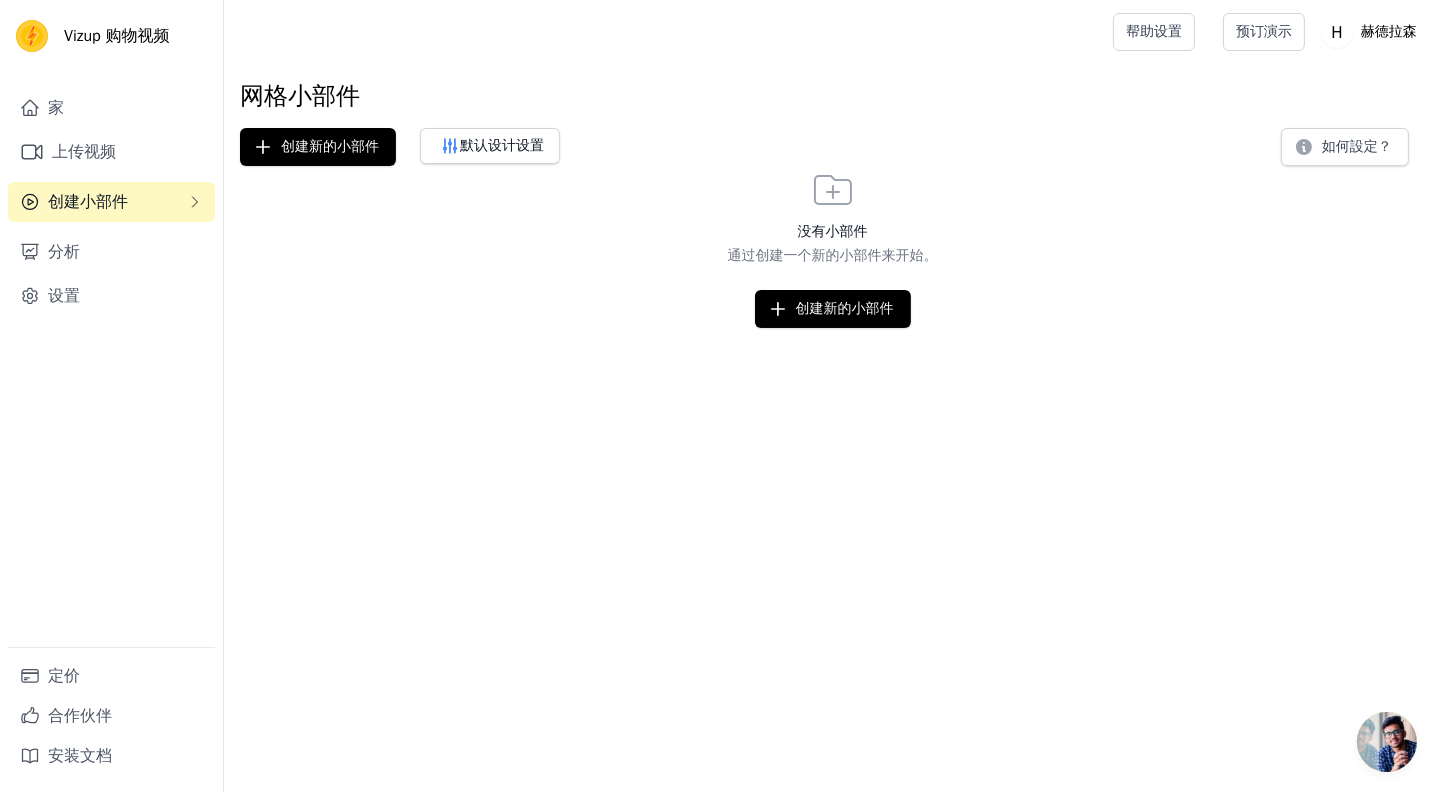 click on "创建小部件" at bounding box center (88, 202) 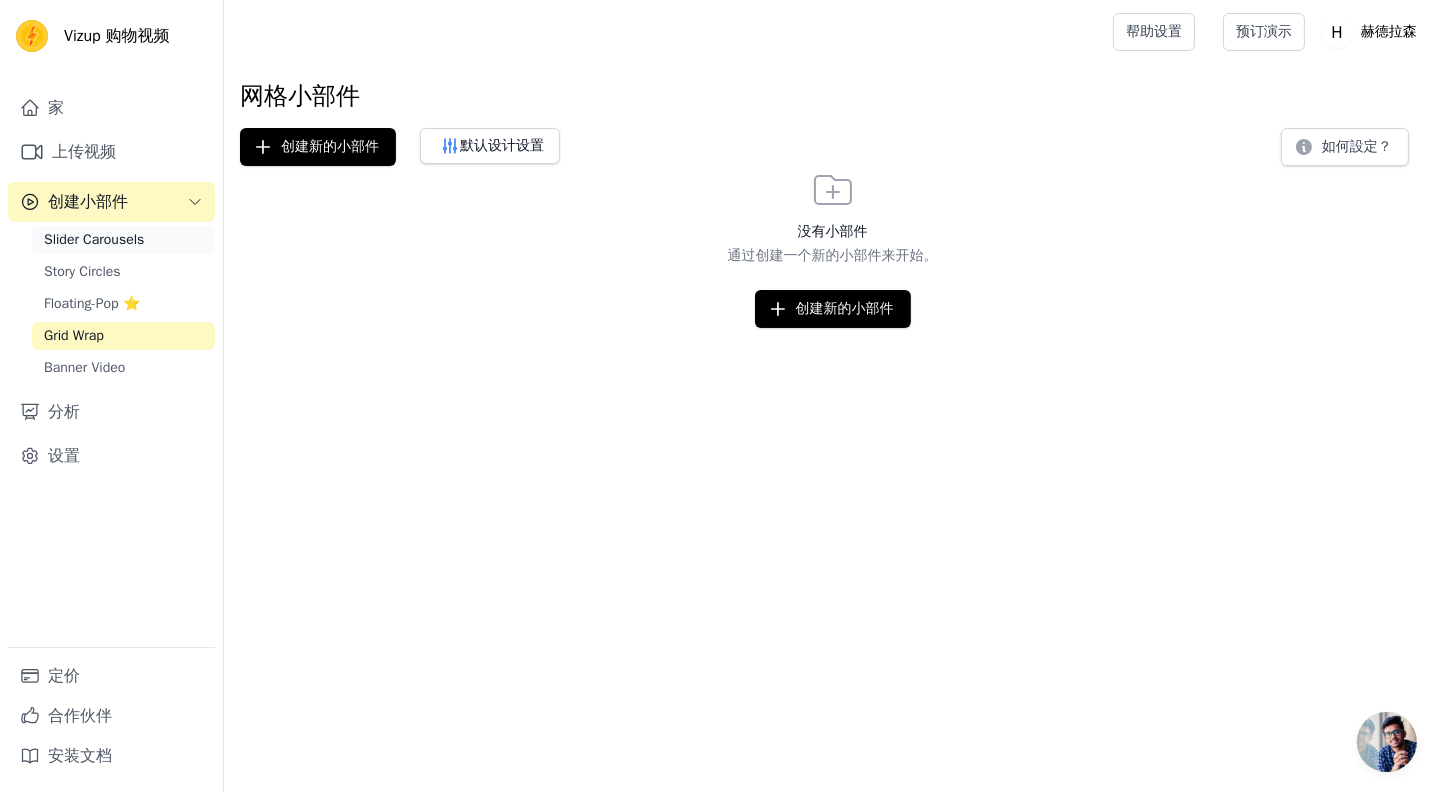 click on "Slider Carousels" at bounding box center (94, 240) 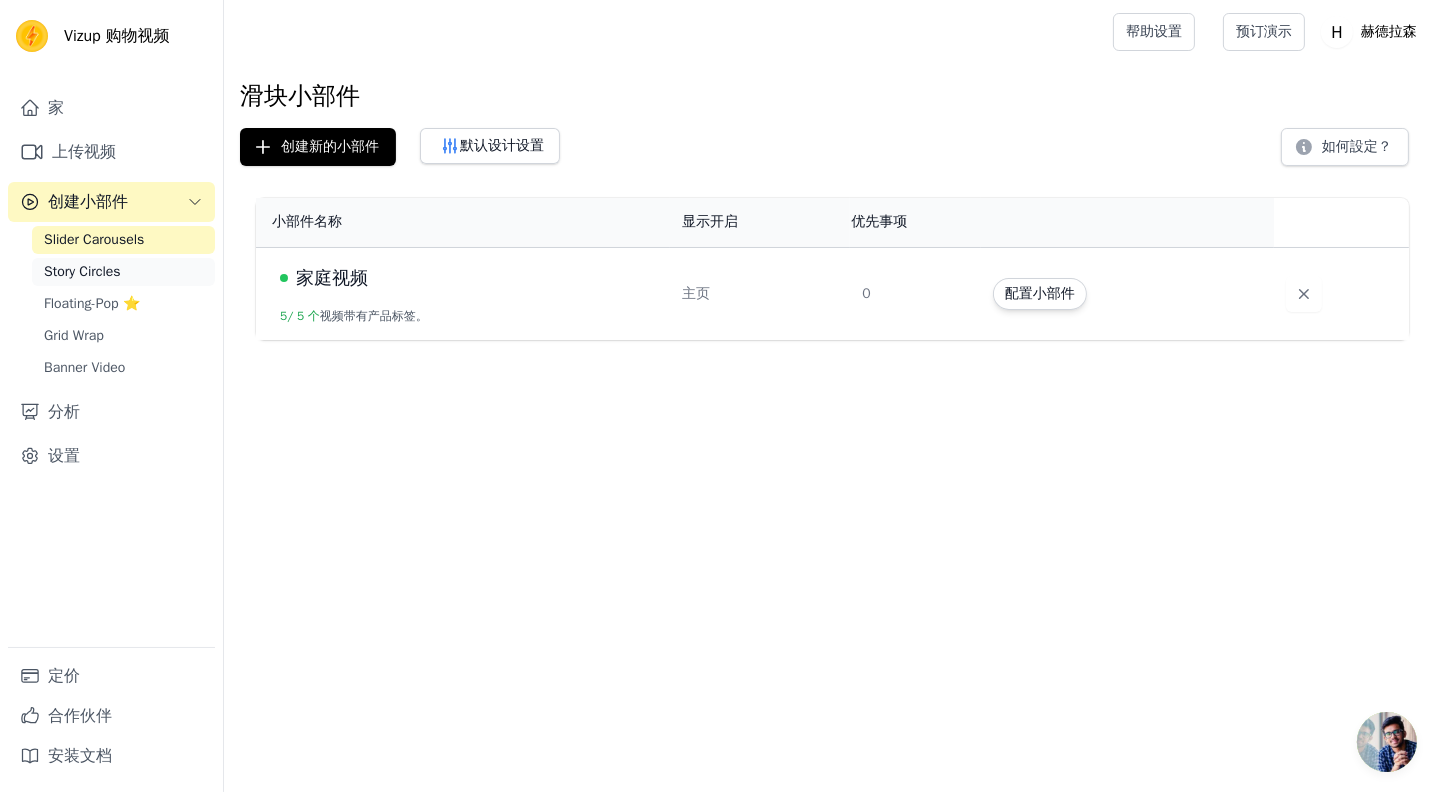 click on "Story Circles" at bounding box center [82, 272] 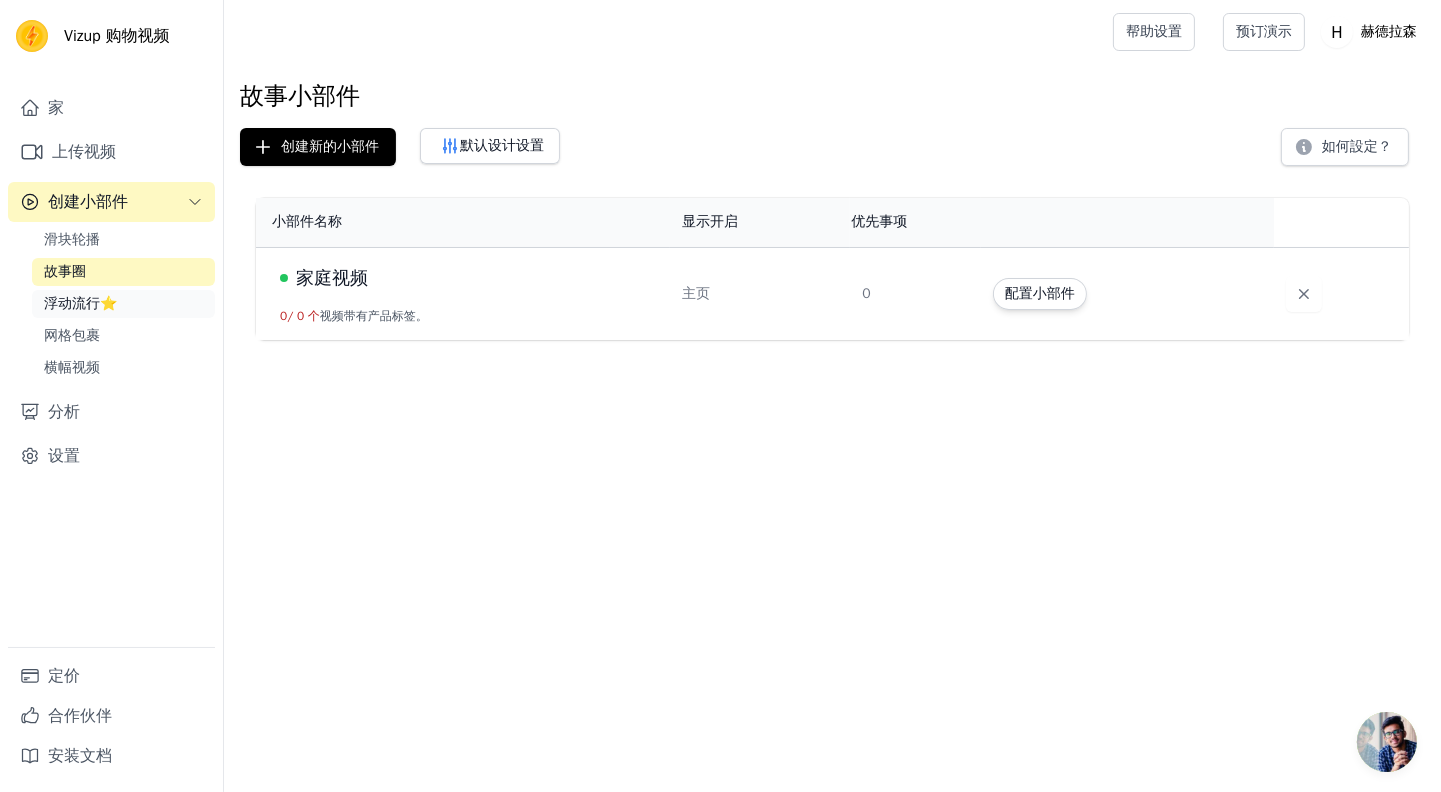 click on "浮动流行⭐" at bounding box center (80, 303) 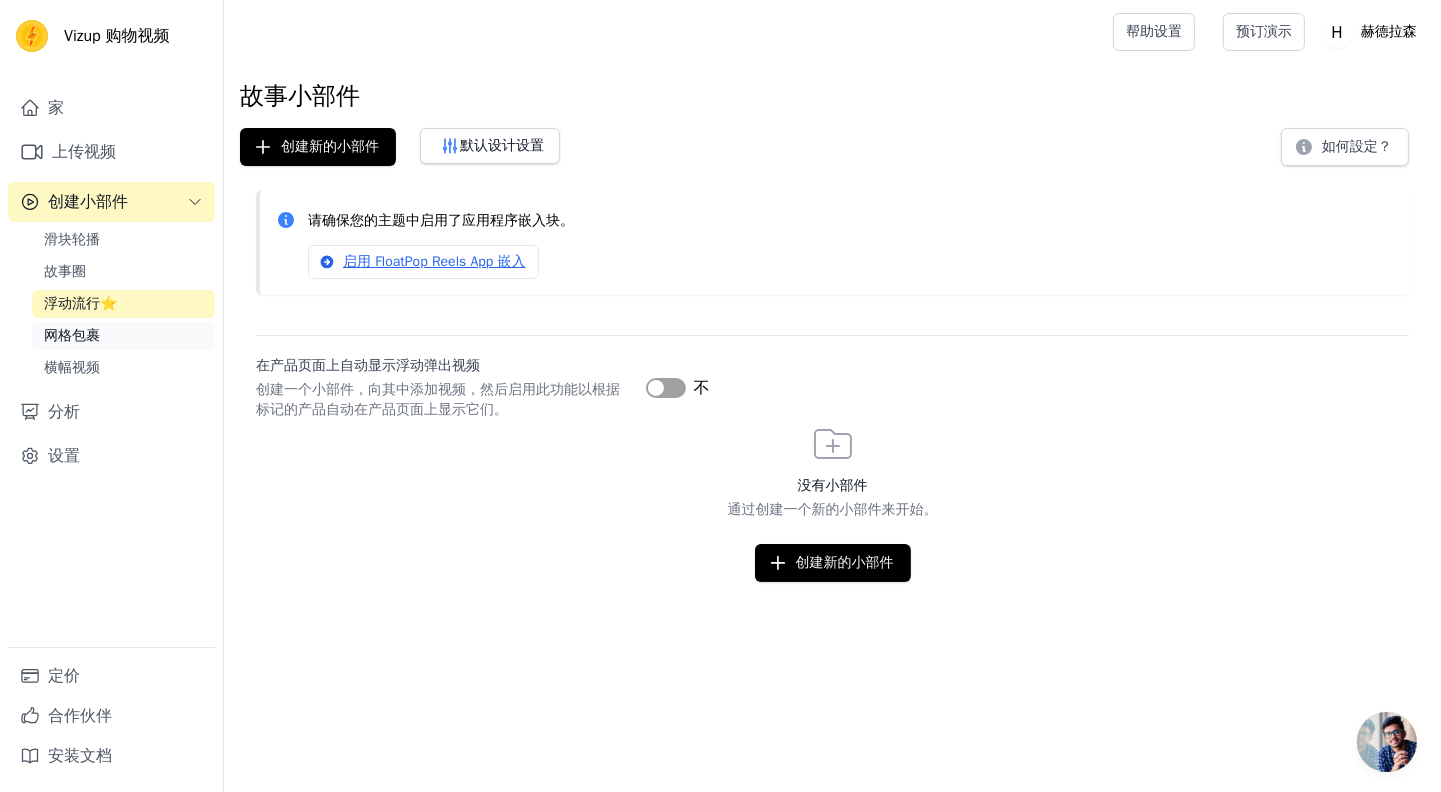 click on "网格包裹" at bounding box center (72, 335) 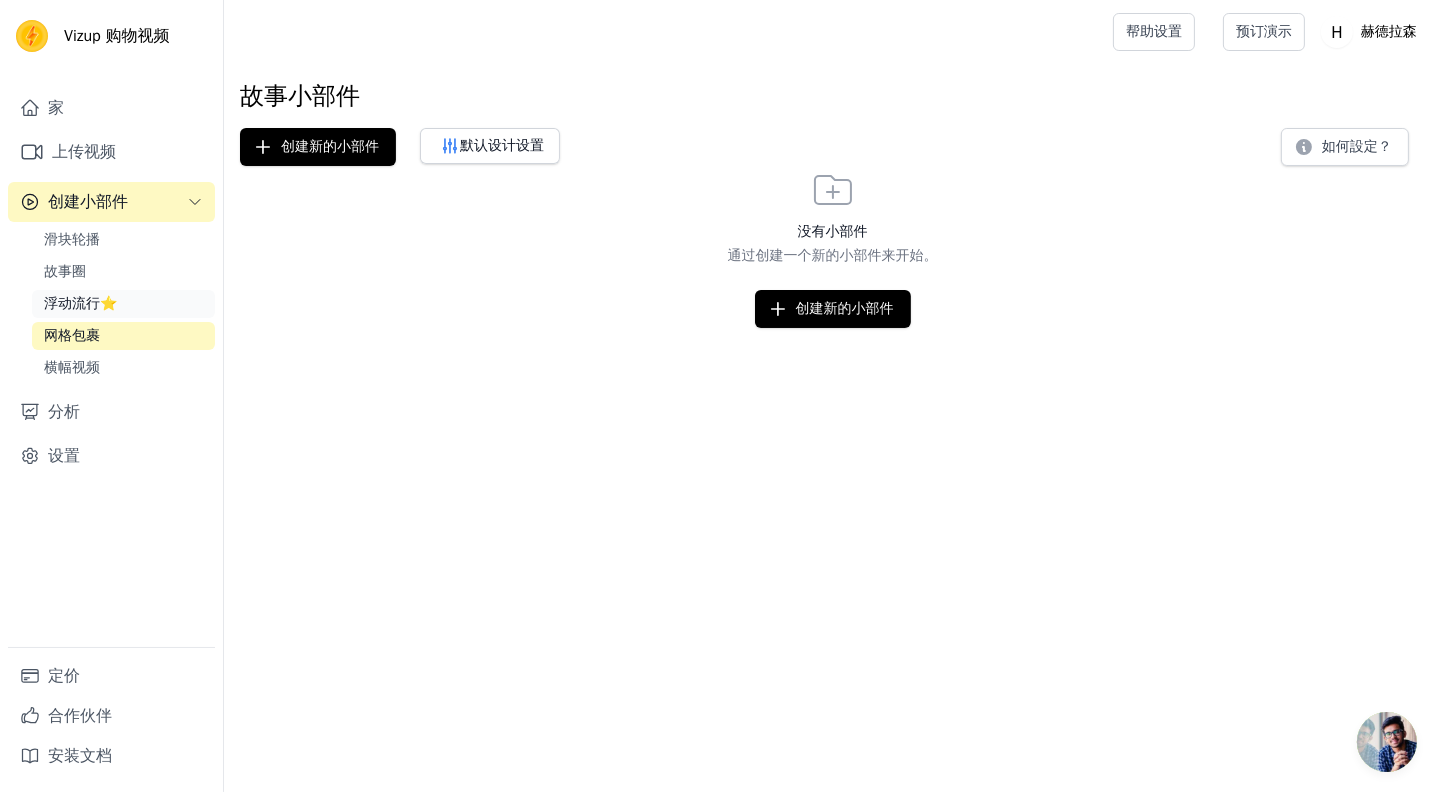 click on "浮动流行⭐" at bounding box center (80, 304) 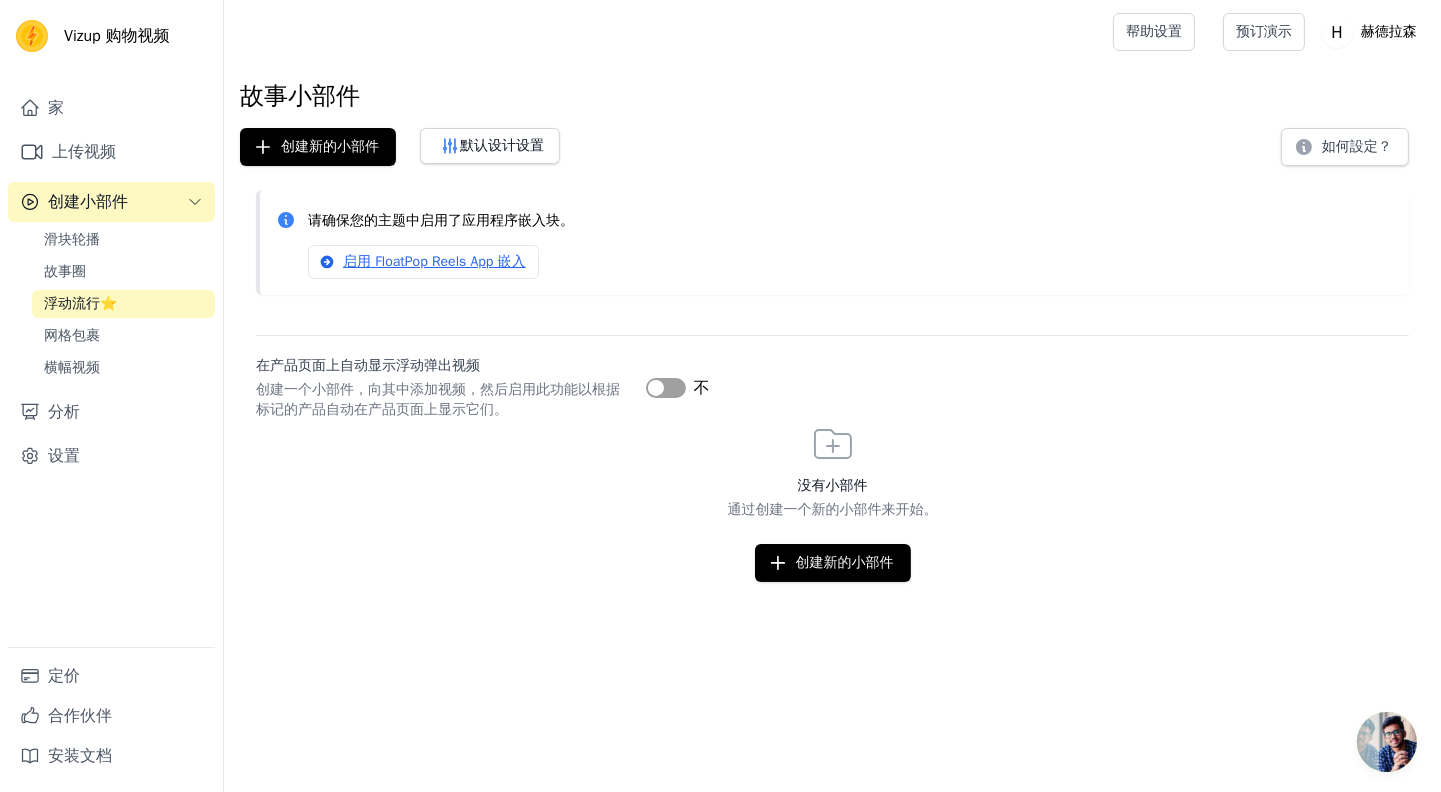 click on "标签" at bounding box center (666, 388) 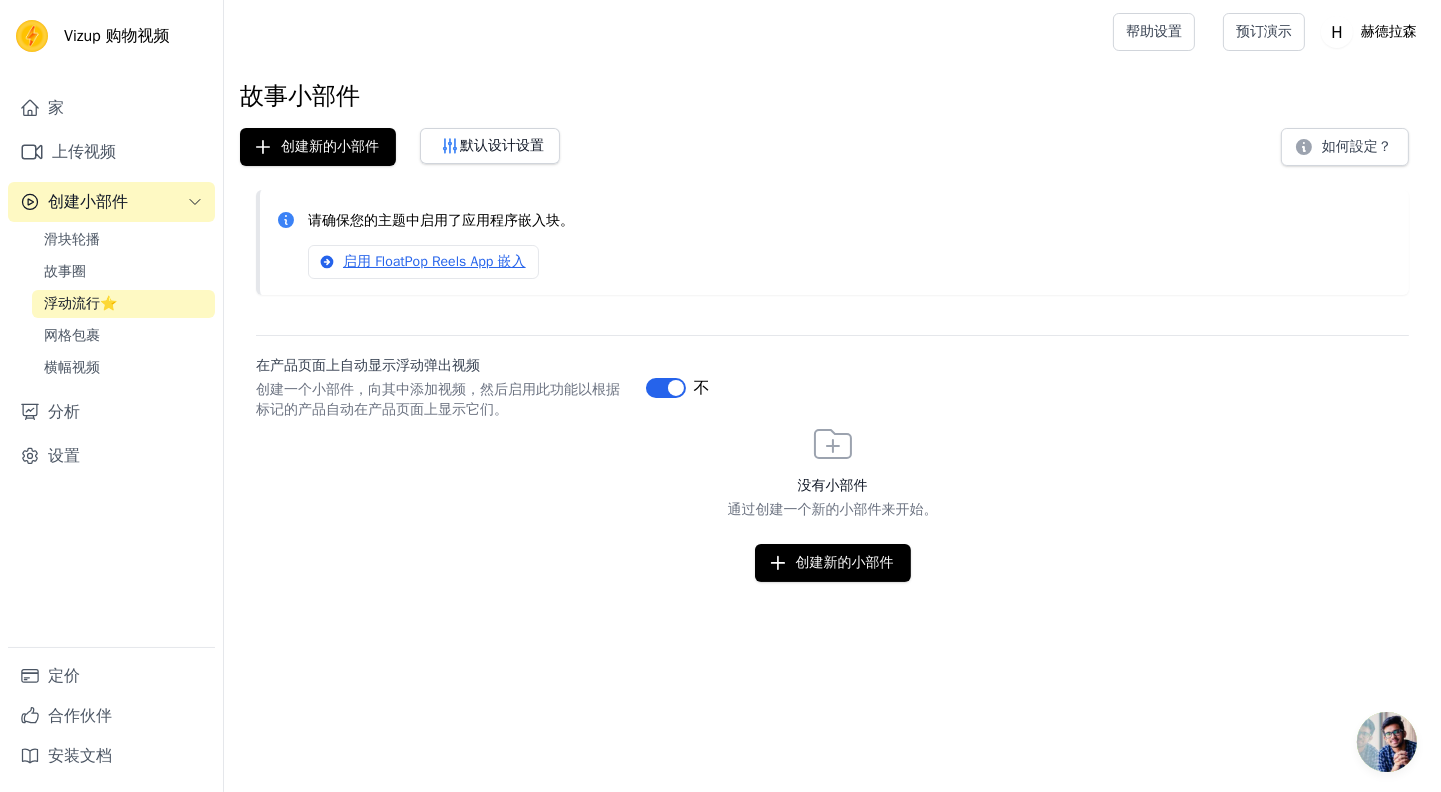 click on "标签" at bounding box center [666, 388] 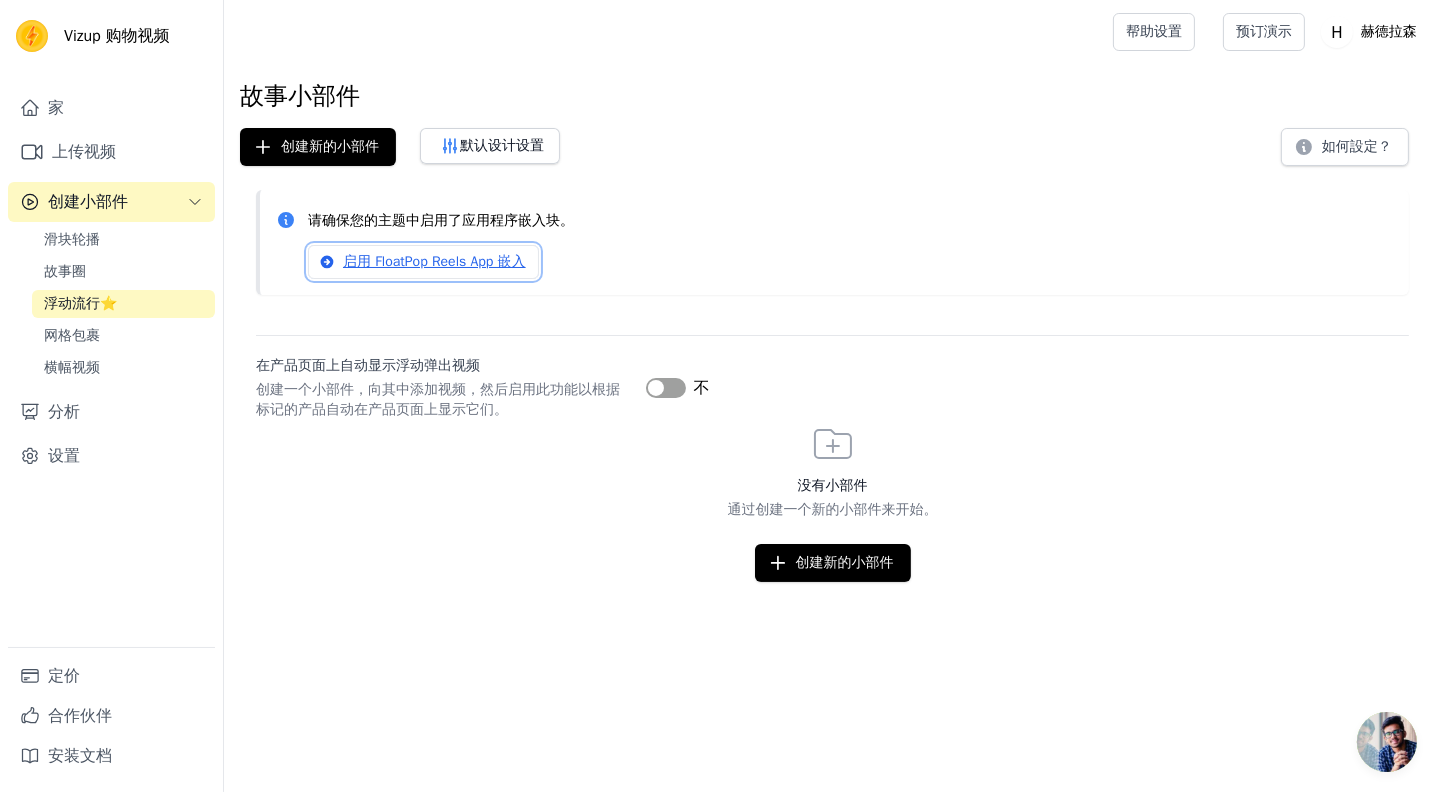 click 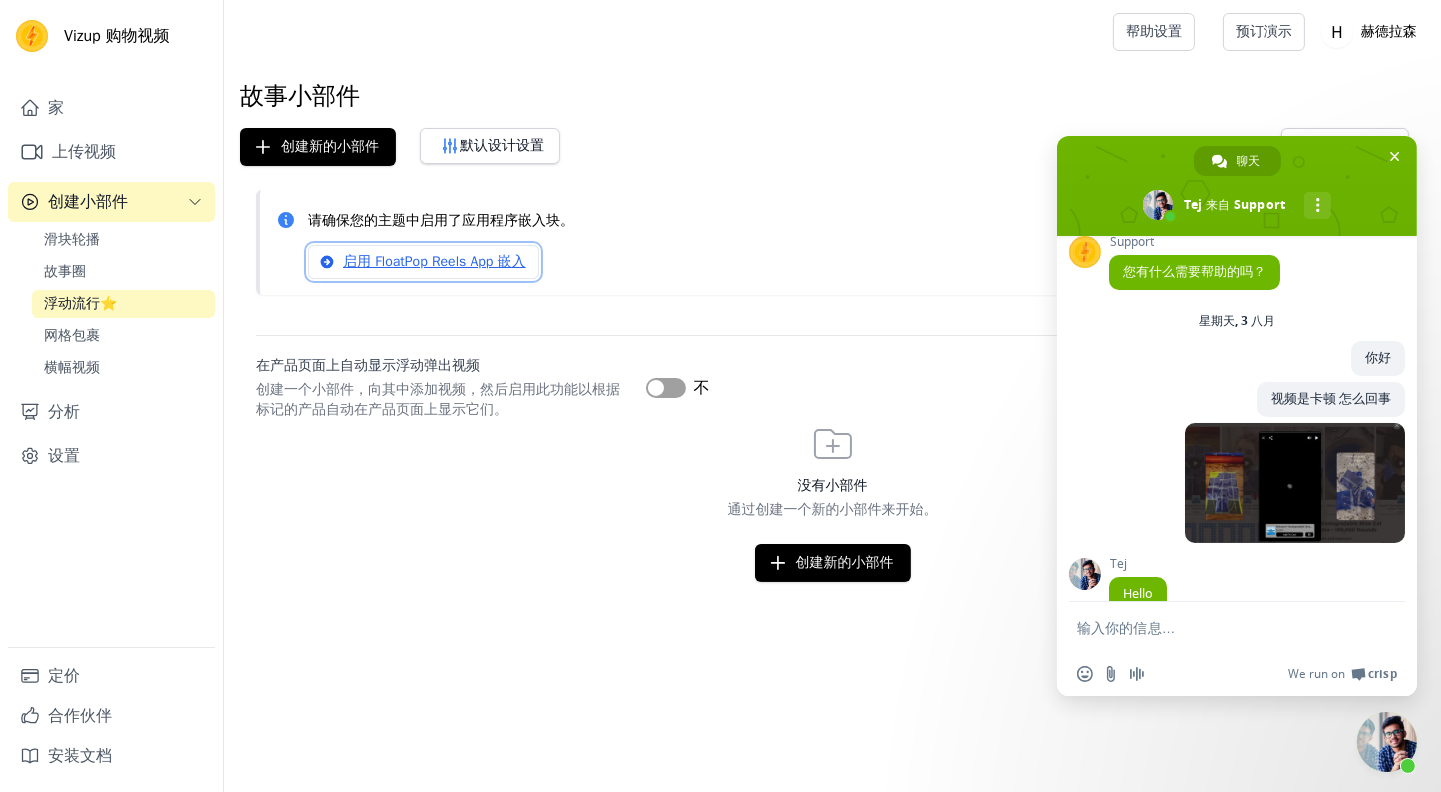 scroll, scrollTop: 113, scrollLeft: 0, axis: vertical 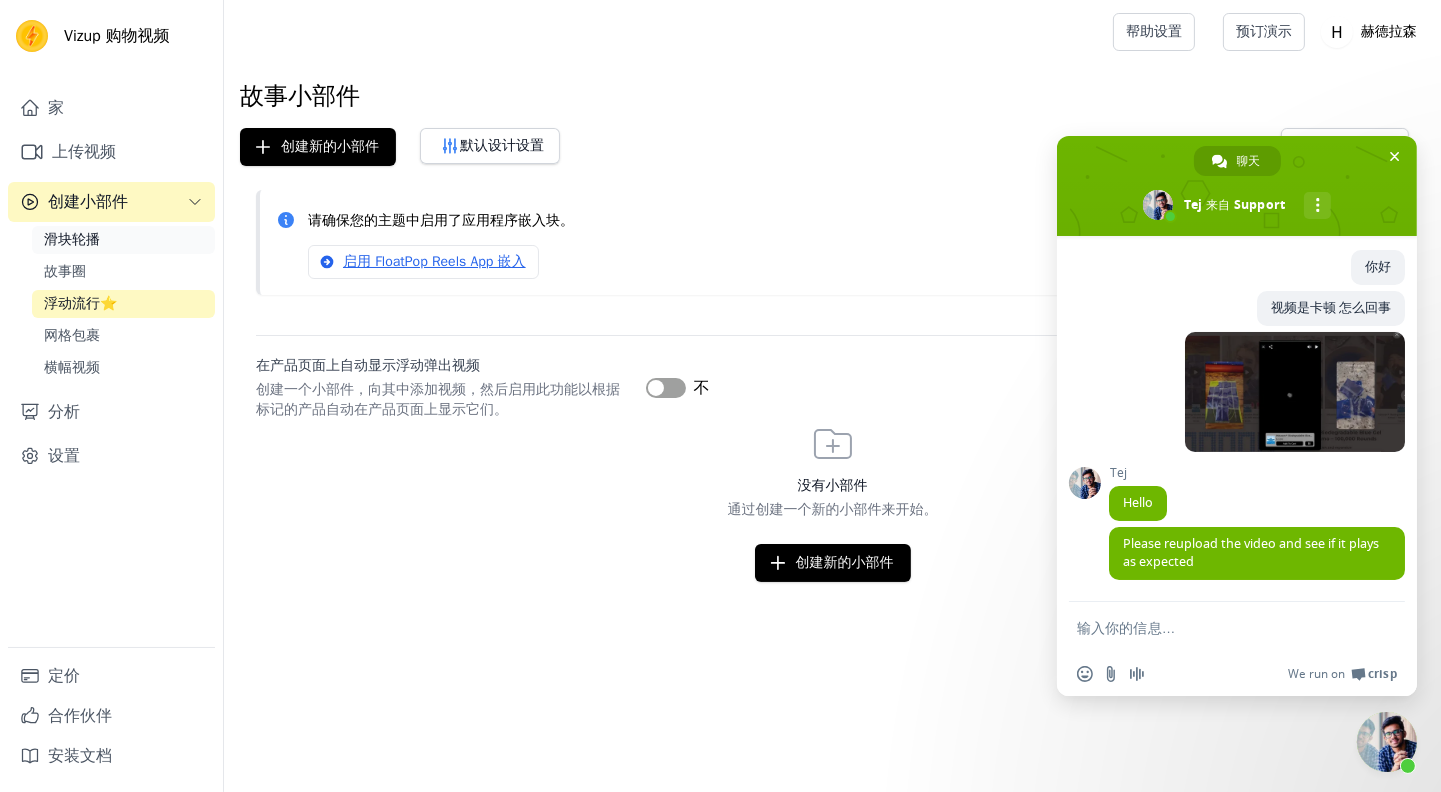 click on "滑块轮播" at bounding box center (72, 239) 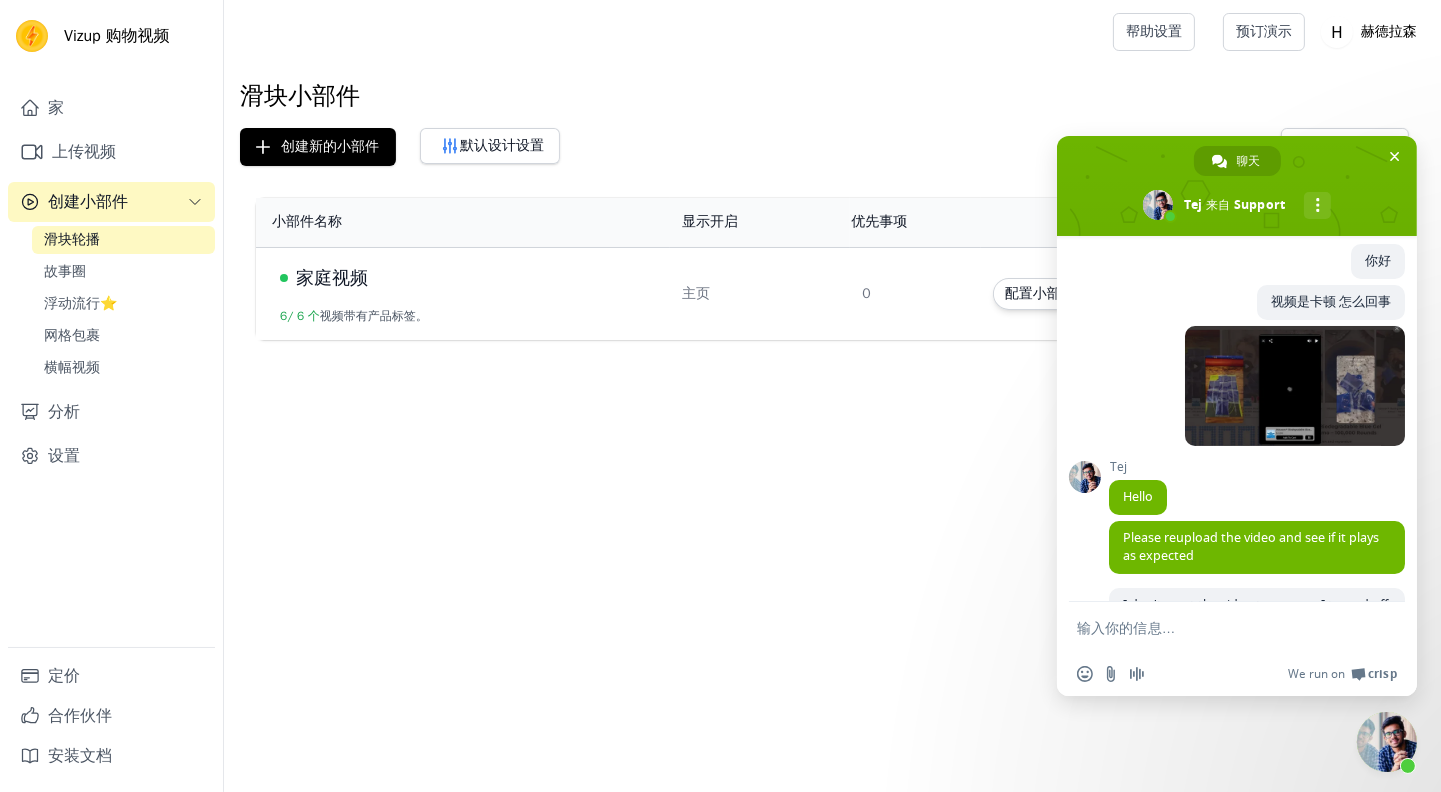 scroll, scrollTop: 201, scrollLeft: 0, axis: vertical 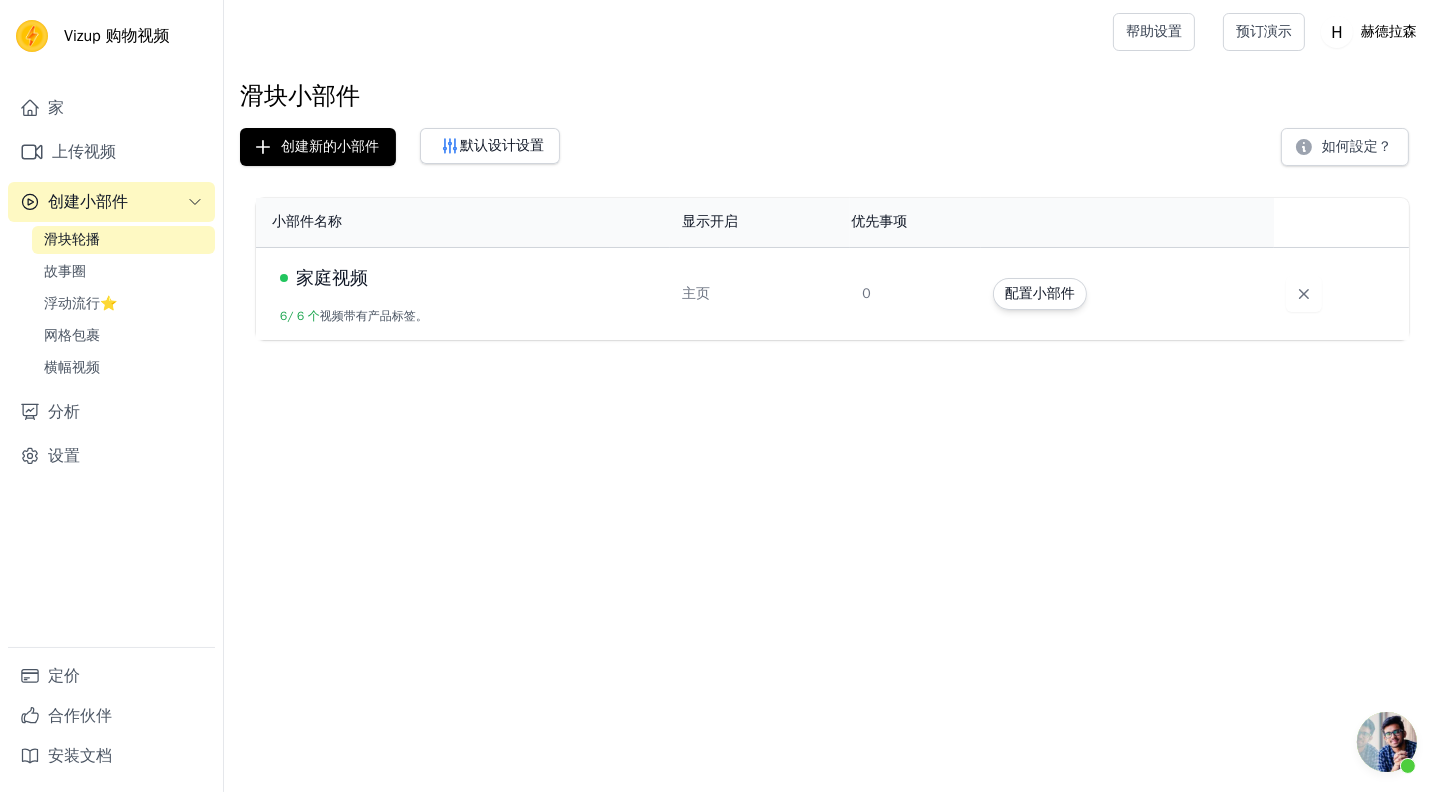 click at bounding box center (1387, 742) 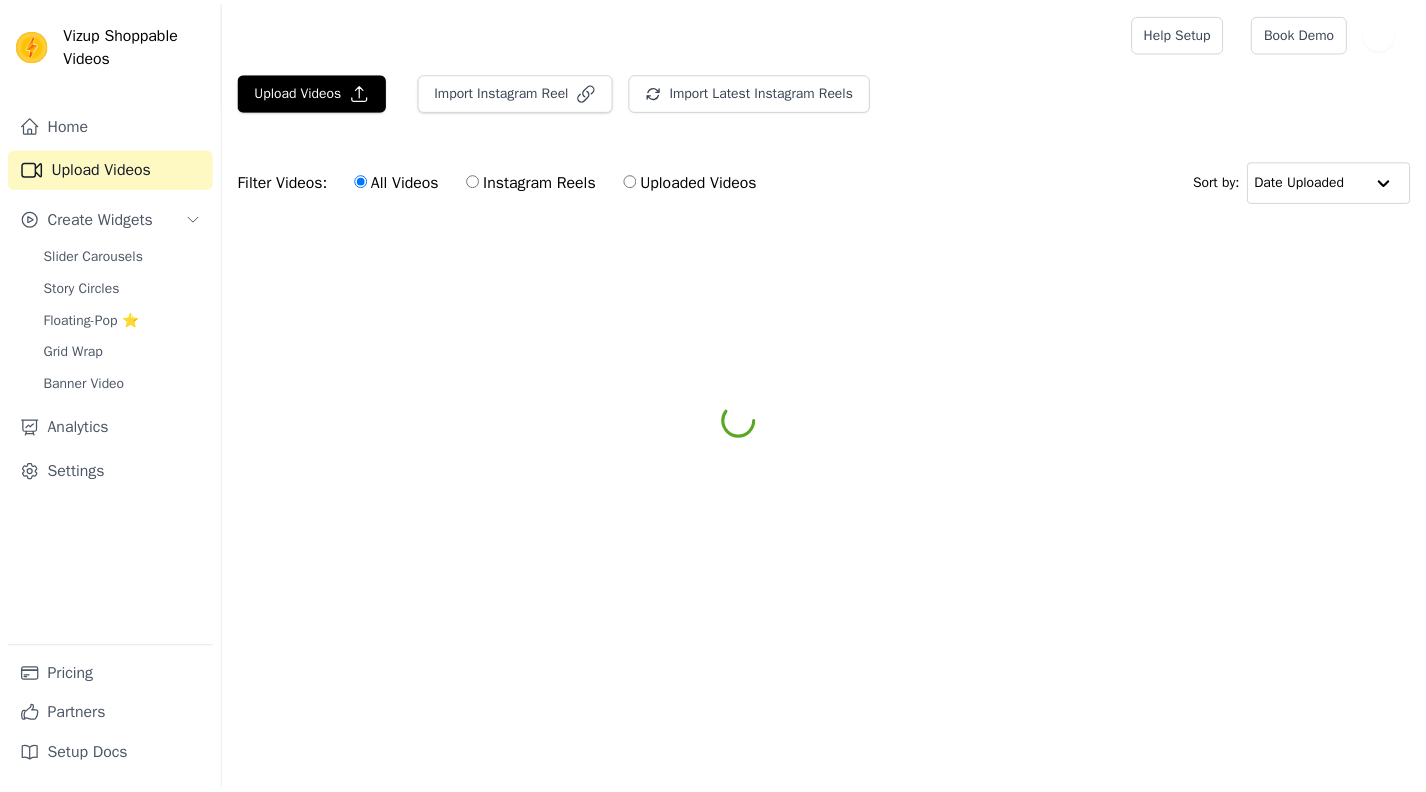 scroll, scrollTop: 0, scrollLeft: 0, axis: both 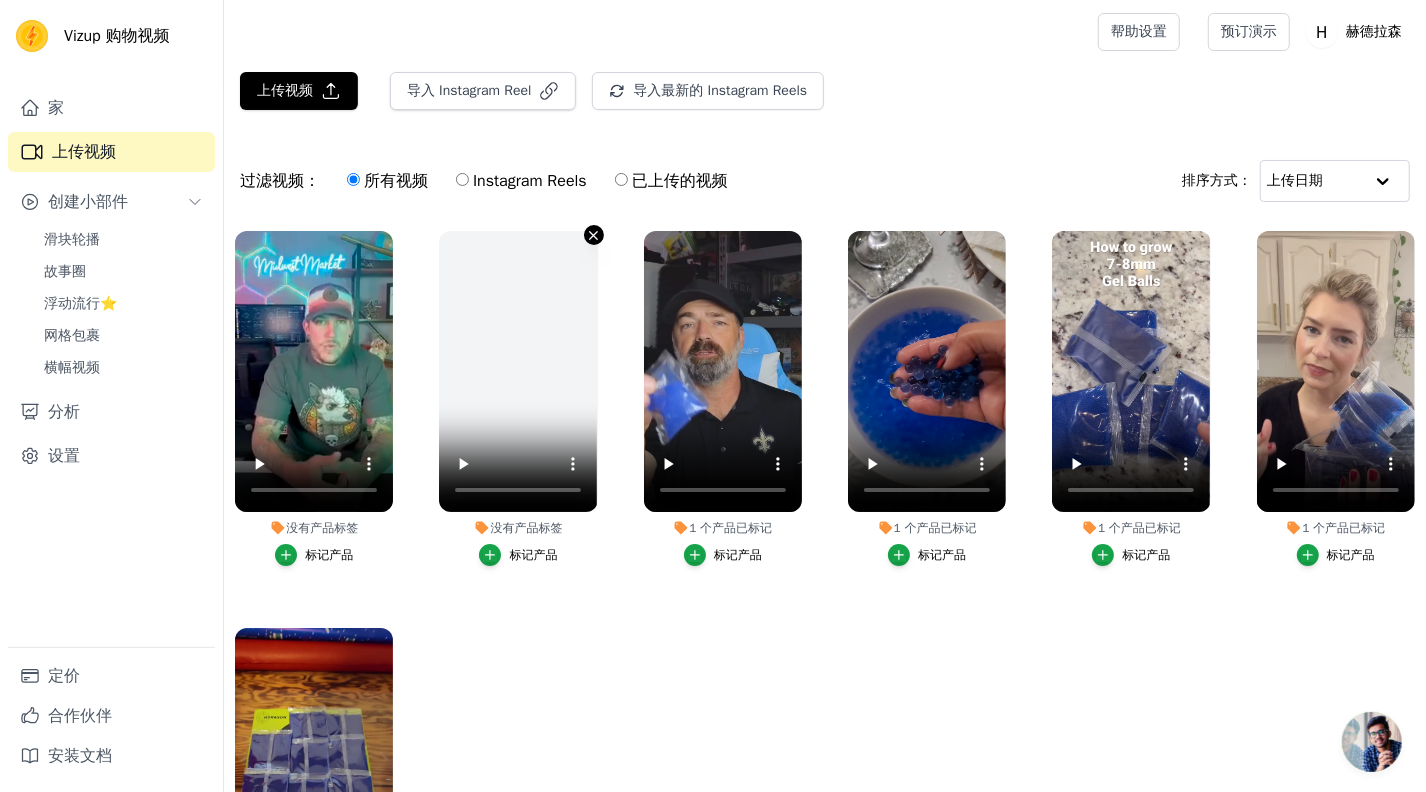click 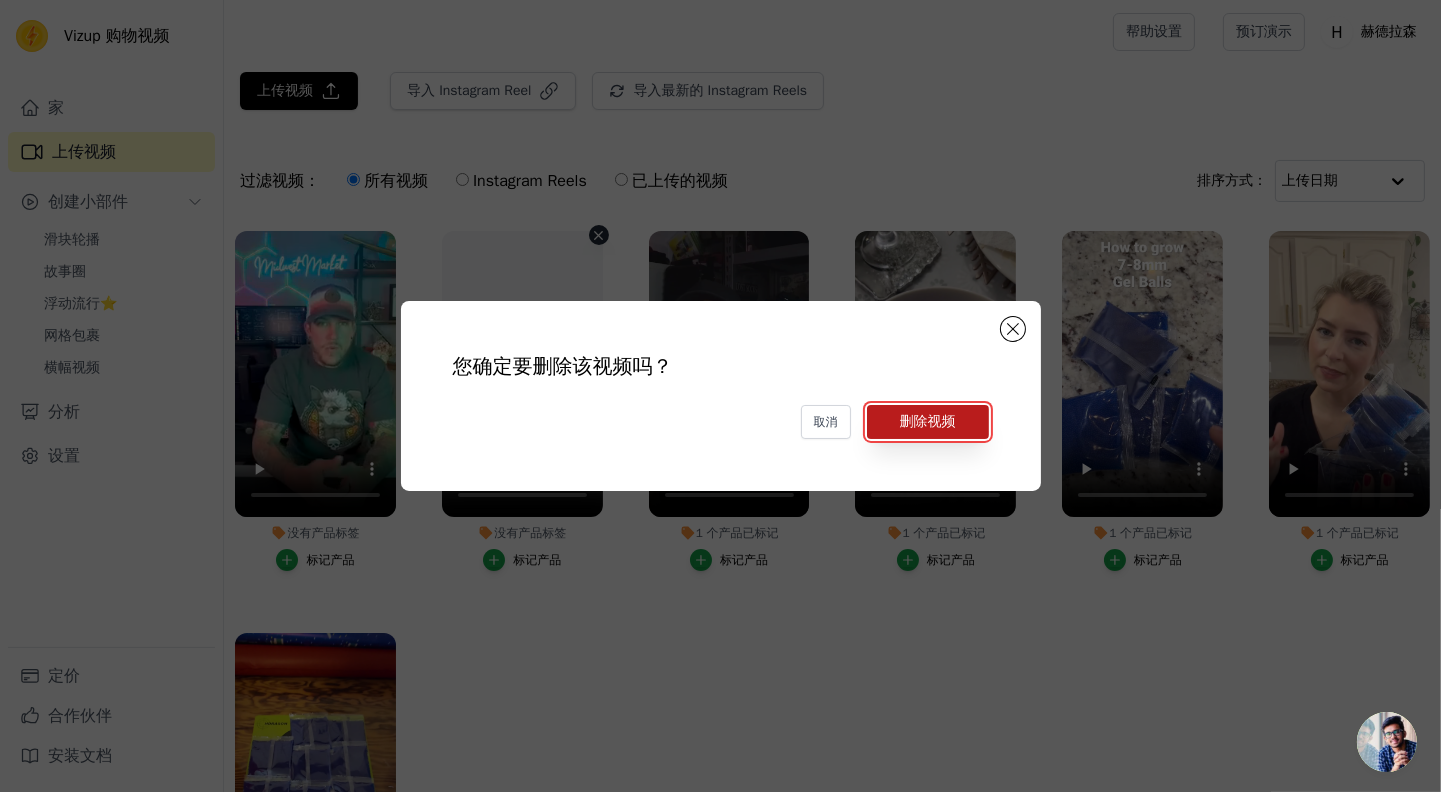 click on "删除视频" at bounding box center [928, 421] 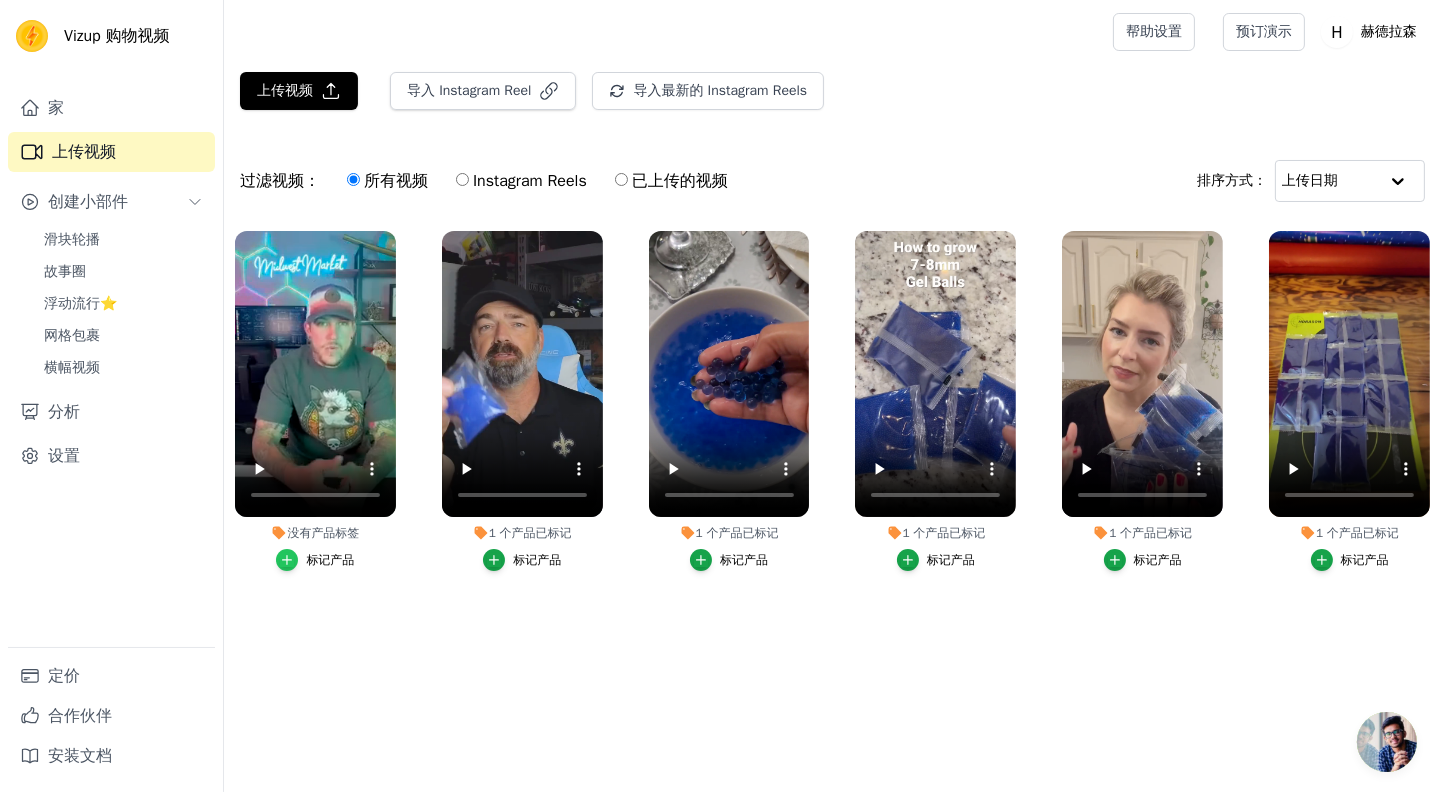 click 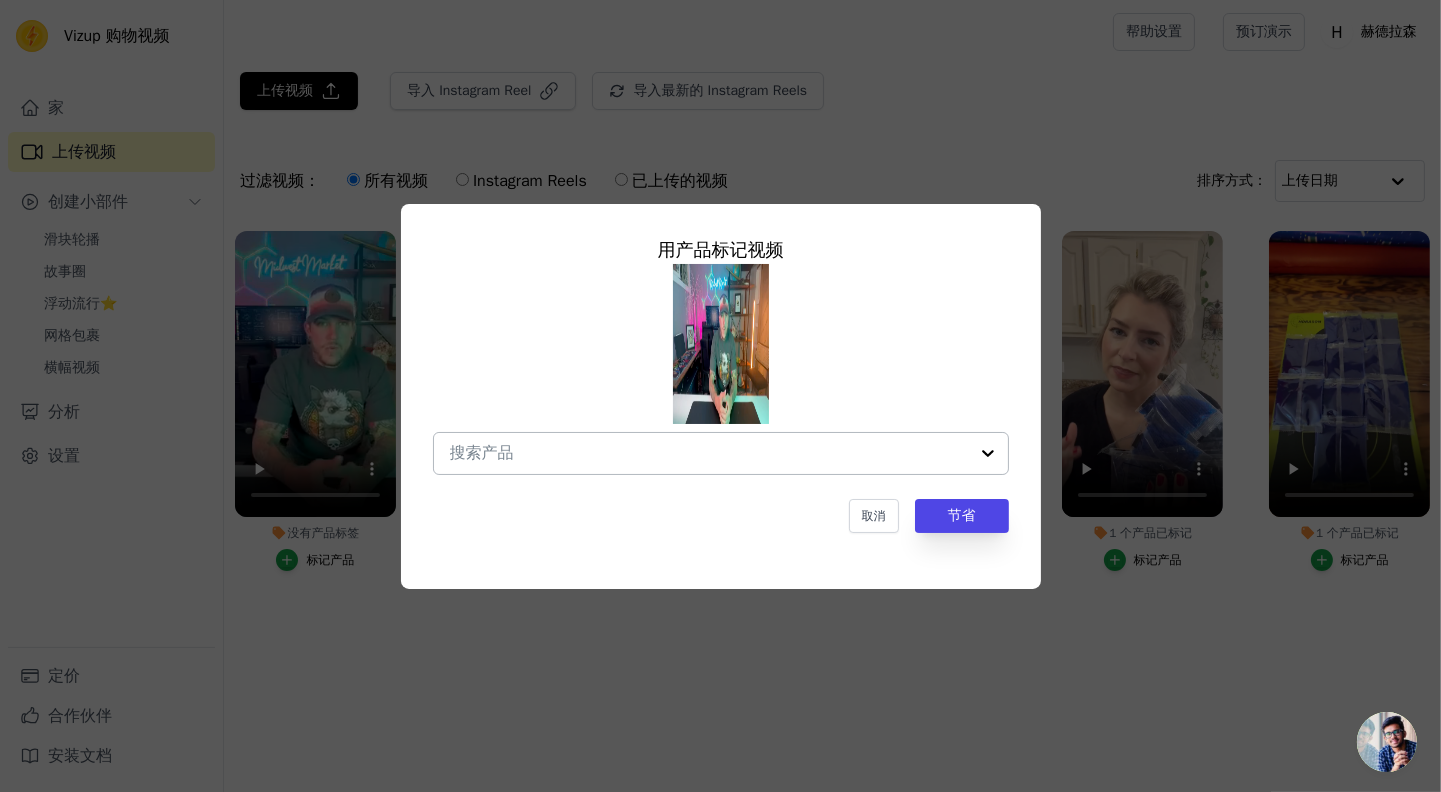 click at bounding box center [988, 453] 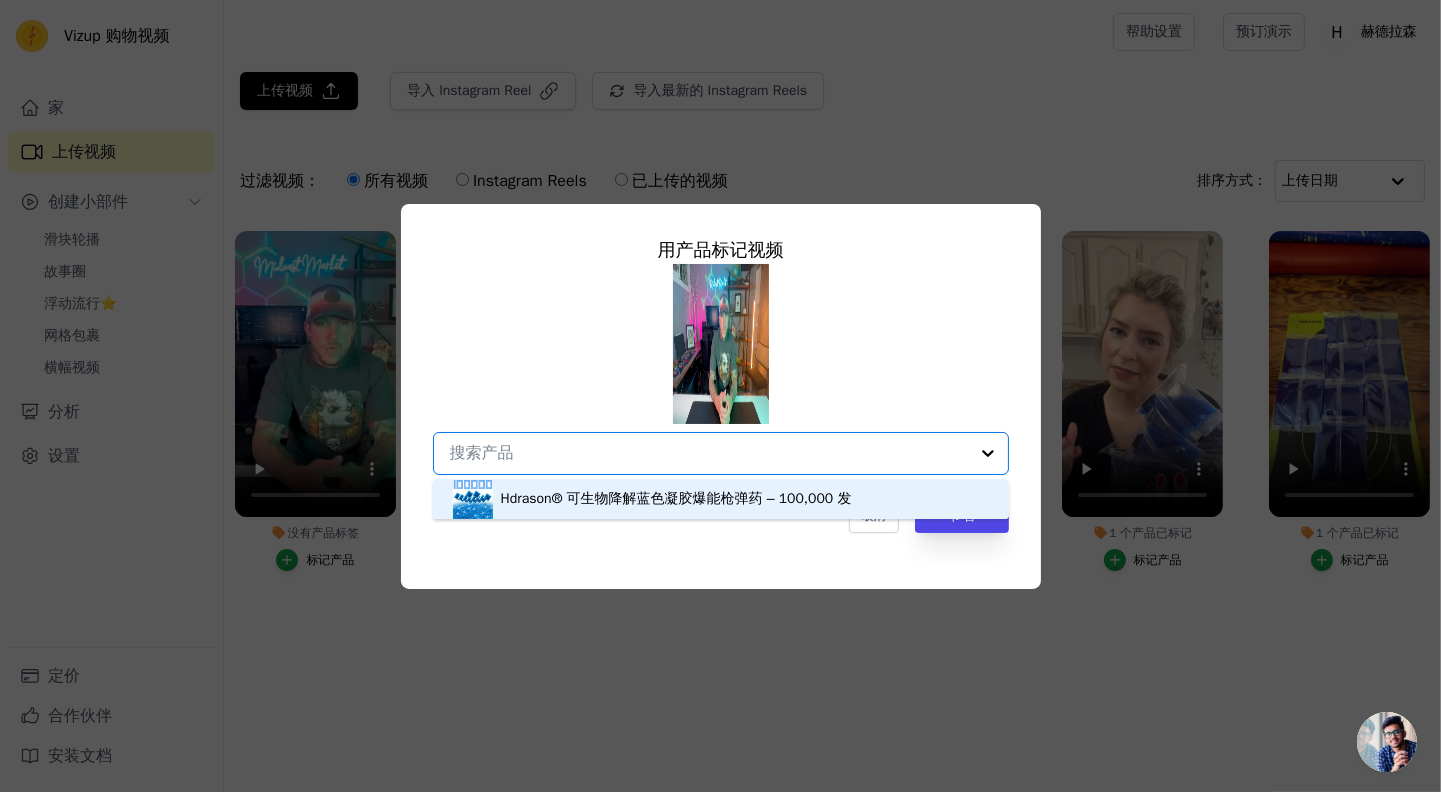 click on "Hdrason® 可生物降解蓝色凝胶爆能枪弹药 – 100,000 发" at bounding box center [721, 499] 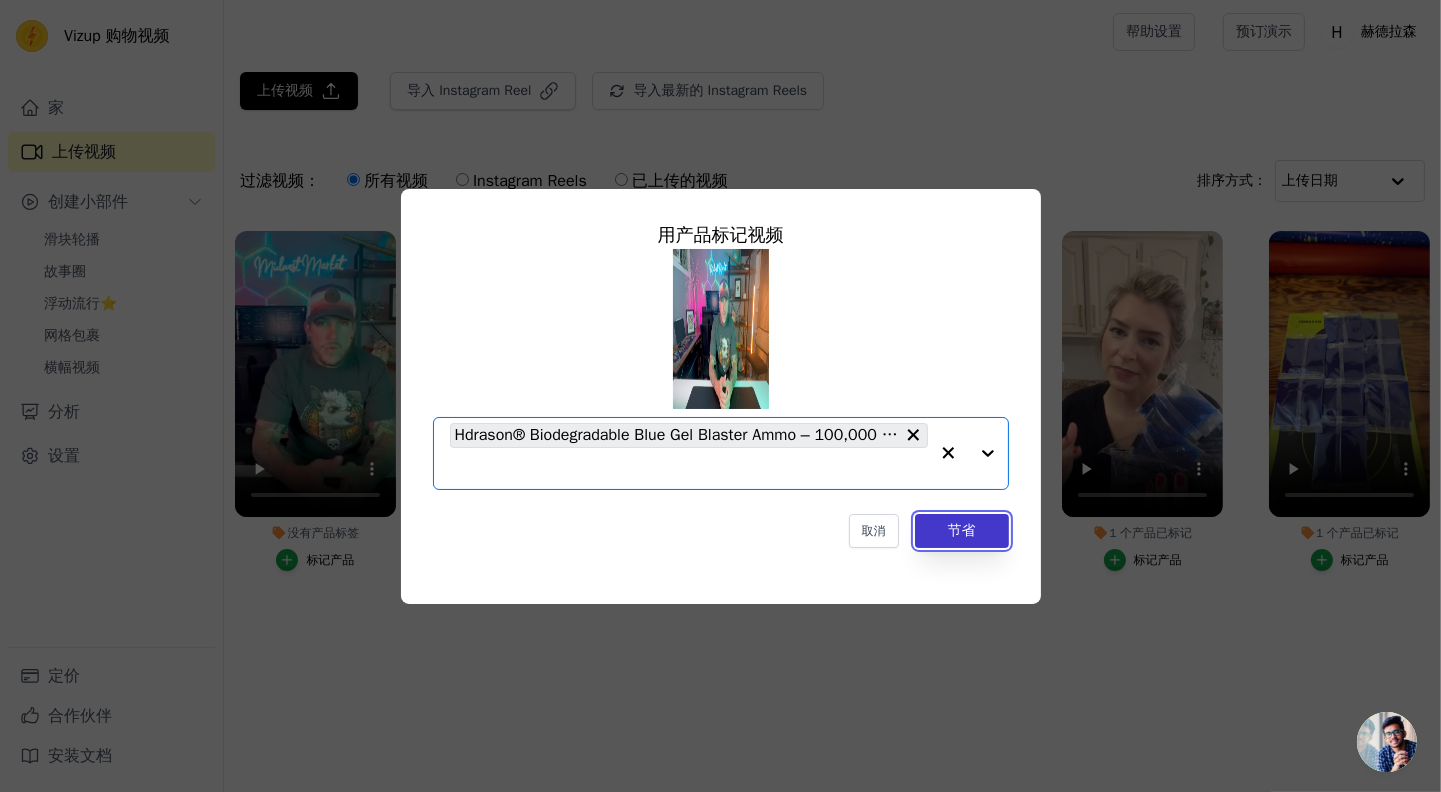 click on "节省" at bounding box center [962, 531] 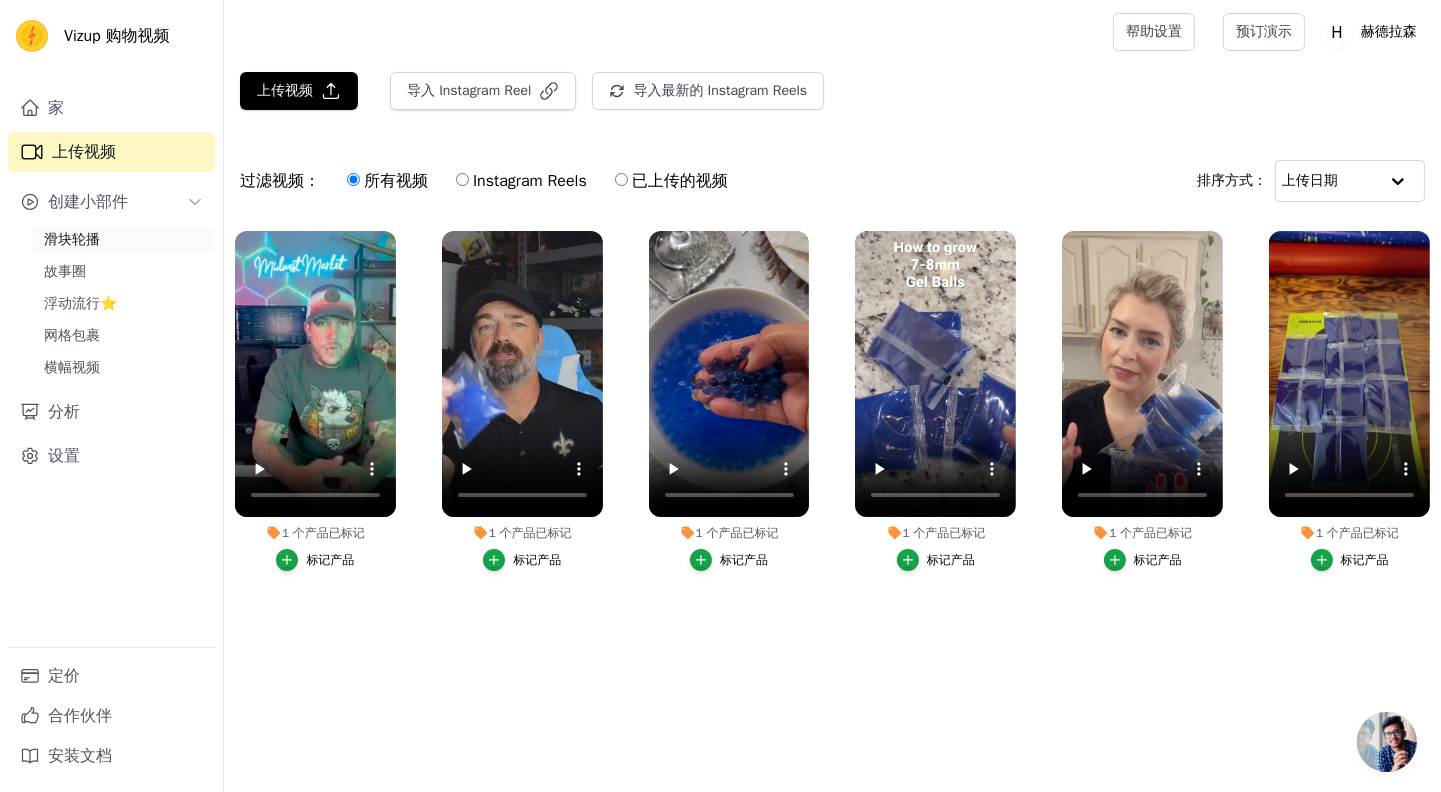 click on "滑块轮播" at bounding box center [72, 239] 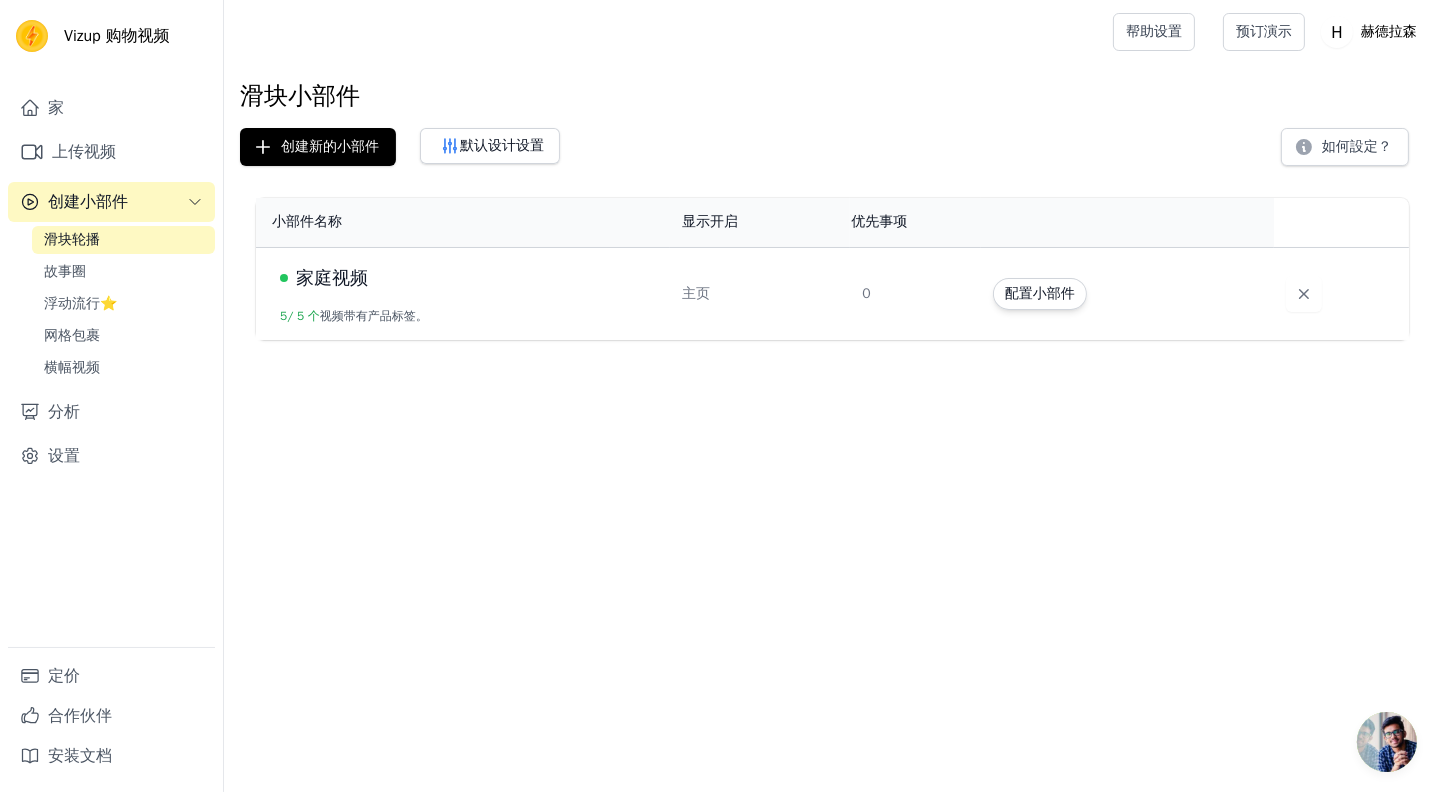 click on "家庭视频" at bounding box center [332, 278] 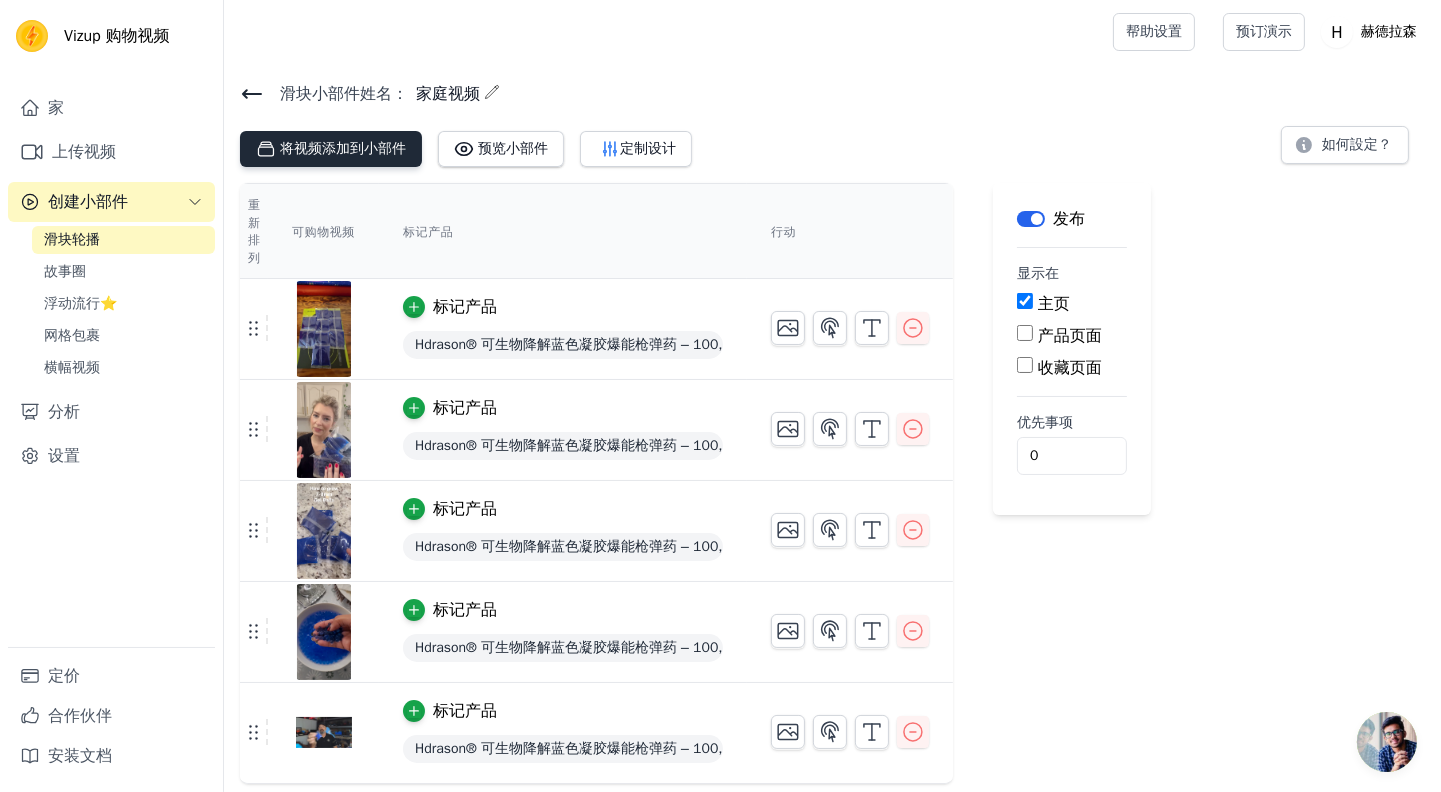 click on "将视频添加到小部件" at bounding box center [343, 148] 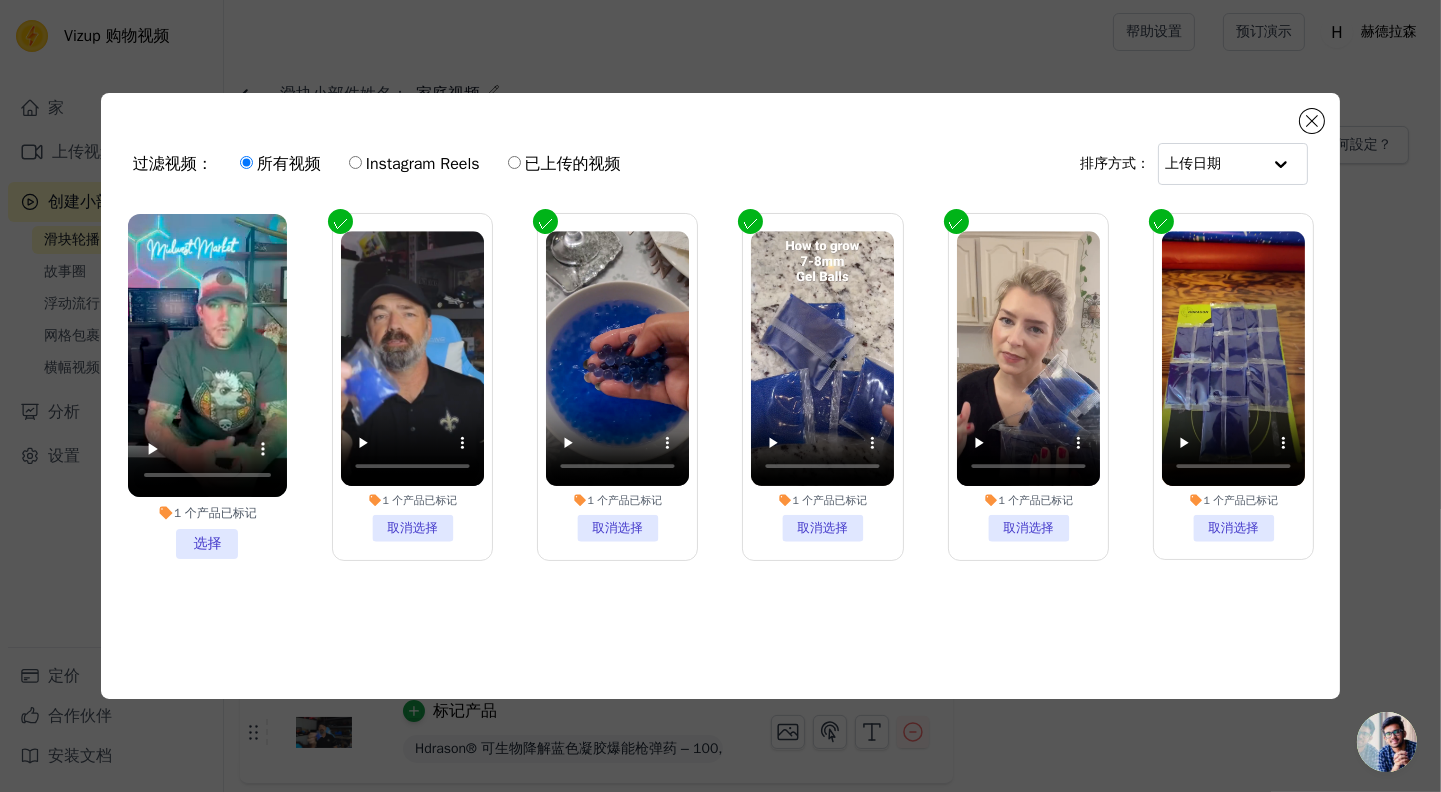 click on "1 个   产品 已标记     选择" at bounding box center (207, 386) 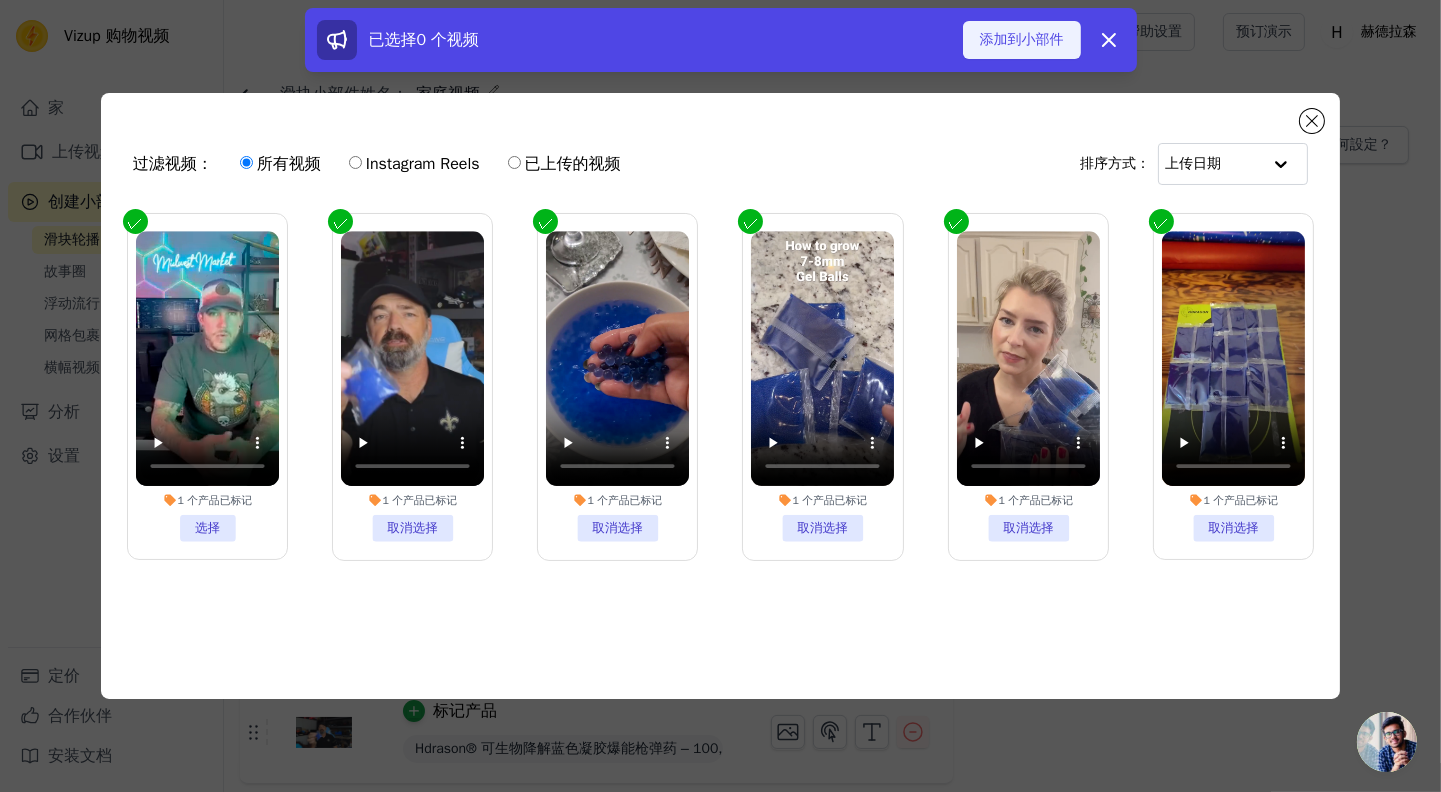 click on "添加到小部件" at bounding box center [1022, 39] 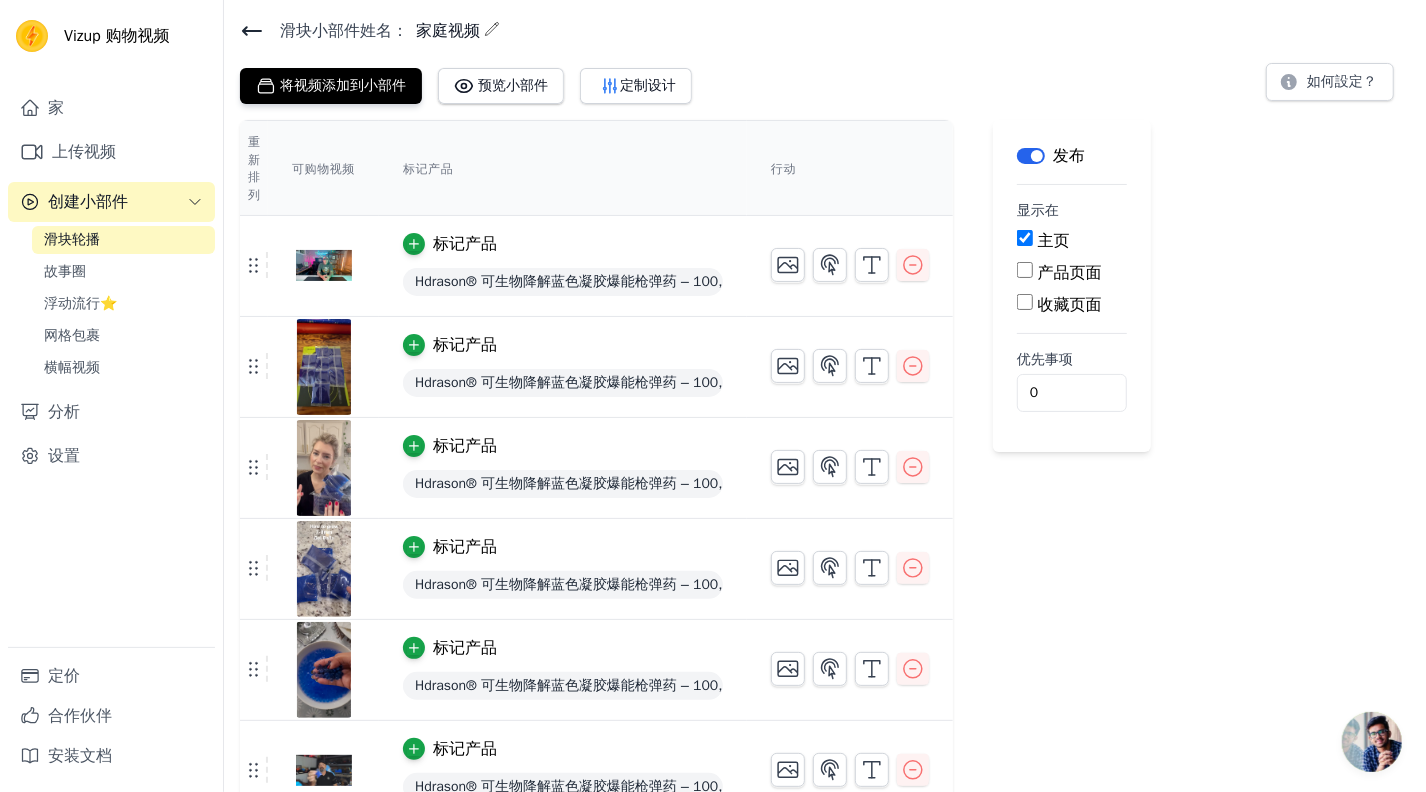 scroll, scrollTop: 90, scrollLeft: 0, axis: vertical 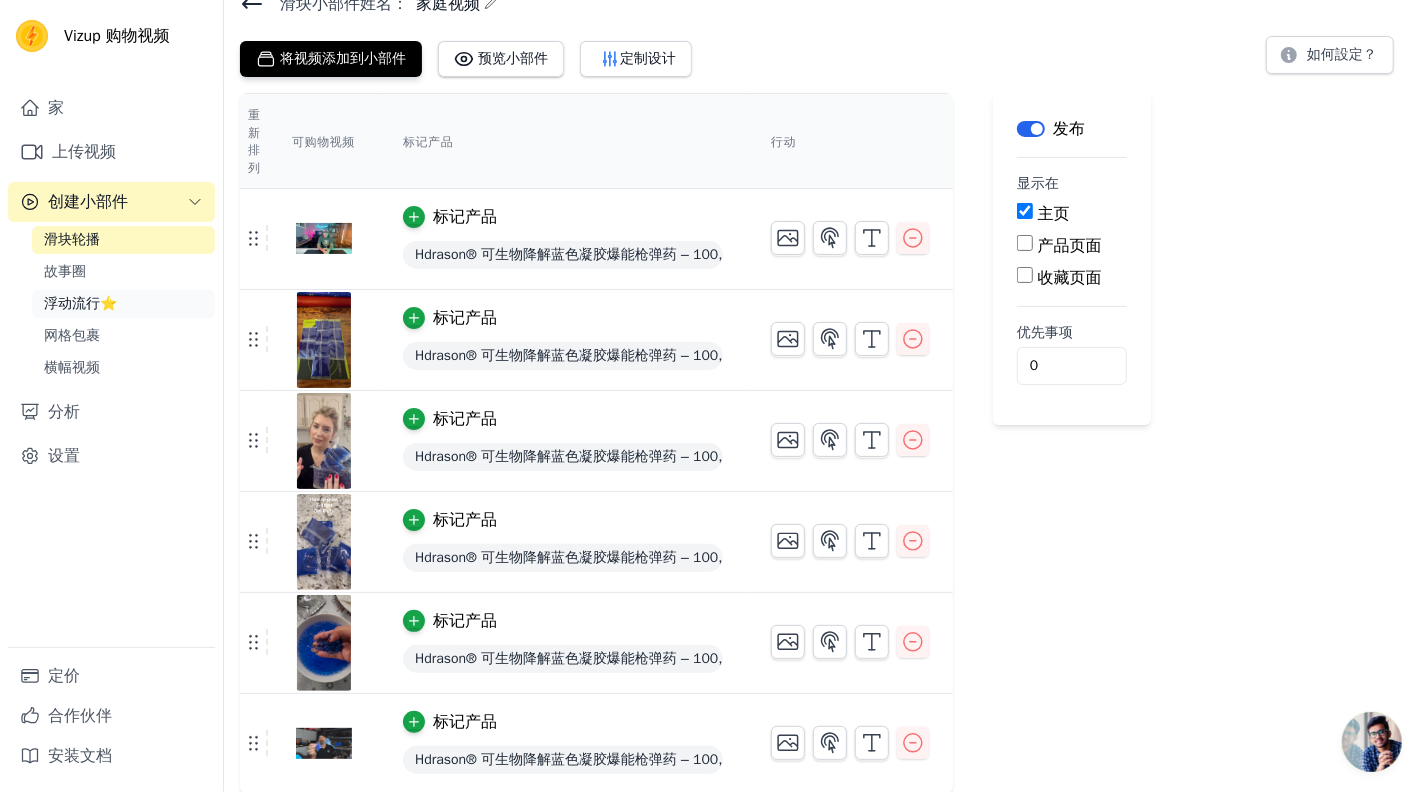 click on "浮动流行⭐" at bounding box center (80, 303) 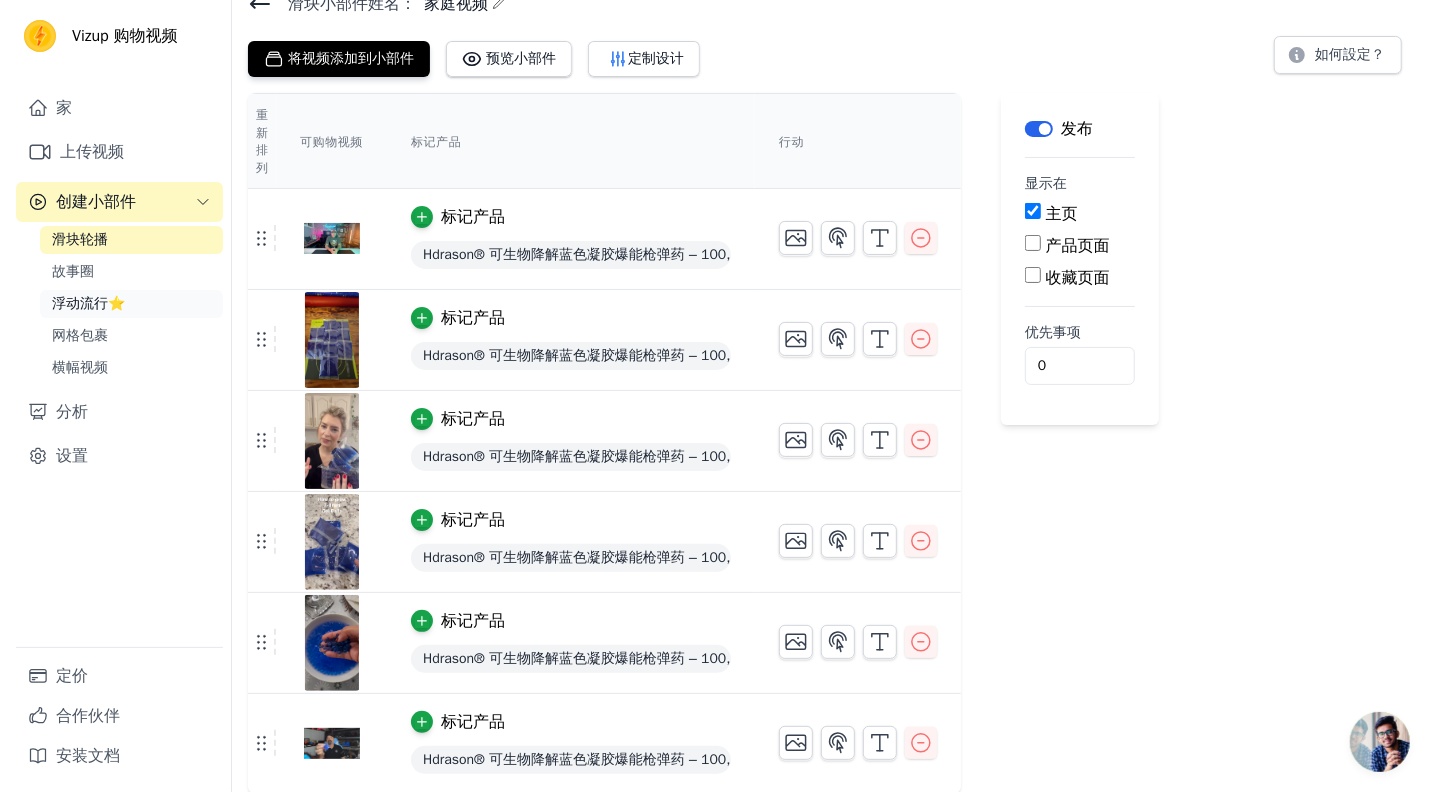 scroll, scrollTop: 0, scrollLeft: 0, axis: both 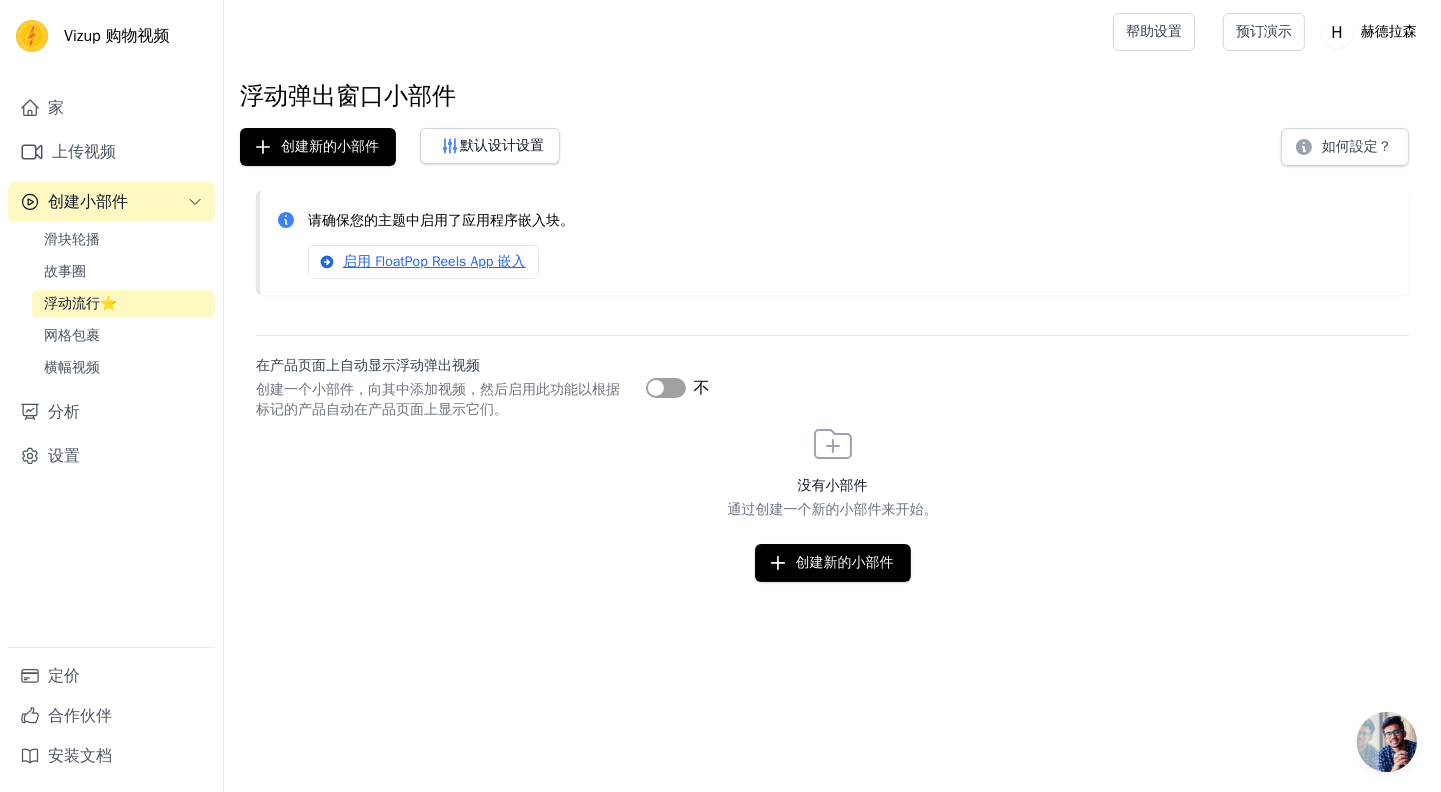 click on "标签" at bounding box center (666, 388) 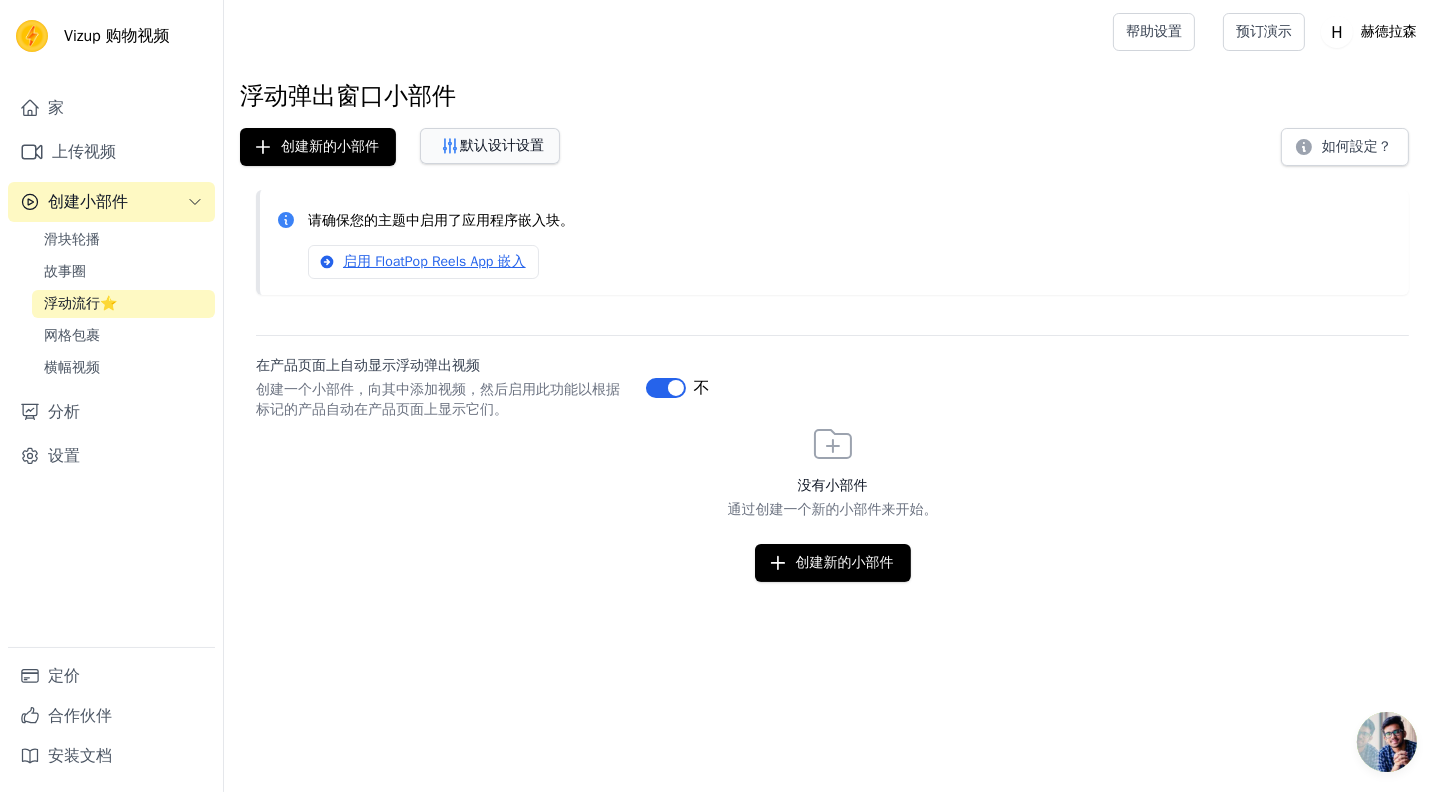 click on "默认设计设置" at bounding box center [502, 145] 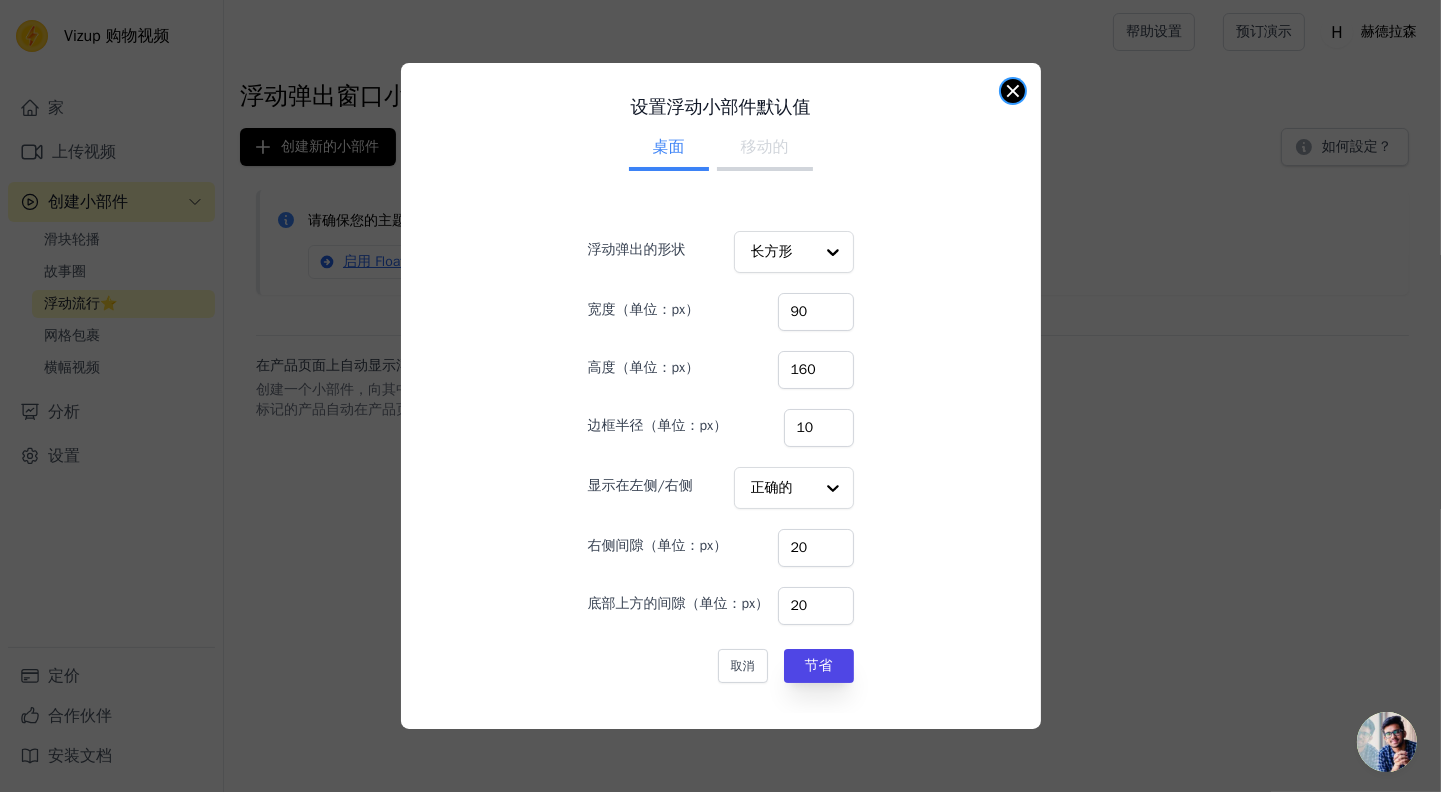 click at bounding box center (1013, 91) 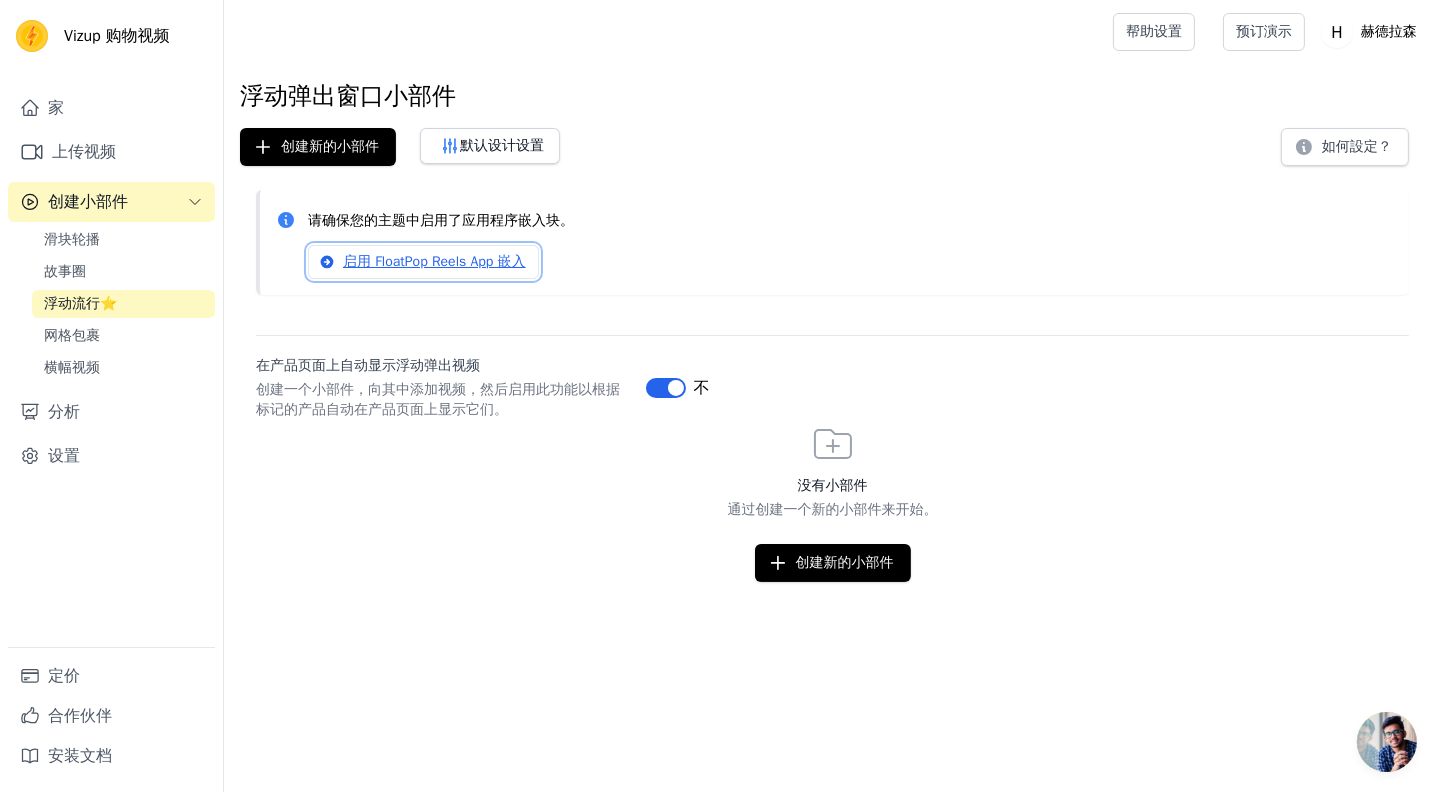 click on "启用 FloatPop Reels App 嵌入" at bounding box center [423, 262] 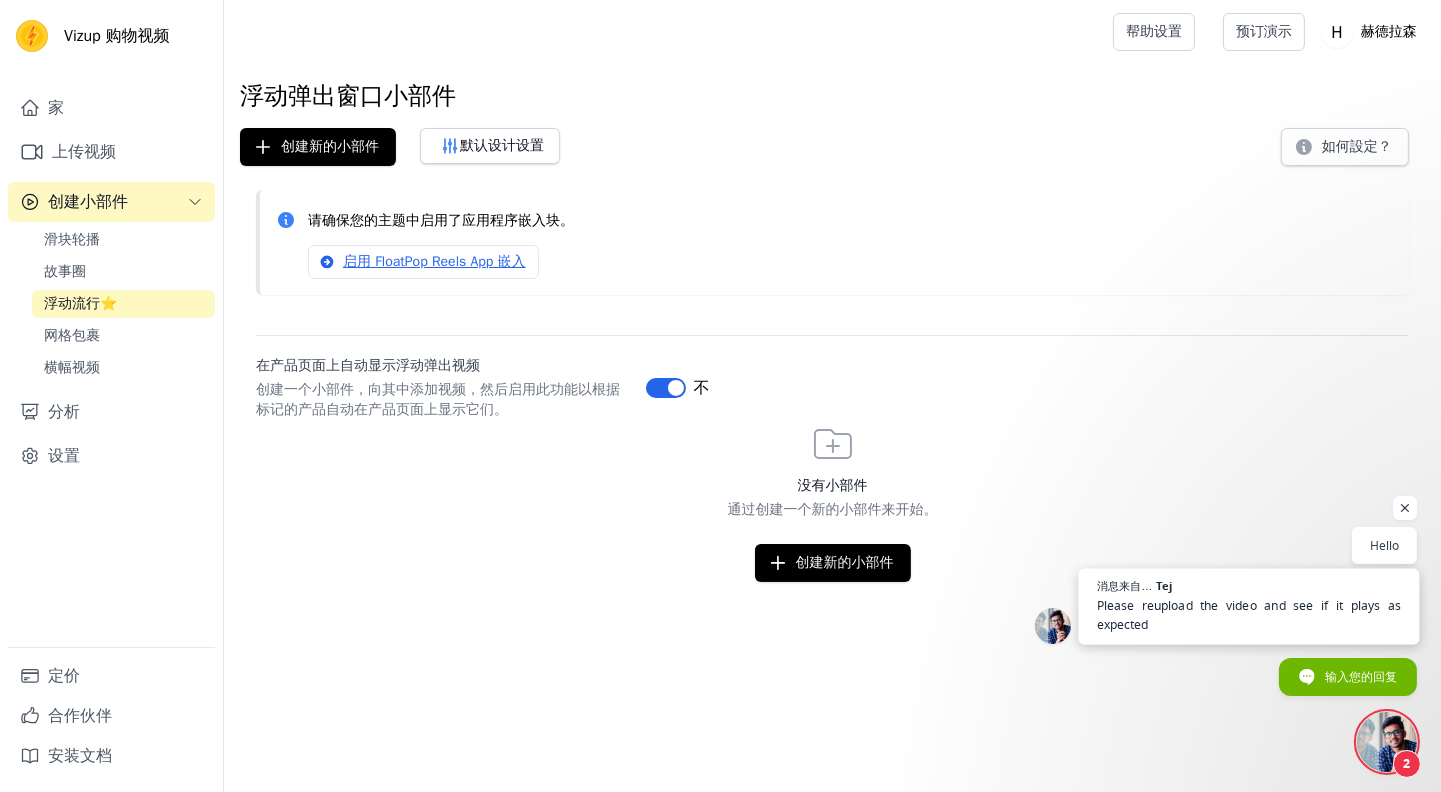 click on "Please reupload the video and see if it plays as expected" at bounding box center [1249, 615] 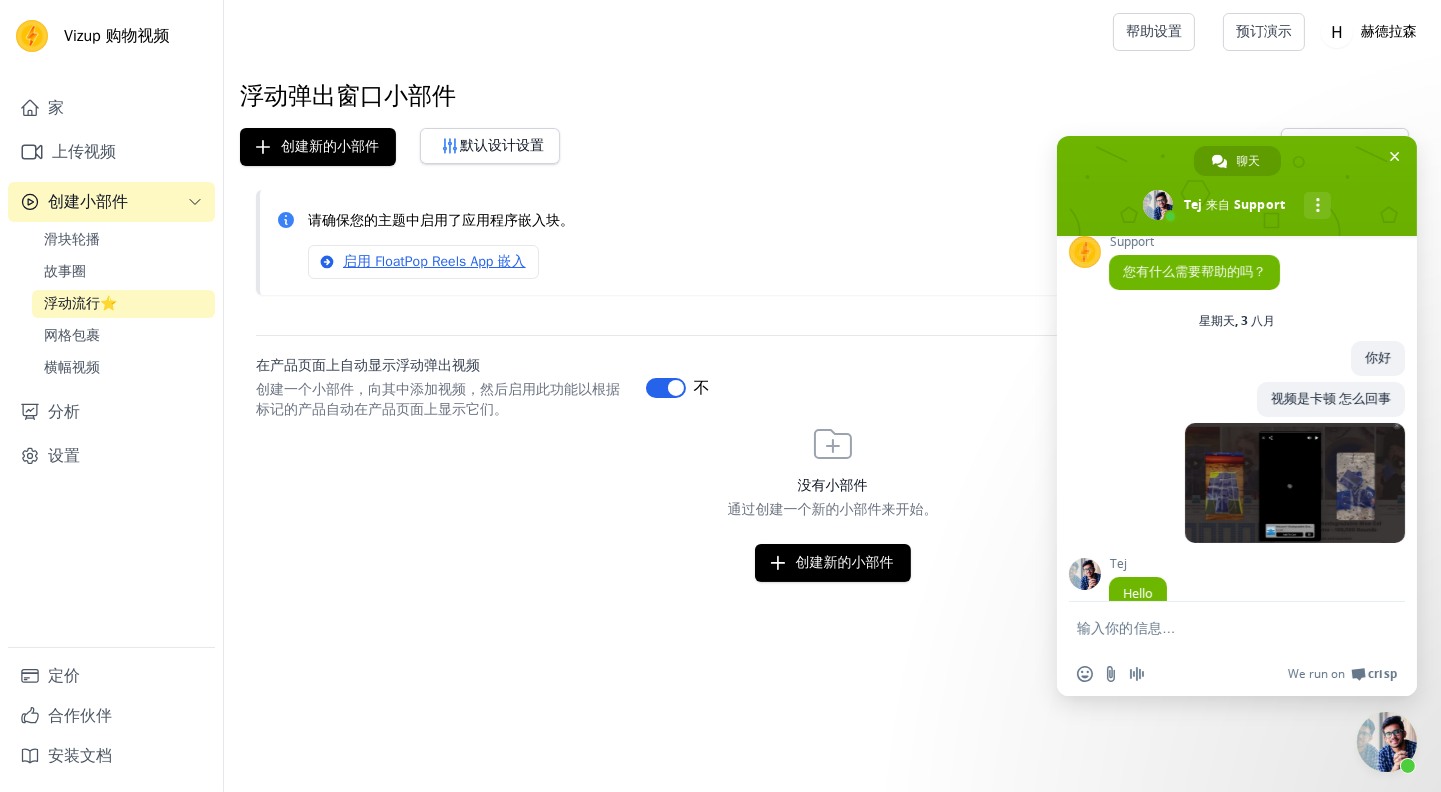 scroll, scrollTop: 113, scrollLeft: 0, axis: vertical 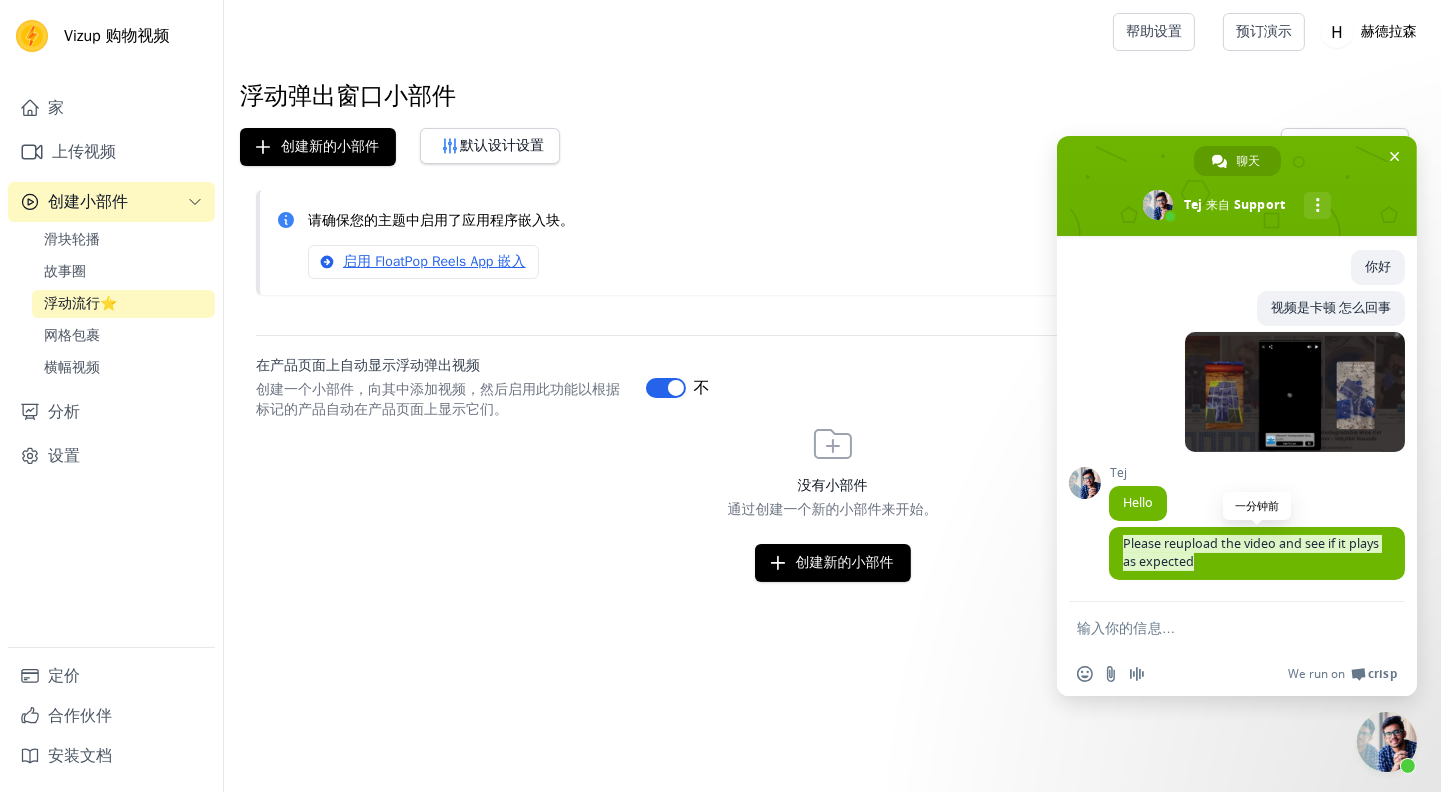 drag, startPoint x: 1253, startPoint y: 555, endPoint x: 1122, endPoint y: 539, distance: 131.97348 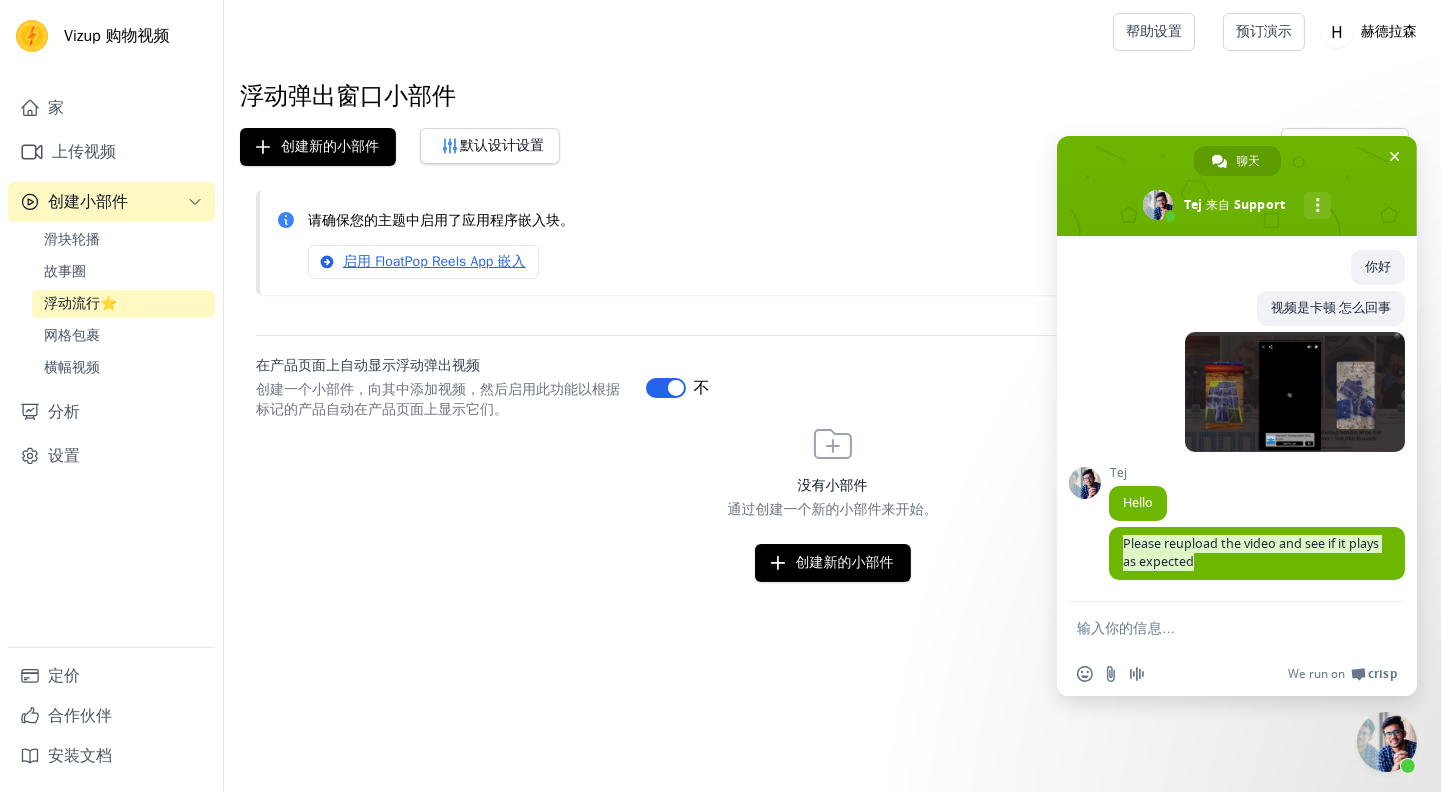 copy on "Please reupload the video and see if it plays as expected" 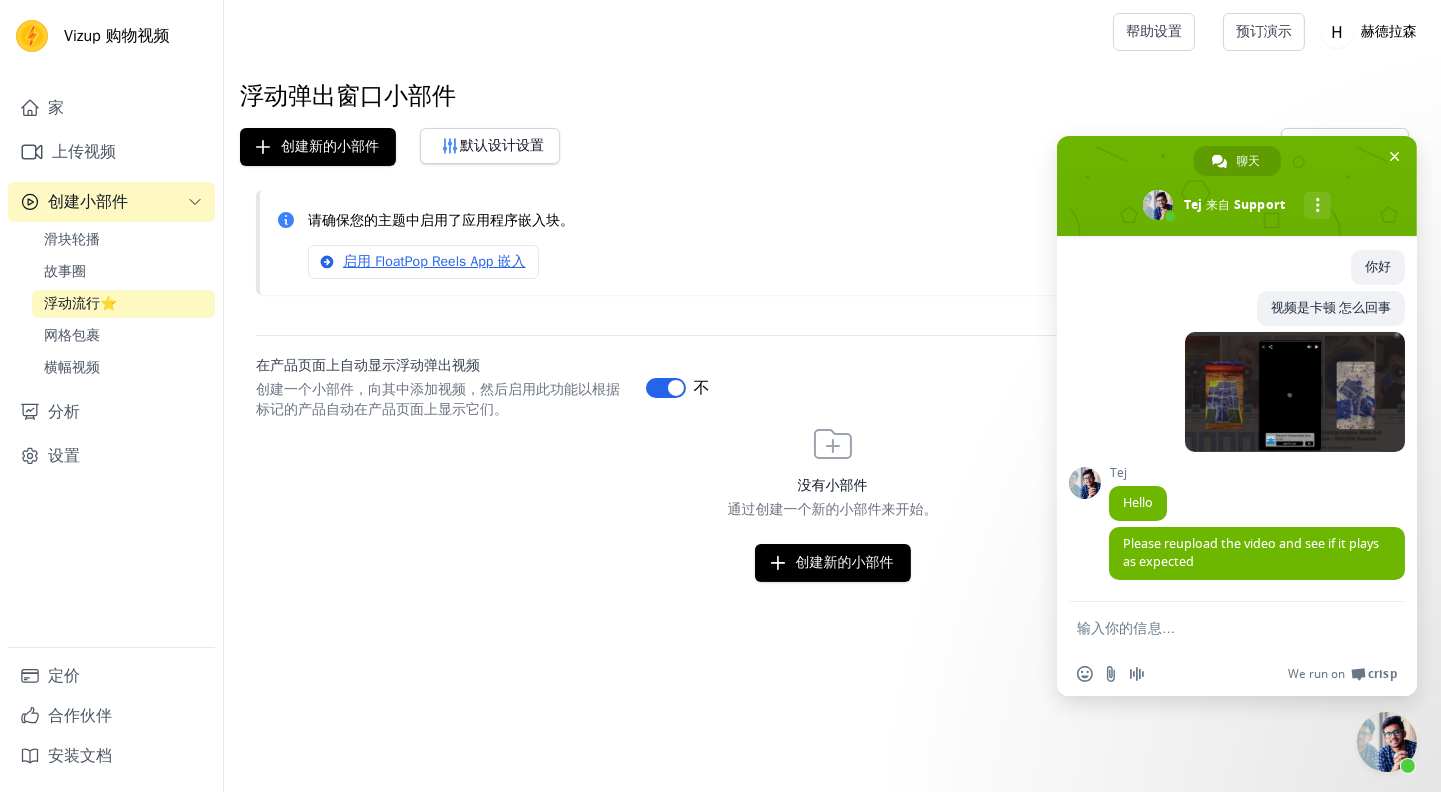 paste on "I don't want the video to pop up. I turned off "pop up", but it still pops up when I open the website." 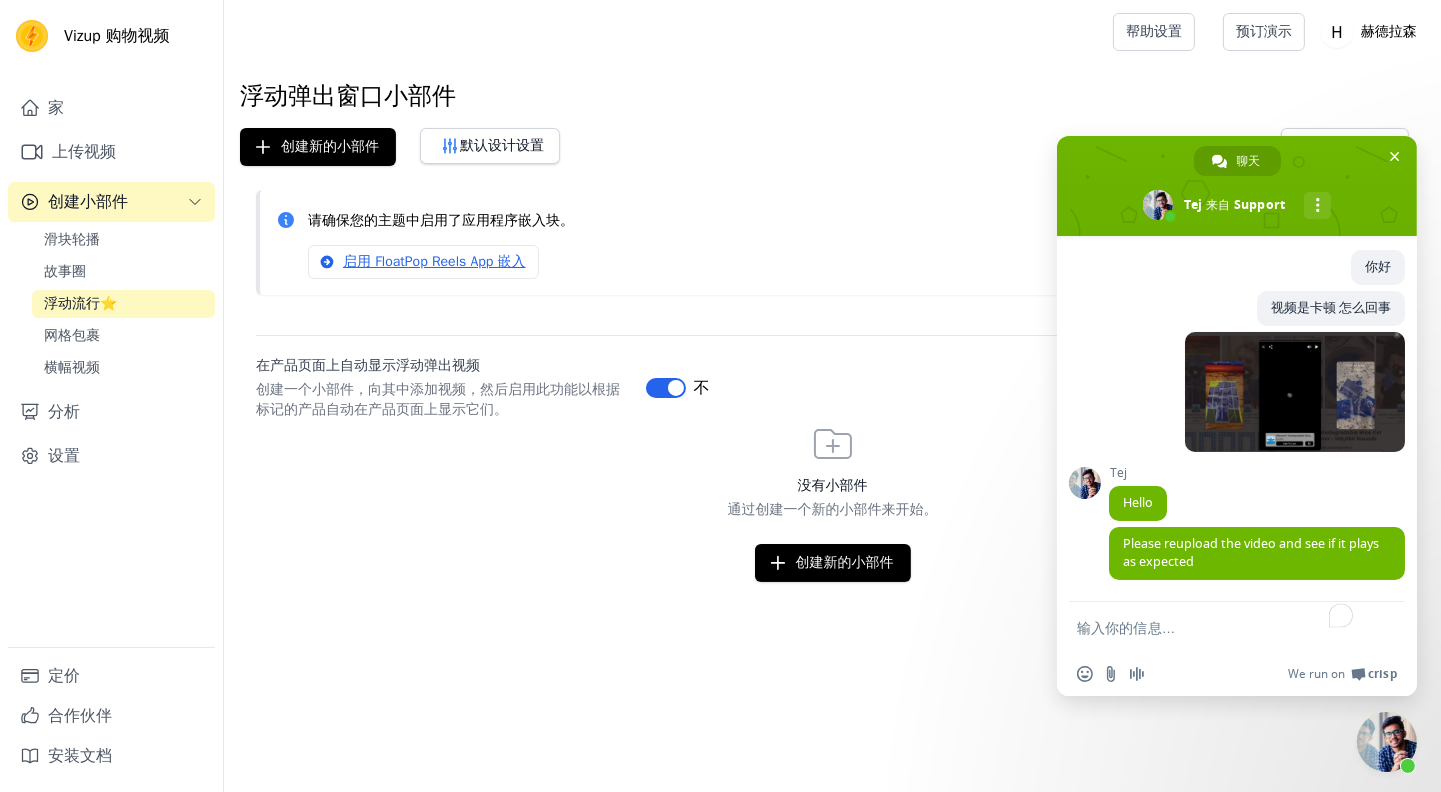 type on "I don't want the video to pop up. I turned off "pop up", but it still pops up when I open the website." 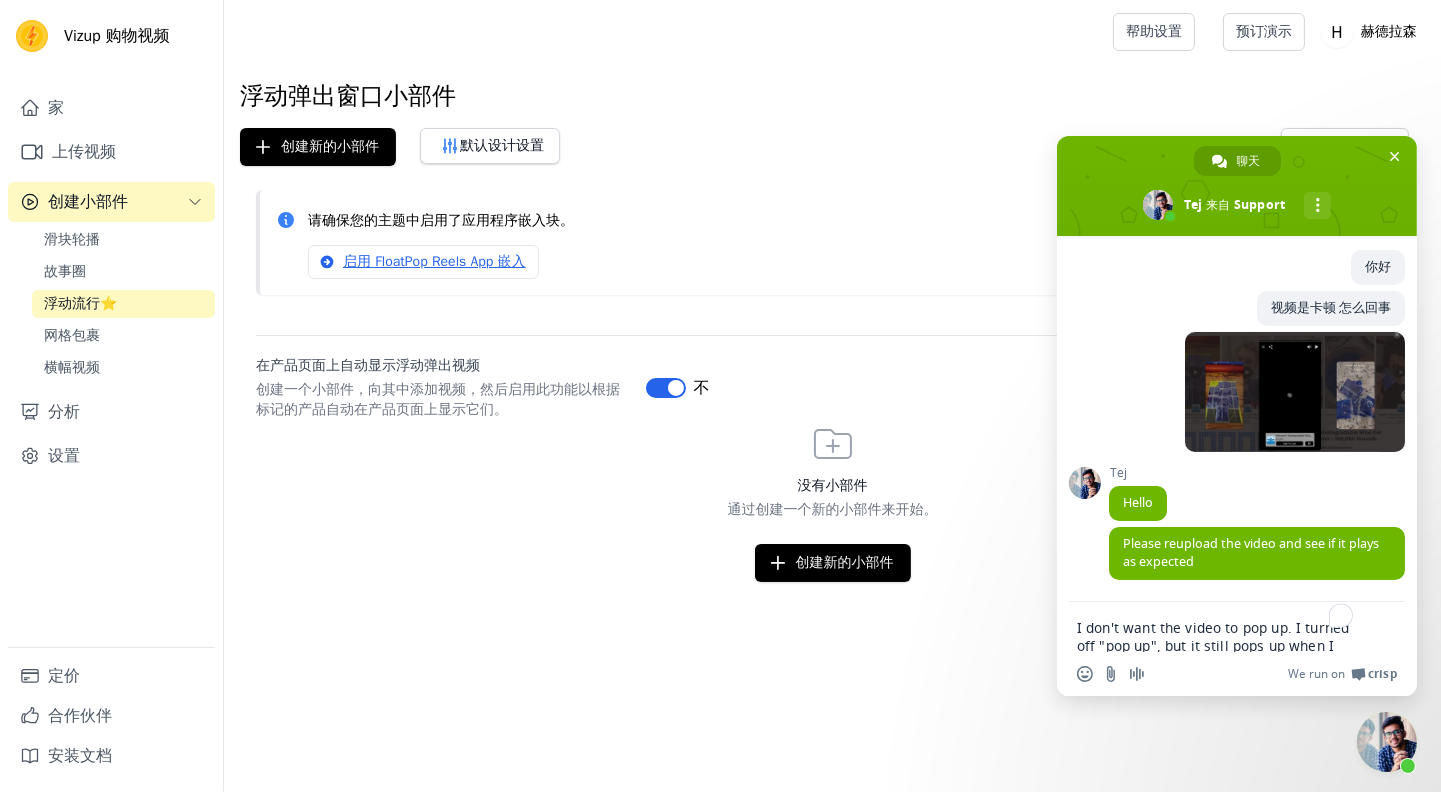 scroll, scrollTop: 0, scrollLeft: 0, axis: both 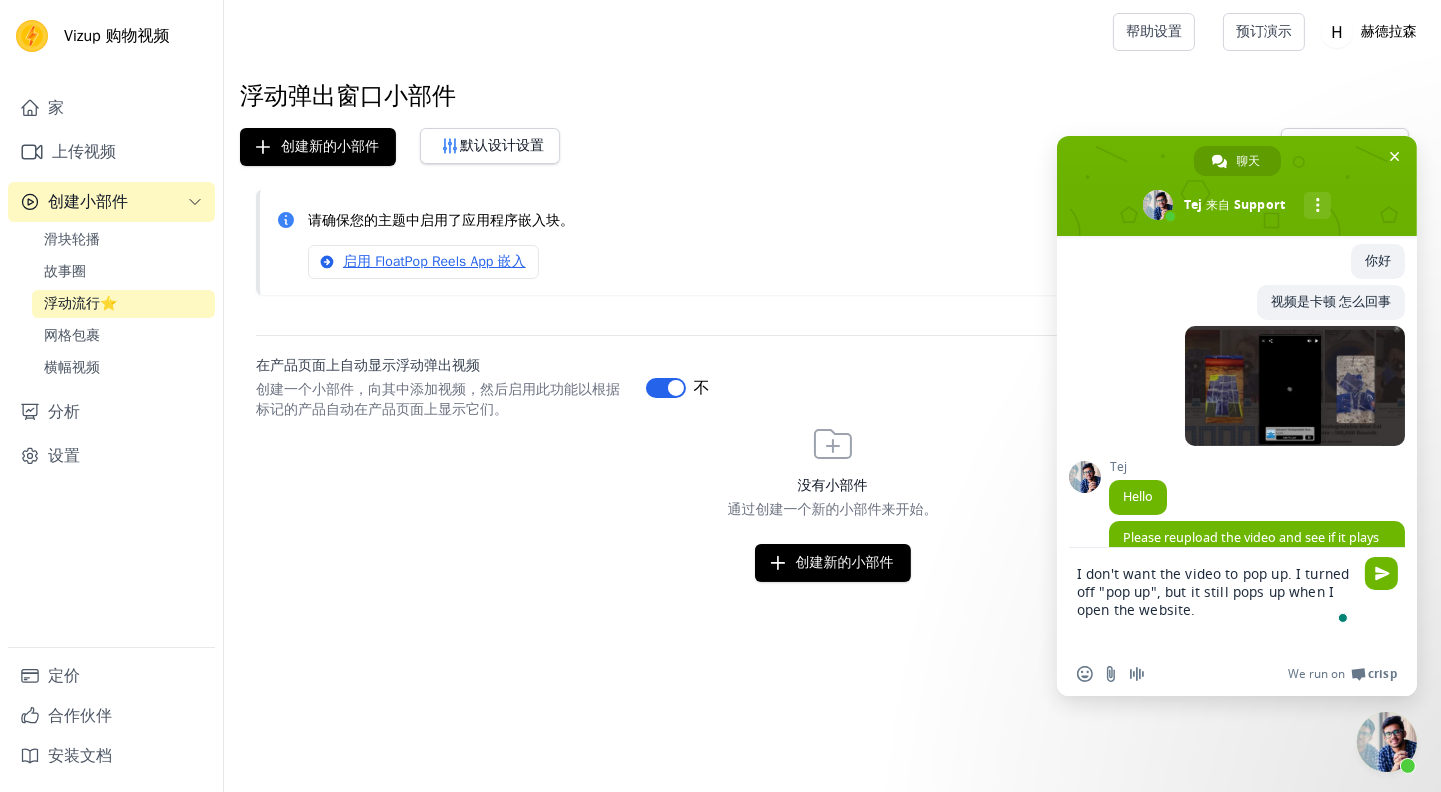 type 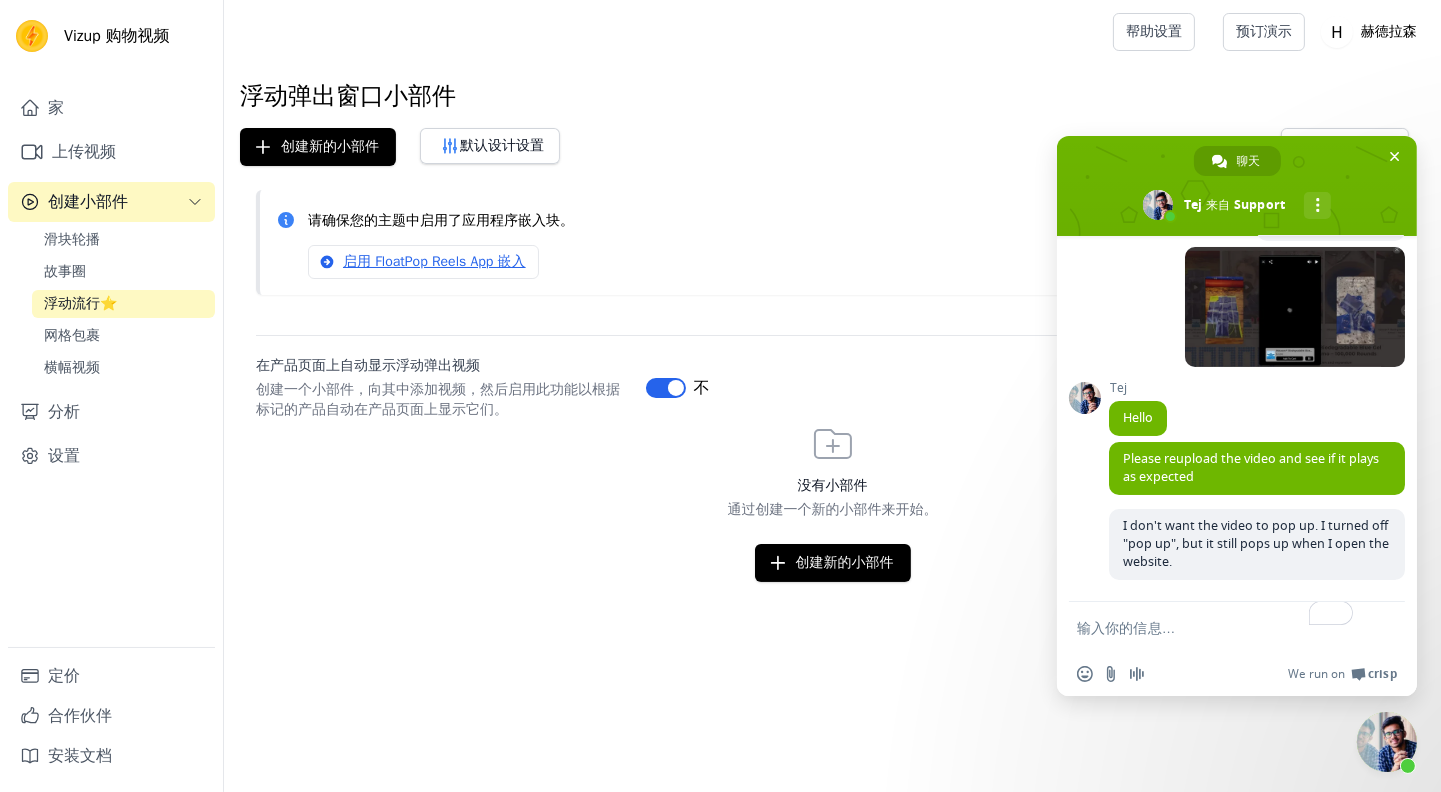 scroll, scrollTop: 201, scrollLeft: 0, axis: vertical 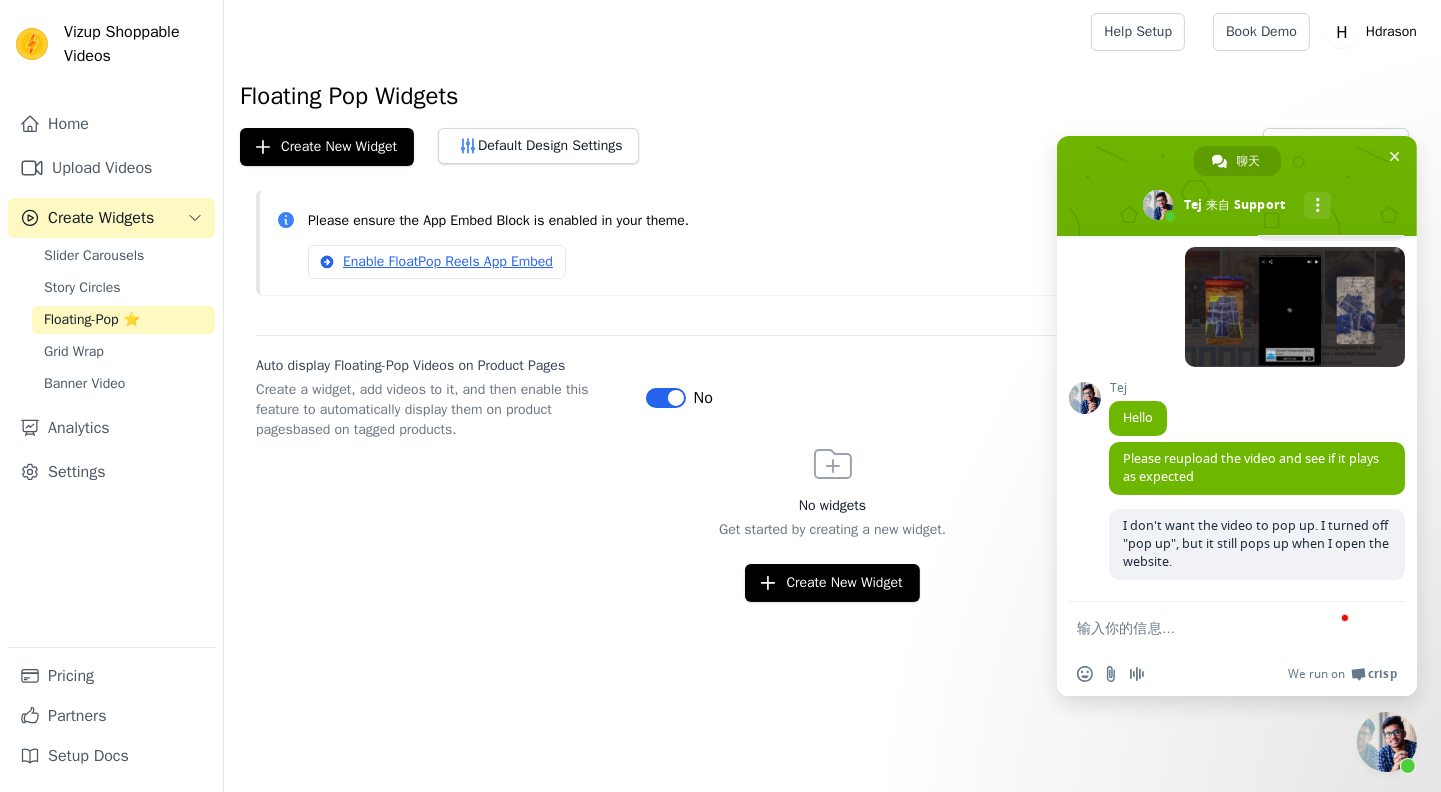 drag, startPoint x: 344, startPoint y: 239, endPoint x: 487, endPoint y: 262, distance: 144.83784 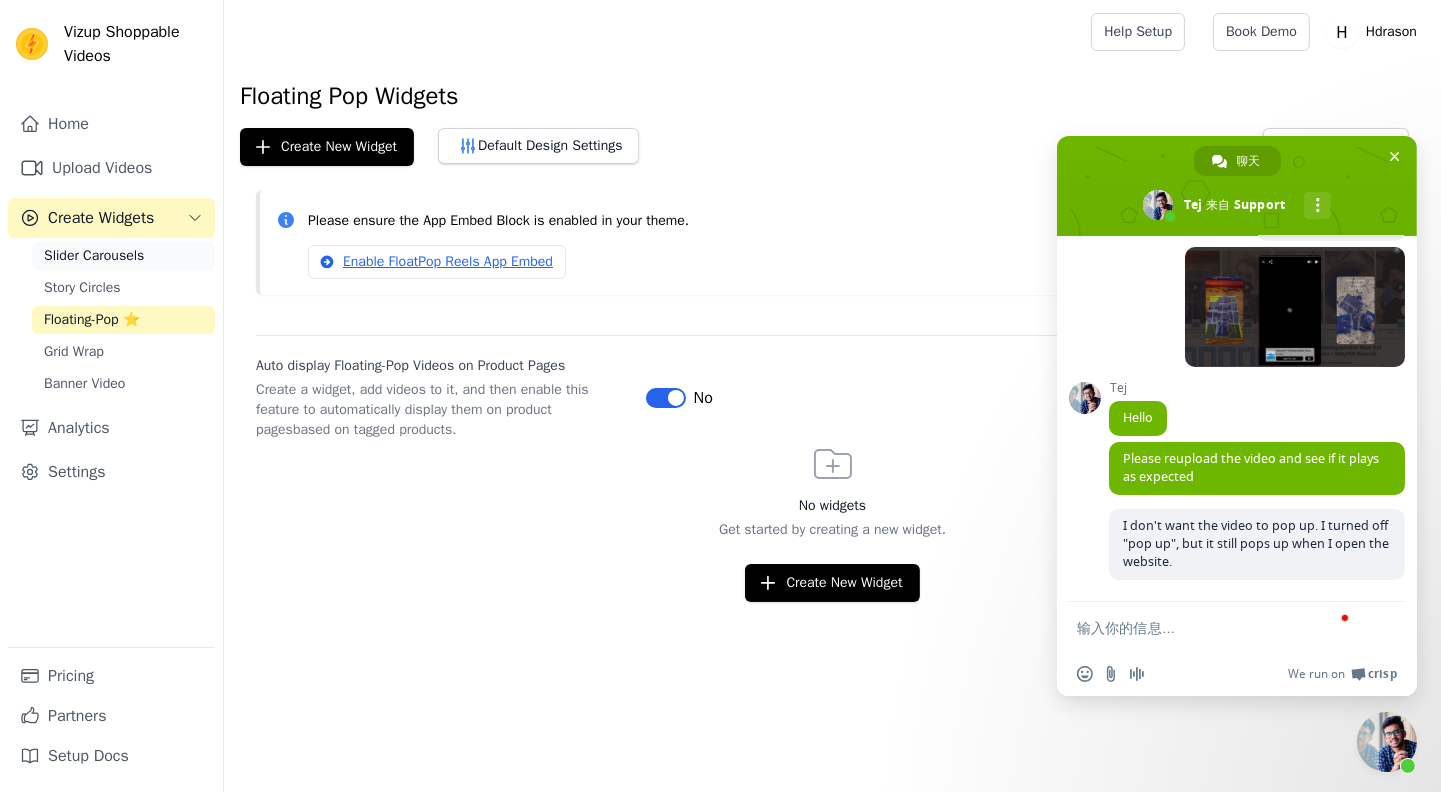 click on "Slider Carousels" at bounding box center [94, 256] 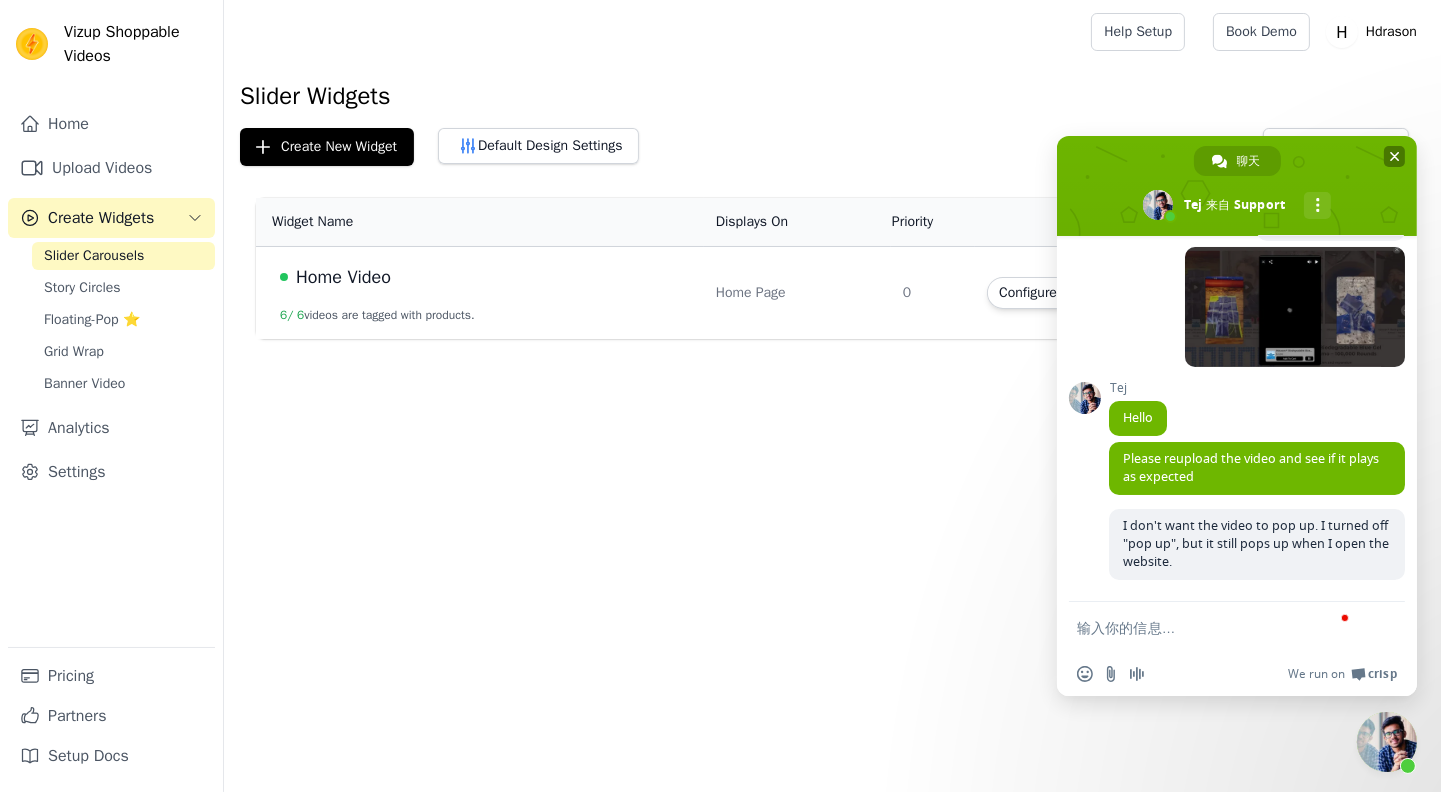 click at bounding box center [1394, 156] 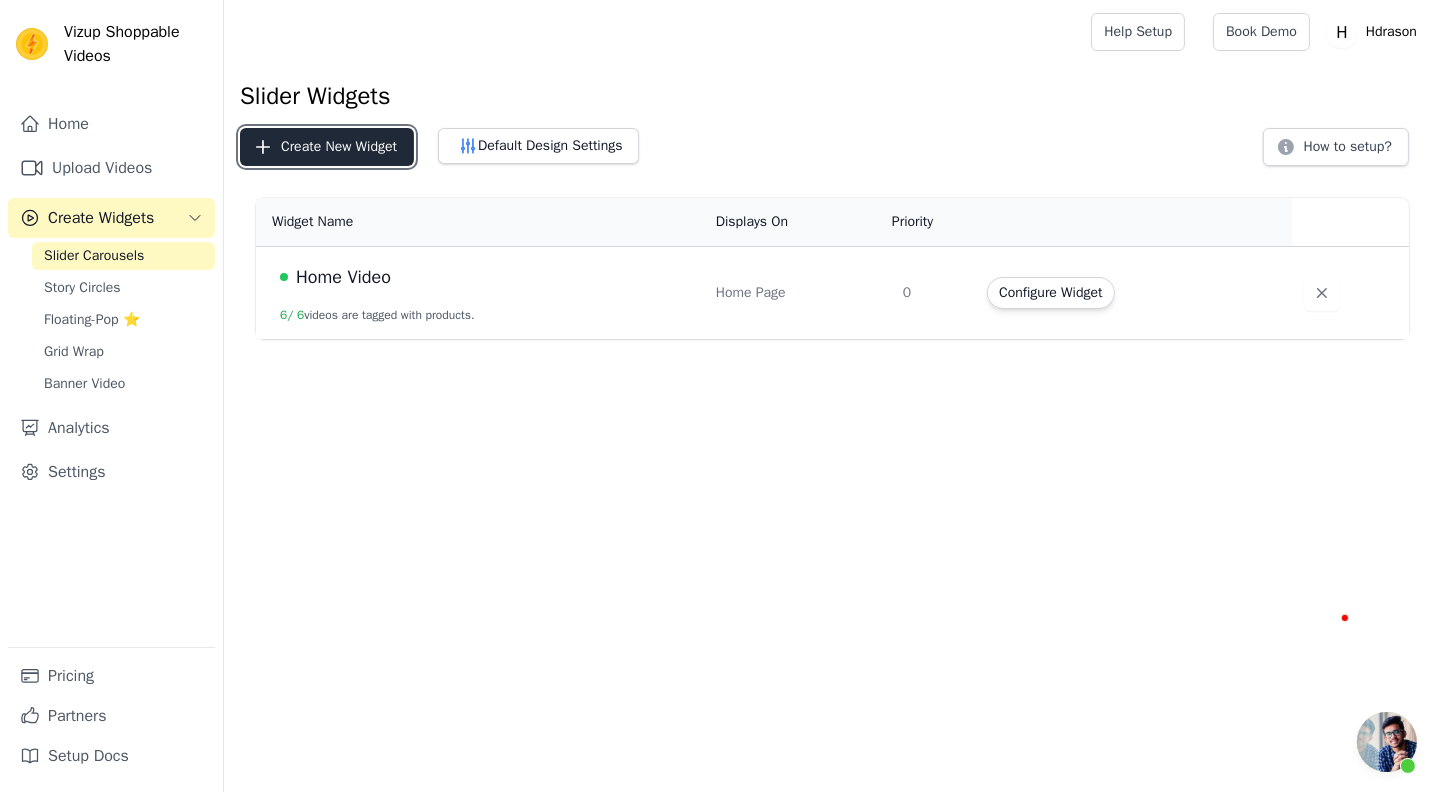 click on "Create New Widget" at bounding box center (327, 147) 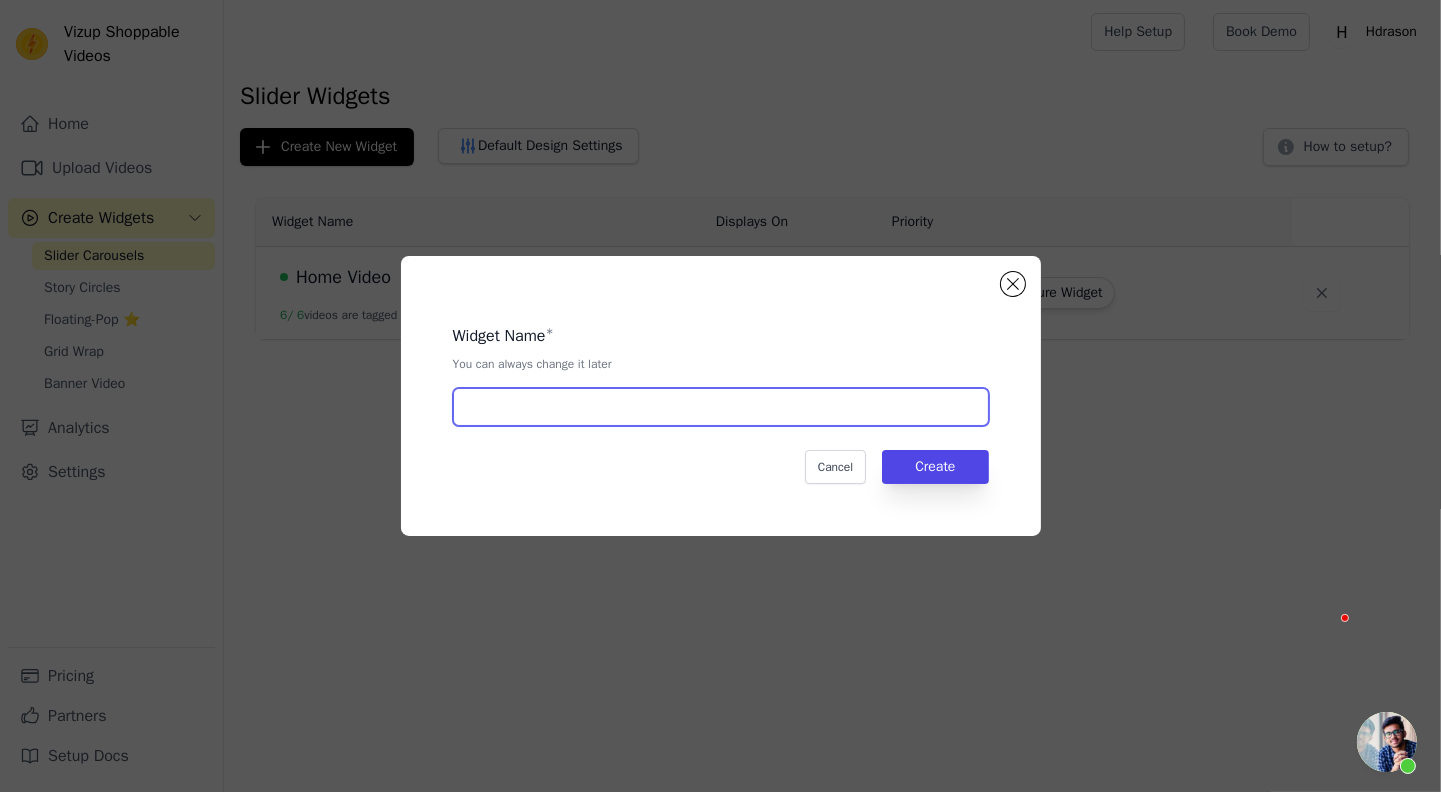 click at bounding box center (721, 407) 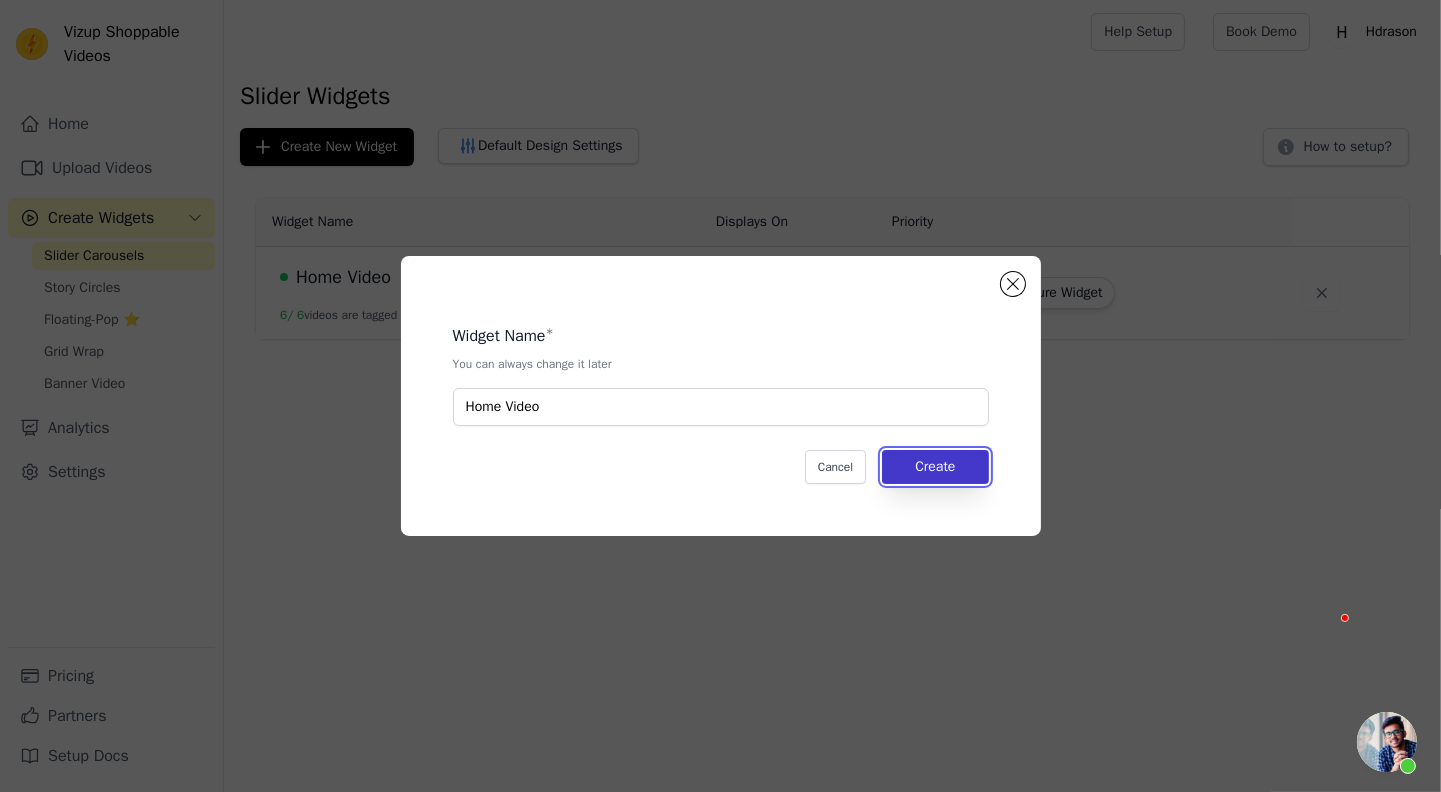 click on "Create" at bounding box center (935, 467) 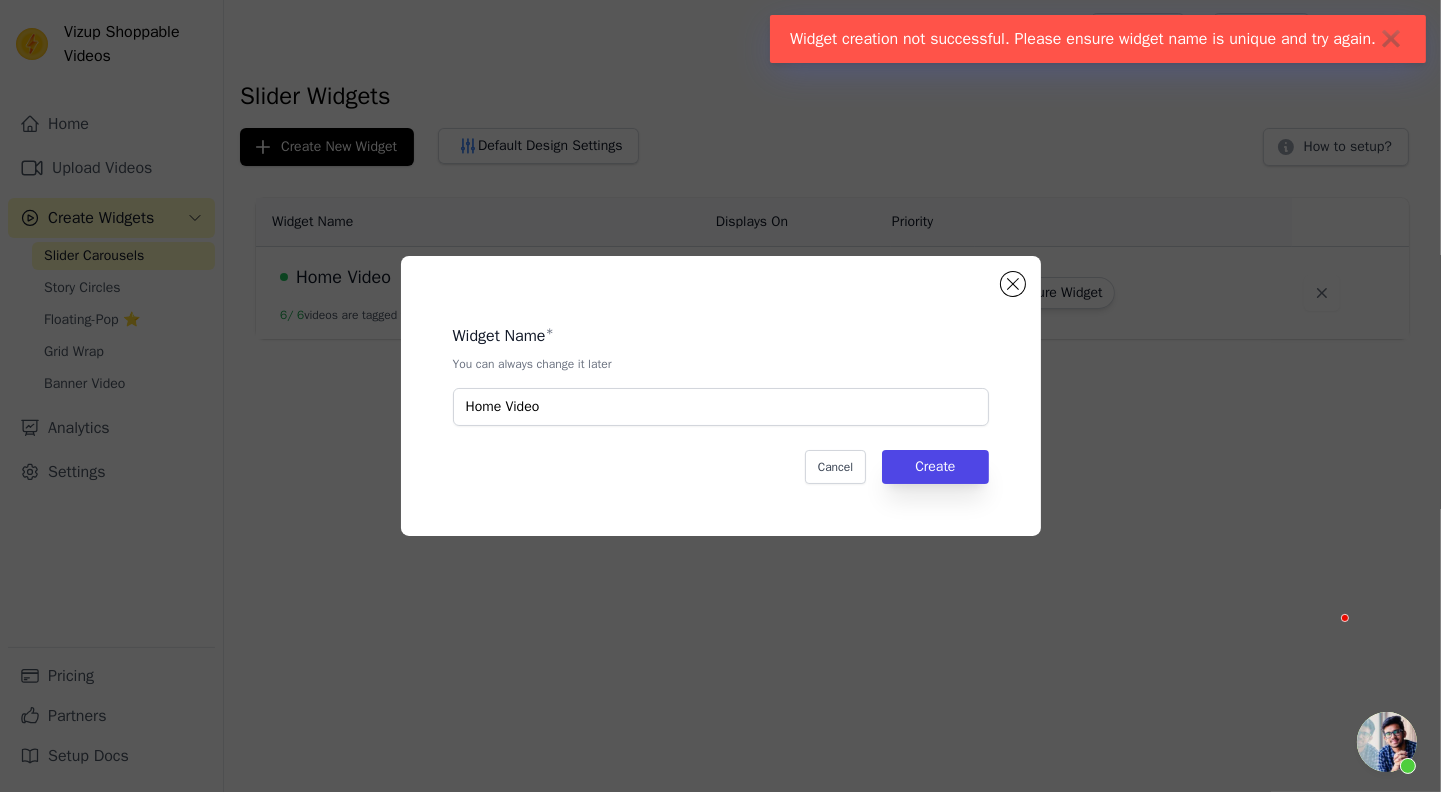 click at bounding box center (1387, 742) 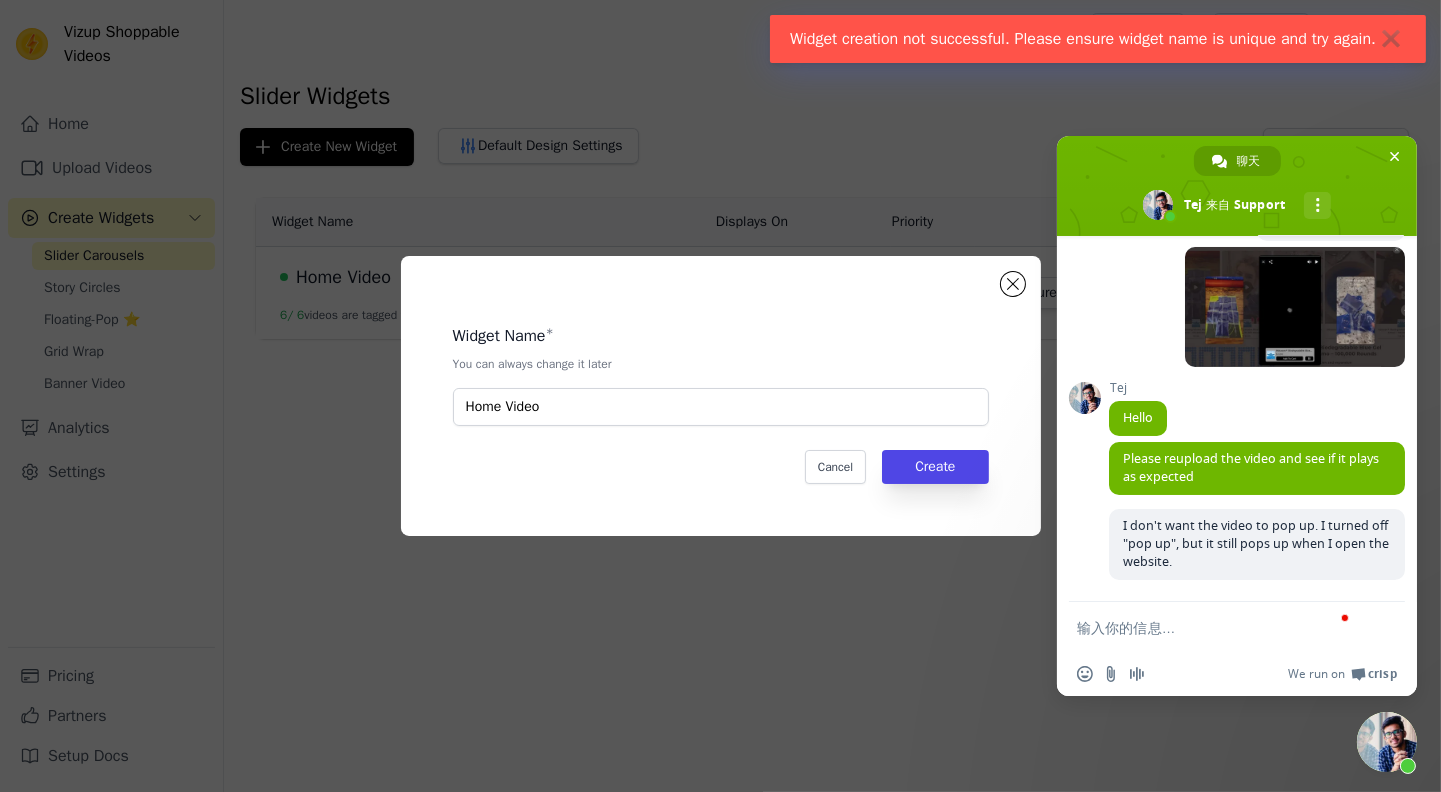 click at bounding box center (1387, 742) 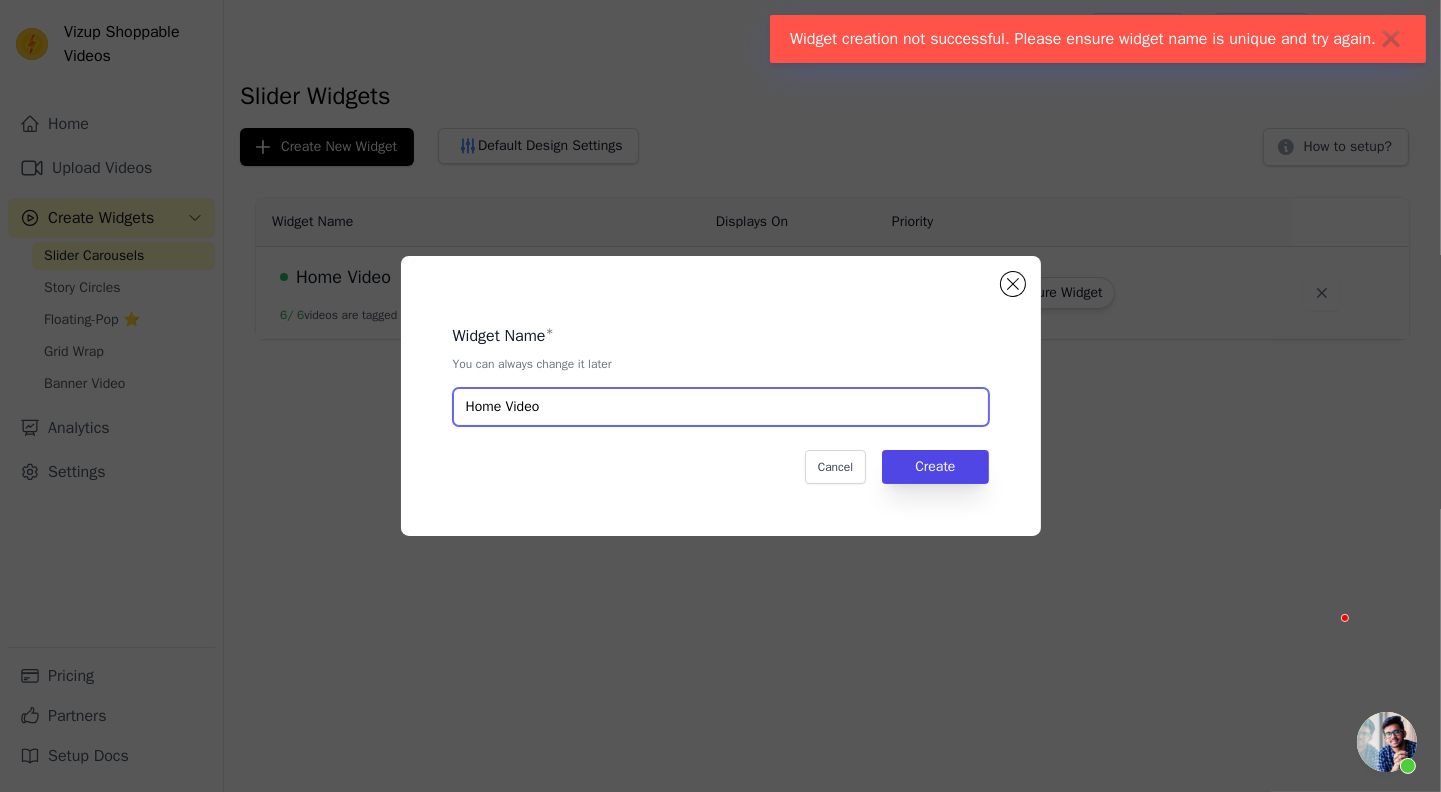 click on "Home Video" at bounding box center [721, 407] 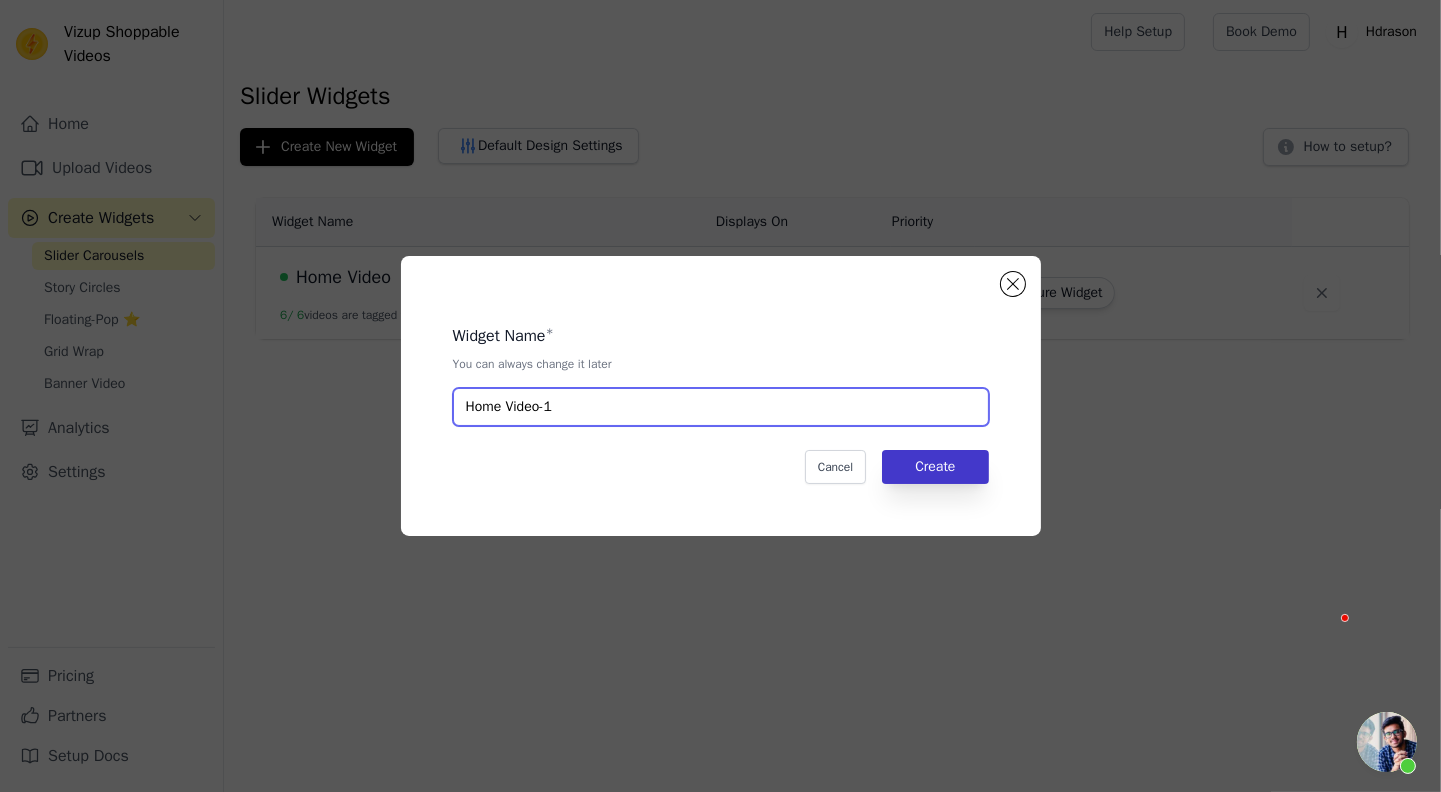 type on "Home Video-1" 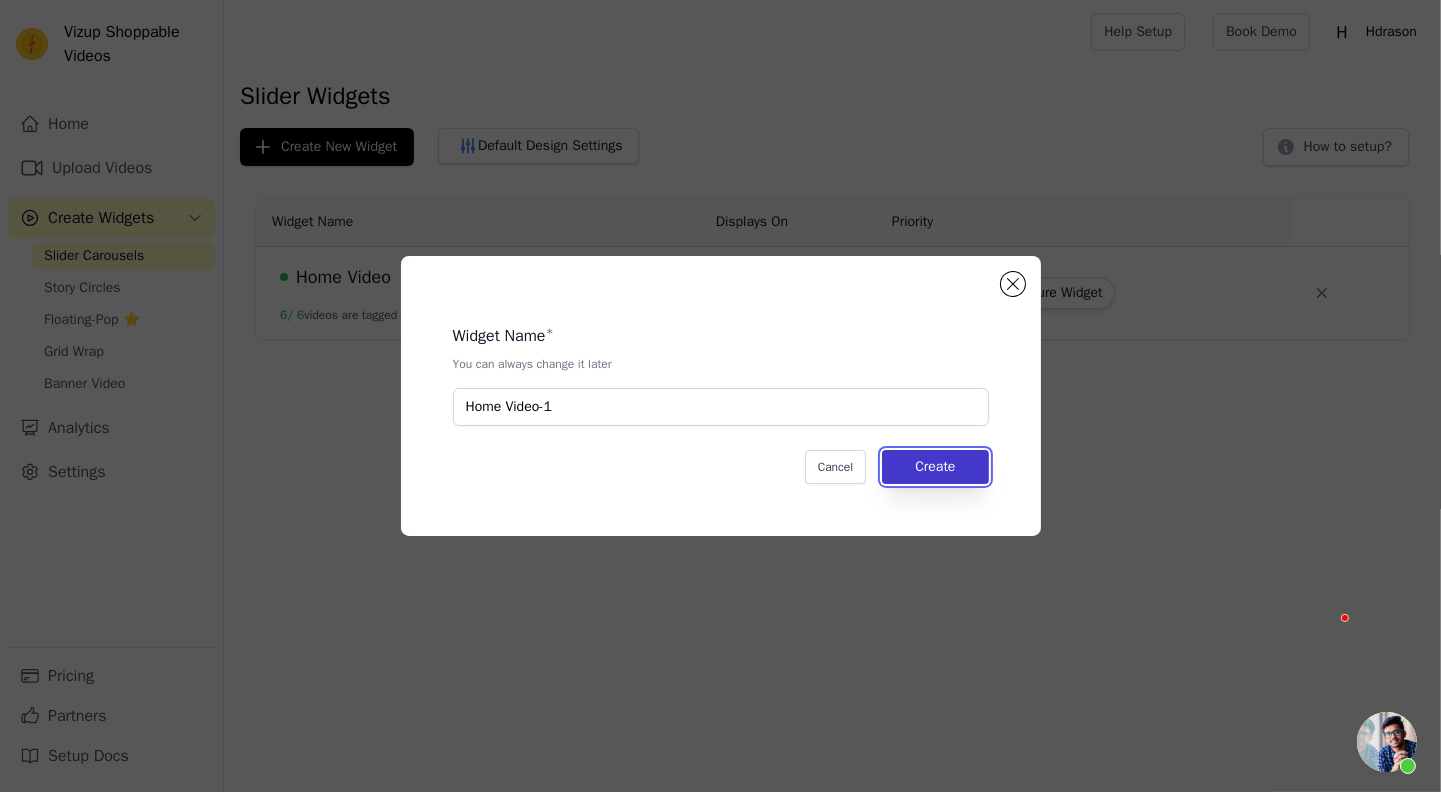 click on "Create" at bounding box center [935, 467] 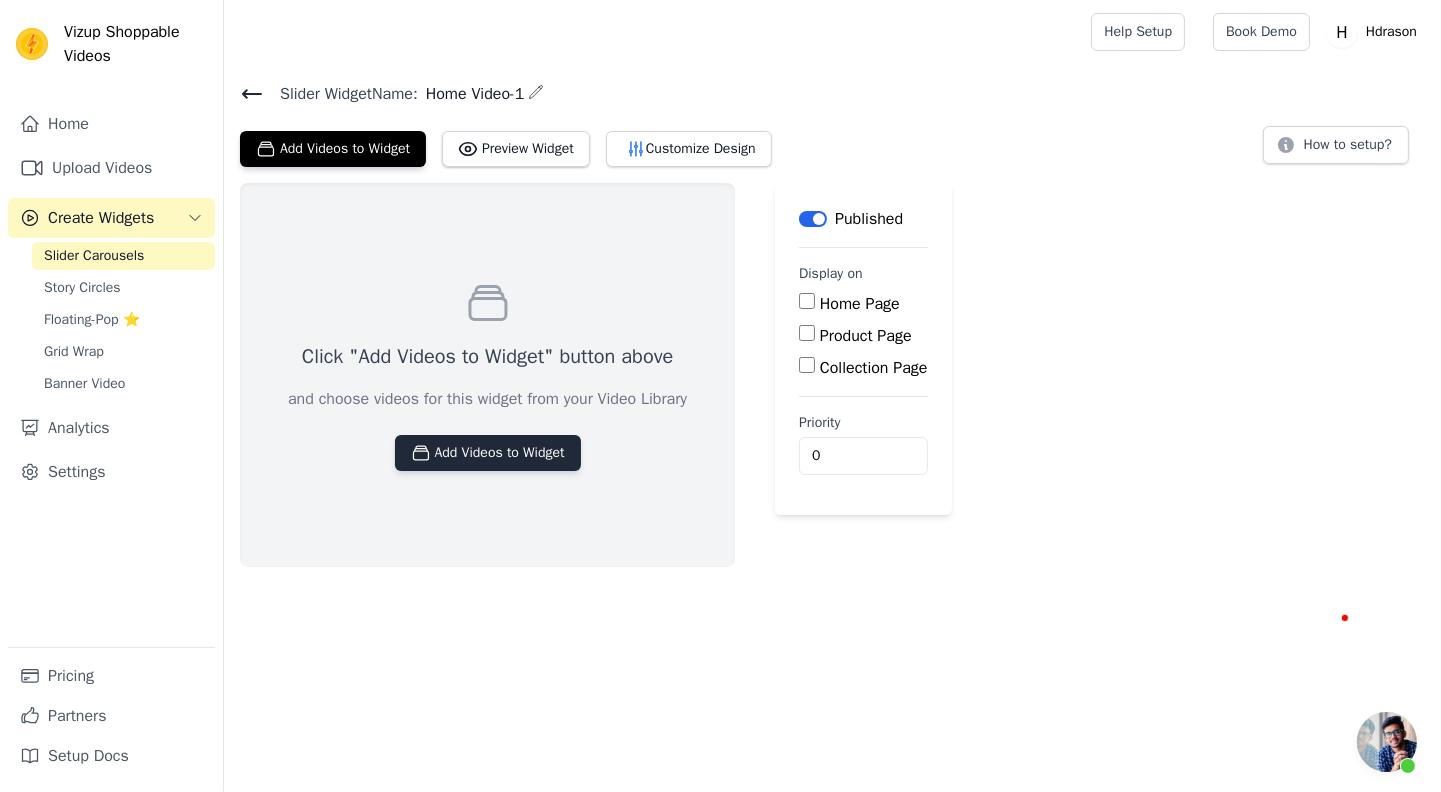 click on "Add Videos to Widget" at bounding box center [488, 453] 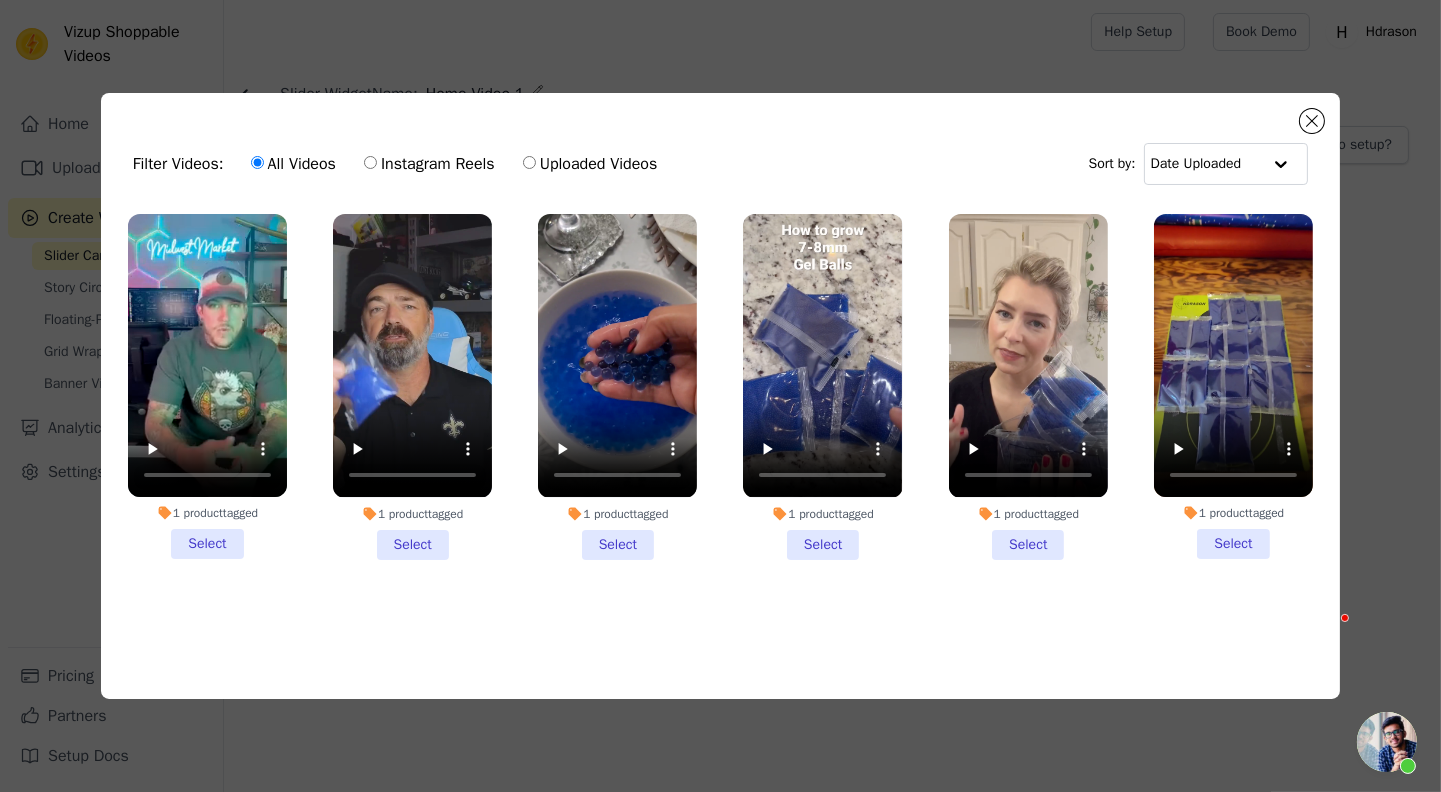 click on "1   product  tagged     Select" at bounding box center (412, 386) 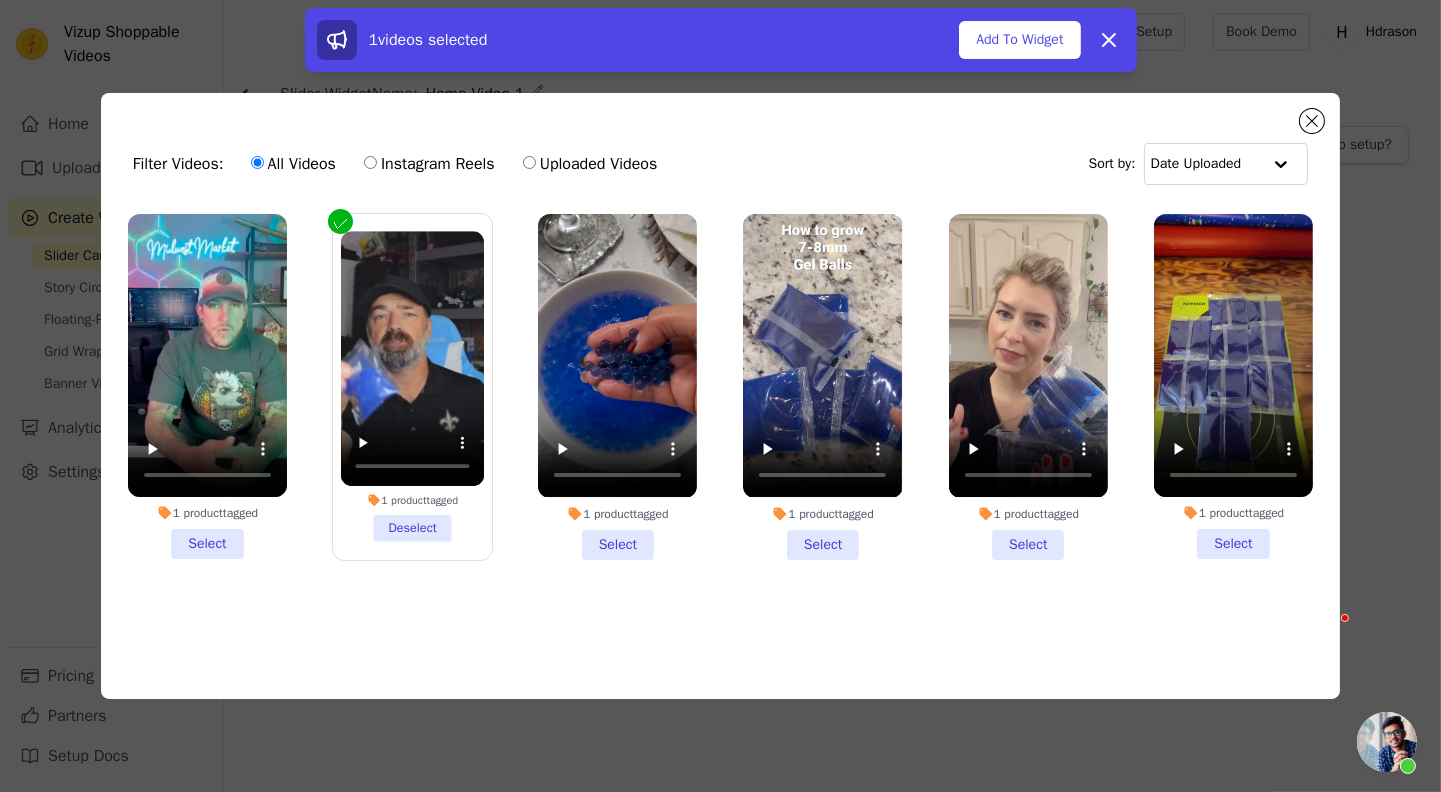 click on "1   product  tagged     Select" at bounding box center [617, 386] 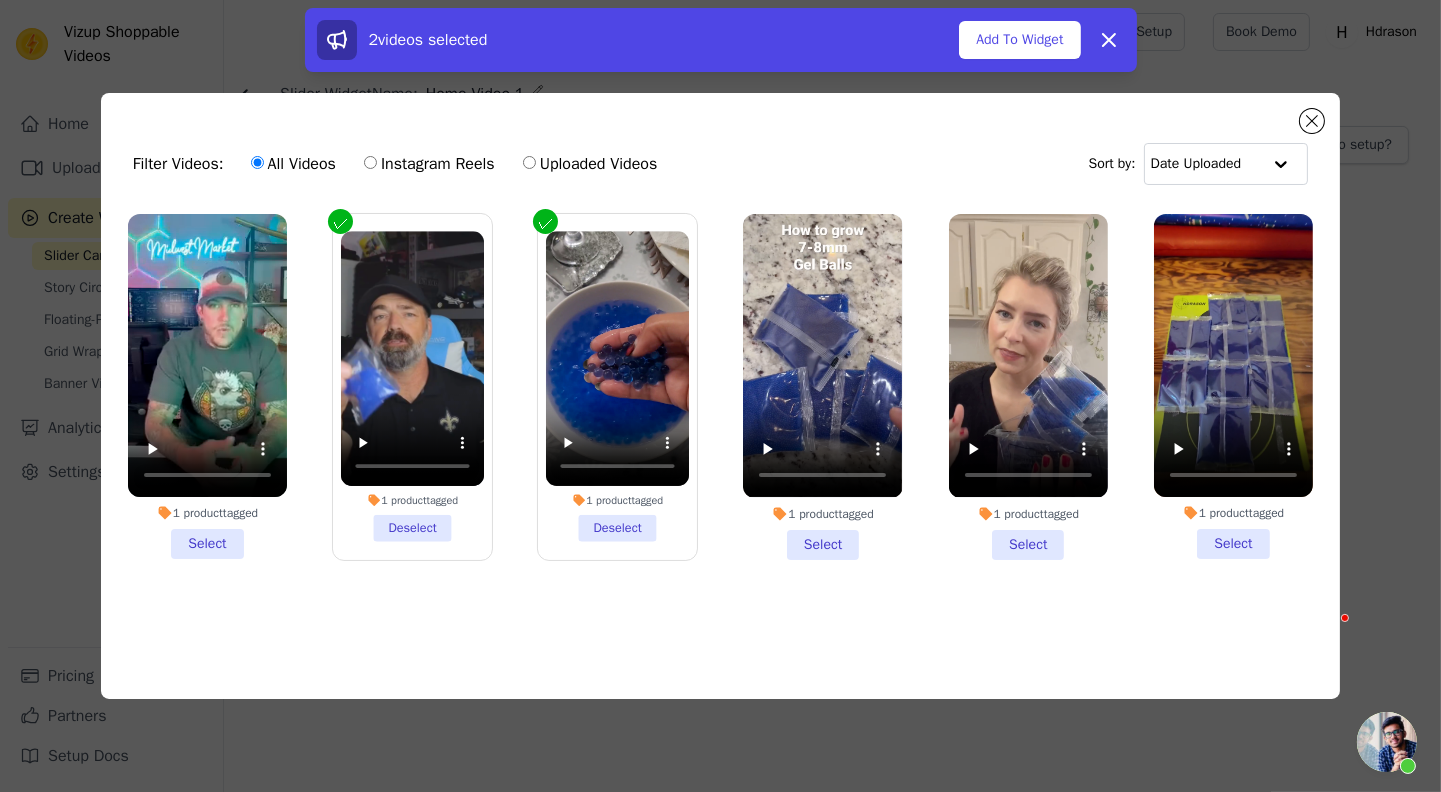 click on "1   product  tagged     Select" at bounding box center (822, 386) 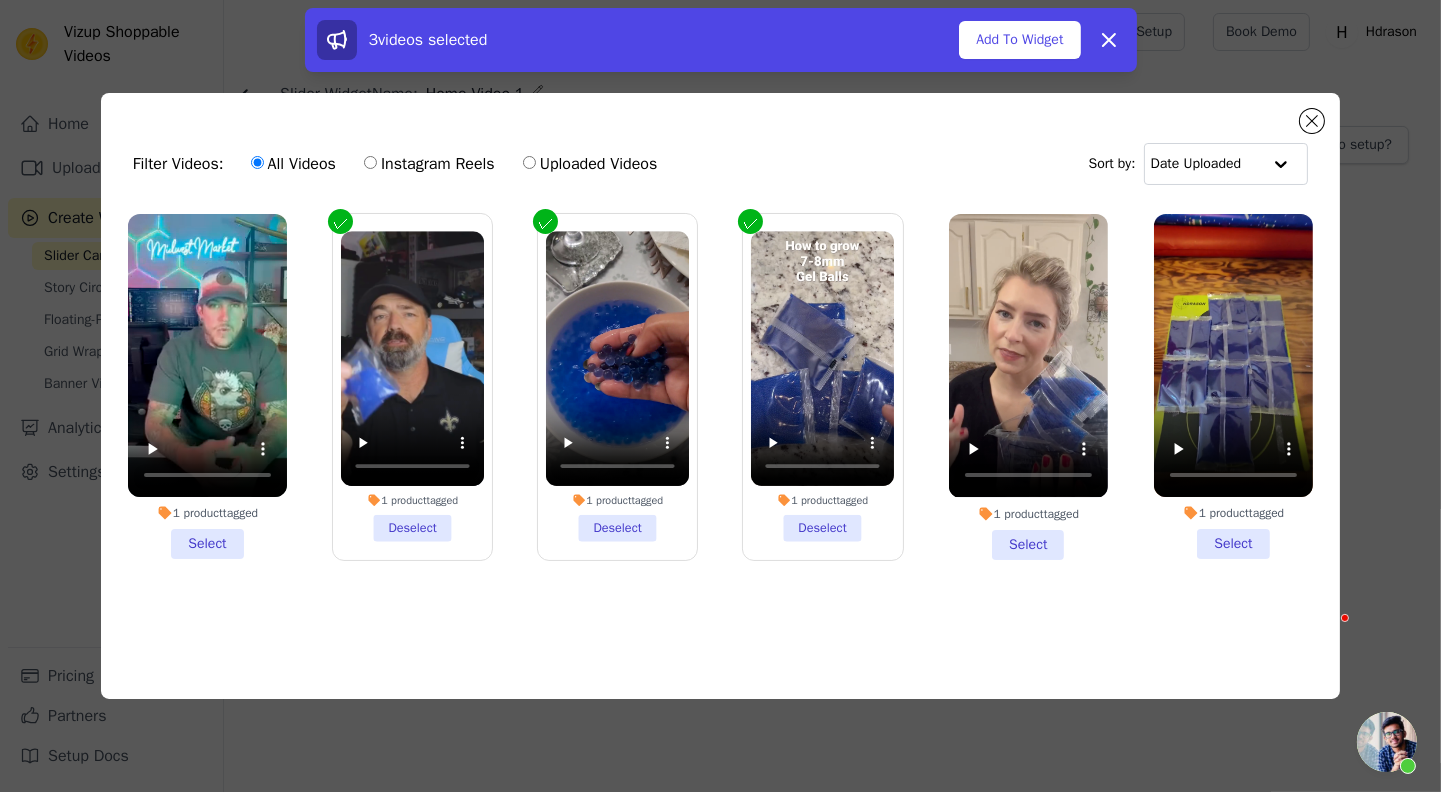 click on "1   product  tagged     Select" at bounding box center (1028, 386) 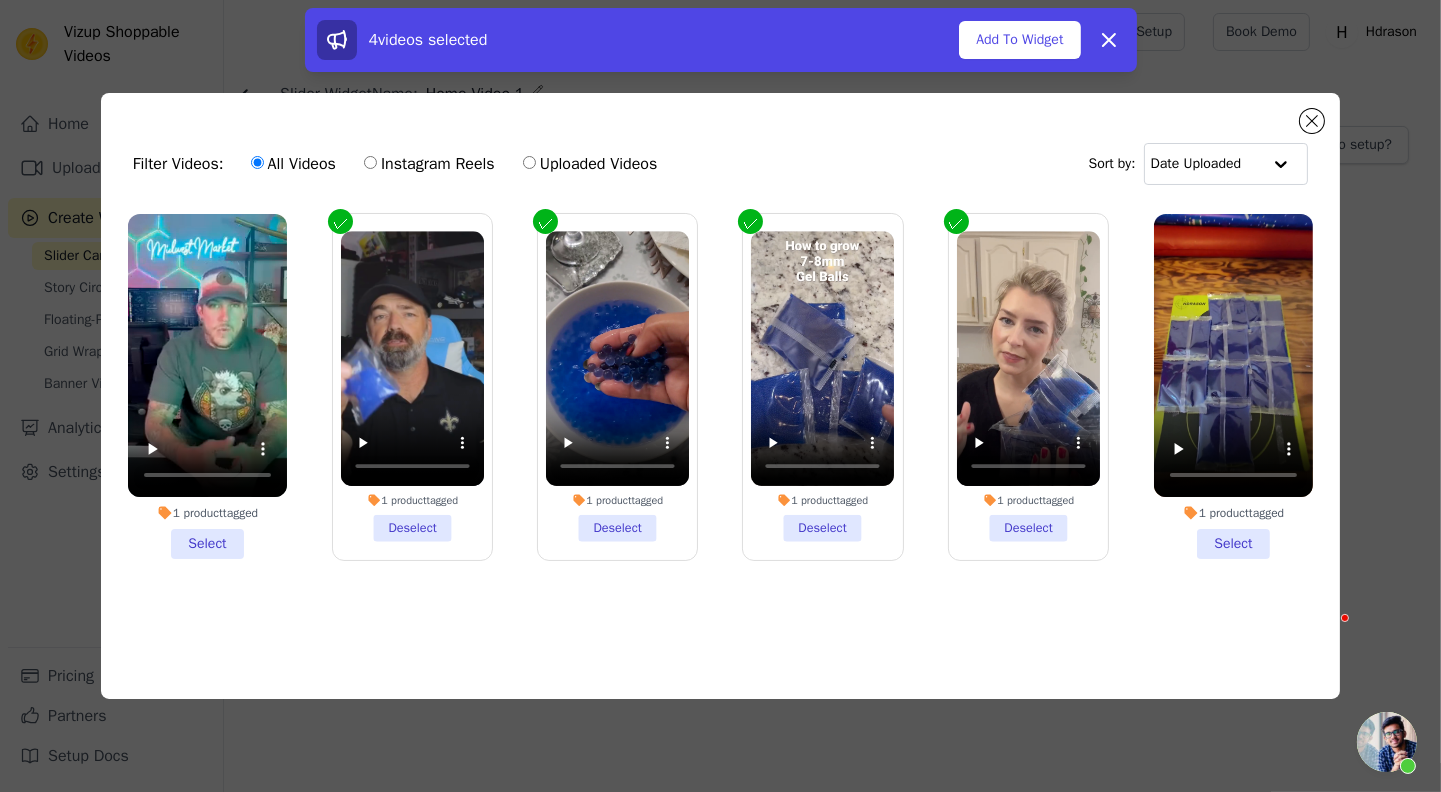 click on "1   product  tagged     Select" at bounding box center (1233, 386) 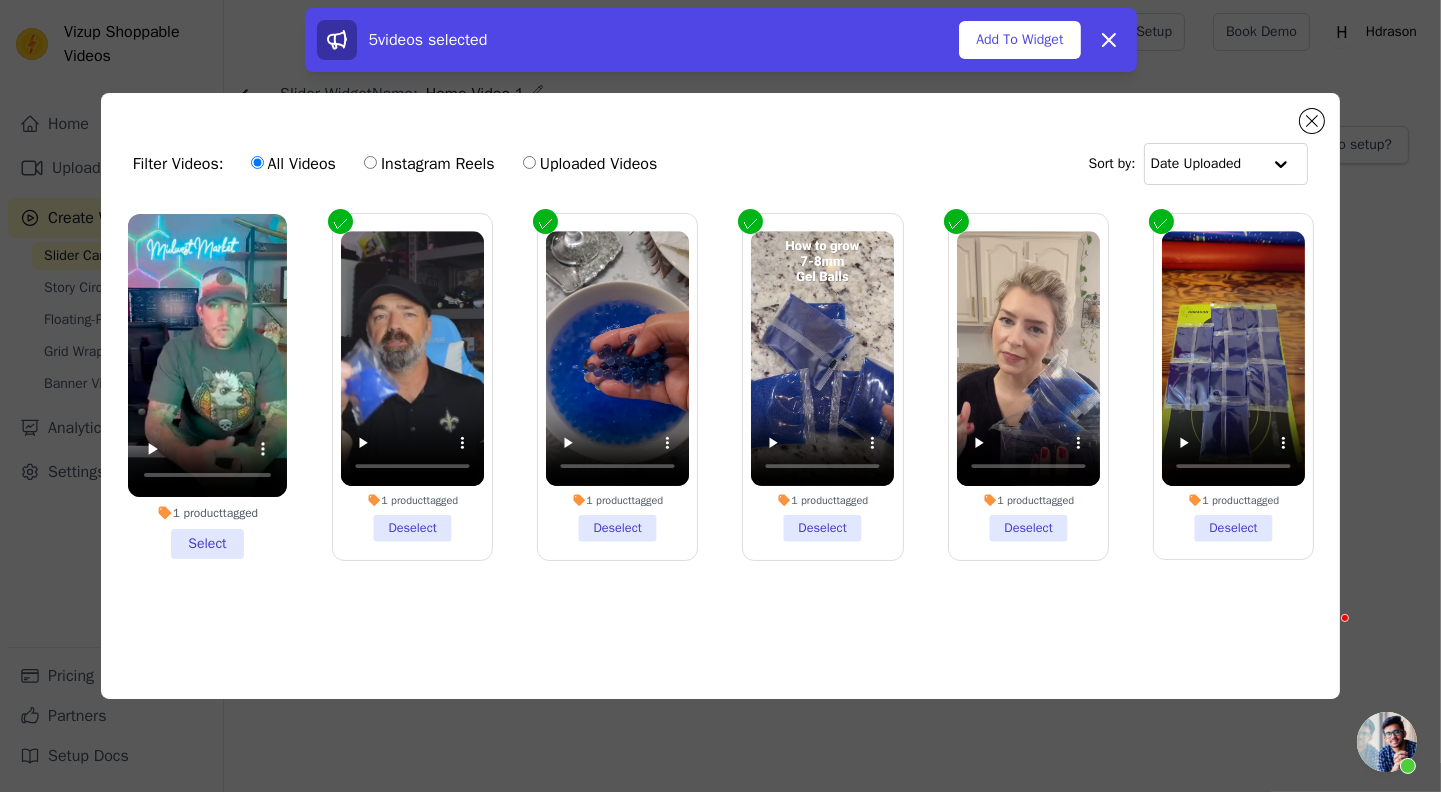 click on "1   product  tagged     Select" at bounding box center [207, 386] 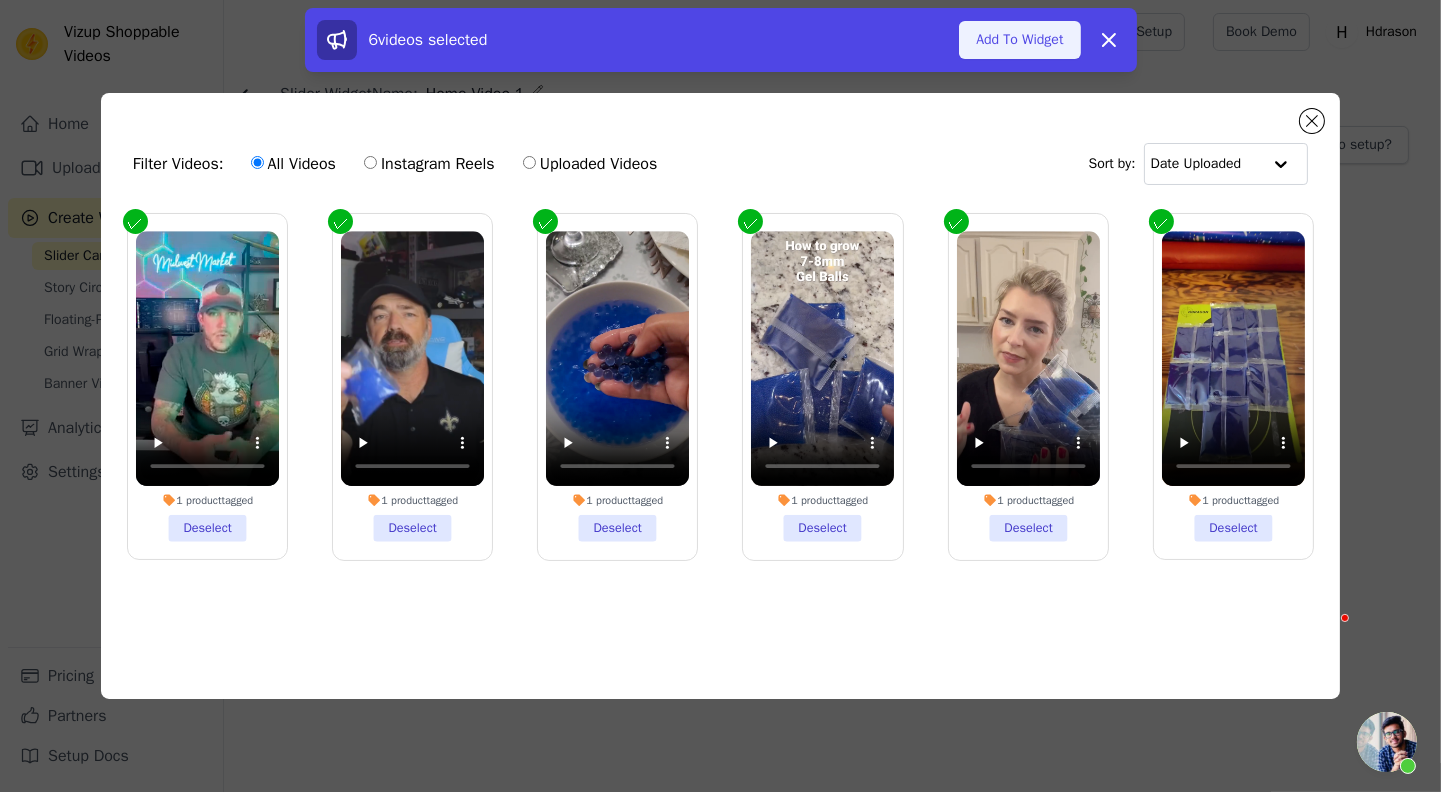 click on "Add To Widget" at bounding box center [1019, 40] 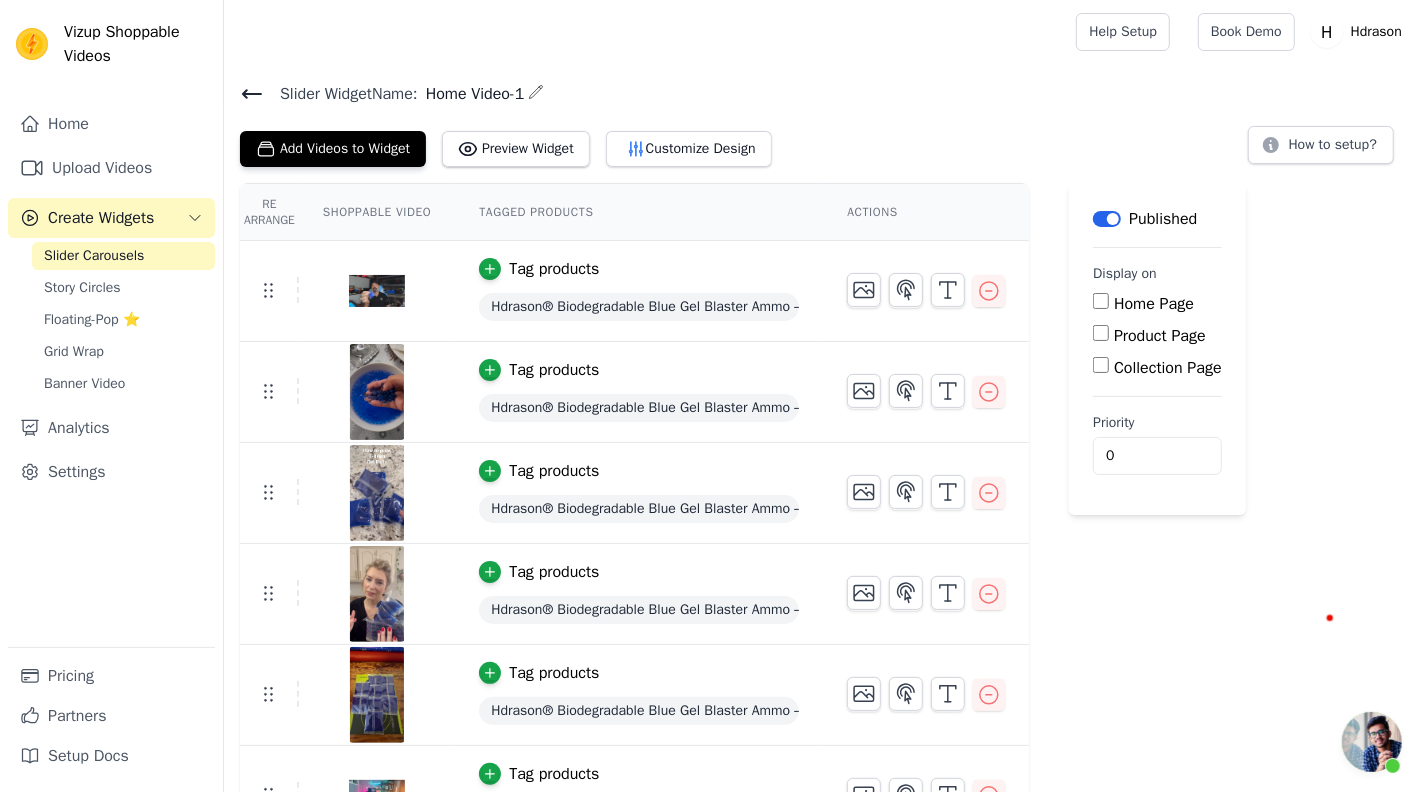 click 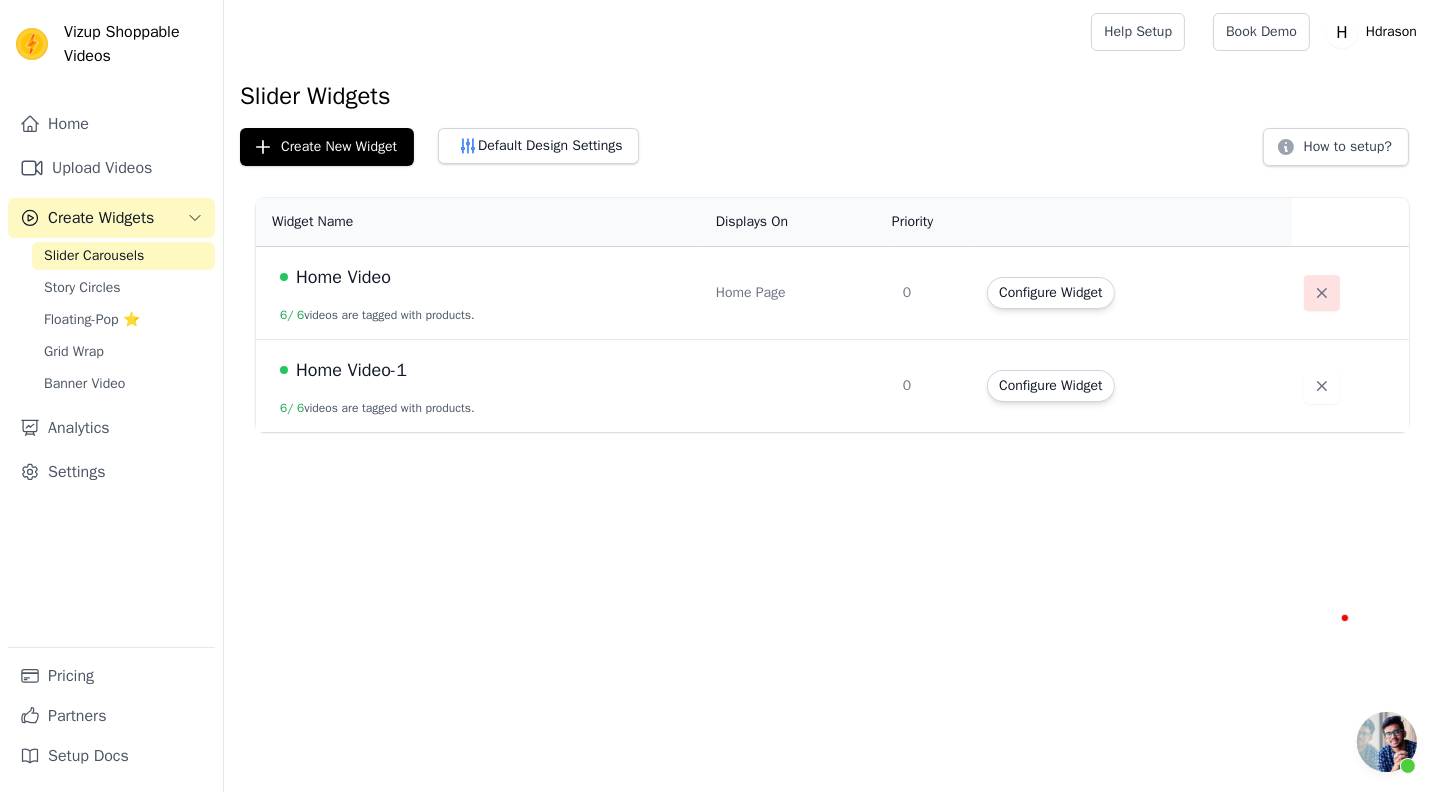 click at bounding box center (1322, 293) 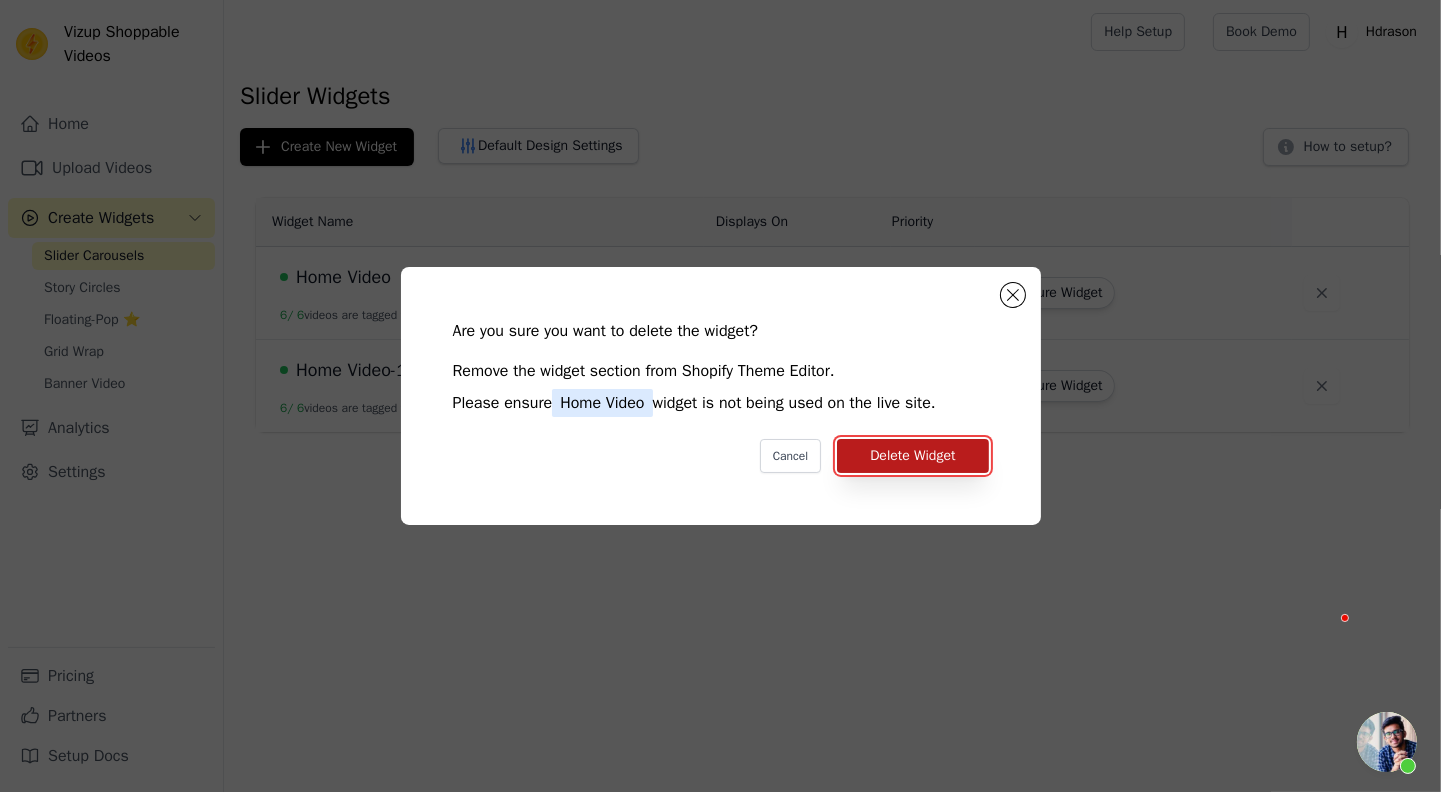 click on "Delete Widget" at bounding box center (912, 456) 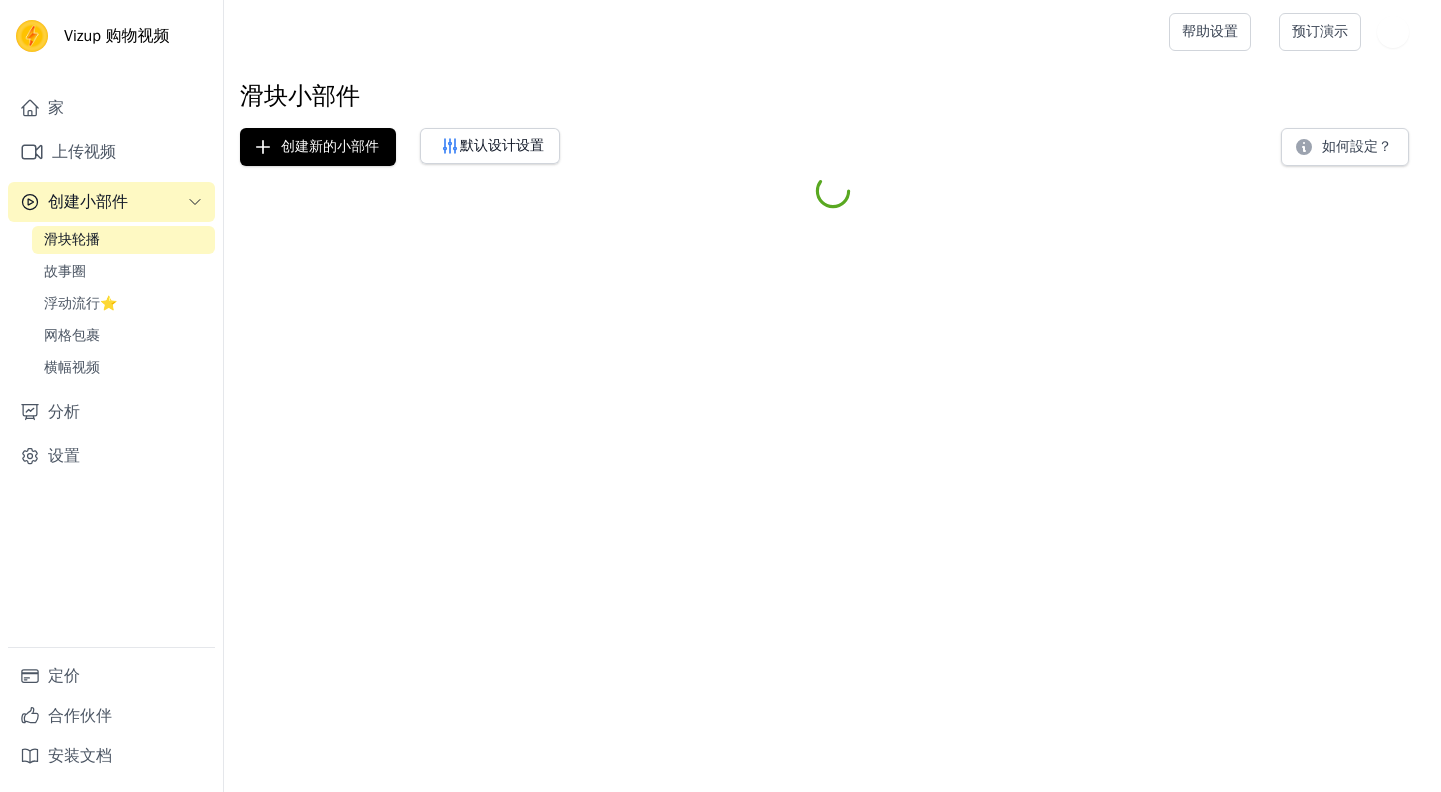 scroll, scrollTop: 0, scrollLeft: 0, axis: both 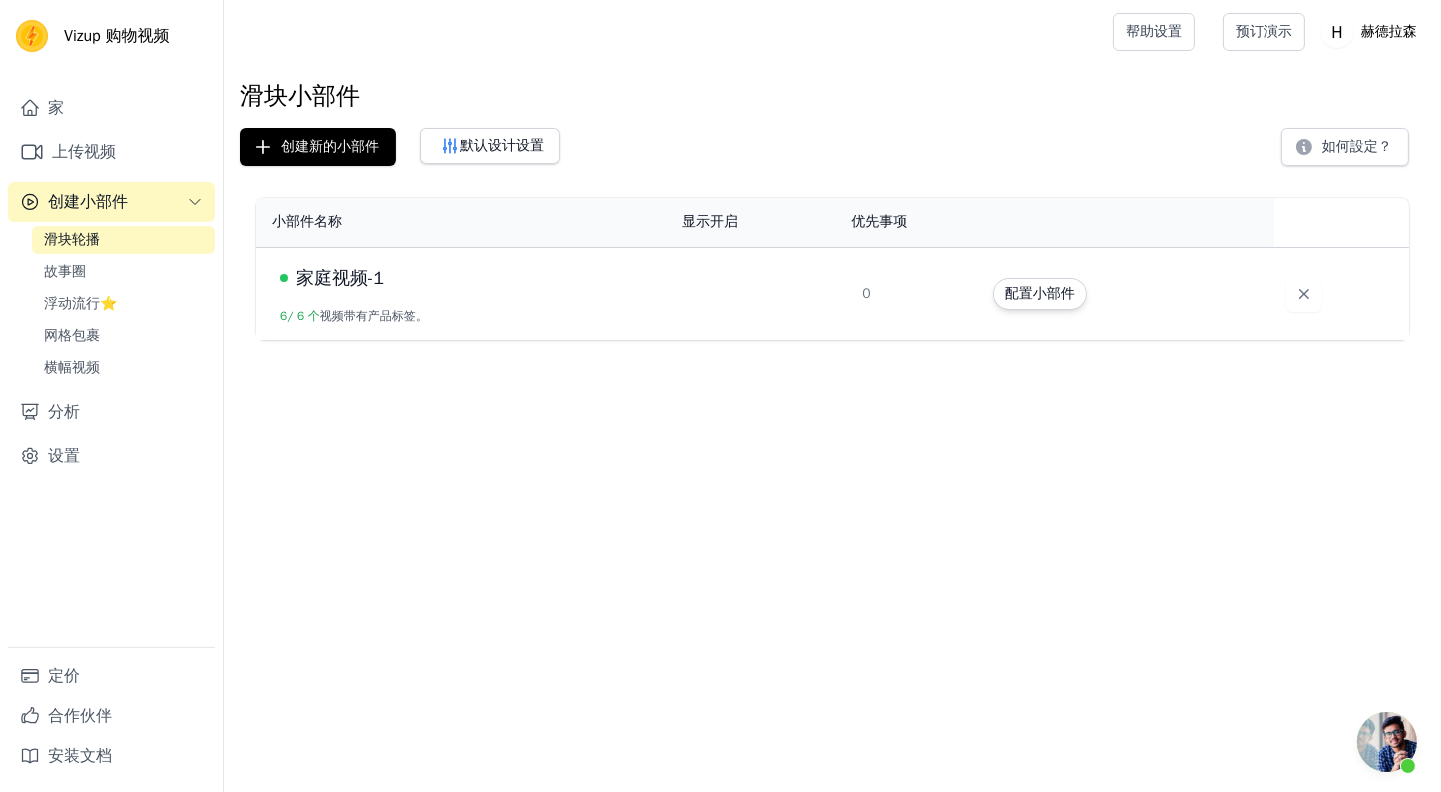 click on "创建小部件" at bounding box center (88, 202) 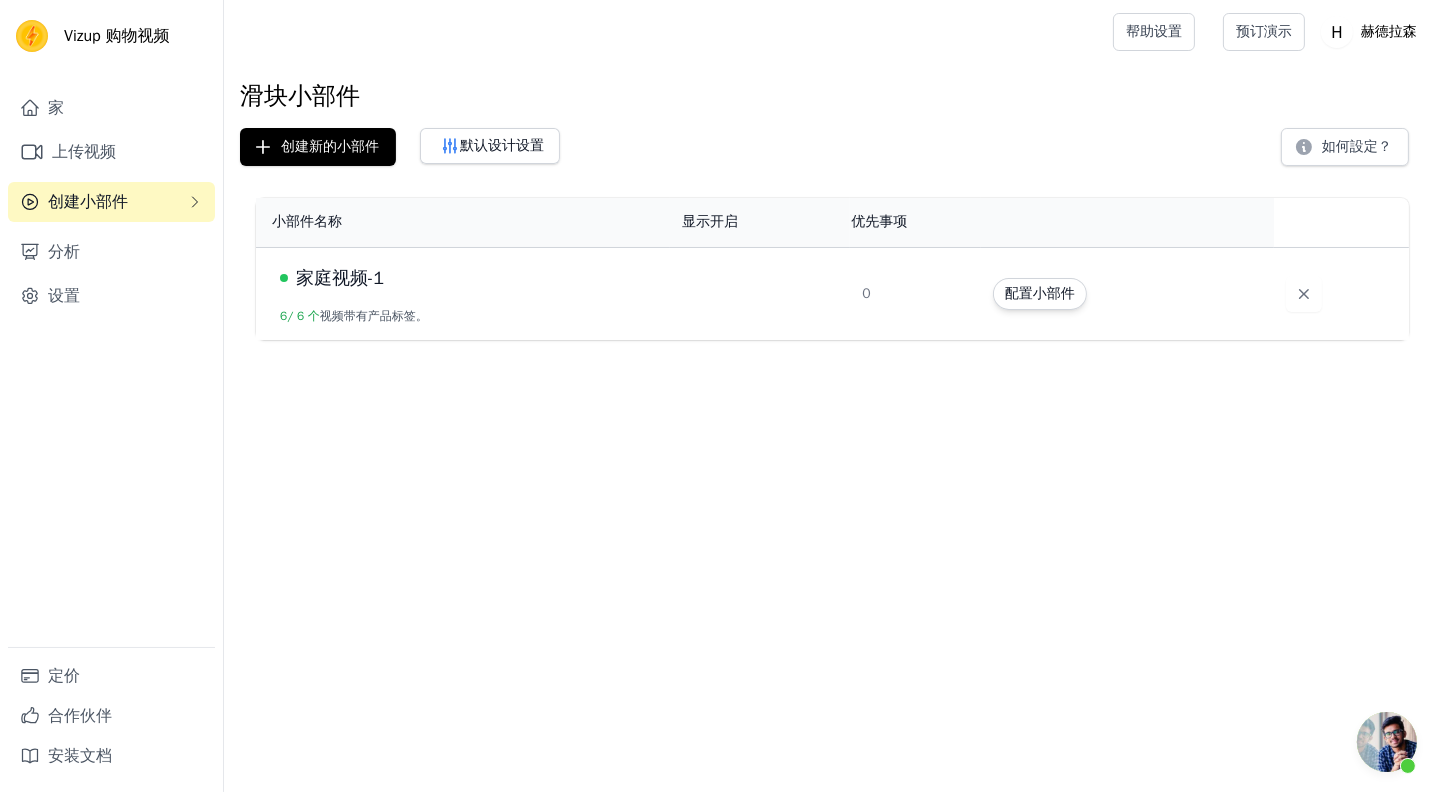 click on "创建小部件" at bounding box center (88, 202) 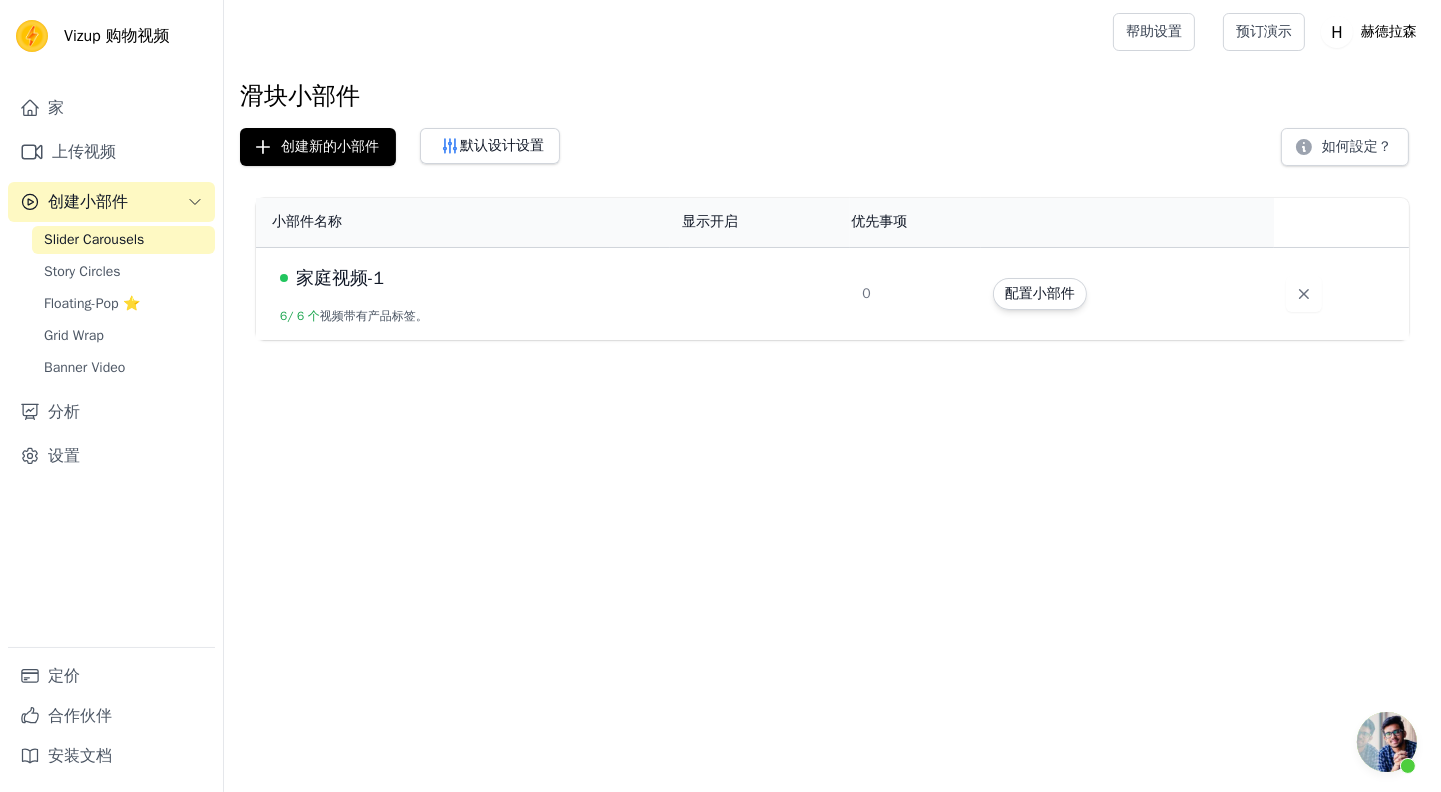 click on "Slider Carousels" at bounding box center (94, 240) 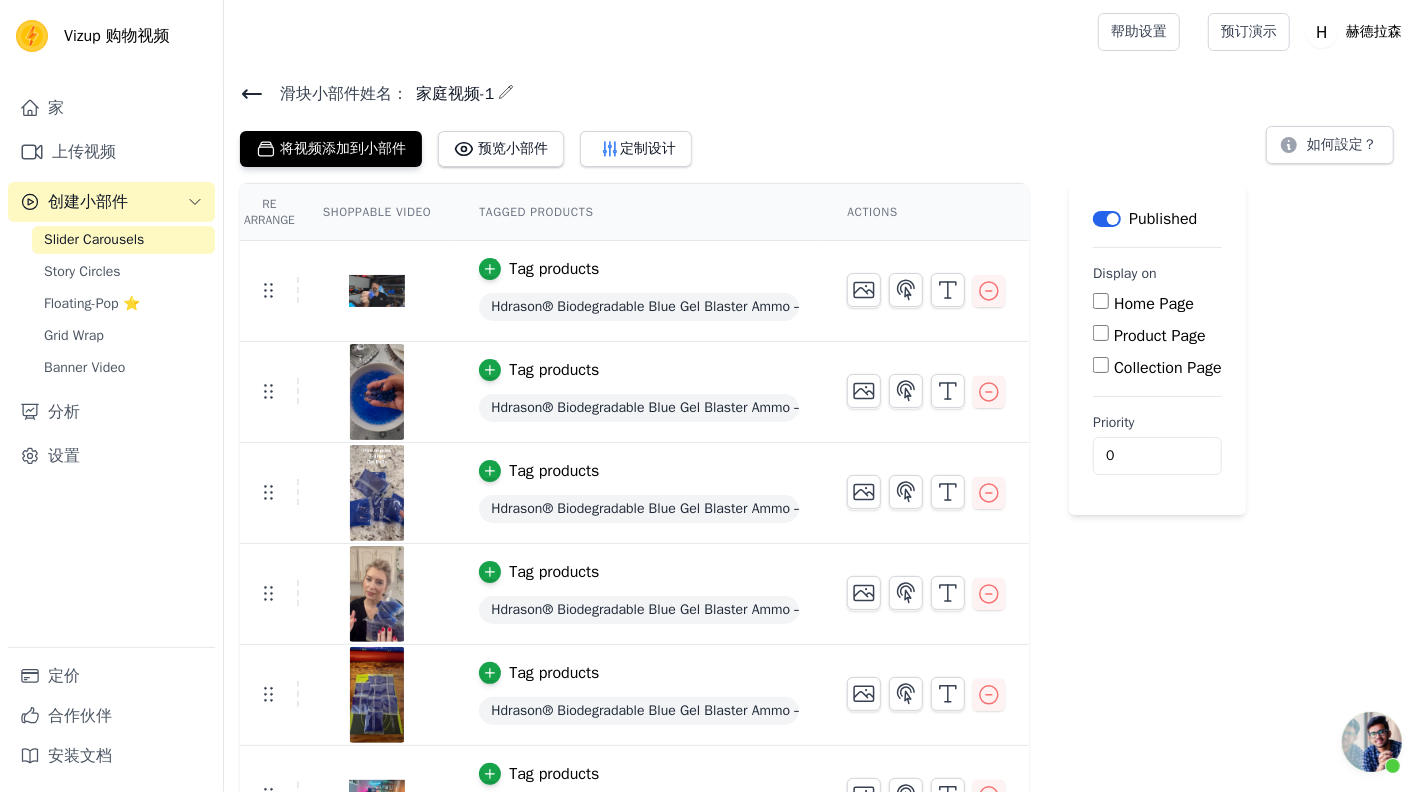 click on "预览小部件" at bounding box center (513, 148) 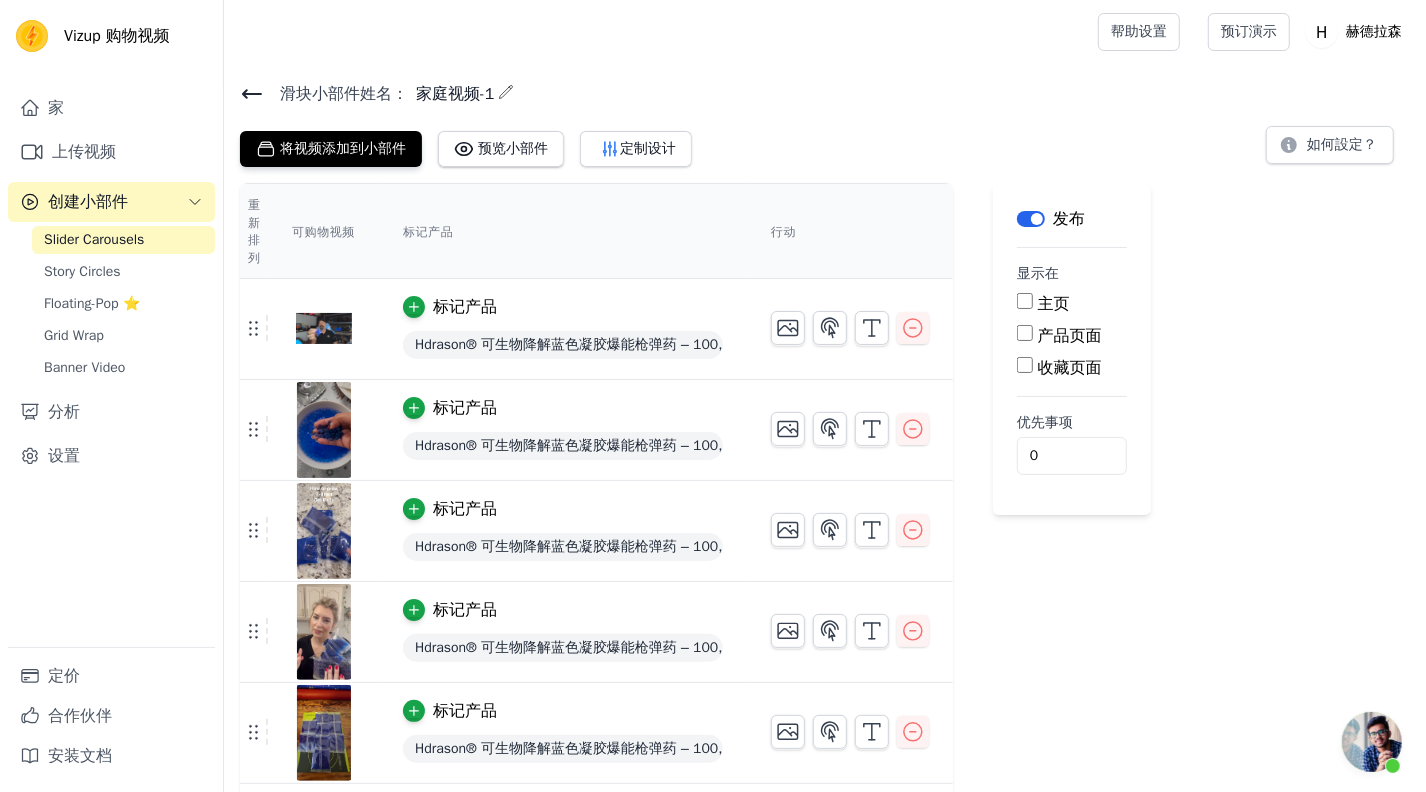 click 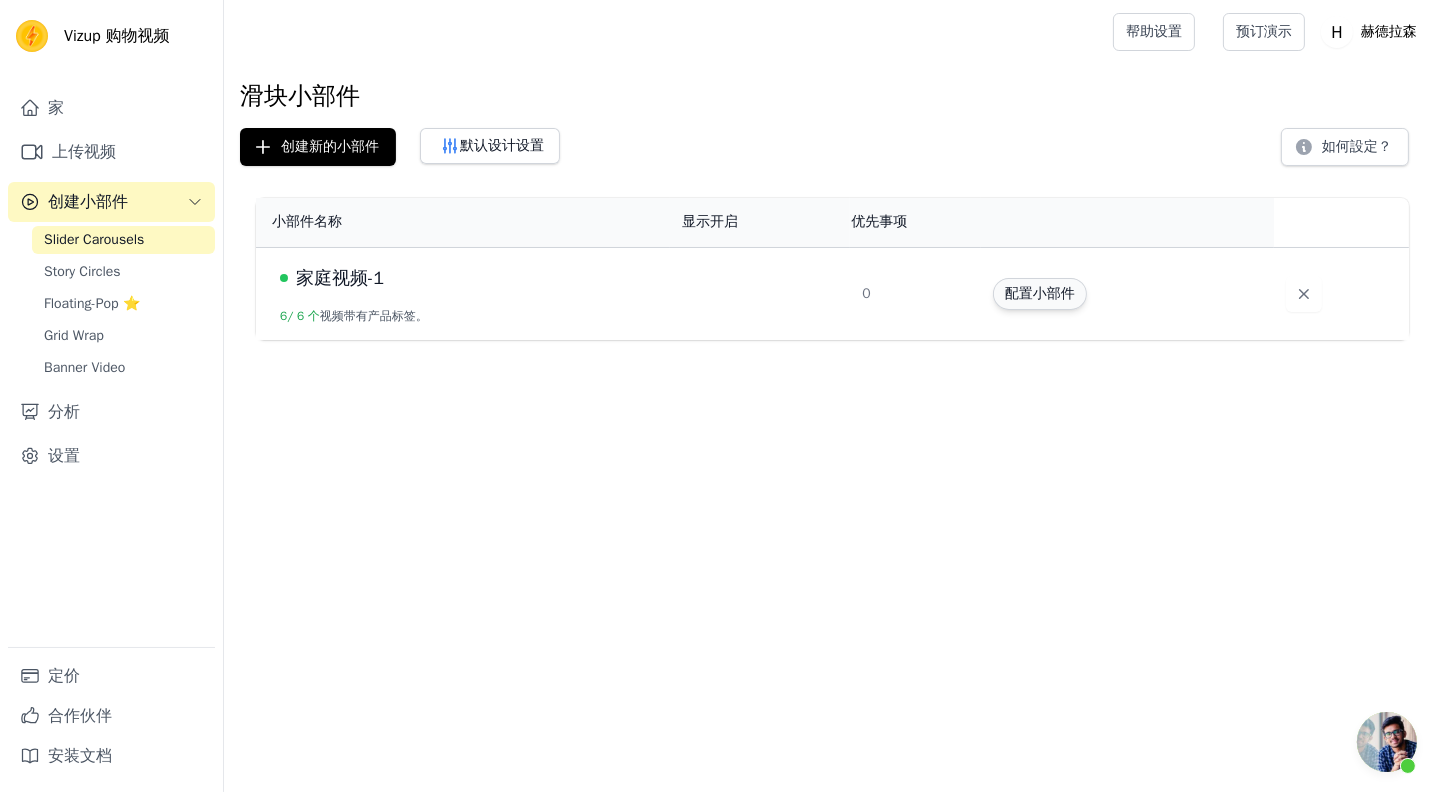 click on "配置小部件" at bounding box center [1040, 293] 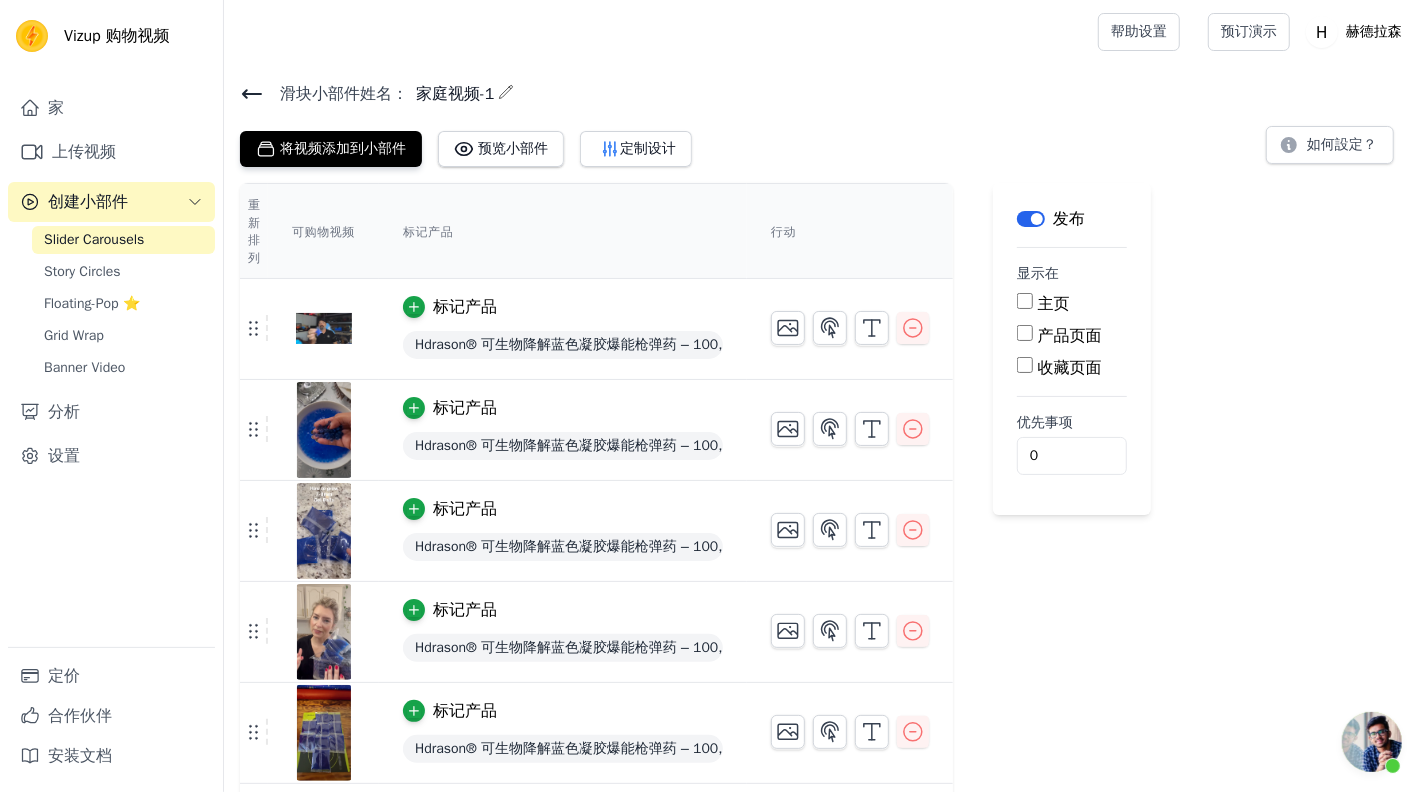 click on "主页" at bounding box center [1025, 301] 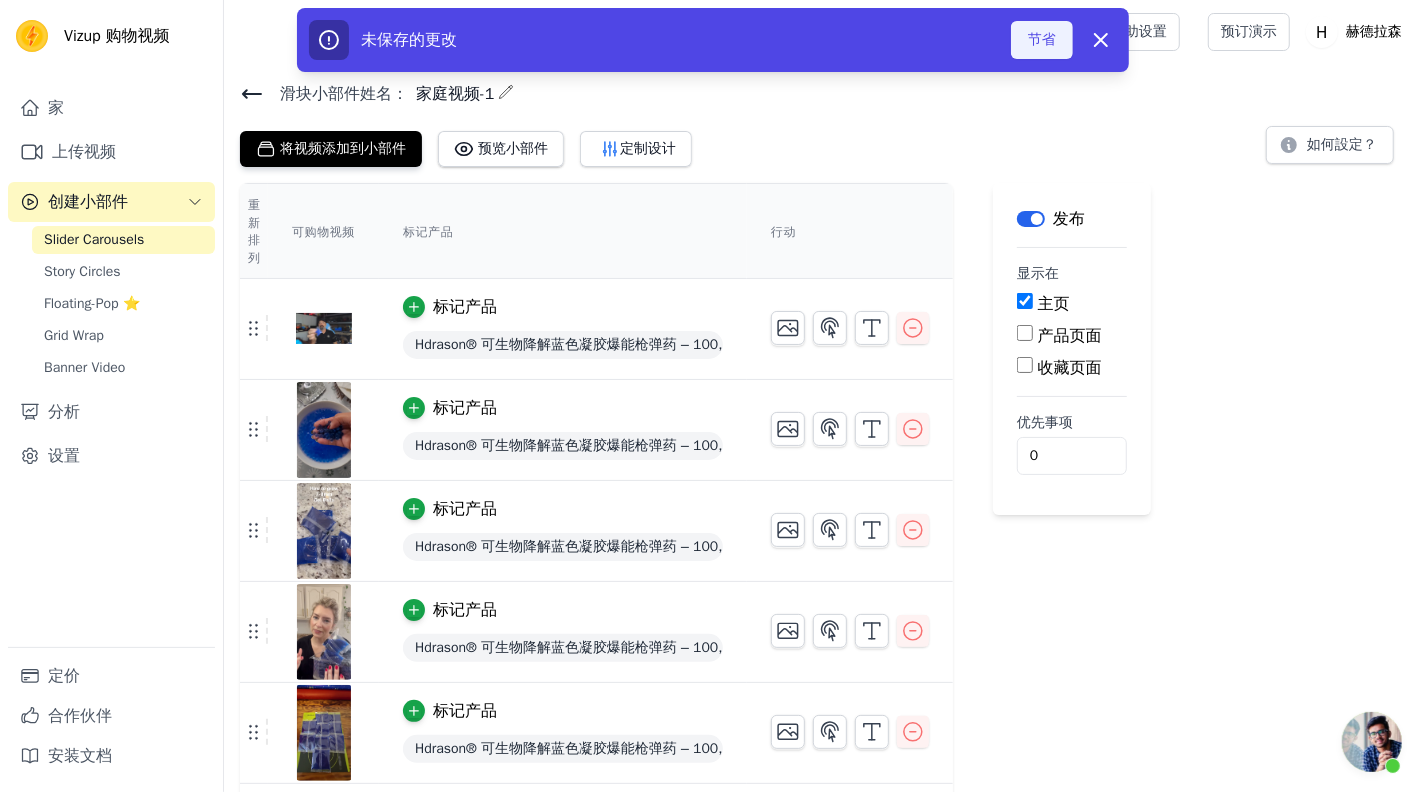 click on "节省" at bounding box center [1042, 39] 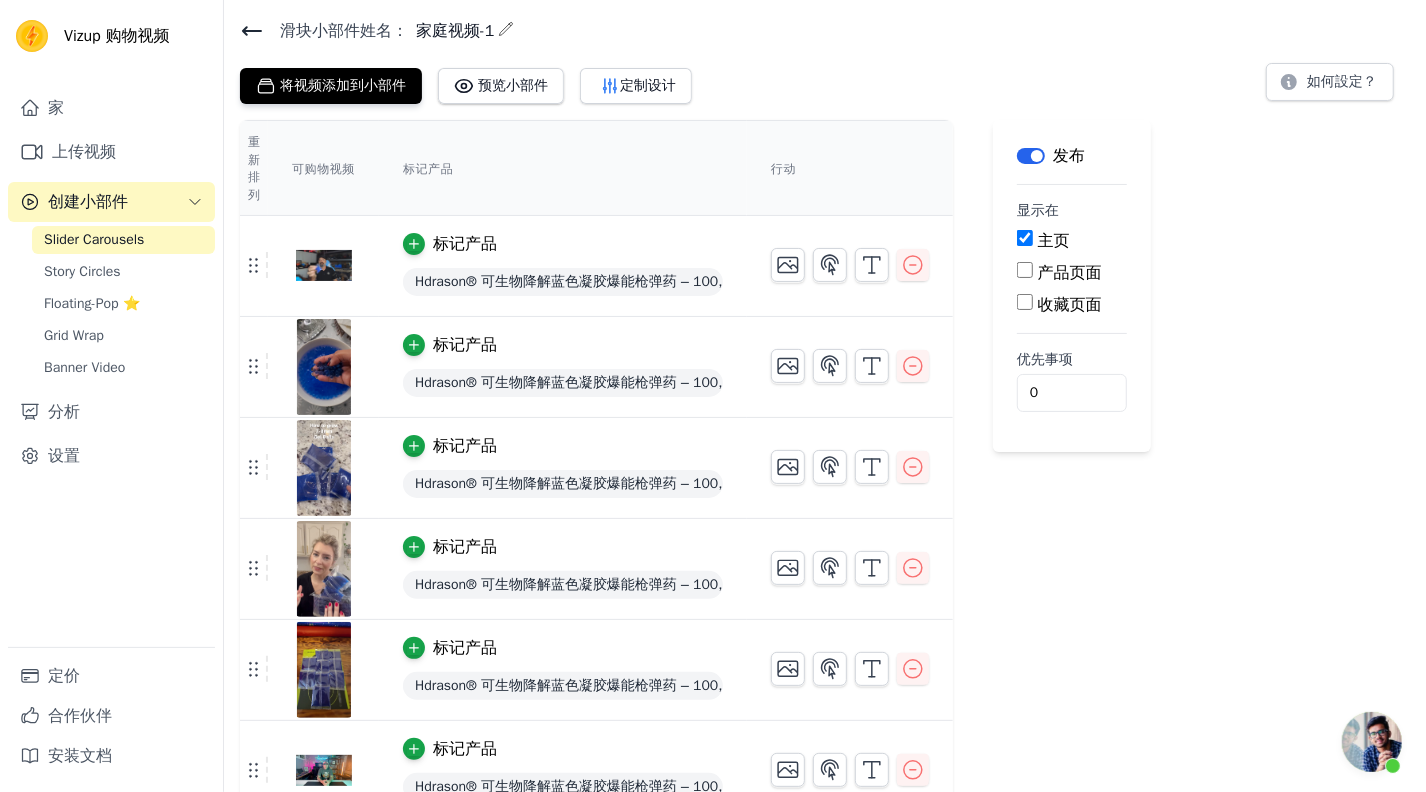 scroll, scrollTop: 90, scrollLeft: 0, axis: vertical 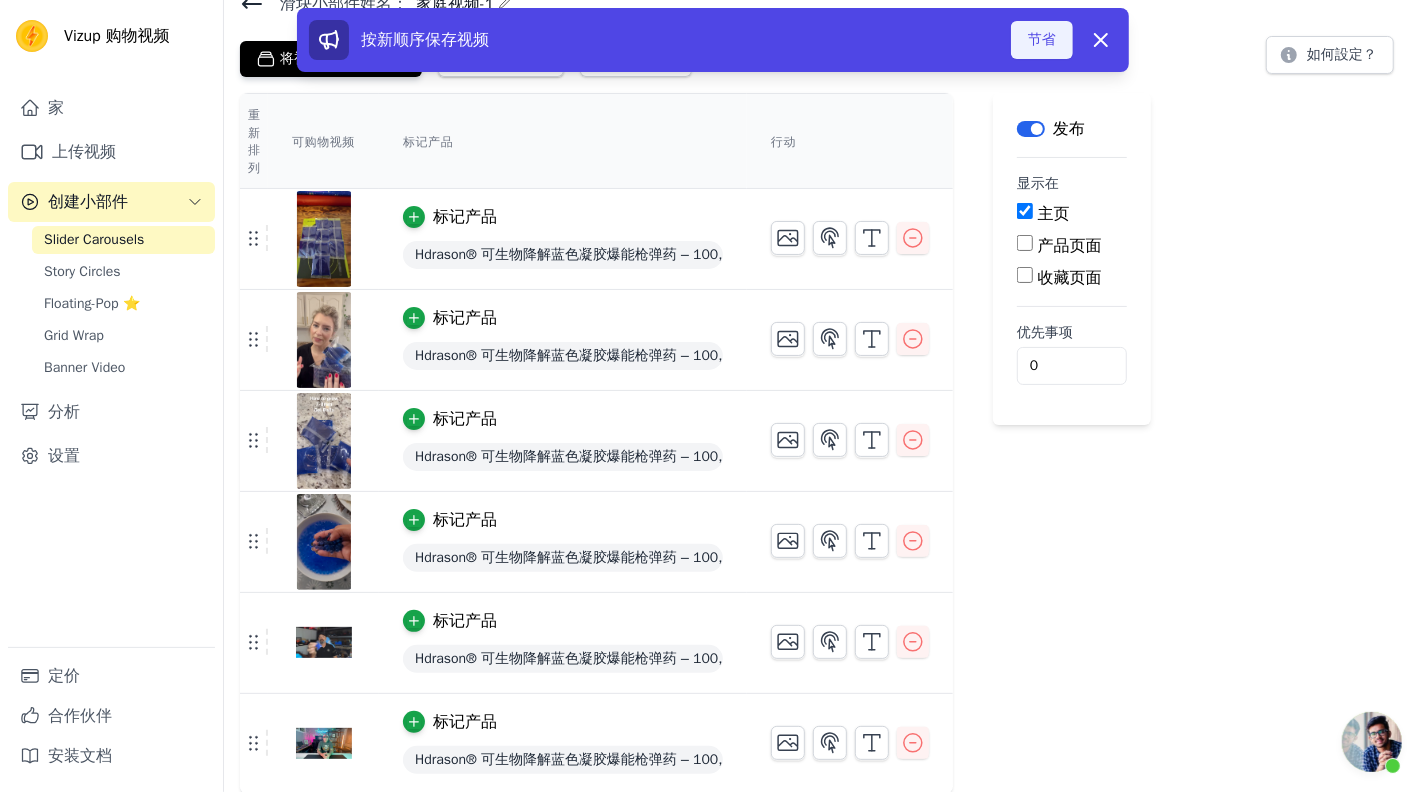 click on "节省" at bounding box center (1042, 40) 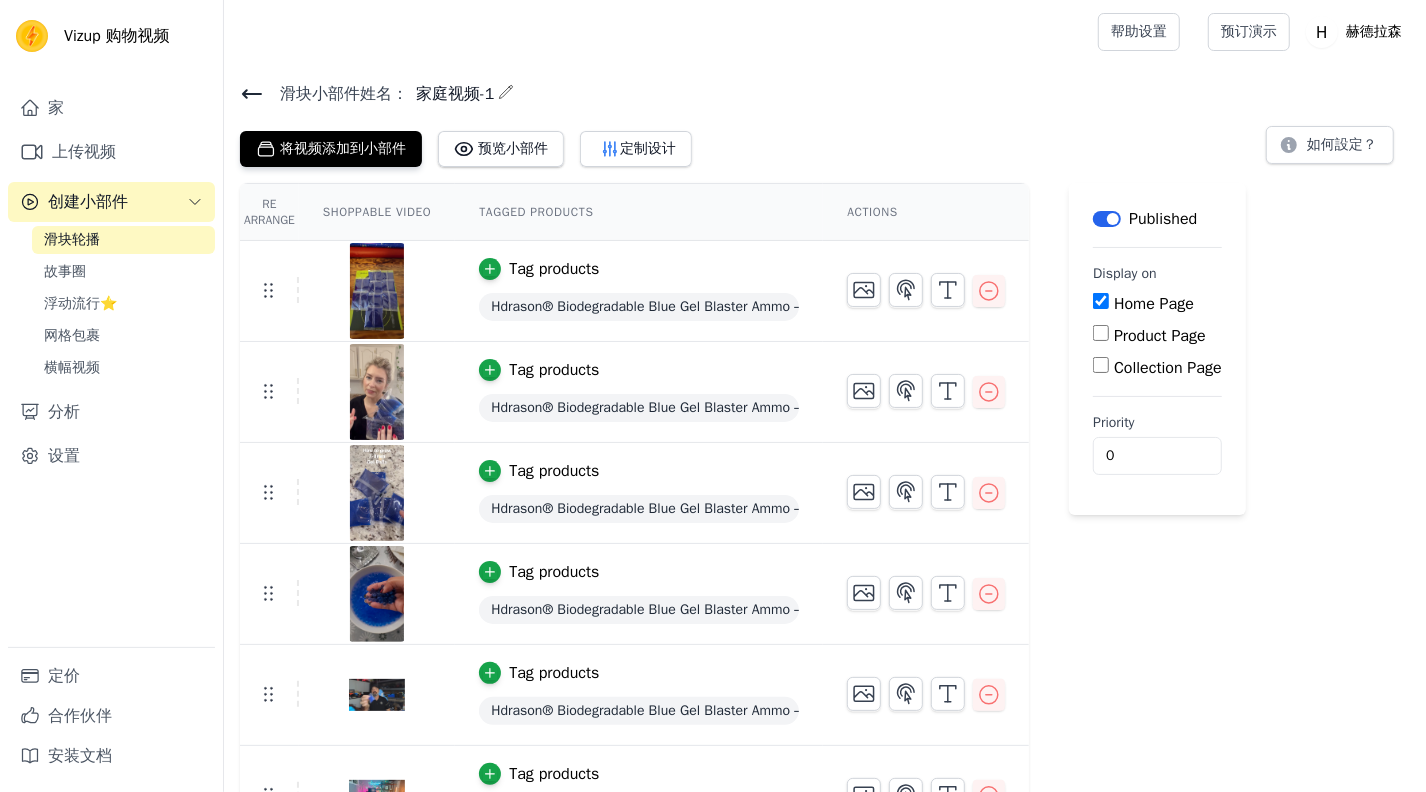 scroll, scrollTop: 90, scrollLeft: 0, axis: vertical 